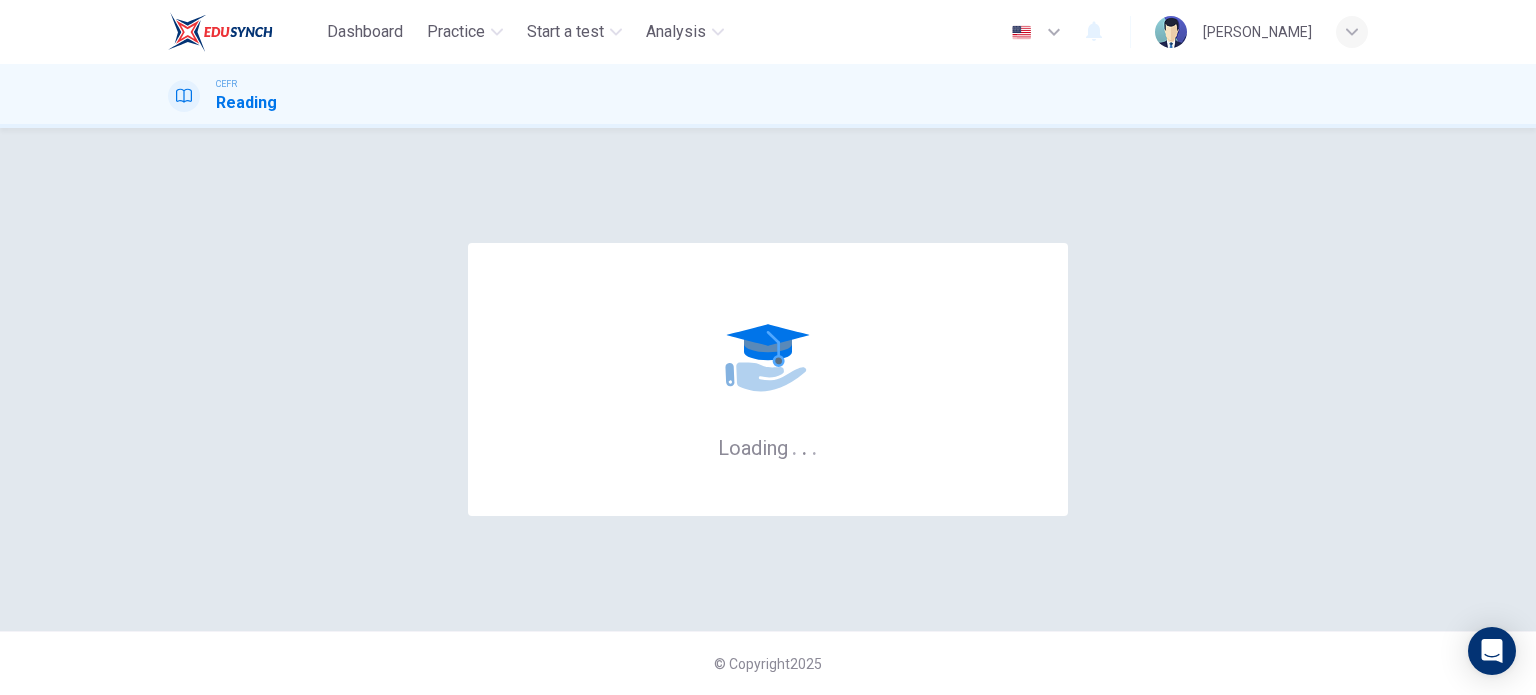 scroll, scrollTop: 0, scrollLeft: 0, axis: both 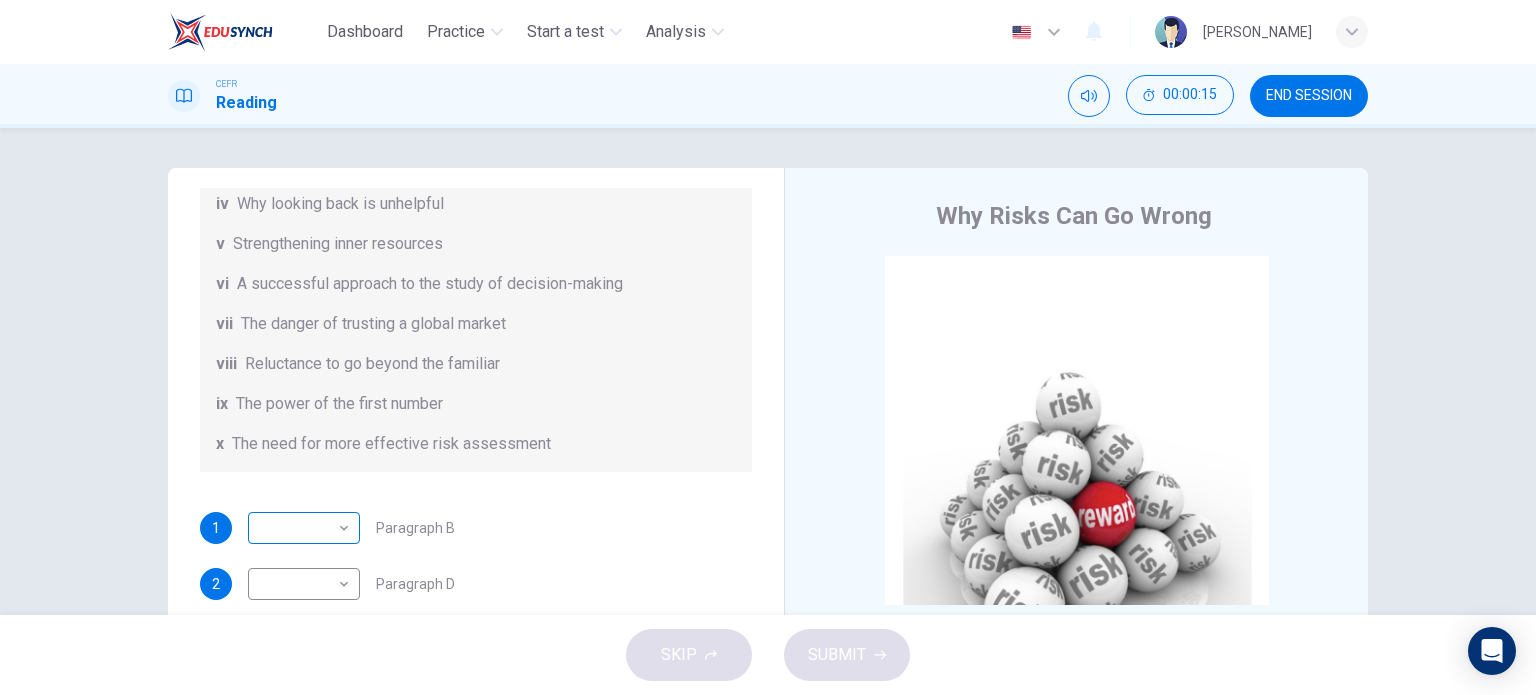 click on "Dashboard Practice Start a test Analysis English en ​ [PERSON_NAME] Reading 00:00:15 END SESSION Questions 1 - 6 Reading Passage 1 has nine paragraphs  A-I
Choose the correct heading for Paragraphs  B  and  D-H  from the list of headings below.
Write the correct number  (i-xi)  in the boxes below. List of Headings i Not identifying the correct priorities ii A solution for the long term iii The difficulty of changing your mind iv Why looking back is unhelpful v Strengthening inner resources vi A successful approach to the study of decision-making vii The danger of trusting a global market viii Reluctance to go beyond the familiar ix The power of the first number x The need for more effective risk assessment 1 ​ ​ Paragraph B 2 ​ ​ Paragraph D 3 ​ ​ Paragraph E 4 ​ ​ Paragraph F 5 ​ ​ Paragraph G 6 ​ ​ Paragraph H Why Risks Can Go Wrong CLICK TO ZOOM Click to Zoom A B C D E F G H I SKIP SUBMIT EduSynch - Online Language Proficiency Testing
Dashboard" at bounding box center (768, 347) 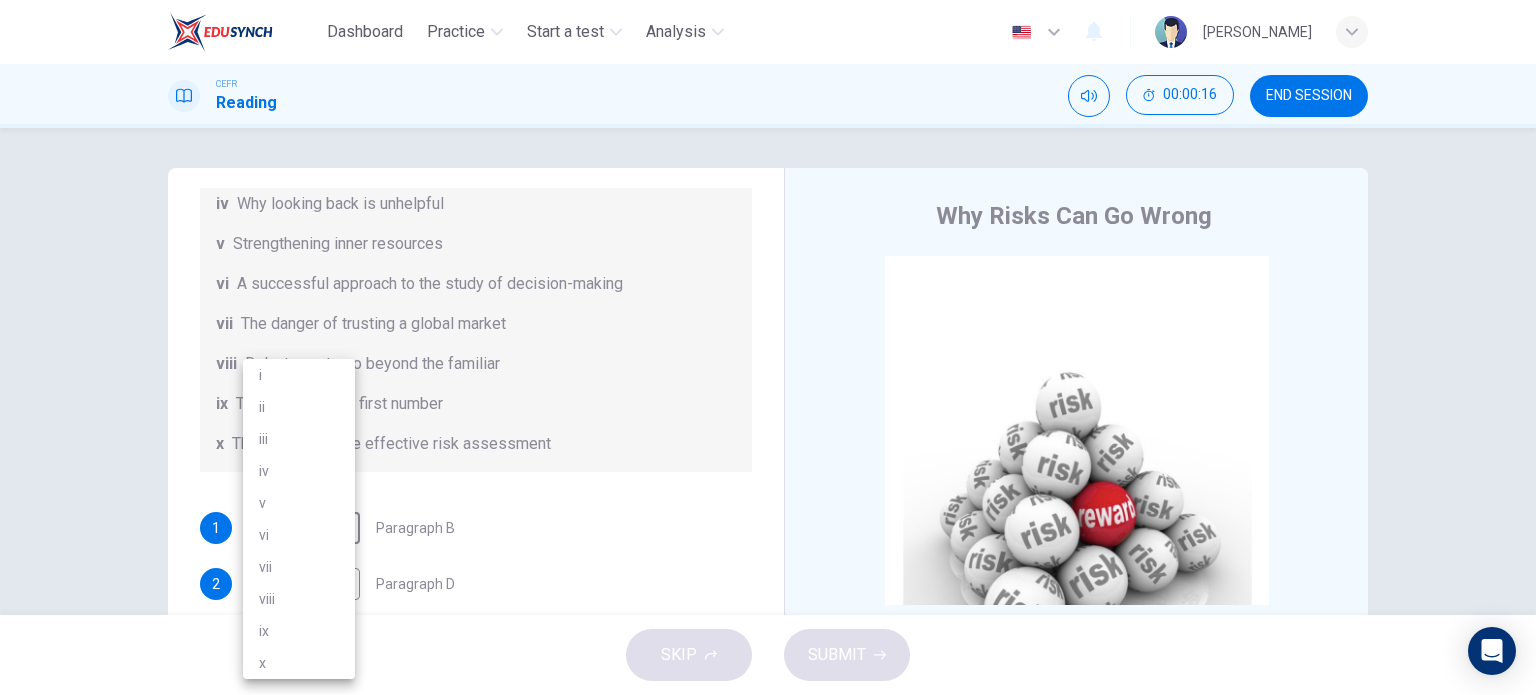 click at bounding box center [768, 347] 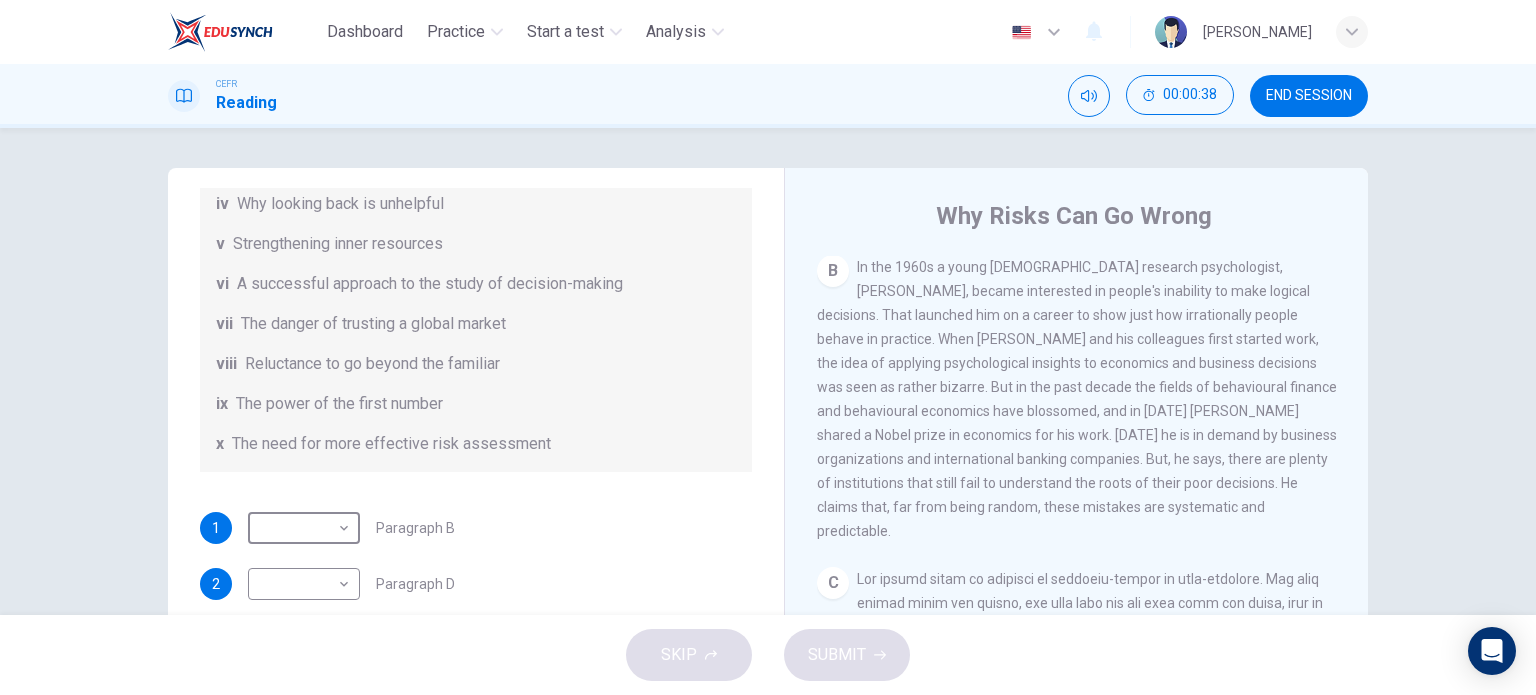 scroll, scrollTop: 600, scrollLeft: 0, axis: vertical 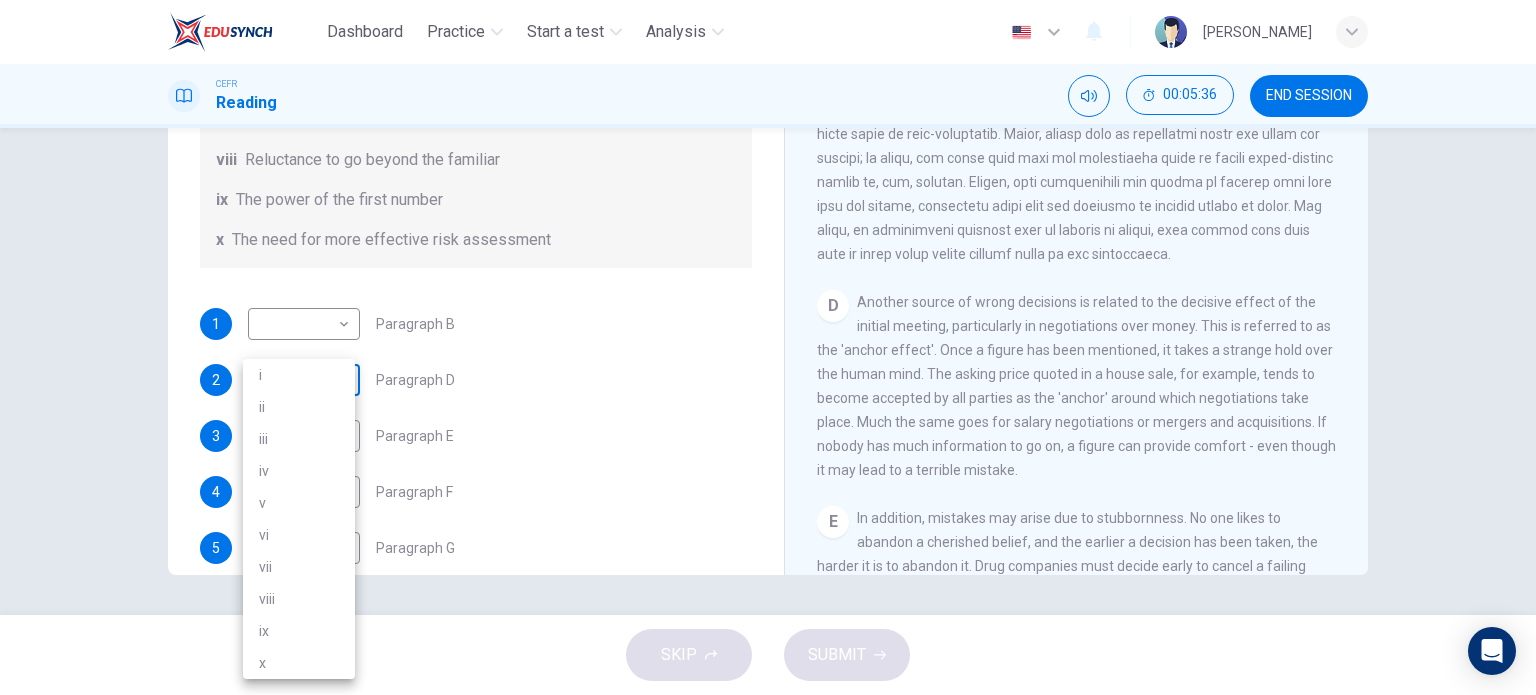 click on "Dashboard Practice Start a test Analysis English en ​ [PERSON_NAME] Reading 00:05:36 END SESSION Questions 1 - 6 Reading Passage 1 has nine paragraphs  A-I
Choose the correct heading for Paragraphs  B  and  D-H  from the list of headings below.
Write the correct number  (i-xi)  in the boxes below. List of Headings i Not identifying the correct priorities ii A solution for the long term iii The difficulty of changing your mind iv Why looking back is unhelpful v Strengthening inner resources vi A successful approach to the study of decision-making vii The danger of trusting a global market viii Reluctance to go beyond the familiar ix The power of the first number x The need for more effective risk assessment 1 ​ ​ Paragraph B 2 ​ ​ Paragraph D 3 ​ ​ Paragraph E 4 ​ ​ Paragraph F 5 ​ ​ Paragraph G 6 ​ ​ Paragraph H Why Risks Can Go Wrong CLICK TO ZOOM Click to Zoom A B C D E F G H I SKIP SUBMIT EduSynch - Online Language Proficiency Testing
Dashboard i v" at bounding box center [768, 347] 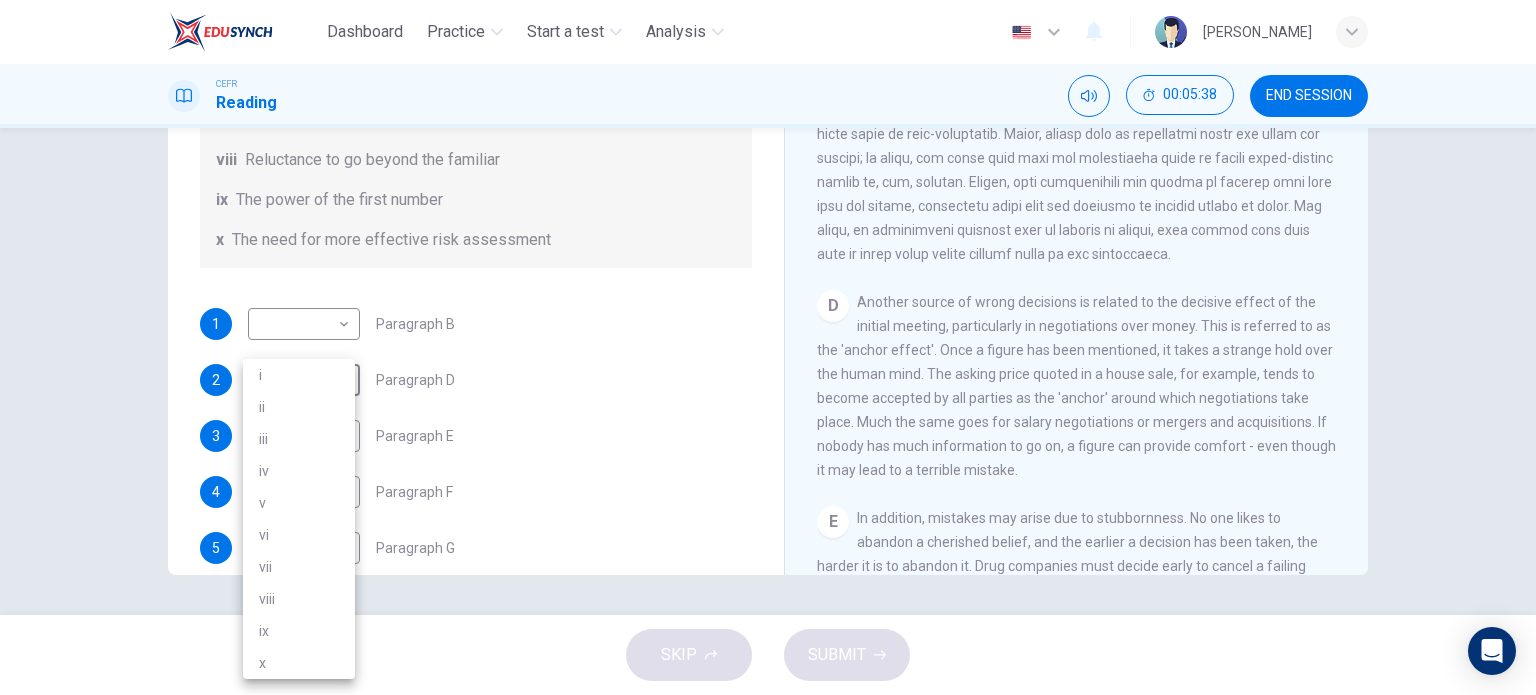 click on "ix" at bounding box center [299, 631] 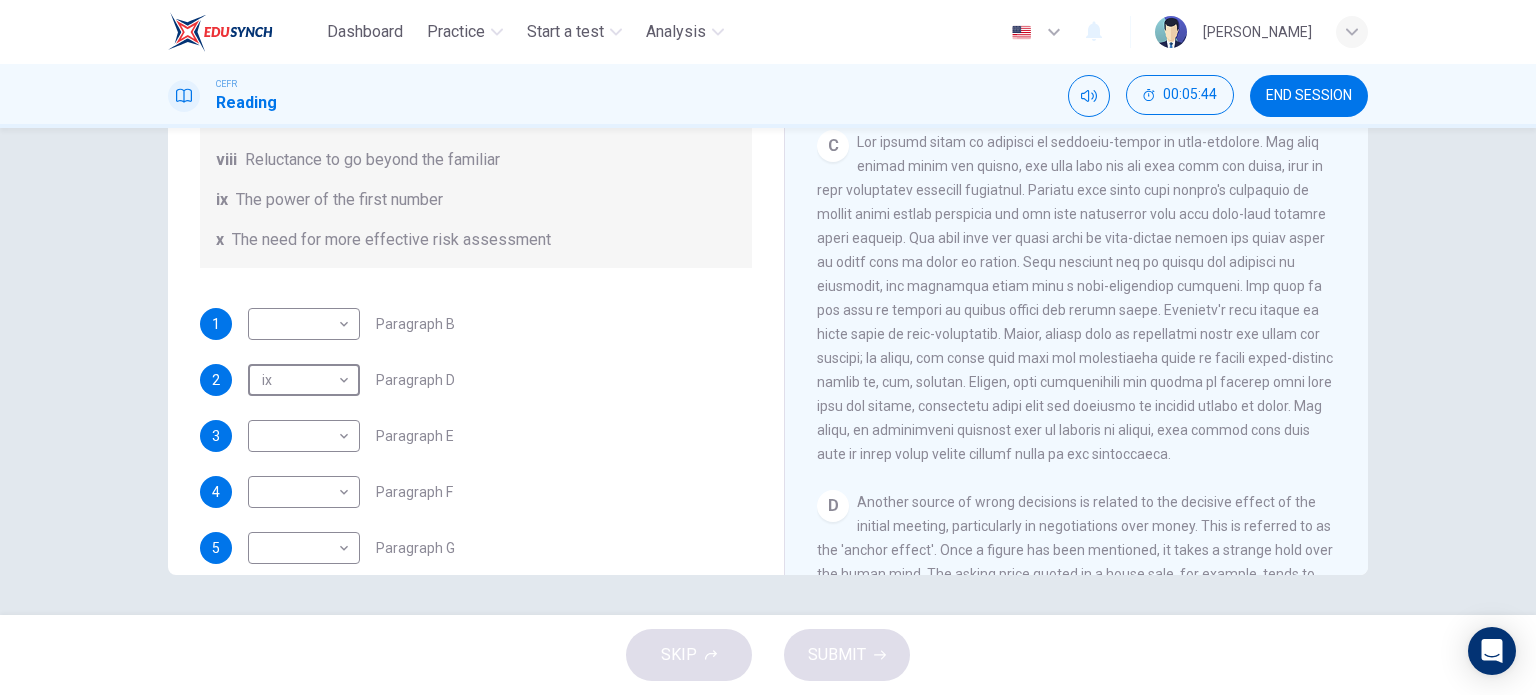 scroll, scrollTop: 615, scrollLeft: 0, axis: vertical 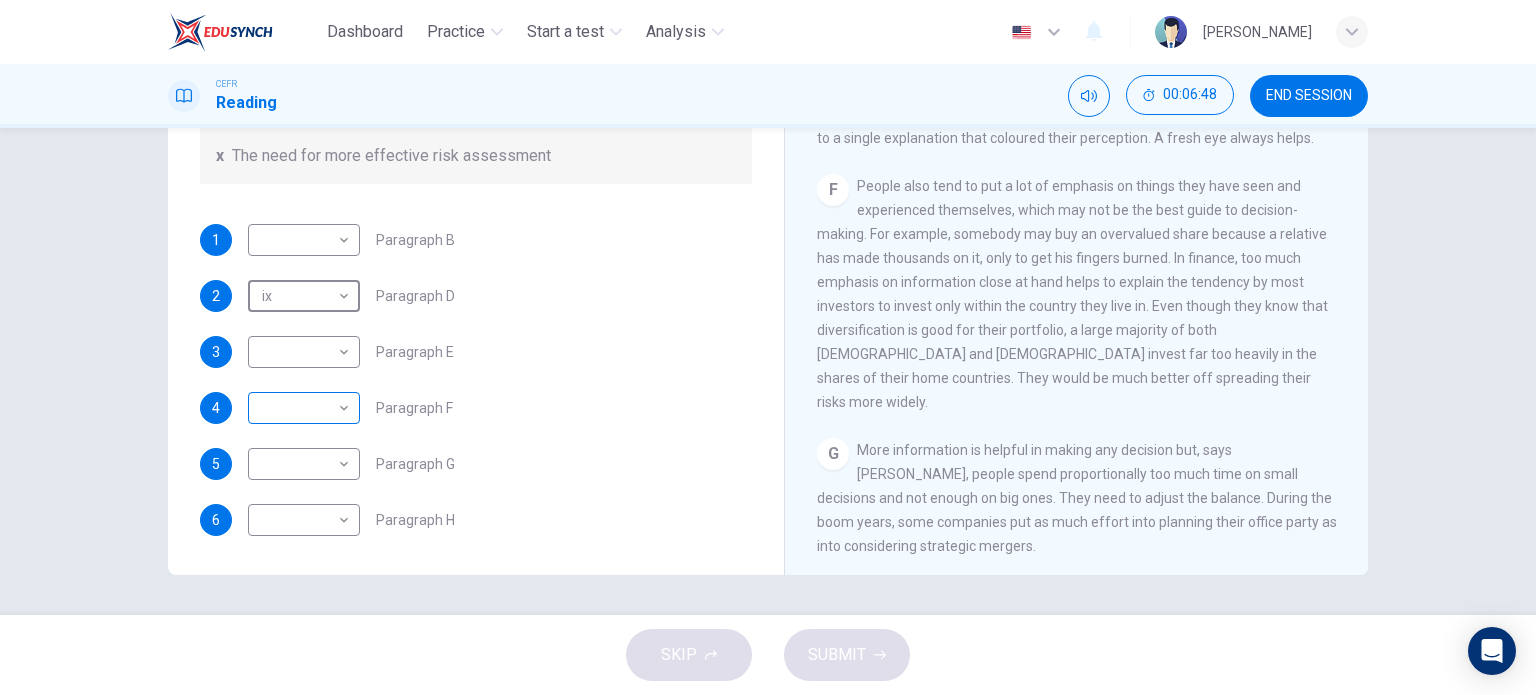 click on "Dashboard Practice Start a test Analysis English en ​ [PERSON_NAME] Reading 00:06:48 END SESSION Questions 1 - 6 Reading Passage 1 has nine paragraphs  A-I
Choose the correct heading for Paragraphs  B  and  D-H  from the list of headings below.
Write the correct number  (i-xi)  in the boxes below. List of Headings i Not identifying the correct priorities ii A solution for the long term iii The difficulty of changing your mind iv Why looking back is unhelpful v Strengthening inner resources vi A successful approach to the study of decision-making vii The danger of trusting a global market viii Reluctance to go beyond the familiar ix The power of the first number x The need for more effective risk assessment 1 ​ ​ Paragraph B 2 ix ix ​ Paragraph D 3 ​ ​ Paragraph E 4 ​ ​ Paragraph F 5 ​ ​ Paragraph G 6 ​ ​ Paragraph H Why Risks Can Go Wrong CLICK TO ZOOM Click to Zoom A B C D E F G H I SKIP SUBMIT EduSynch - Online Language Proficiency Testing
Dashboard" at bounding box center (768, 347) 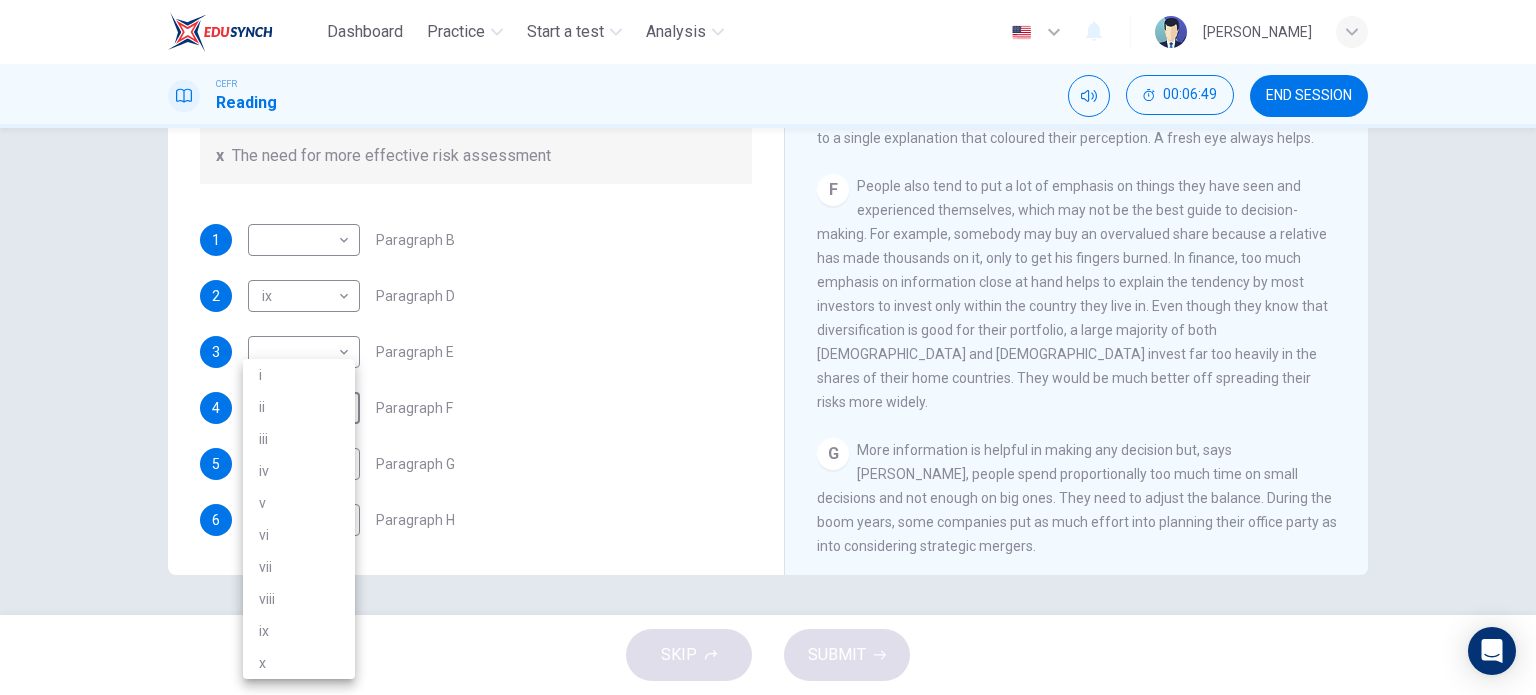 click on "v" at bounding box center [299, 503] 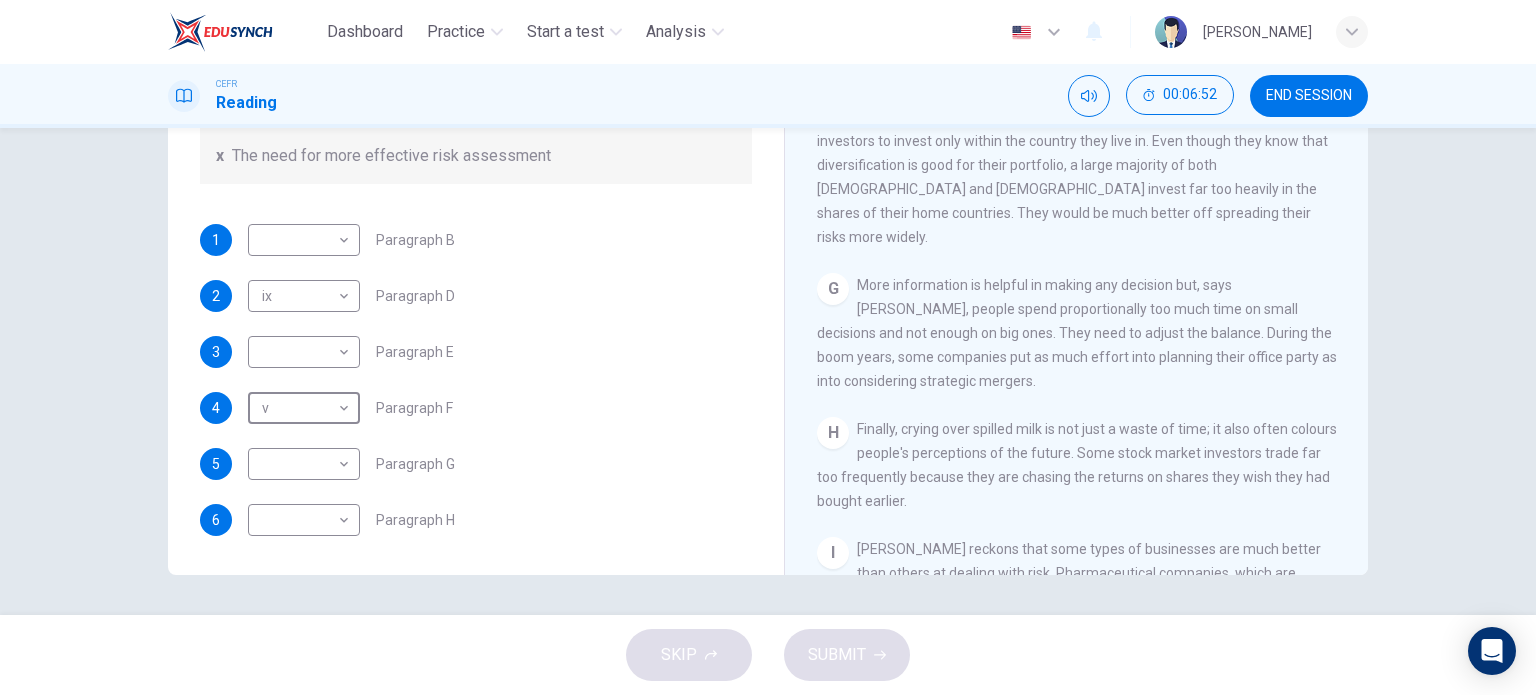 scroll, scrollTop: 1615, scrollLeft: 0, axis: vertical 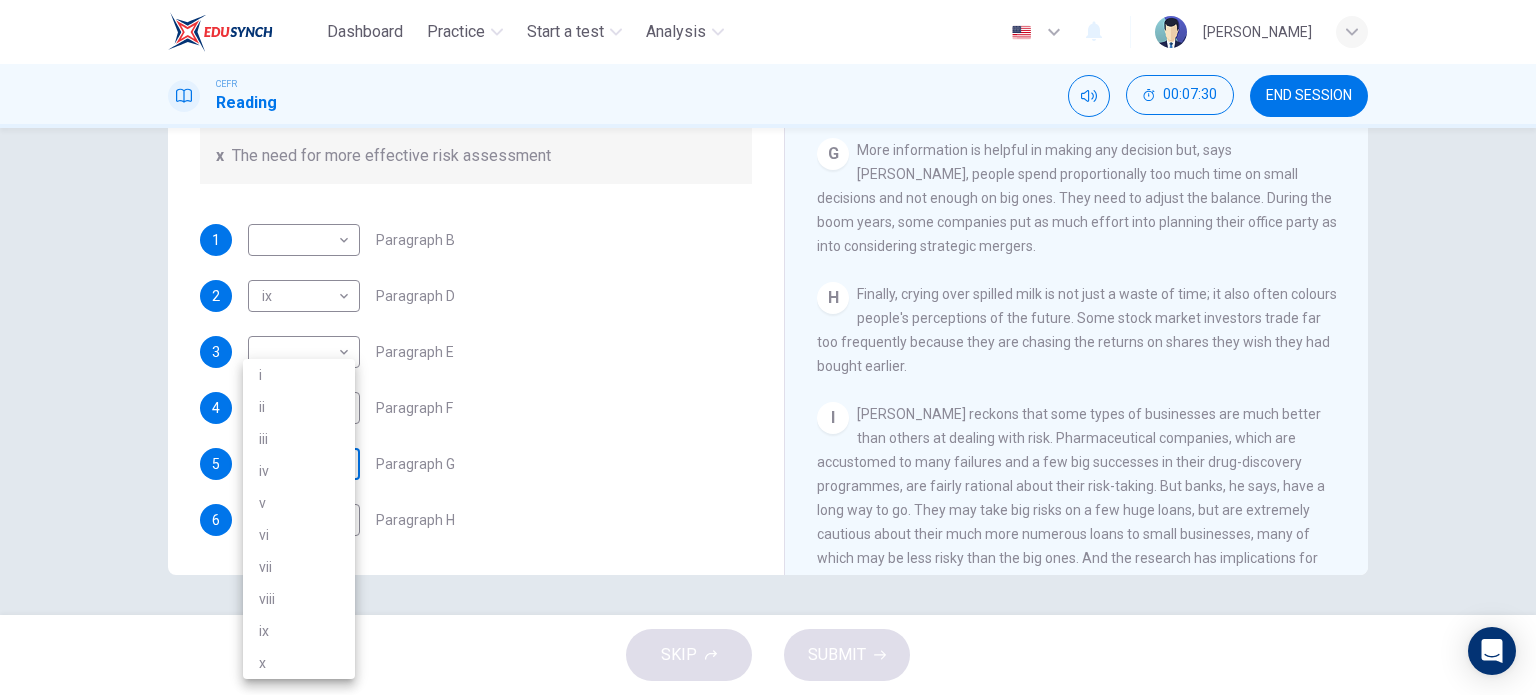 click on "Dashboard Practice Start a test Analysis English en ​ [PERSON_NAME] Reading 00:07:30 END SESSION Questions 1 - 6 Reading Passage 1 has nine paragraphs  A-I
Choose the correct heading for Paragraphs  B  and  D-H  from the list of headings below.
Write the correct number  (i-xi)  in the boxes below. List of Headings i Not identifying the correct priorities ii A solution for the long term iii The difficulty of changing your mind iv Why looking back is unhelpful v Strengthening inner resources vi A successful approach to the study of decision-making vii The danger of trusting a global market viii Reluctance to go beyond the familiar ix The power of the first number x The need for more effective risk assessment 1 ​ ​ Paragraph B 2 ix ix ​ Paragraph D 3 ​ ​ Paragraph E 4 v v ​ Paragraph F 5 ​ ​ Paragraph G 6 ​ ​ Paragraph H Why Risks Can Go Wrong CLICK TO ZOOM Click to Zoom A B C D E F G H I SKIP SUBMIT EduSynch - Online Language Proficiency Testing
Dashboard i" at bounding box center (768, 347) 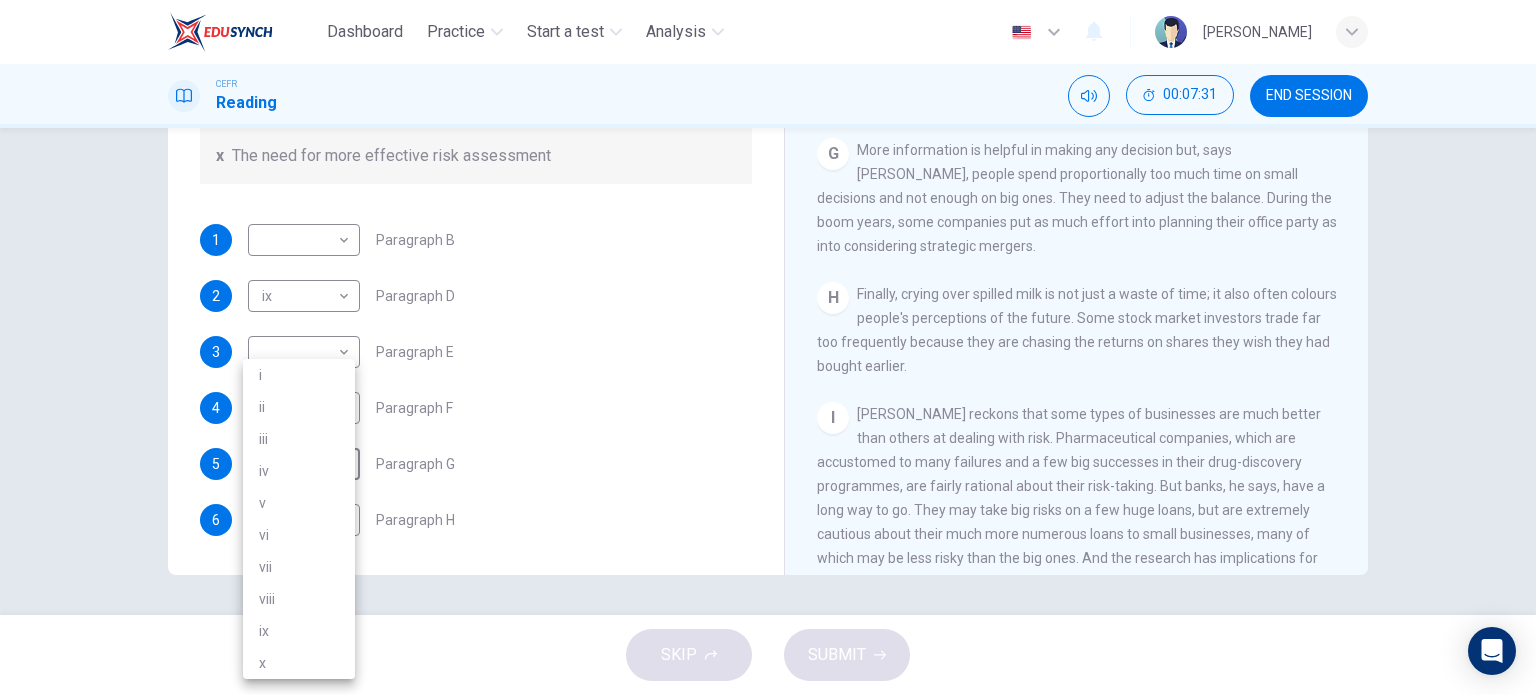 click on "vi" at bounding box center [299, 535] 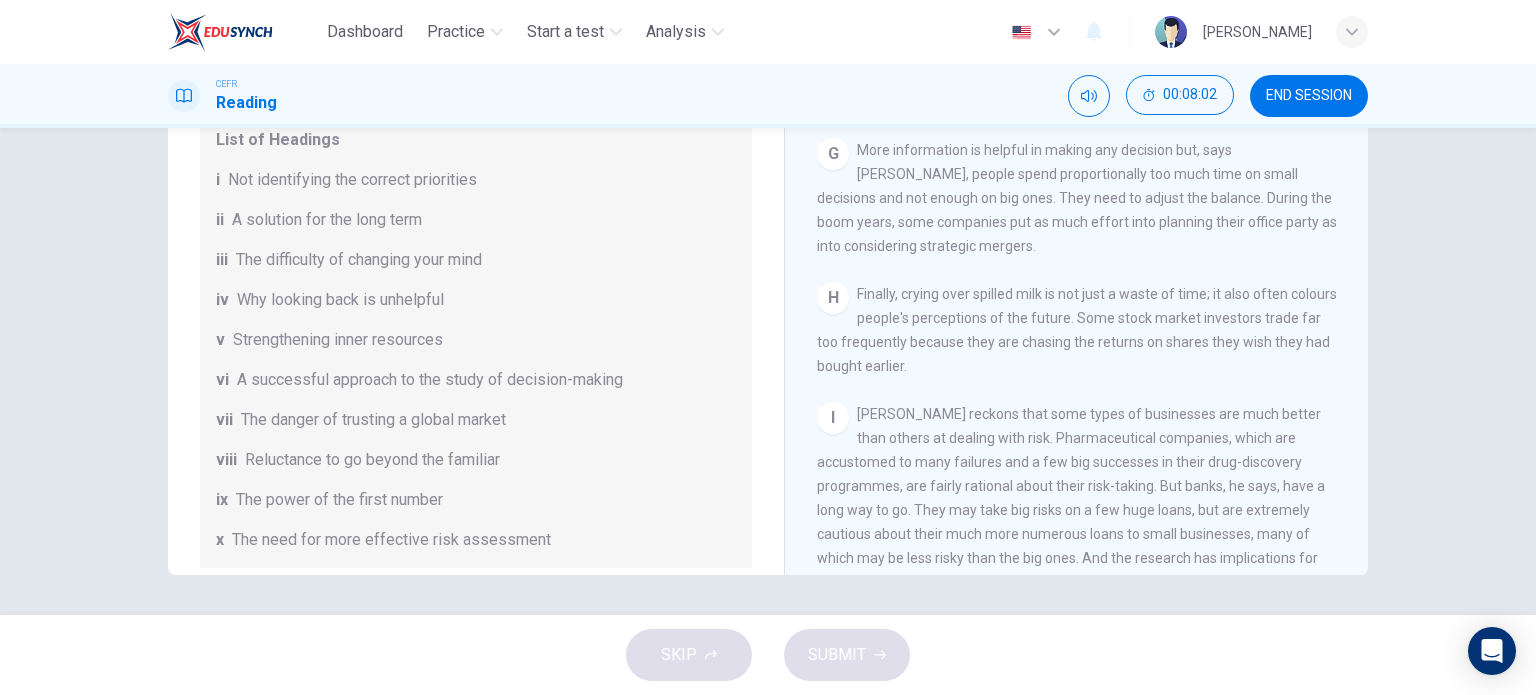scroll, scrollTop: 384, scrollLeft: 0, axis: vertical 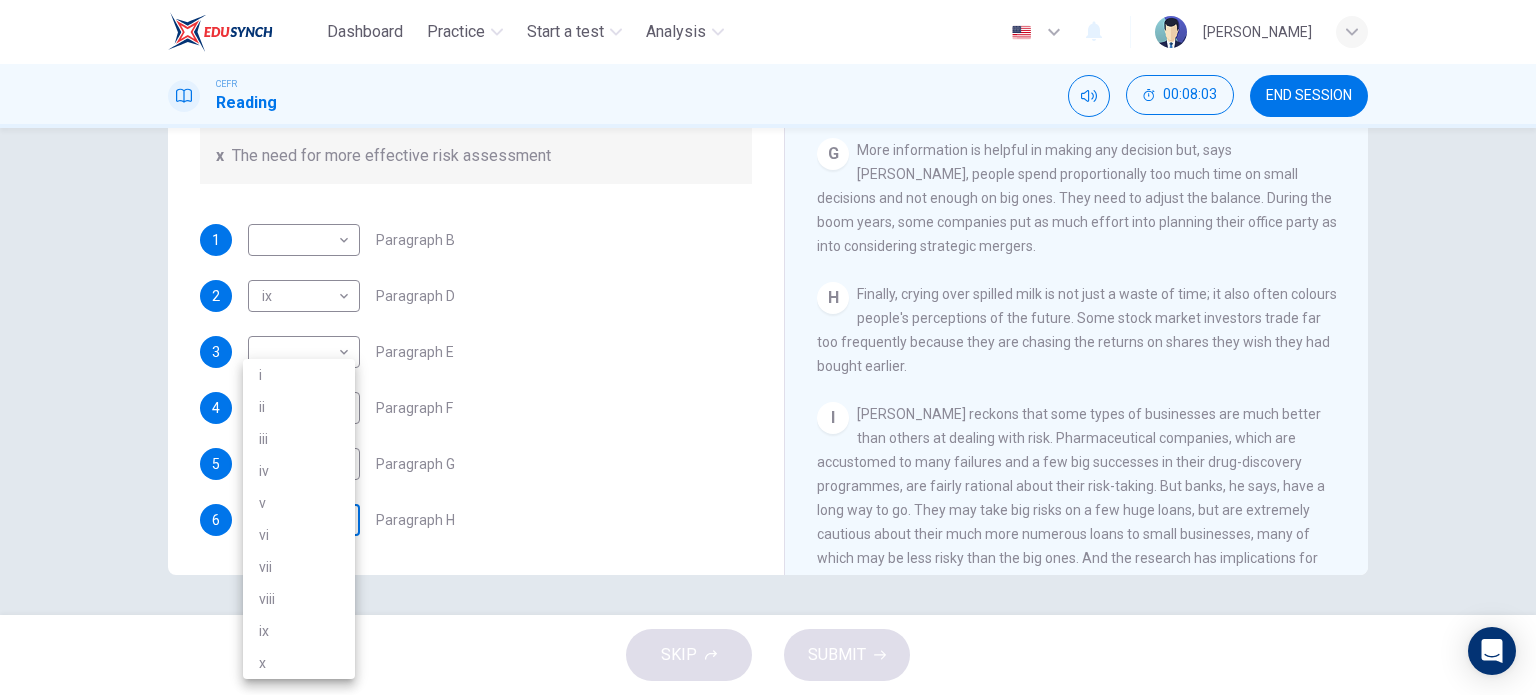 click on "Dashboard Practice Start a test Analysis English en ​ [PERSON_NAME] Reading 00:08:03 END SESSION Questions 1 - 6 Reading Passage 1 has nine paragraphs  A-I
Choose the correct heading for Paragraphs  B  and  D-H  from the list of headings below.
Write the correct number  (i-xi)  in the boxes below. List of Headings i Not identifying the correct priorities ii A solution for the long term iii The difficulty of changing your mind iv Why looking back is unhelpful v Strengthening inner resources vi A successful approach to the study of decision-making vii The danger of trusting a global market viii Reluctance to go beyond the familiar ix The power of the first number x The need for more effective risk assessment 1 ​ ​ Paragraph B 2 ix ix ​ Paragraph D 3 ​ ​ Paragraph E 4 v v ​ Paragraph F 5 vi vi ​ Paragraph G 6 ​ ​ Paragraph H Why Risks Can Go Wrong CLICK TO ZOOM Click to Zoom A B C D E F G H I SKIP SUBMIT EduSynch - Online Language Proficiency Testing
Dashboard" at bounding box center [768, 347] 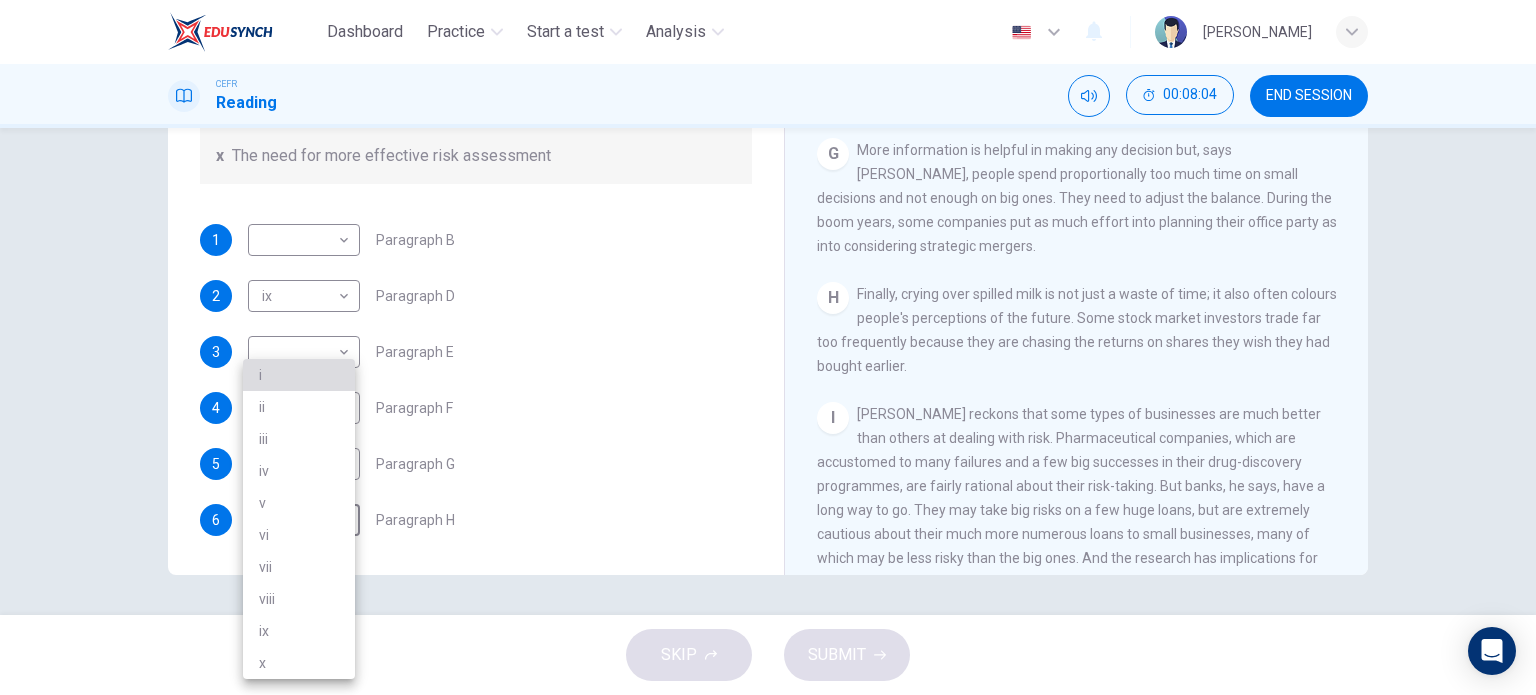 click on "i" at bounding box center (299, 375) 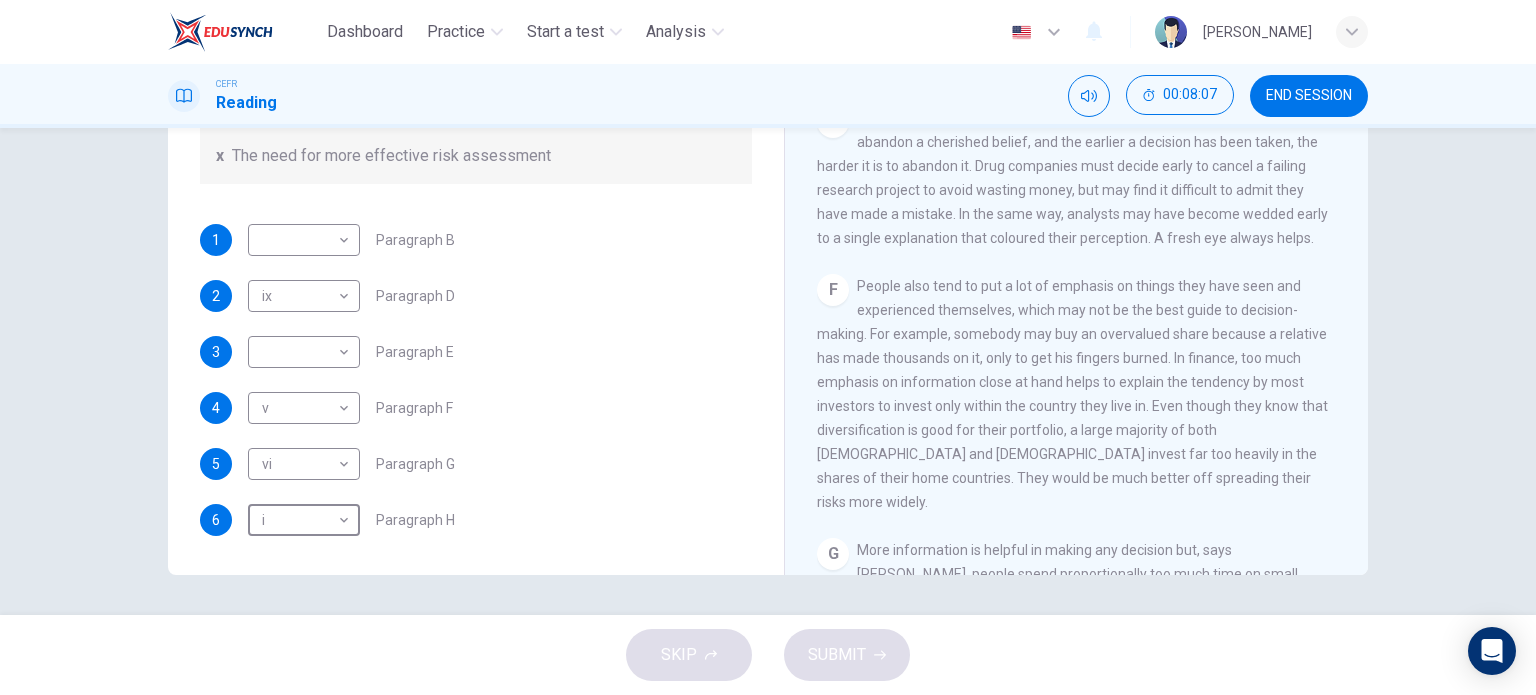 scroll, scrollTop: 1215, scrollLeft: 0, axis: vertical 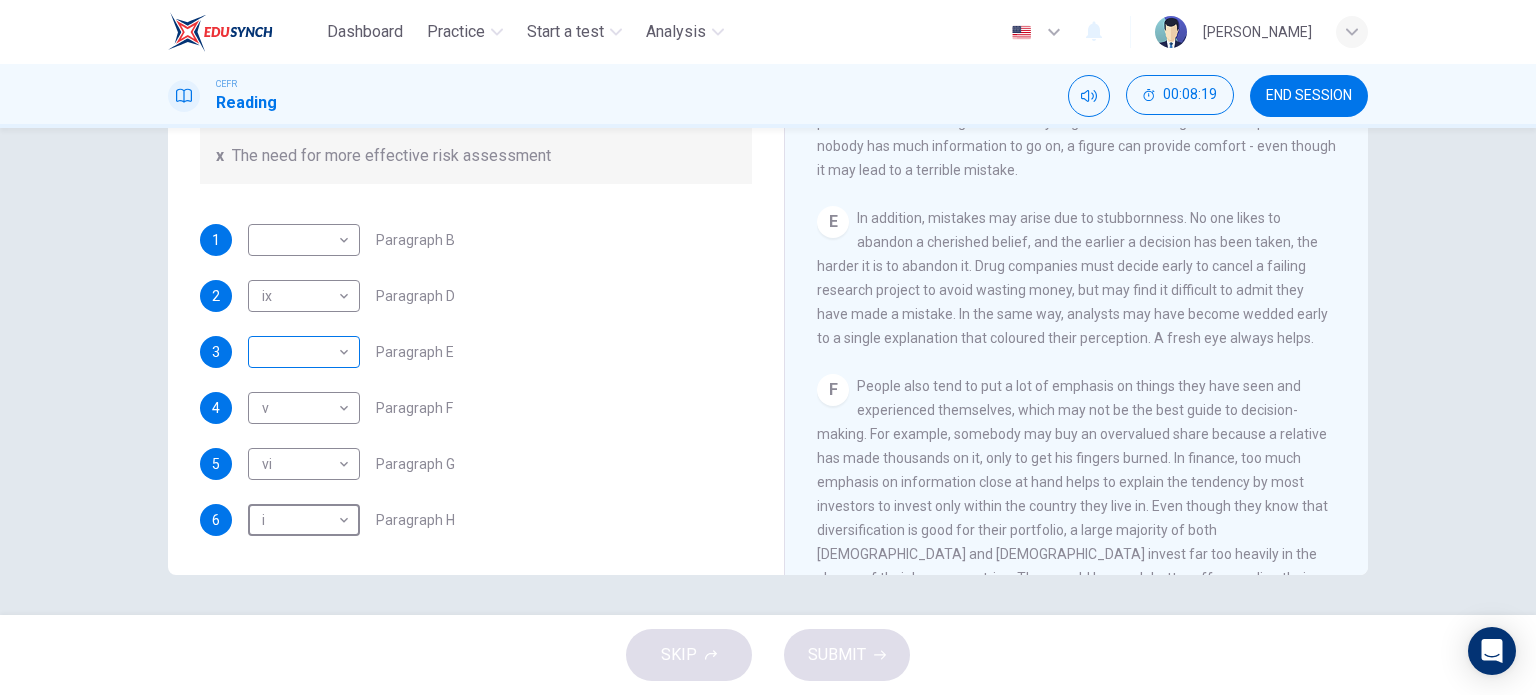 click on "Dashboard Practice Start a test Analysis English en ​ [PERSON_NAME] Reading 00:08:19 END SESSION Questions 1 - 6 Reading Passage 1 has nine paragraphs  A-I
Choose the correct heading for Paragraphs  B  and  D-H  from the list of headings below.
Write the correct number  (i-xi)  in the boxes below. List of Headings i Not identifying the correct priorities ii A solution for the long term iii The difficulty of changing your mind iv Why looking back is unhelpful v Strengthening inner resources vi A successful approach to the study of decision-making vii The danger of trusting a global market viii Reluctance to go beyond the familiar ix The power of the first number x The need for more effective risk assessment 1 ​ ​ Paragraph B 2 ix ix ​ Paragraph D 3 ​ ​ Paragraph E 4 v v ​ Paragraph F 5 vi vi ​ Paragraph G 6 i i ​ Paragraph H Why Risks Can Go Wrong CLICK TO ZOOM Click to Zoom A B C D E F G H I SKIP SUBMIT EduSynch - Online Language Proficiency Testing
Dashboard" at bounding box center (768, 347) 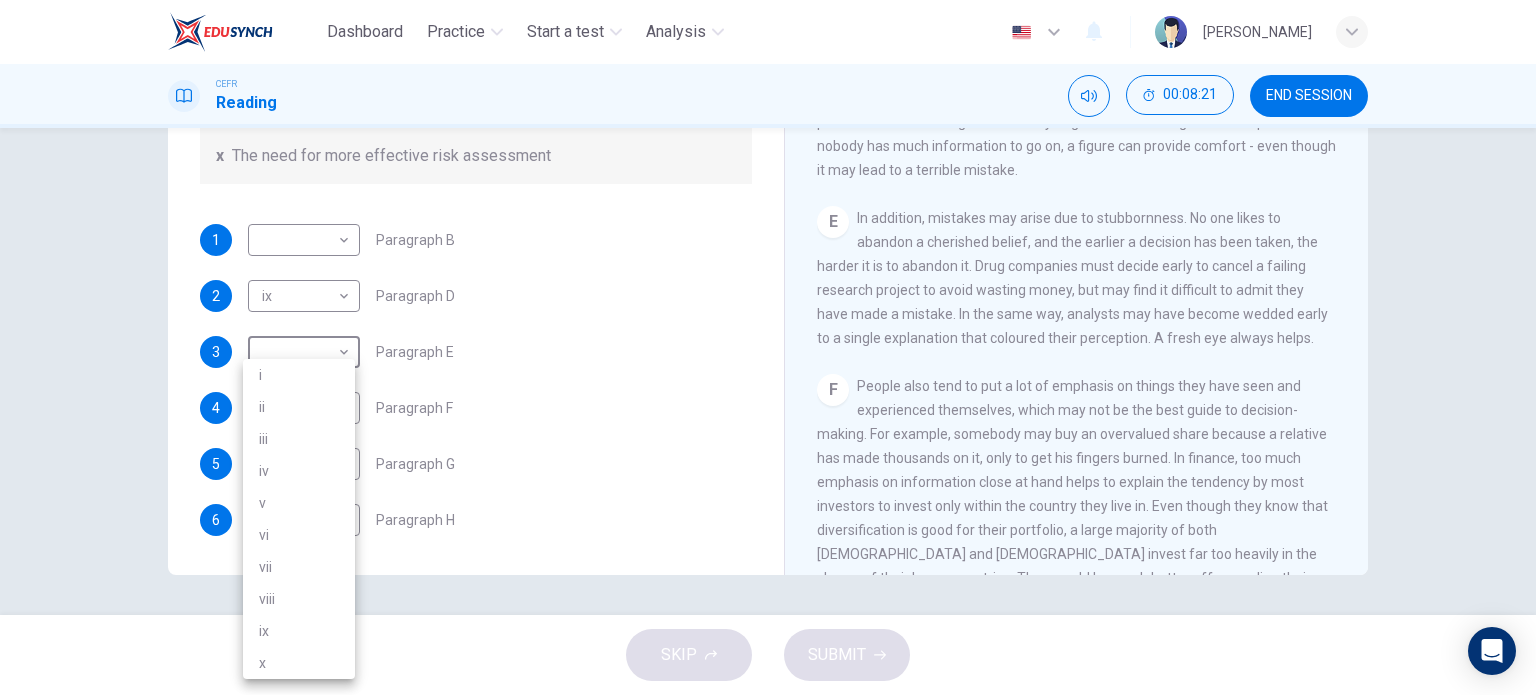 click on "iii" at bounding box center (299, 439) 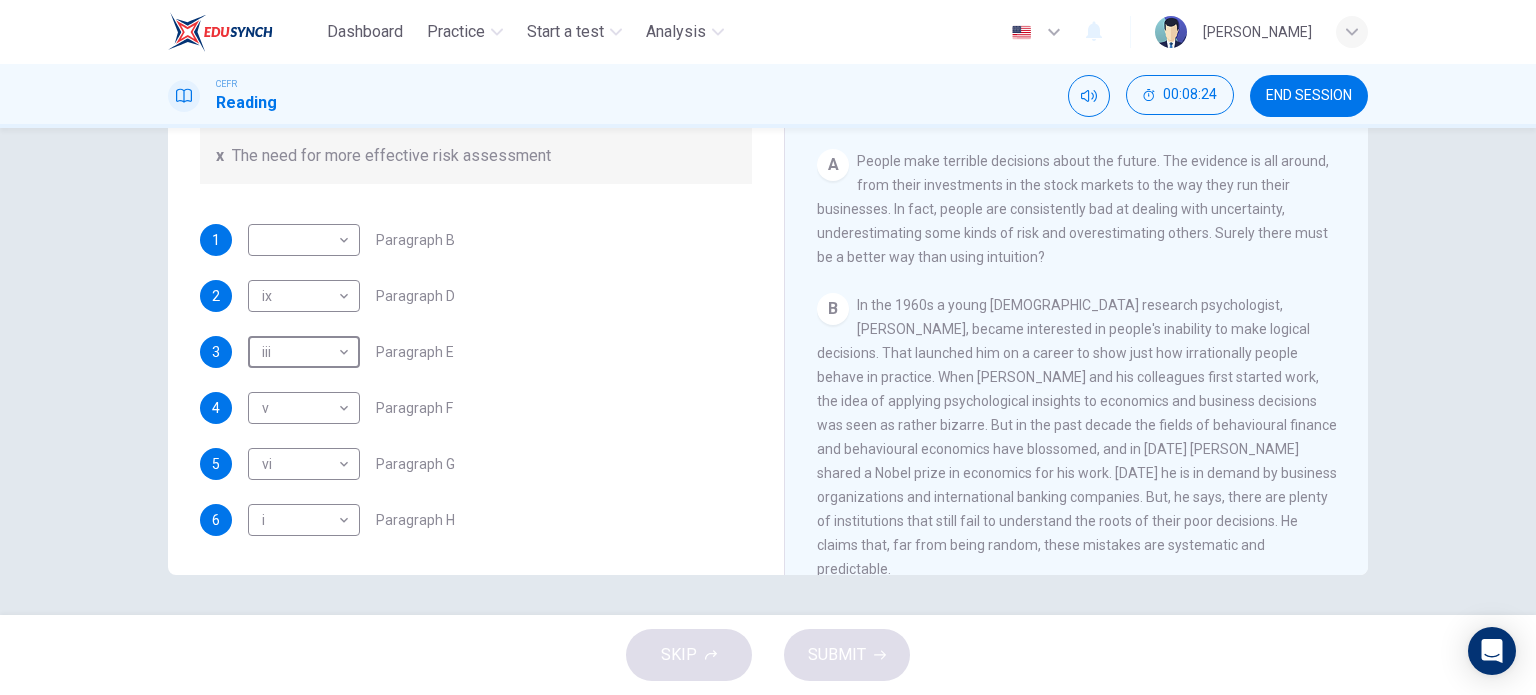 scroll, scrollTop: 315, scrollLeft: 0, axis: vertical 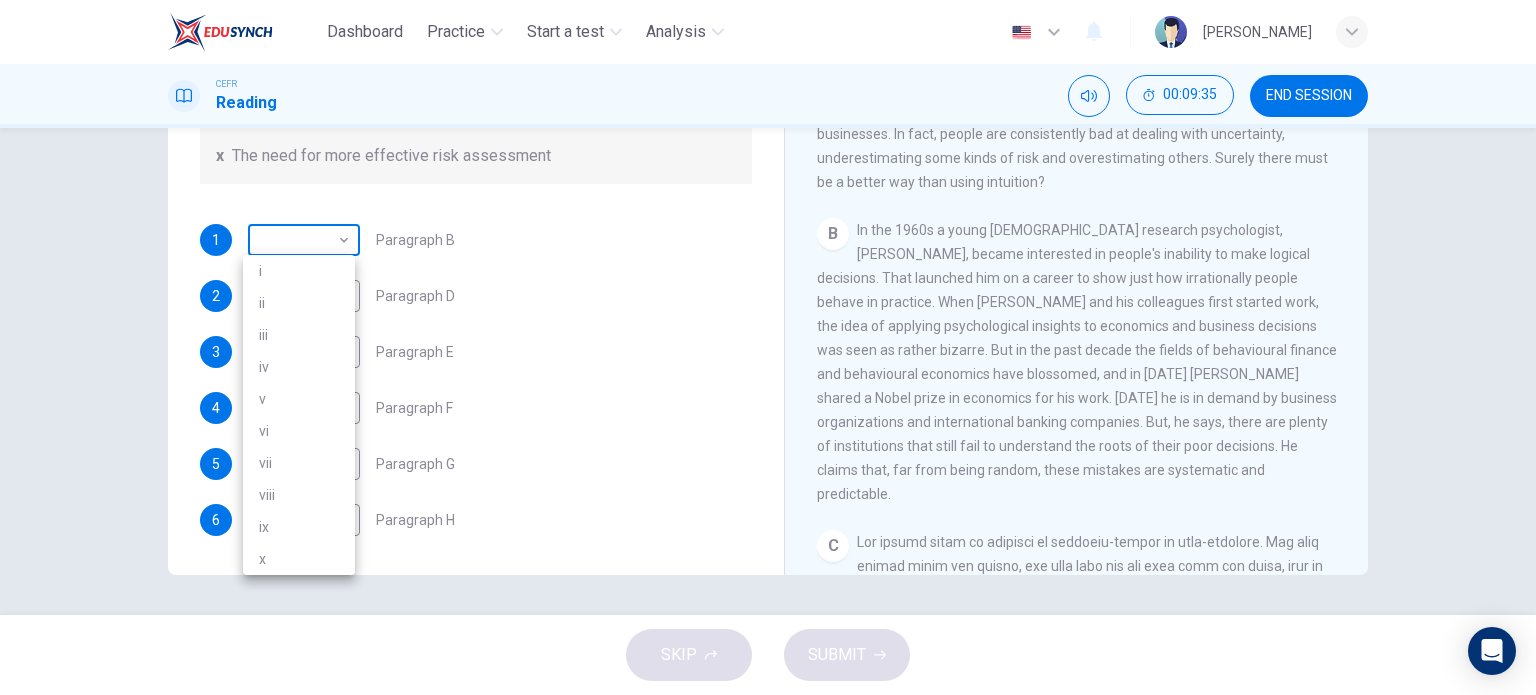 click on "Dashboard Practice Start a test Analysis English en ​ [PERSON_NAME] Reading 00:09:35 END SESSION Questions 1 - 6 Reading Passage 1 has nine paragraphs  A-I
Choose the correct heading for Paragraphs  B  and  D-H  from the list of headings below.
Write the correct number  (i-xi)  in the boxes below. List of Headings i Not identifying the correct priorities ii A solution for the long term iii The difficulty of changing your mind iv Why looking back is unhelpful v Strengthening inner resources vi A successful approach to the study of decision-making vii The danger of trusting a global market viii Reluctance to go beyond the familiar ix The power of the first number x The need for more effective risk assessment 1 ​ ​ Paragraph B 2 ix ix ​ Paragraph D 3 iii iii ​ Paragraph E 4 v v ​ Paragraph F 5 vi vi ​ Paragraph G 6 i i ​ Paragraph H Why Risks Can Go Wrong CLICK TO ZOOM Click to Zoom A B C D E F G H I SKIP SUBMIT EduSynch - Online Language Proficiency Testing
2025" at bounding box center (768, 347) 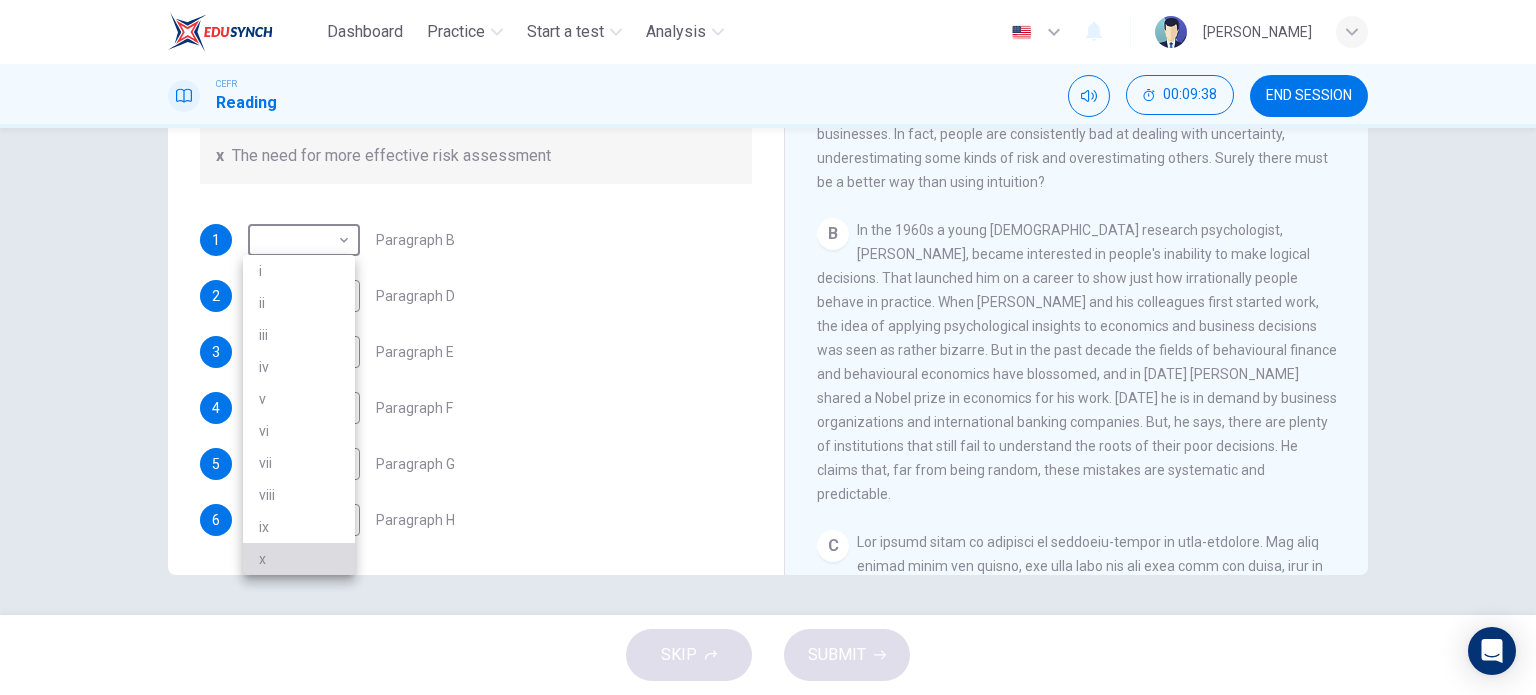 click on "x" at bounding box center (299, 559) 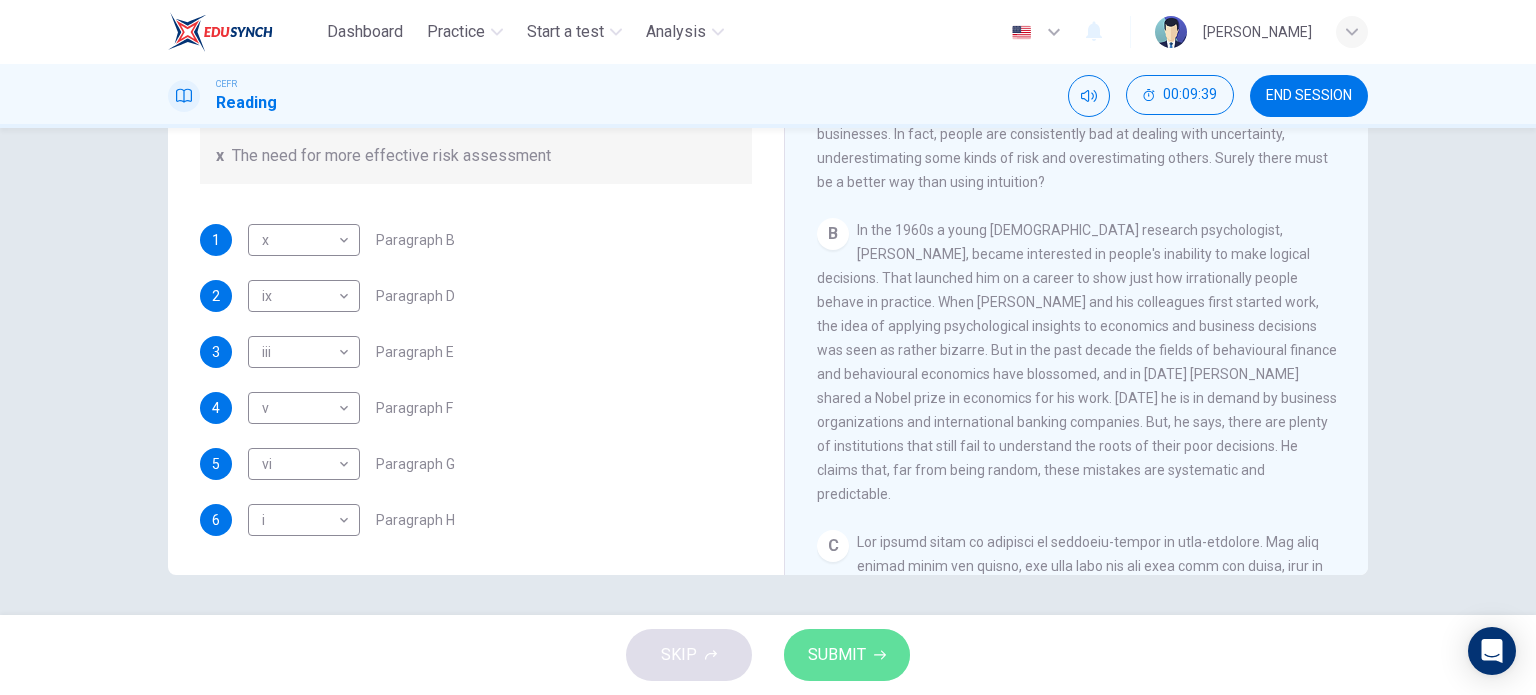 click on "SUBMIT" at bounding box center (837, 655) 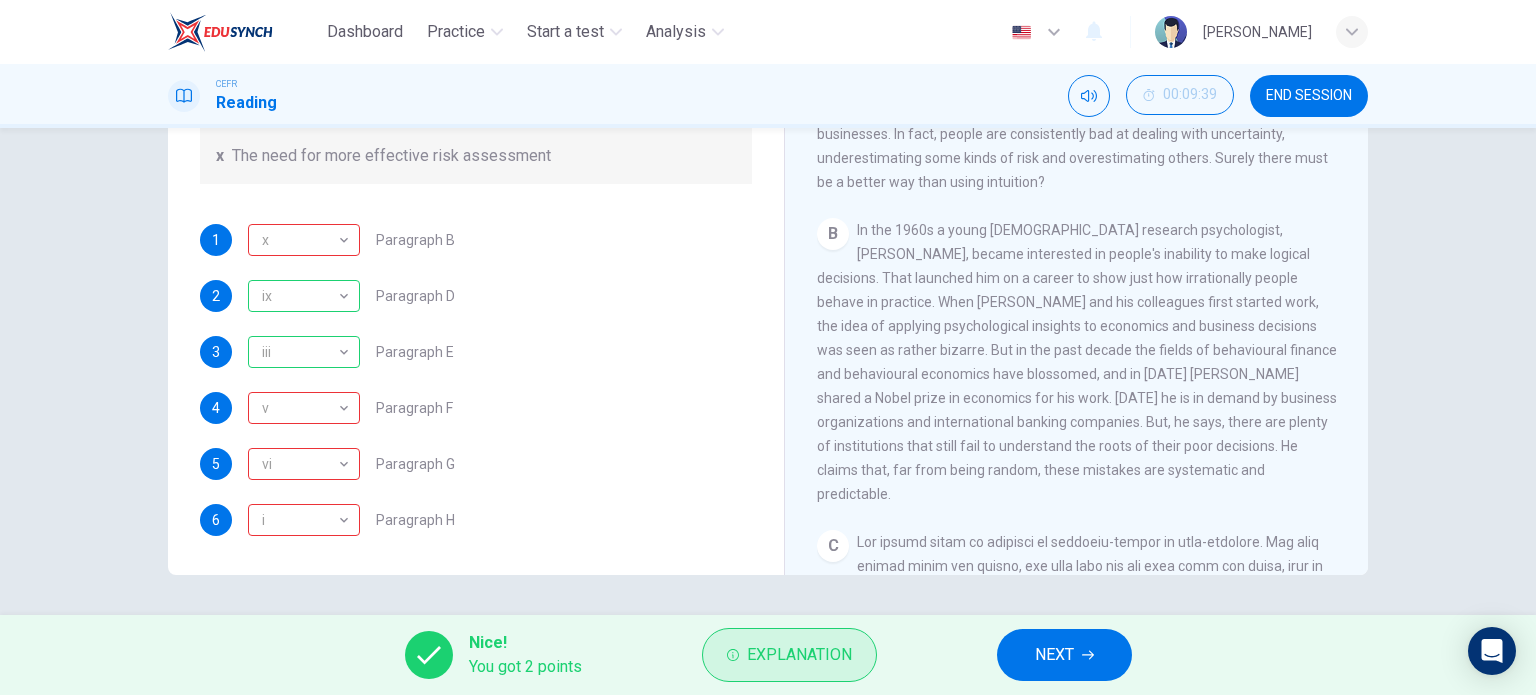 click on "Explanation" at bounding box center [799, 655] 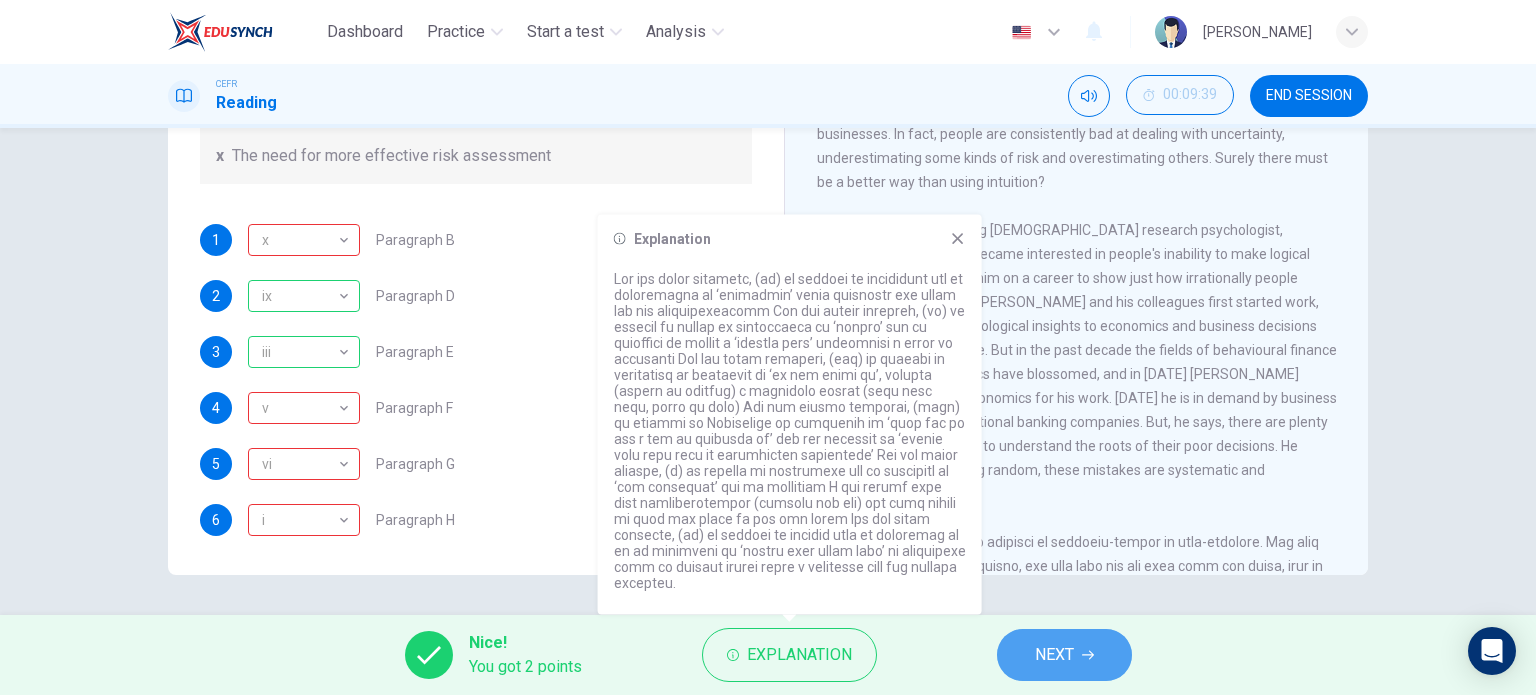 click on "NEXT" at bounding box center (1064, 655) 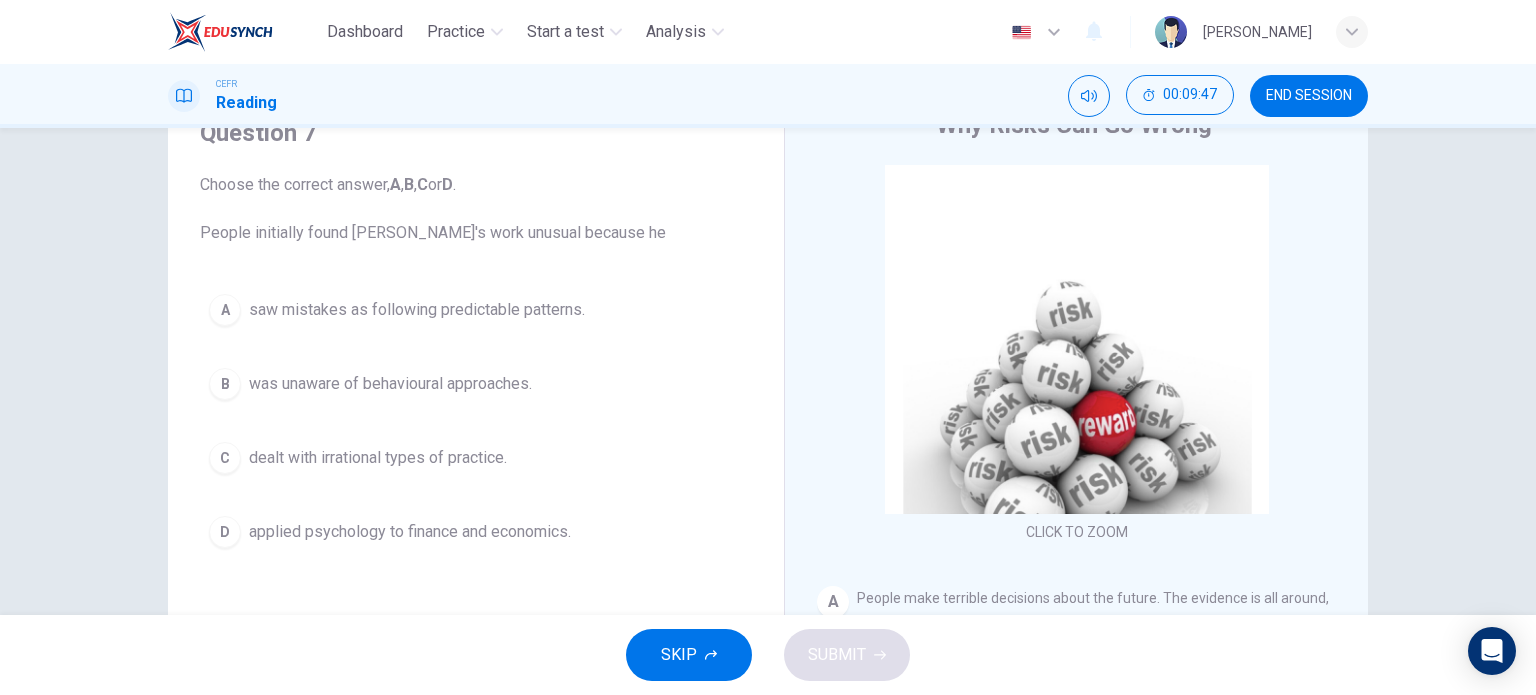 scroll, scrollTop: 88, scrollLeft: 0, axis: vertical 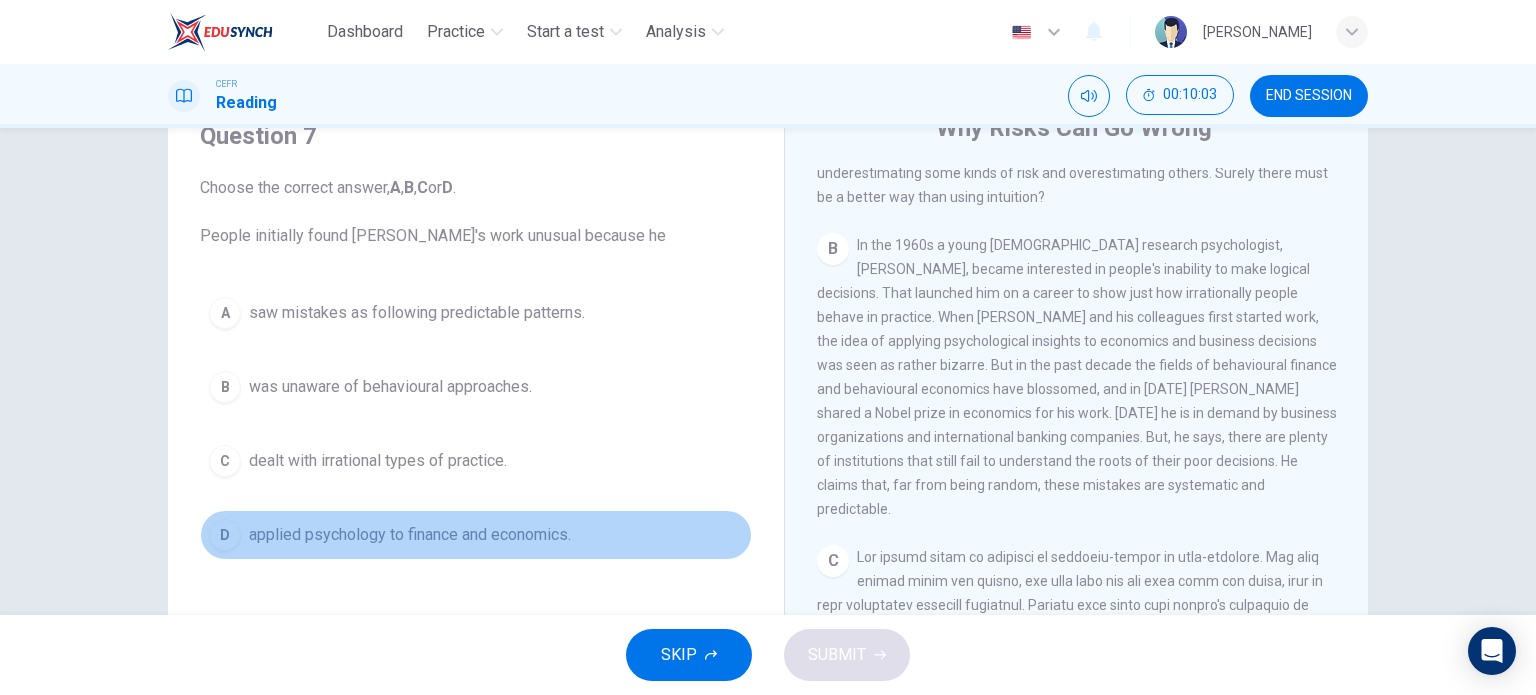 click on "applied psychology to finance and economics." at bounding box center (410, 535) 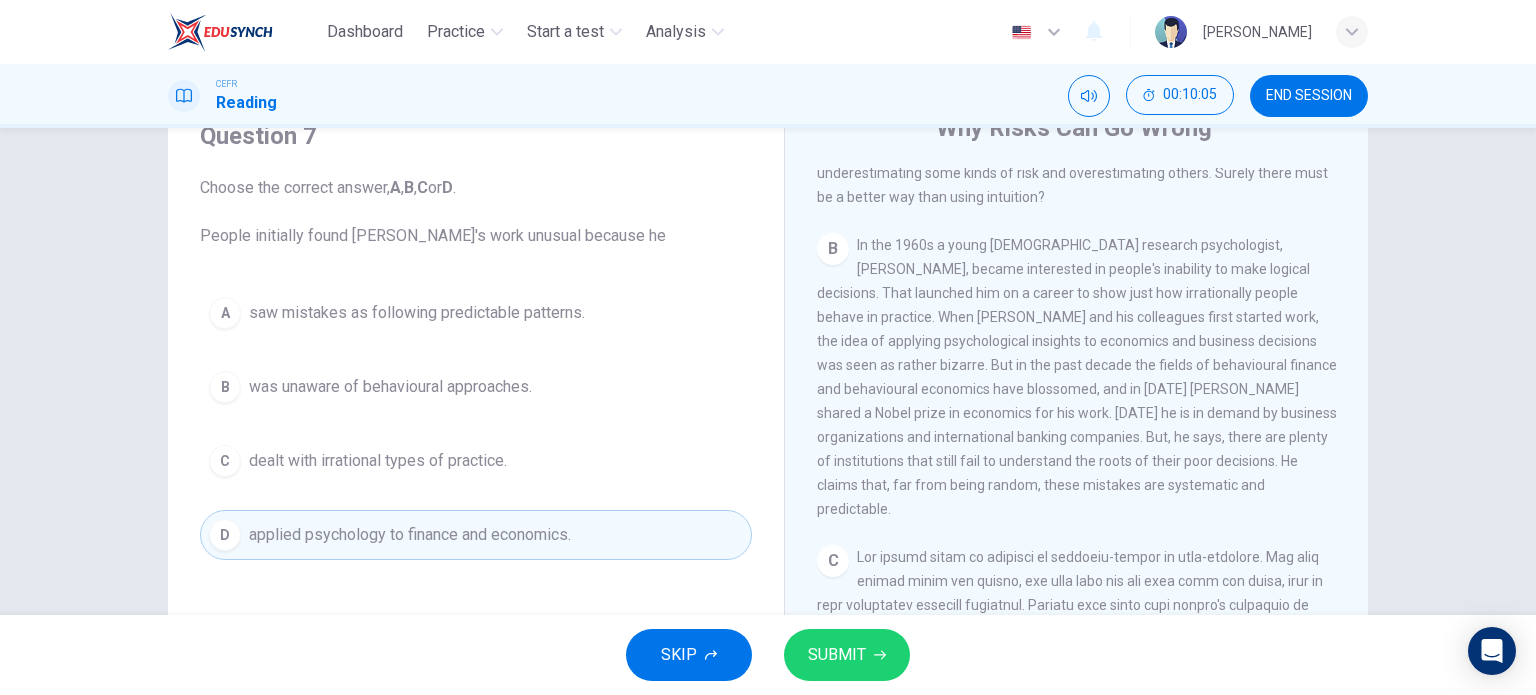 click on "SUBMIT" at bounding box center (837, 655) 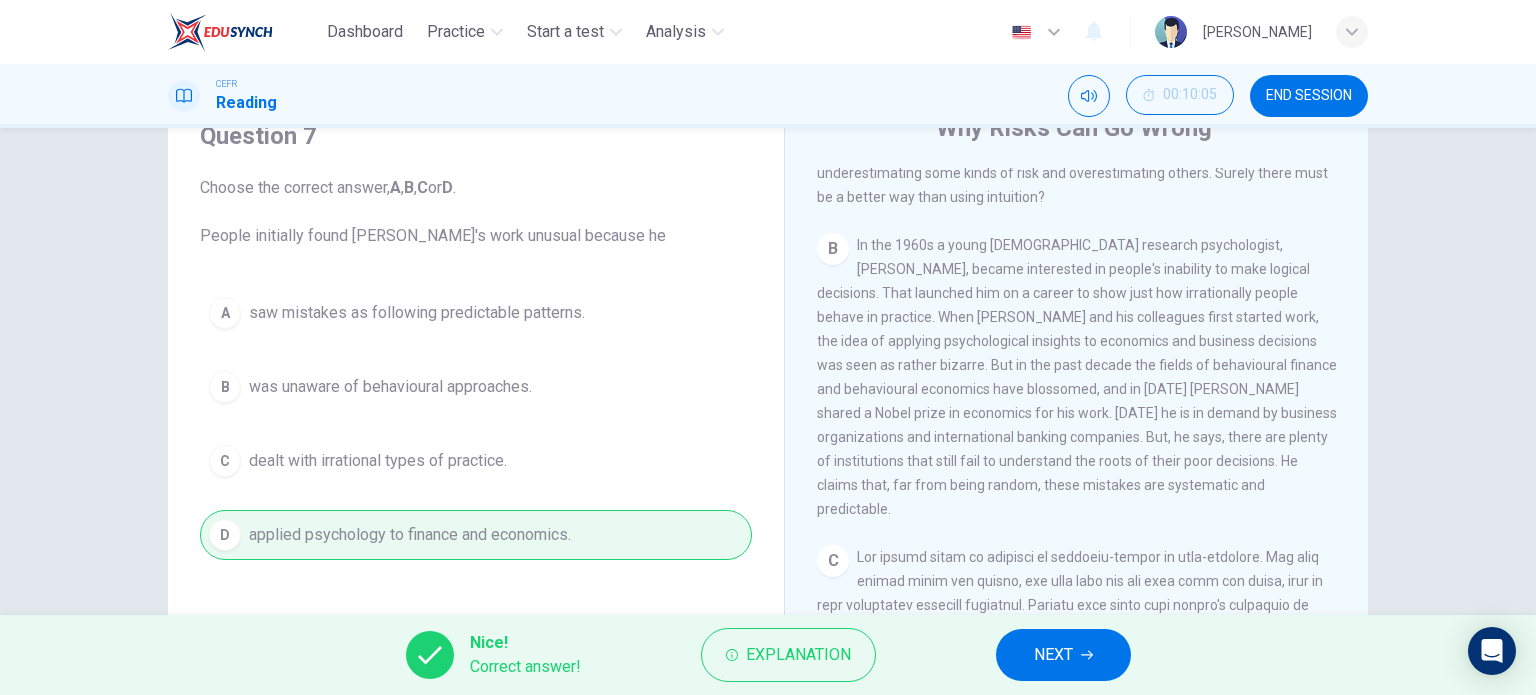 click on "NEXT" at bounding box center (1053, 655) 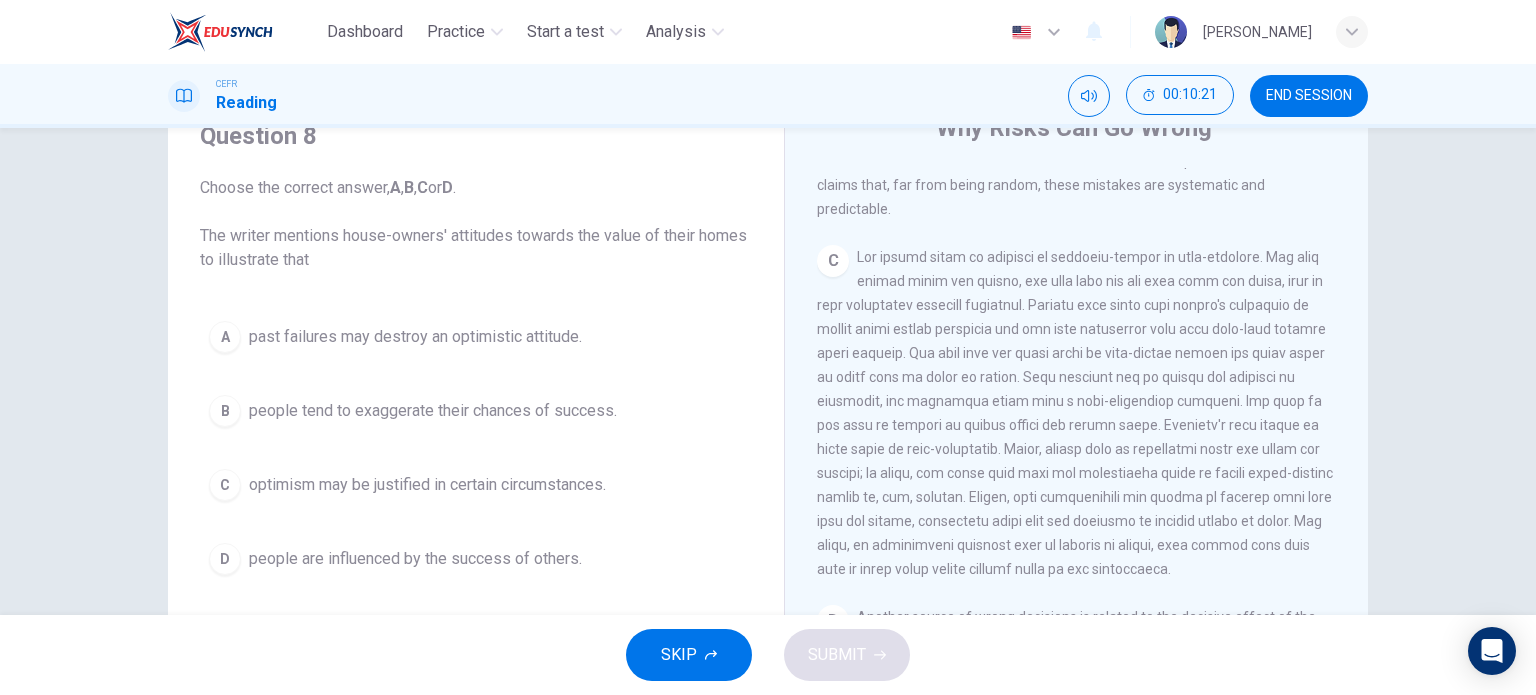 scroll, scrollTop: 1200, scrollLeft: 0, axis: vertical 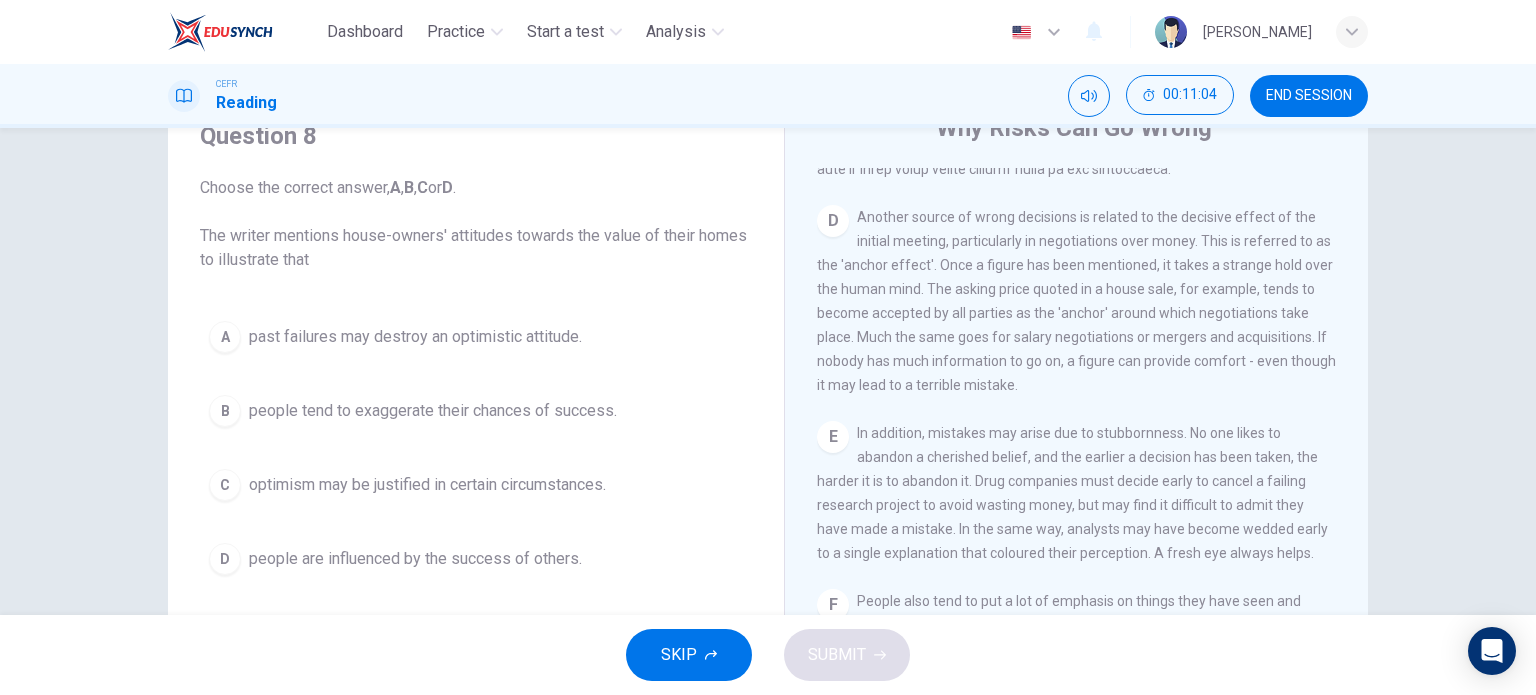 click on "people tend to exaggerate their chances of success." at bounding box center [433, 411] 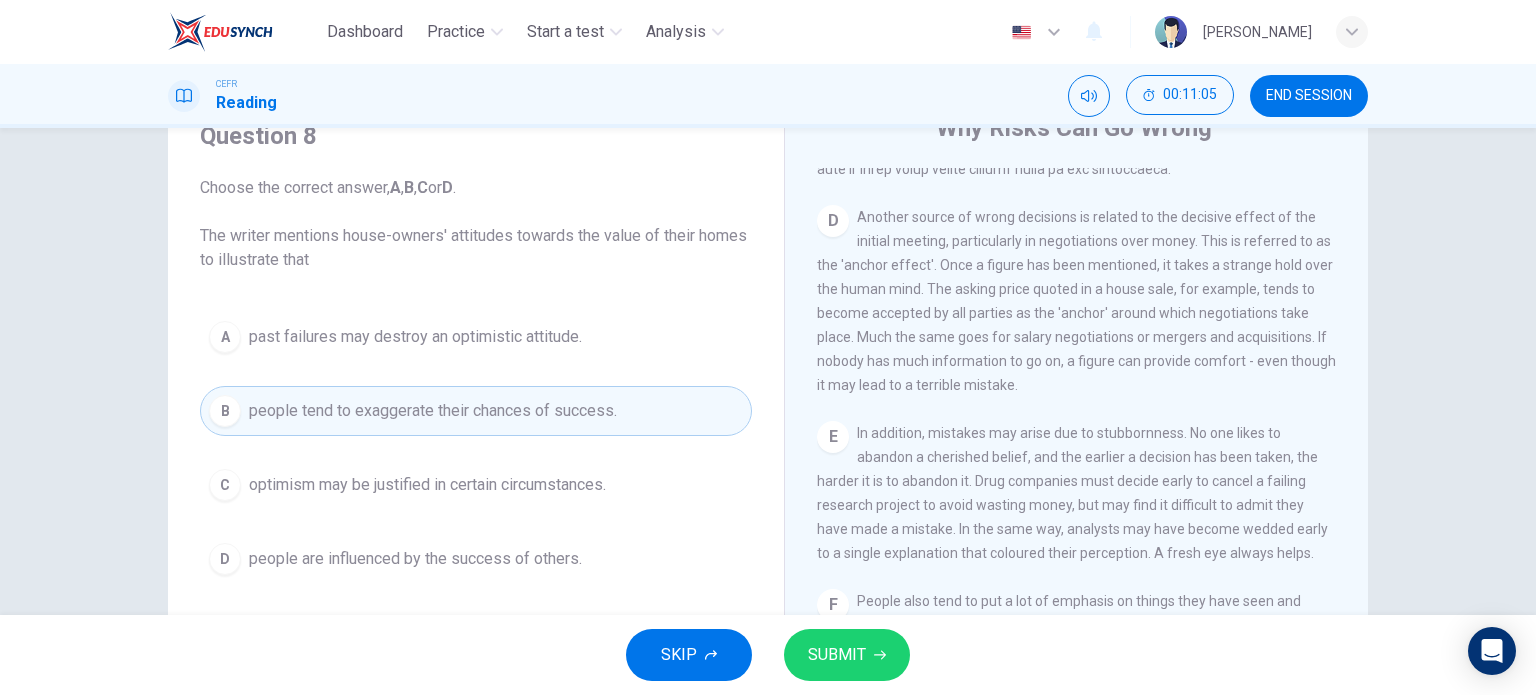 click on "SUBMIT" at bounding box center [847, 655] 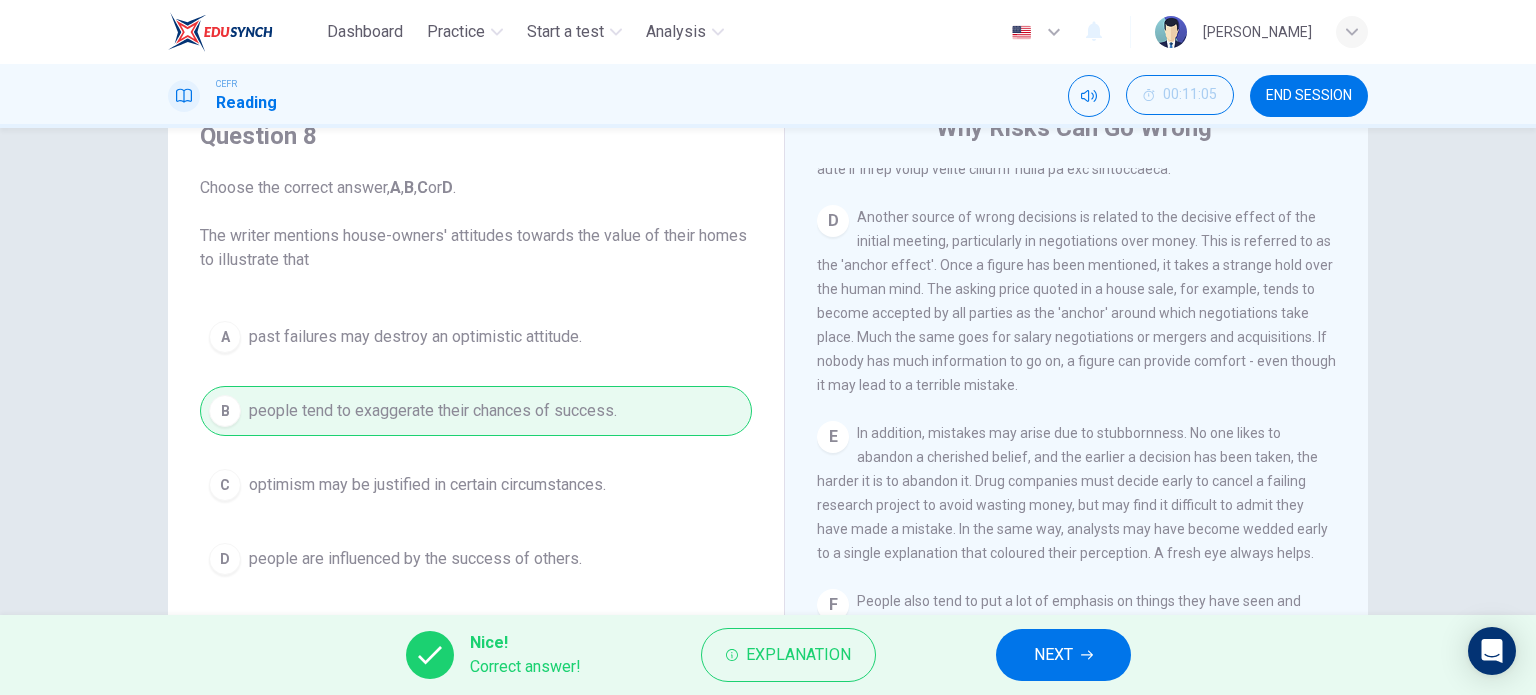 click on "NEXT" at bounding box center (1053, 655) 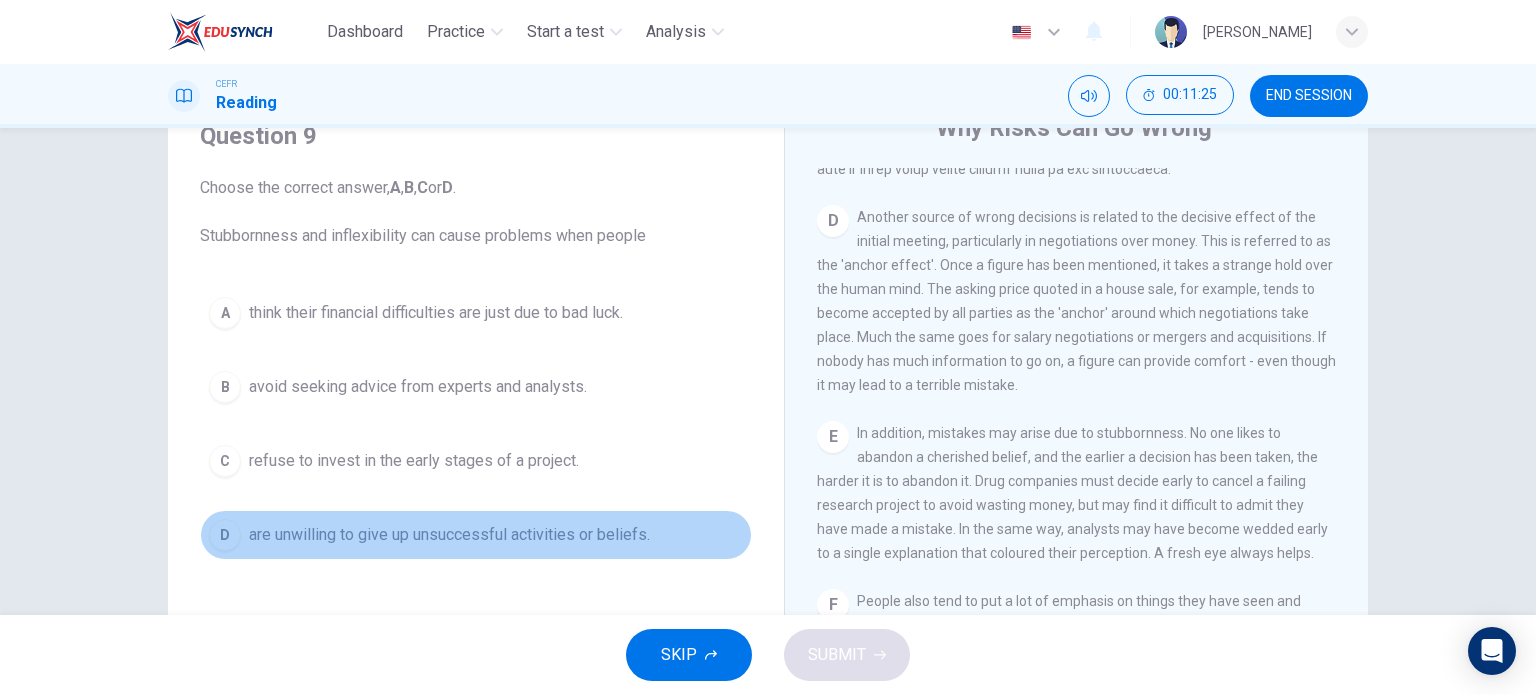 click on "are unwilling to give up unsuccessful activities or beliefs." at bounding box center (449, 535) 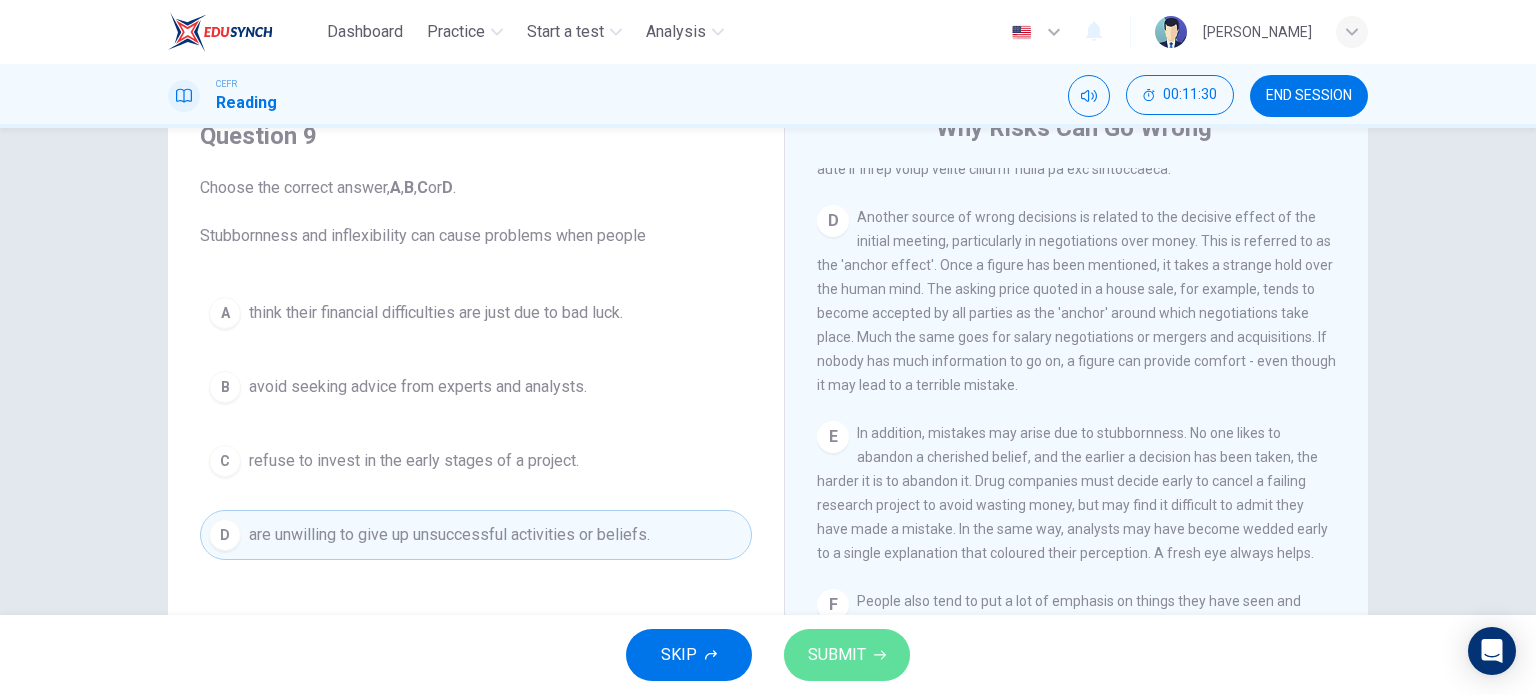 click on "SUBMIT" at bounding box center (837, 655) 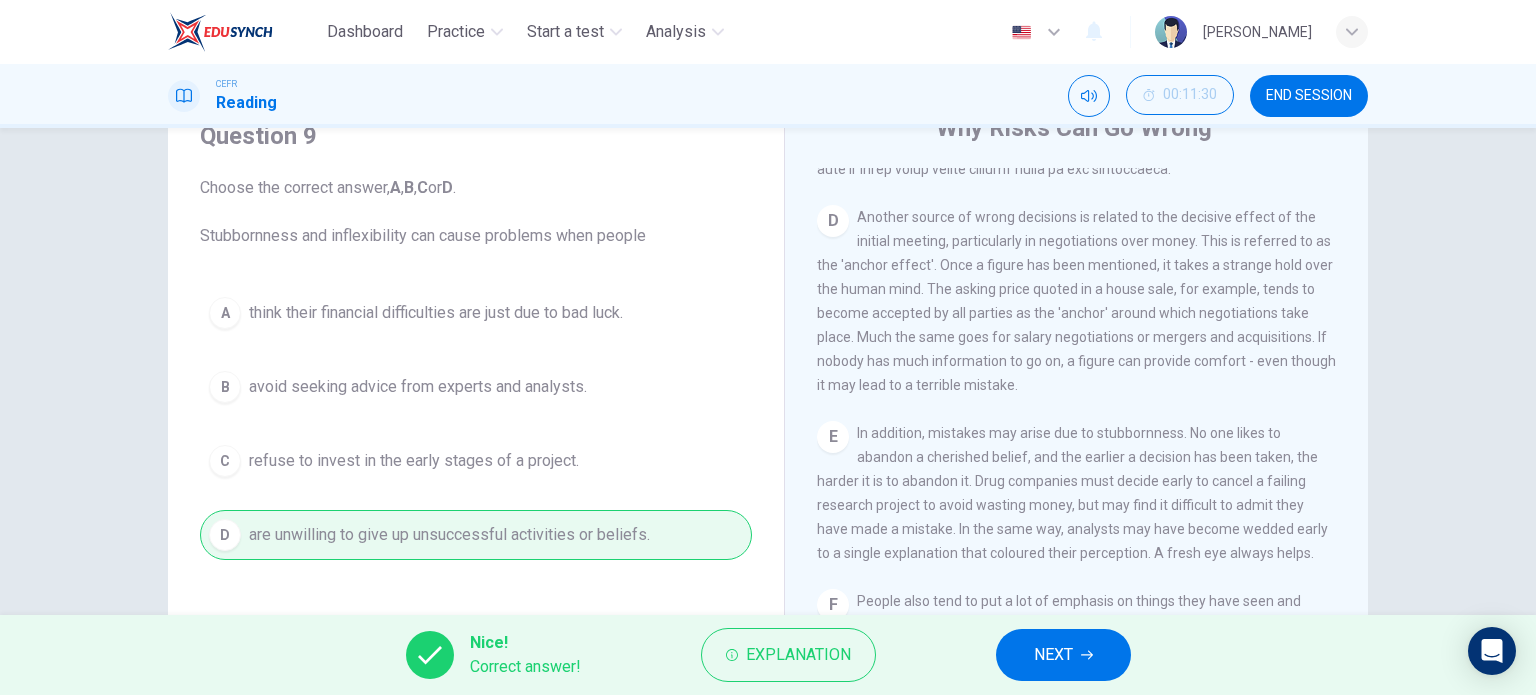 click on "NEXT" at bounding box center (1053, 655) 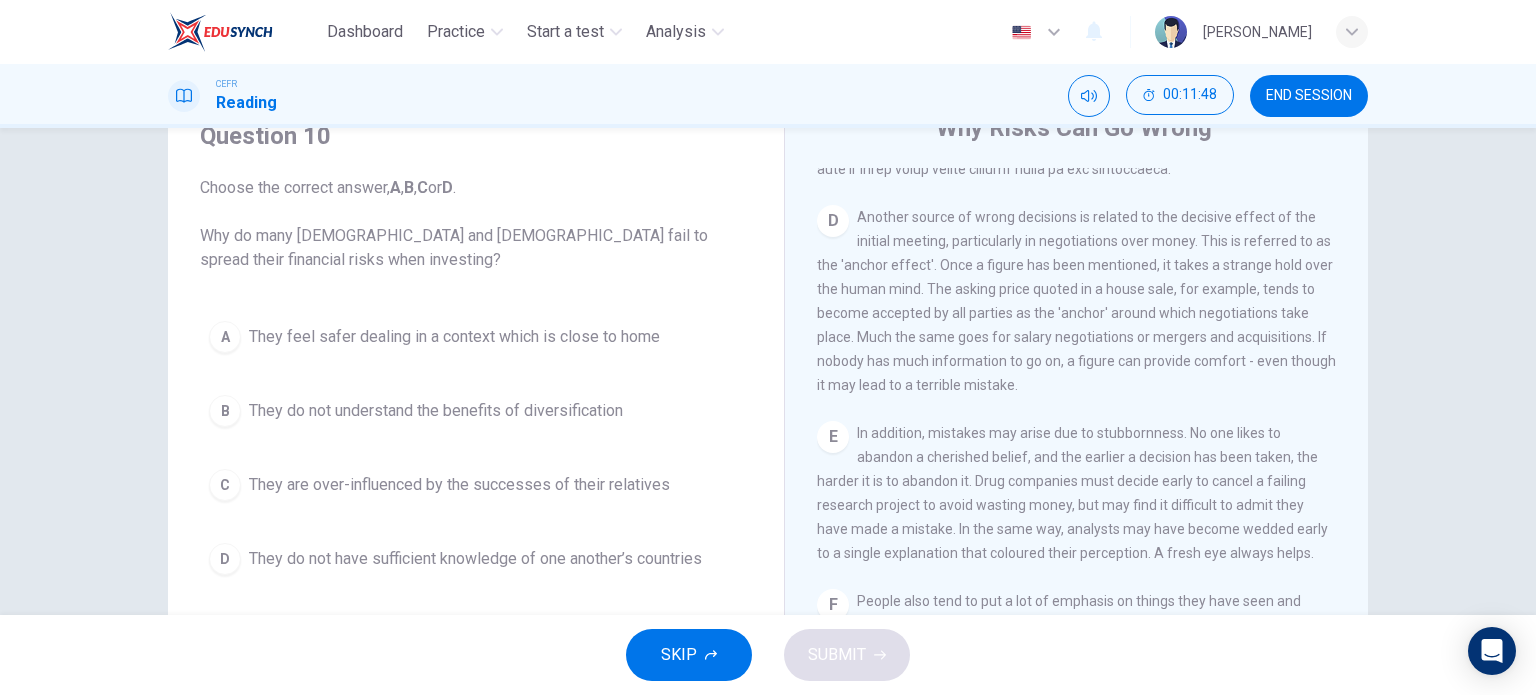 click on "They do not understand the benefits of diversification" at bounding box center [436, 411] 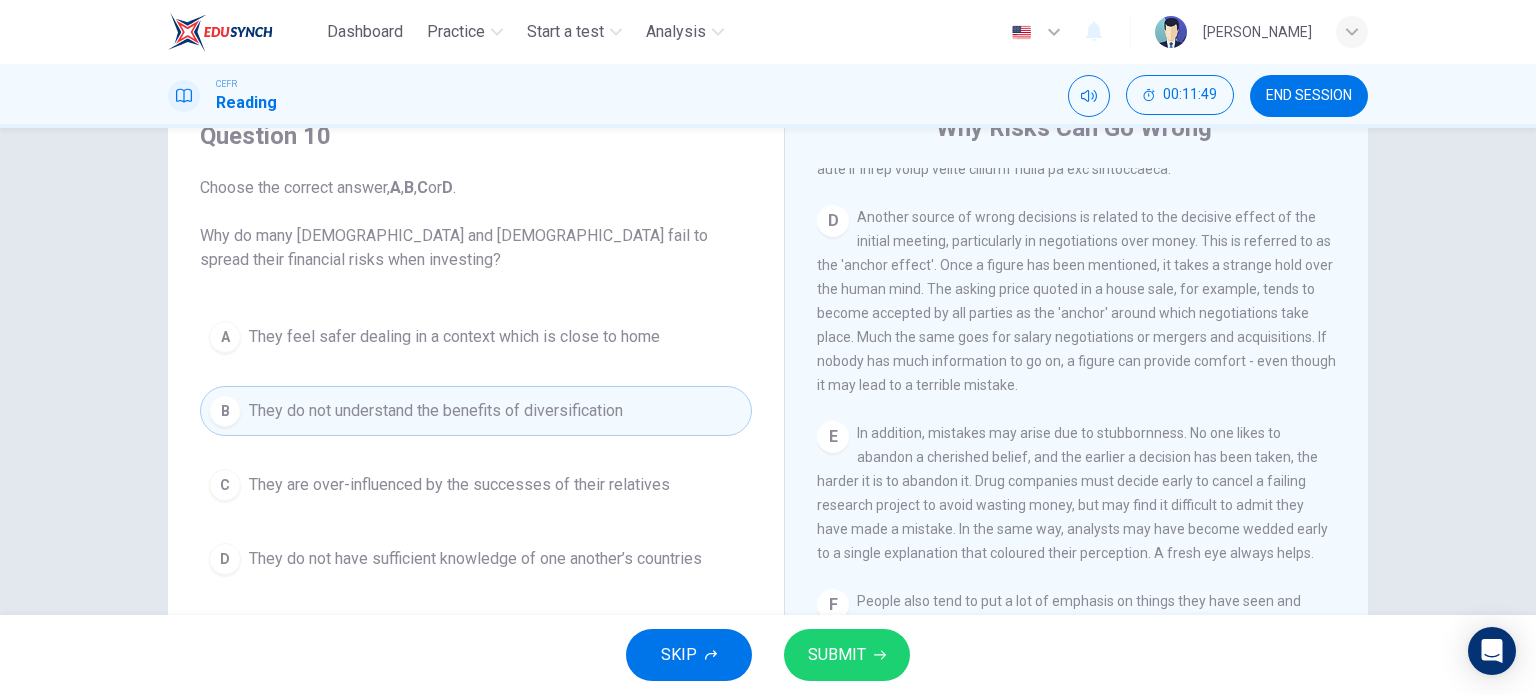 click on "SUBMIT" at bounding box center (837, 655) 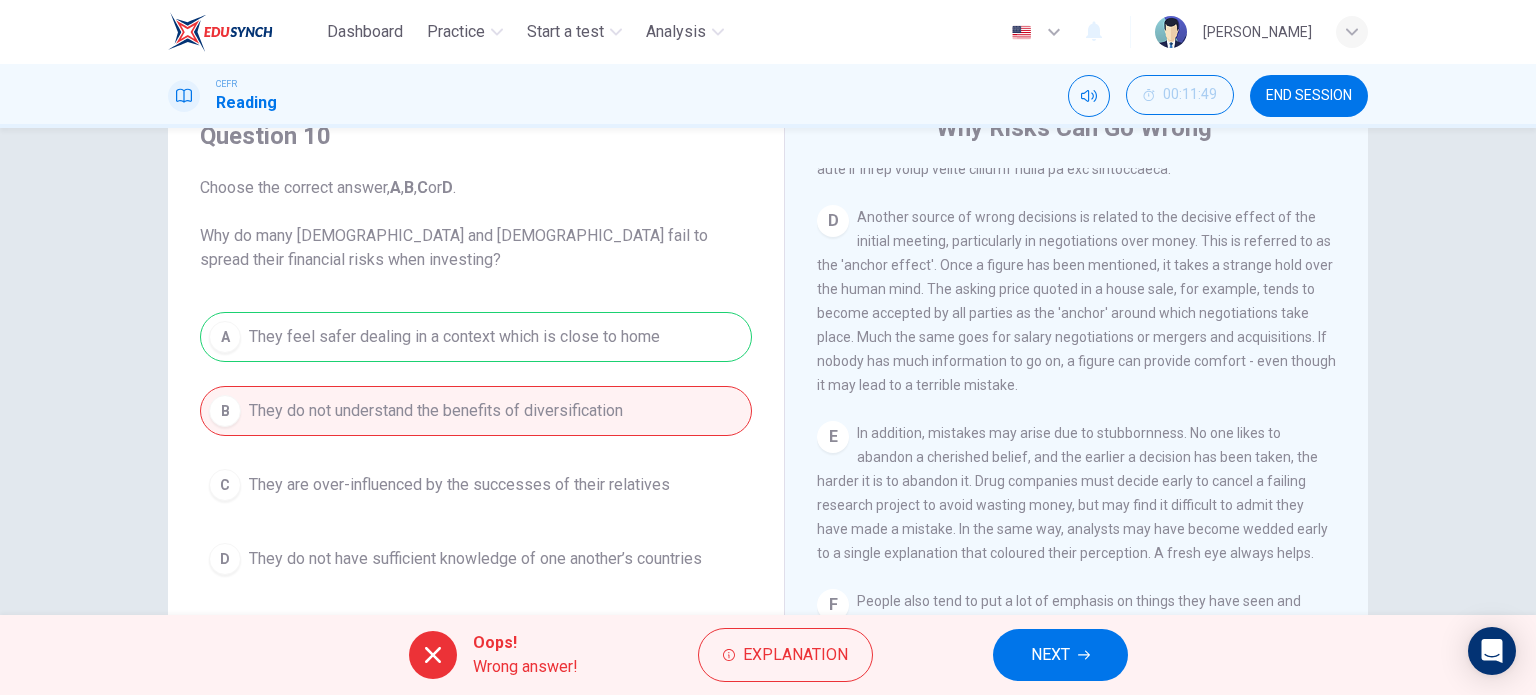 click on "NEXT" at bounding box center (1050, 655) 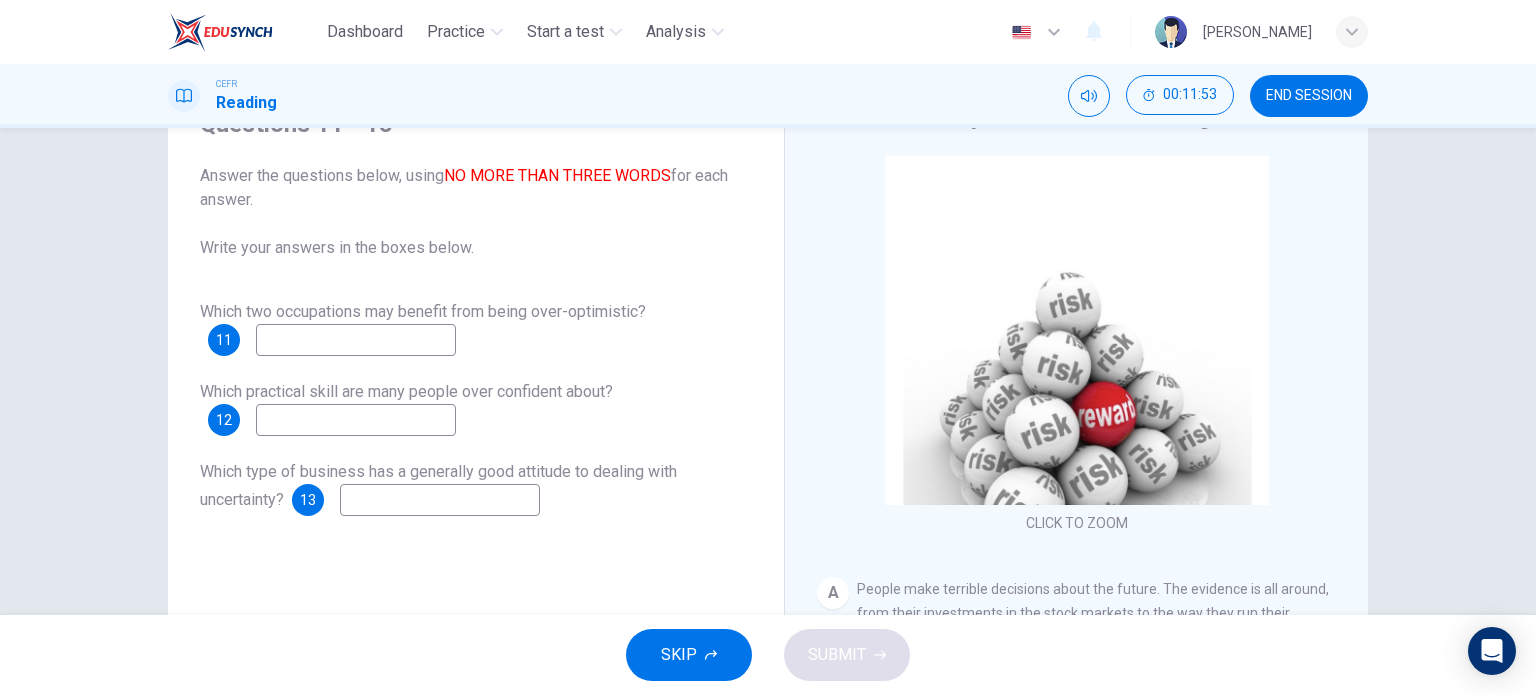 scroll, scrollTop: 200, scrollLeft: 0, axis: vertical 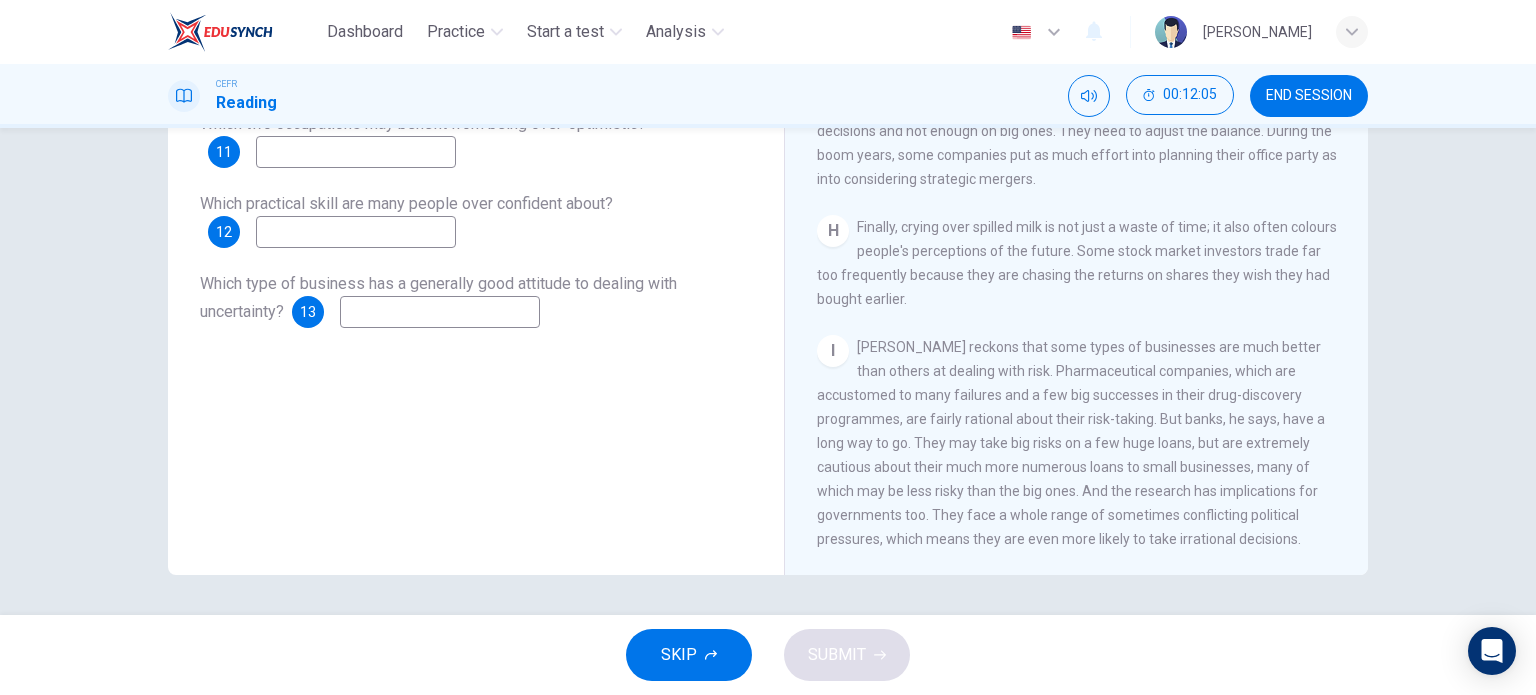 drag, startPoint x: 1020, startPoint y: 366, endPoint x: 1039, endPoint y: 366, distance: 19 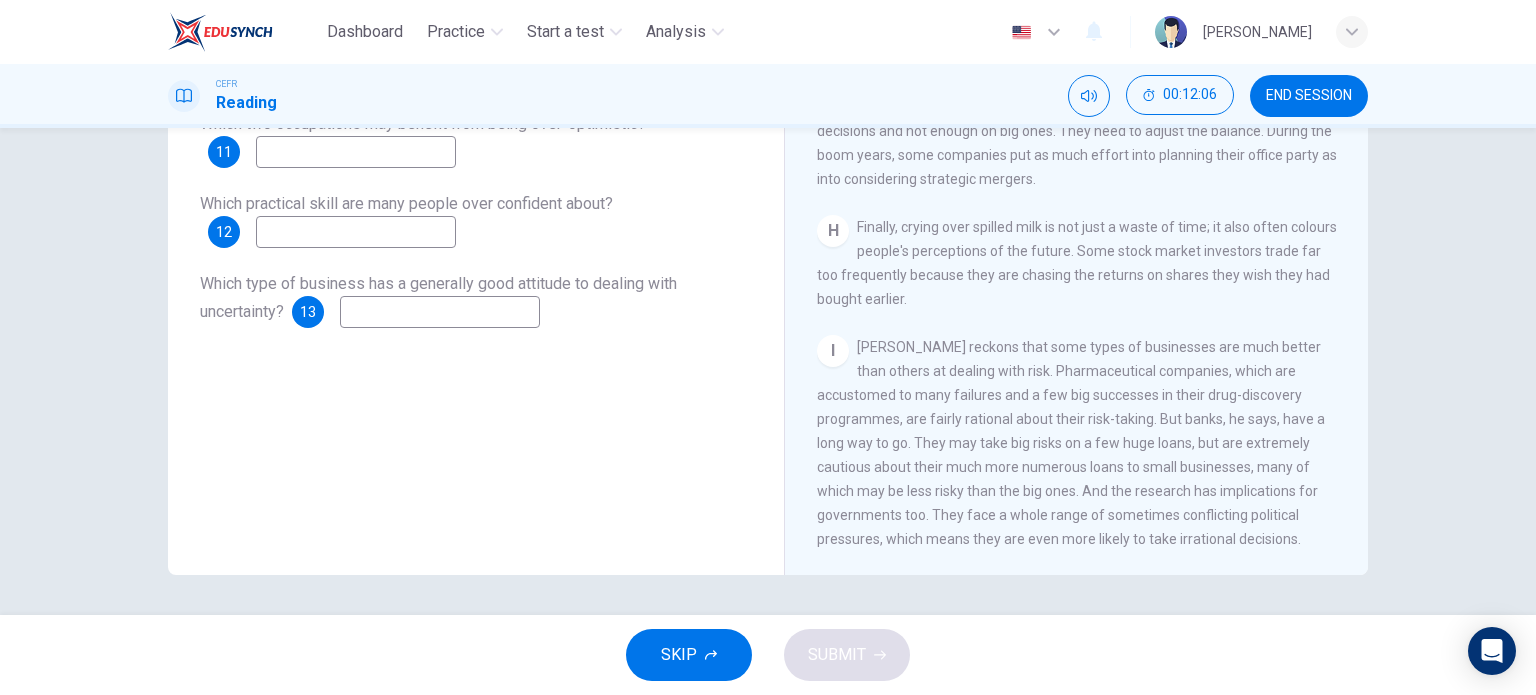 scroll, scrollTop: 1715, scrollLeft: 0, axis: vertical 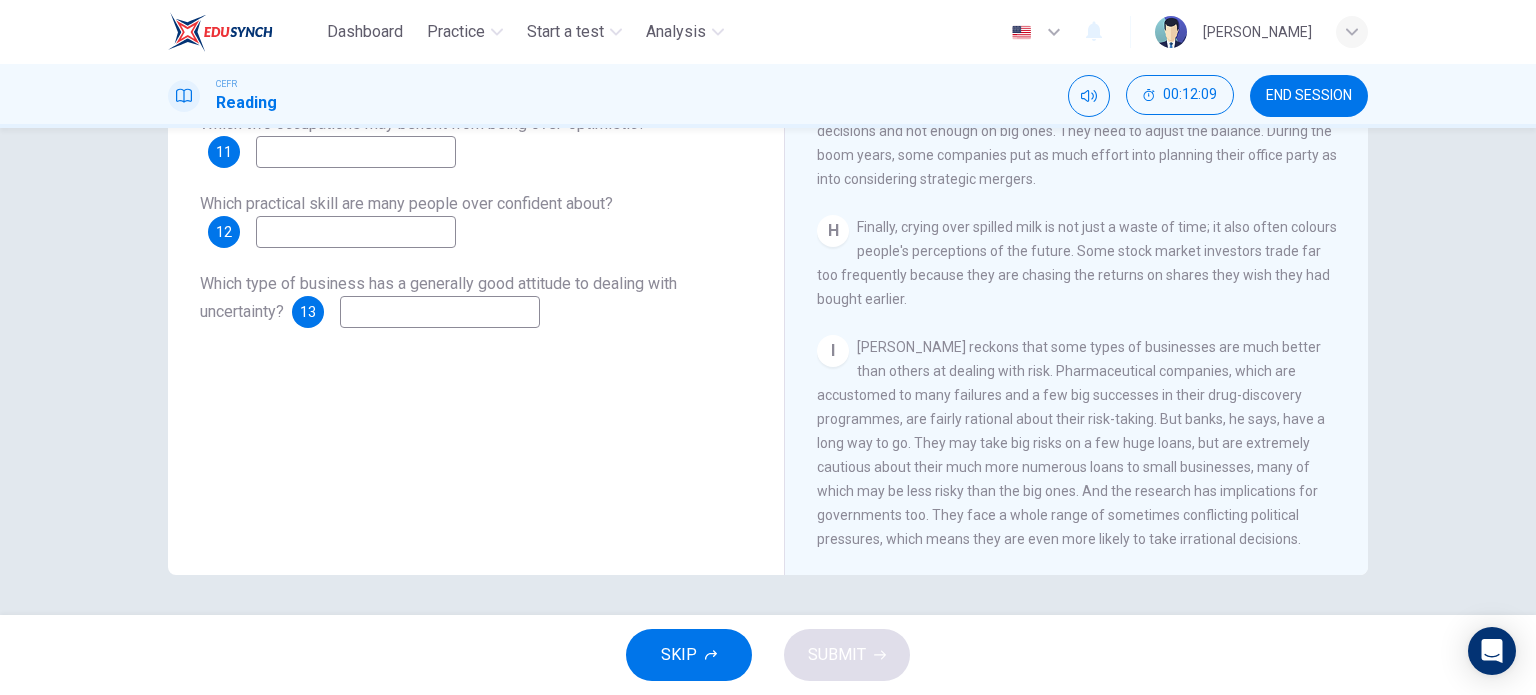 drag, startPoint x: 1021, startPoint y: 367, endPoint x: 1114, endPoint y: 365, distance: 93.0215 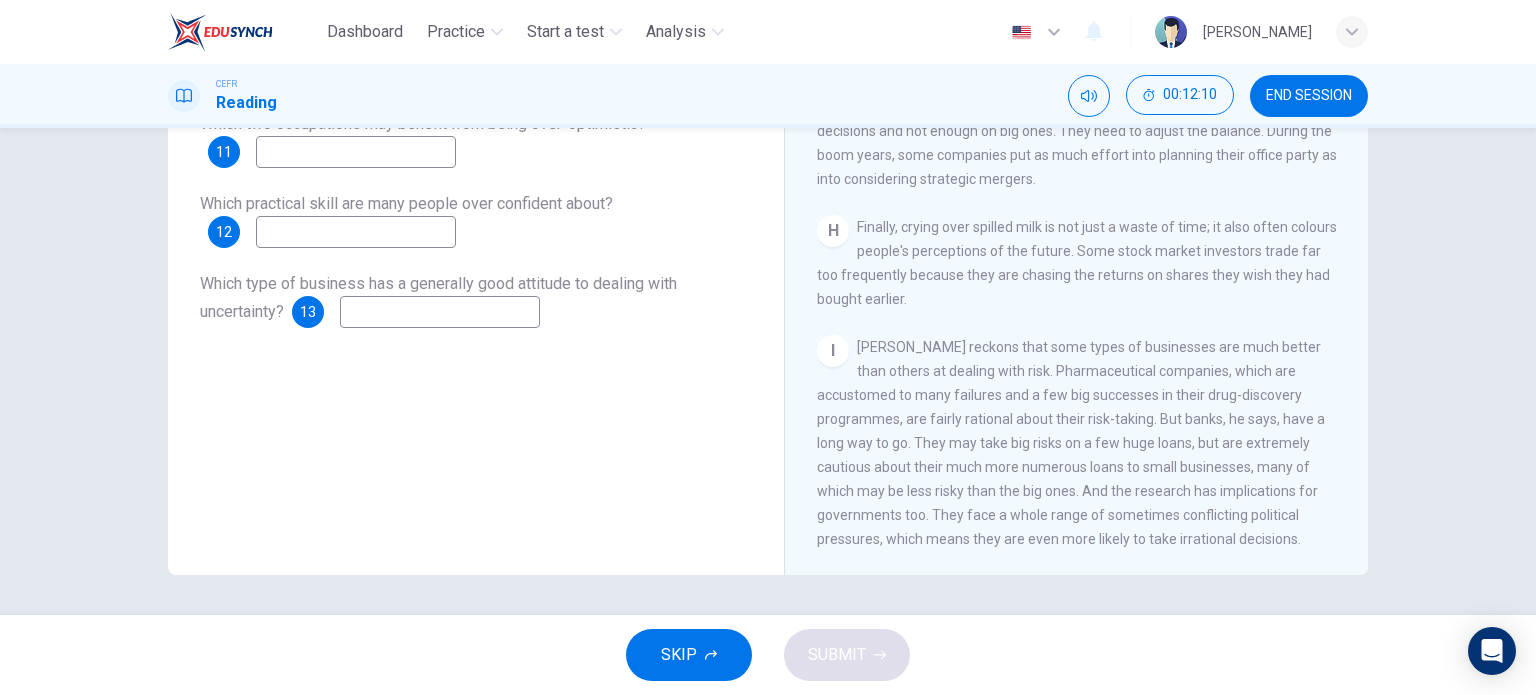 drag, startPoint x: 1114, startPoint y: 363, endPoint x: 492, endPoint y: 305, distance: 624.6983 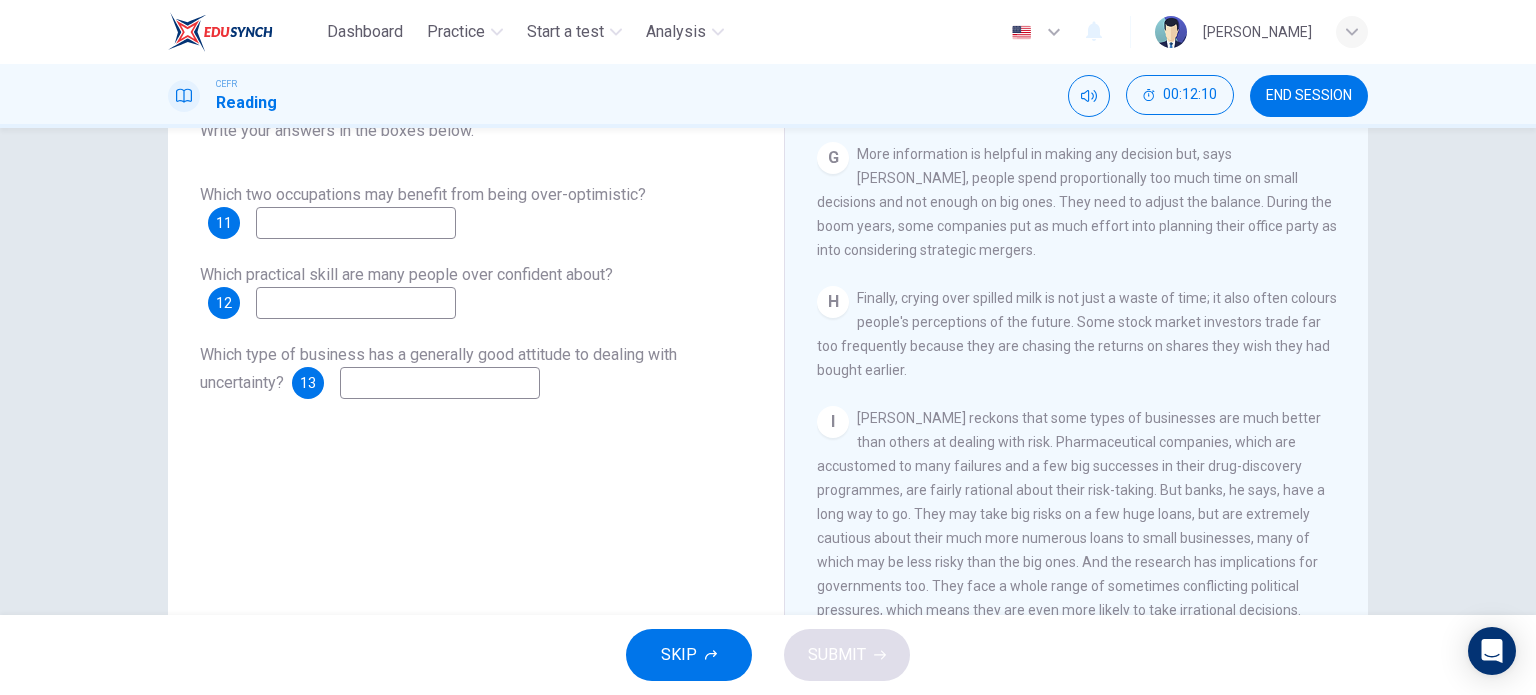 scroll, scrollTop: 188, scrollLeft: 0, axis: vertical 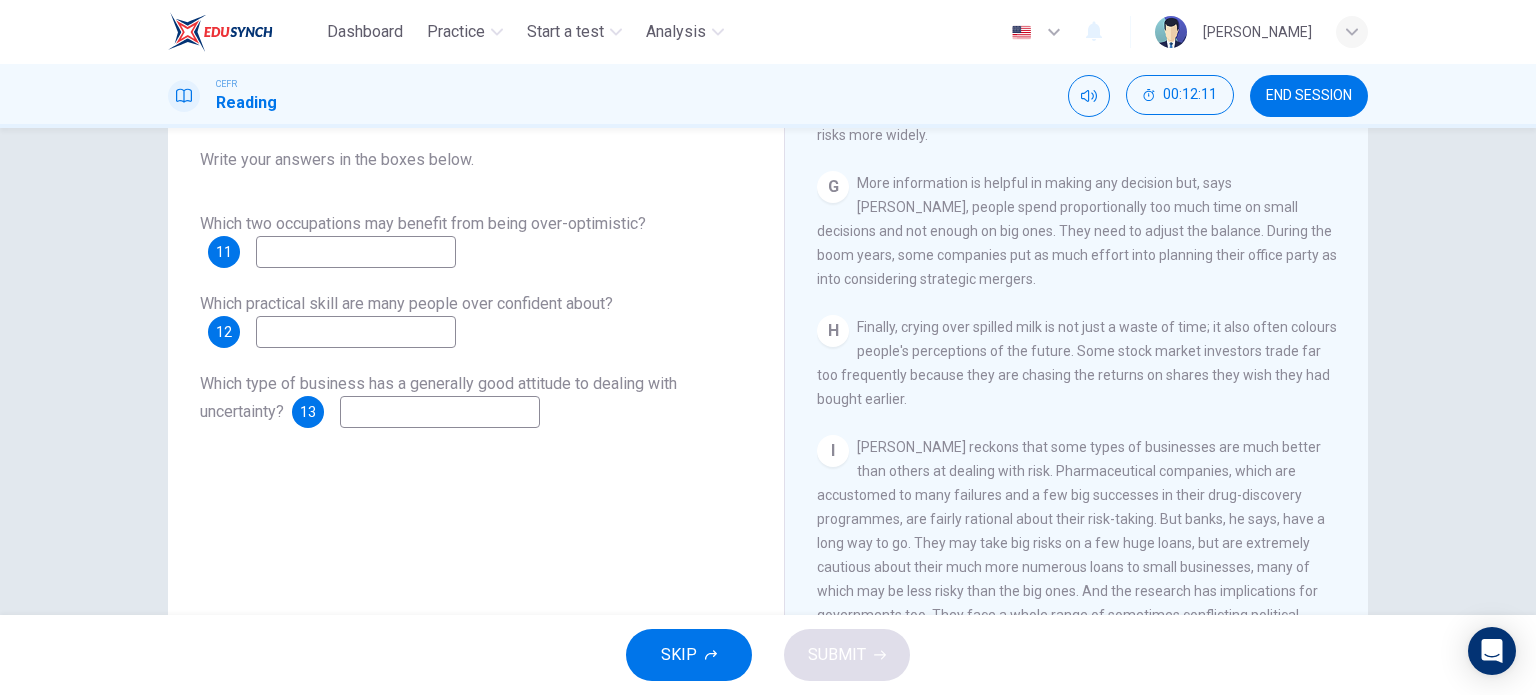 click at bounding box center [356, 252] 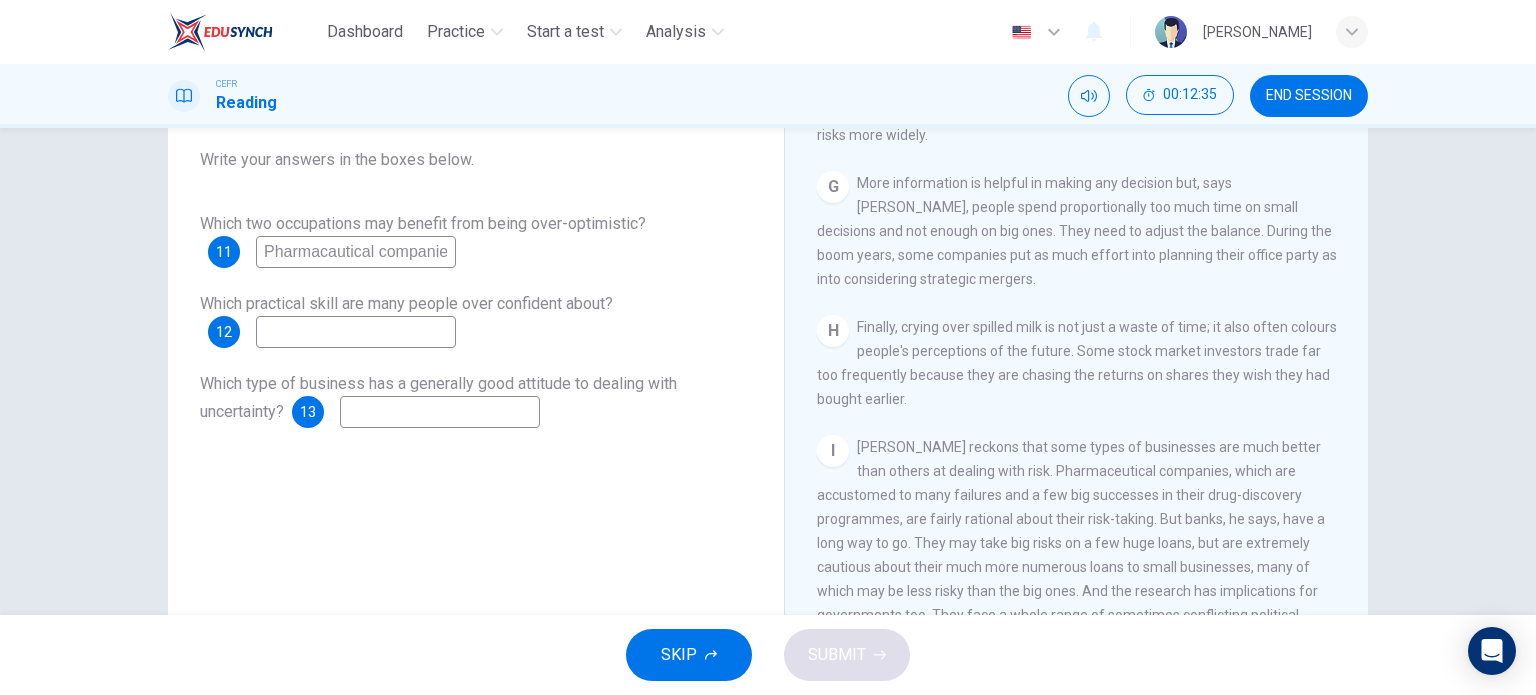 scroll, scrollTop: 0, scrollLeft: 9, axis: horizontal 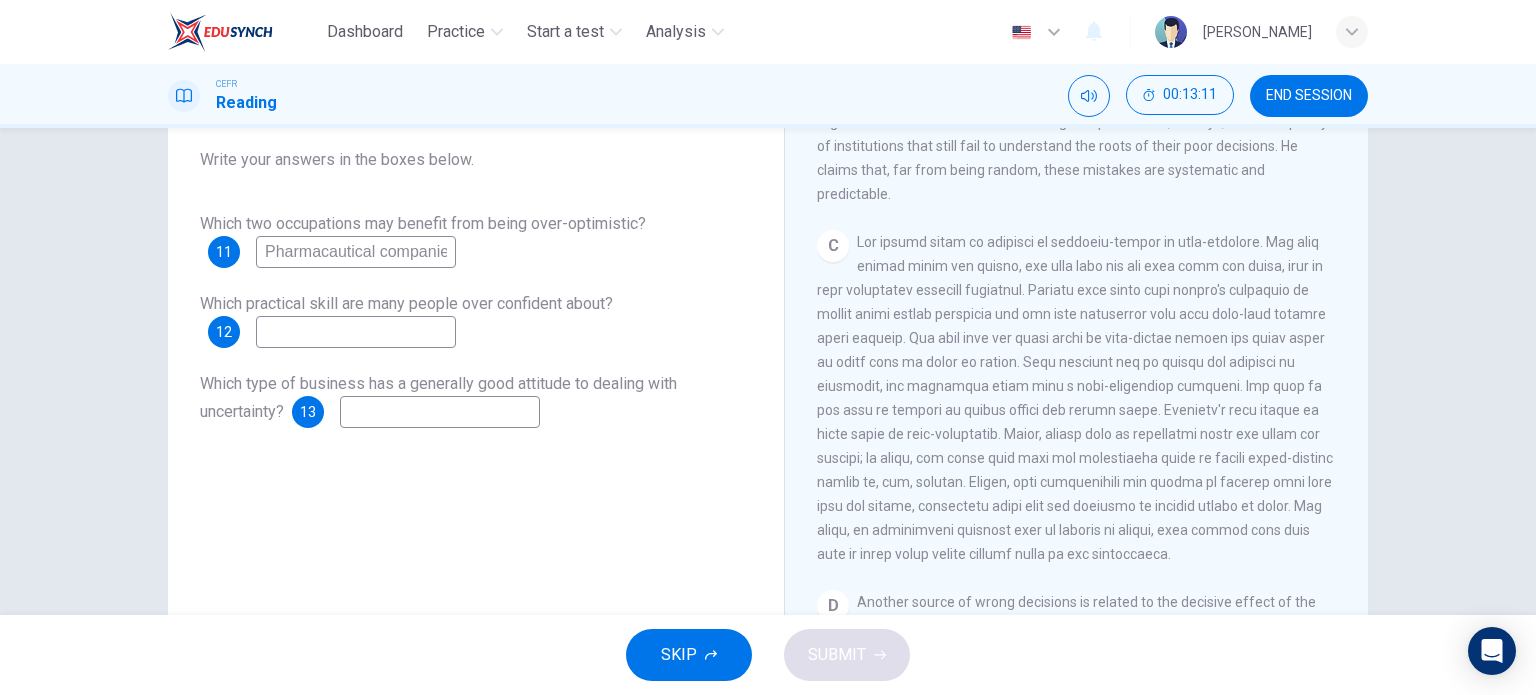 drag, startPoint x: 444, startPoint y: 255, endPoint x: 200, endPoint y: 261, distance: 244.07376 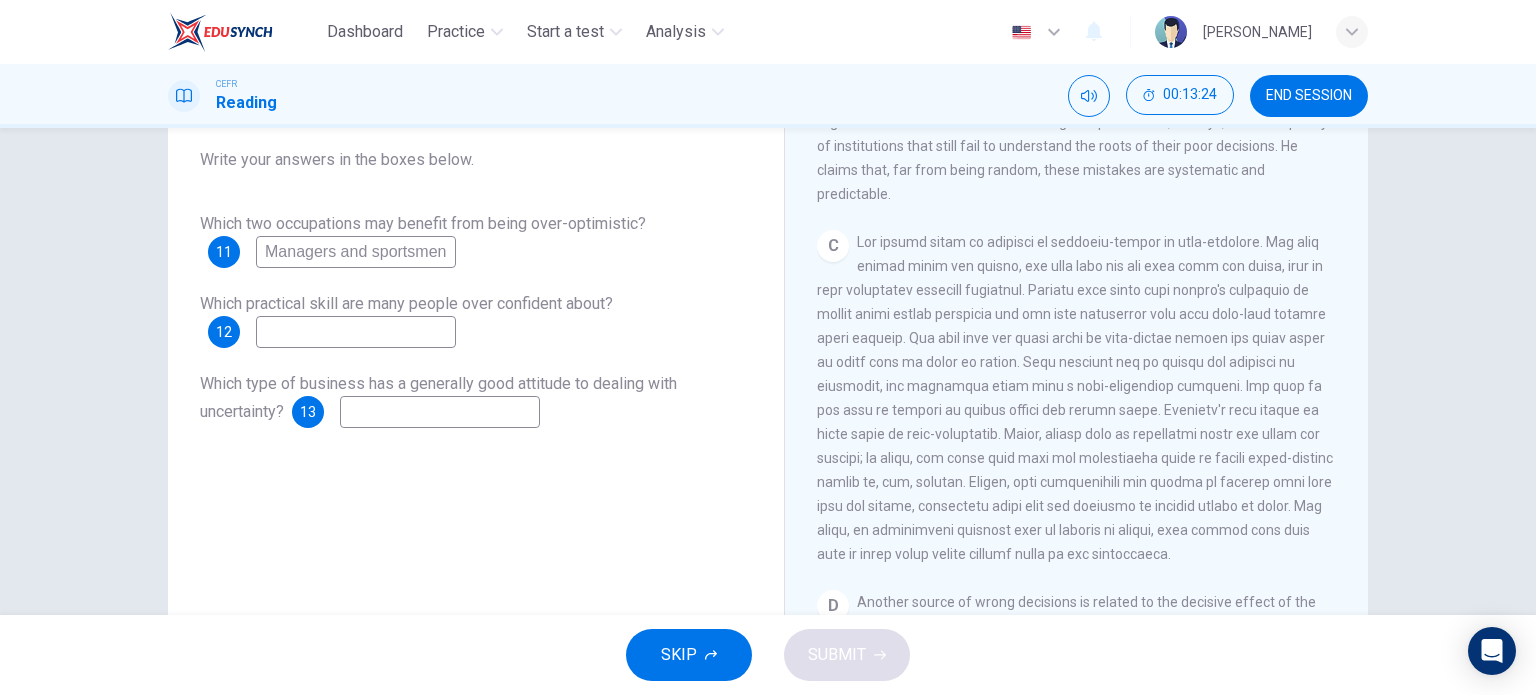 scroll, scrollTop: 0, scrollLeft: 3, axis: horizontal 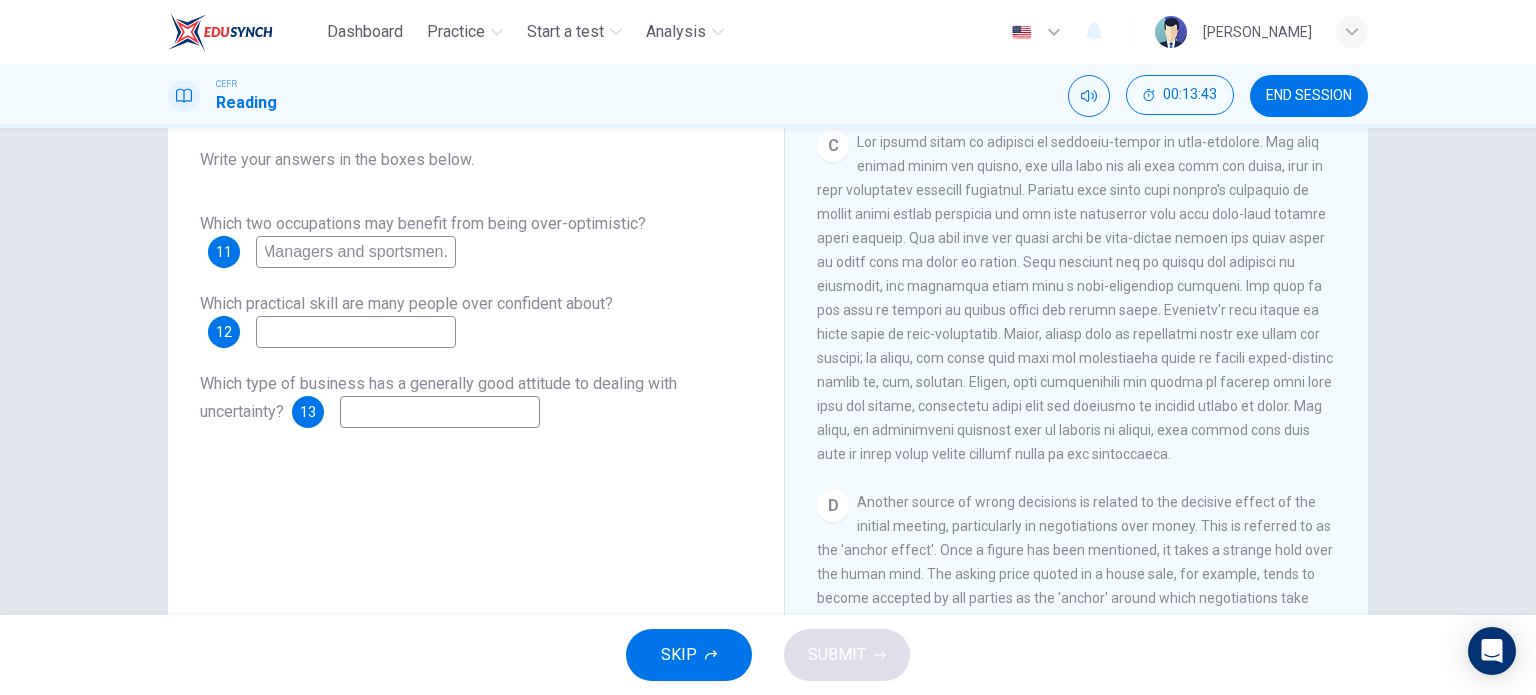 type on "Managers and sportsmen." 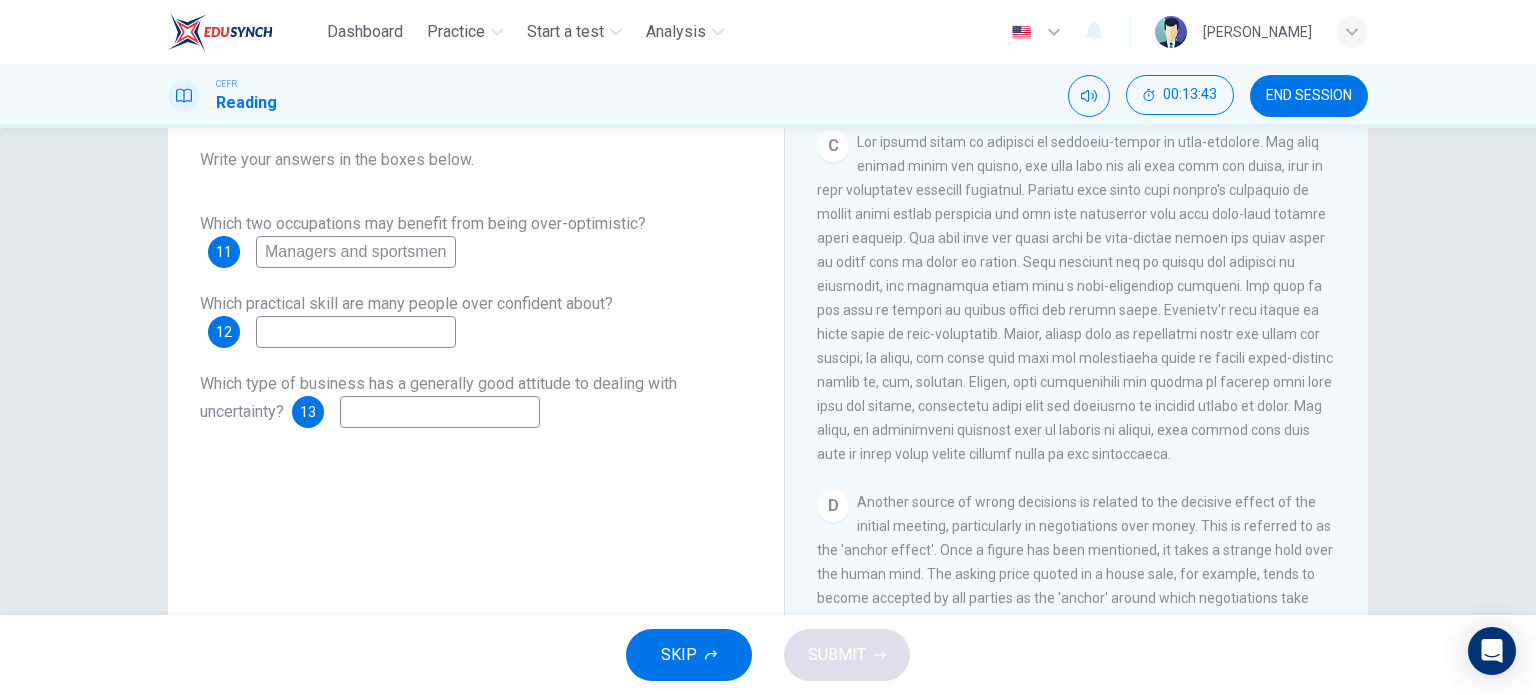 click at bounding box center [356, 332] 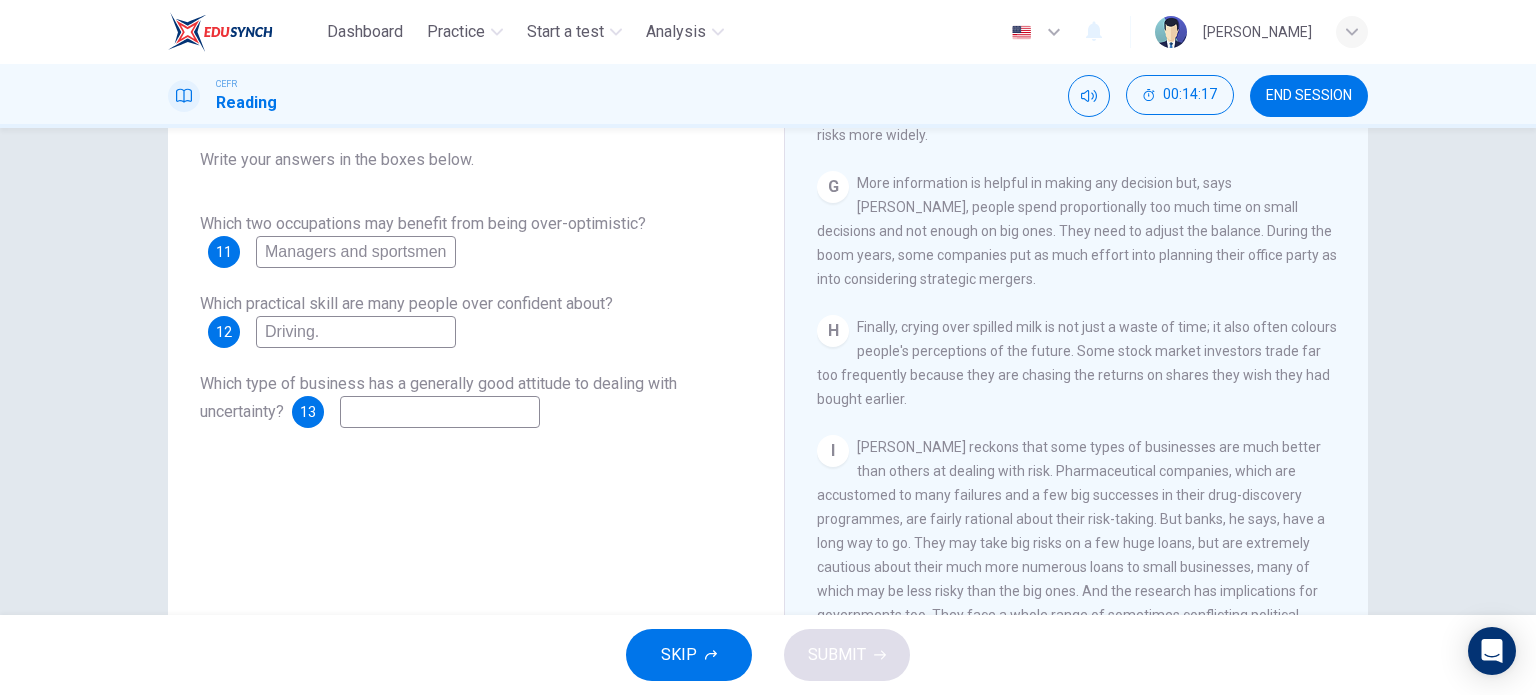 scroll, scrollTop: 1815, scrollLeft: 0, axis: vertical 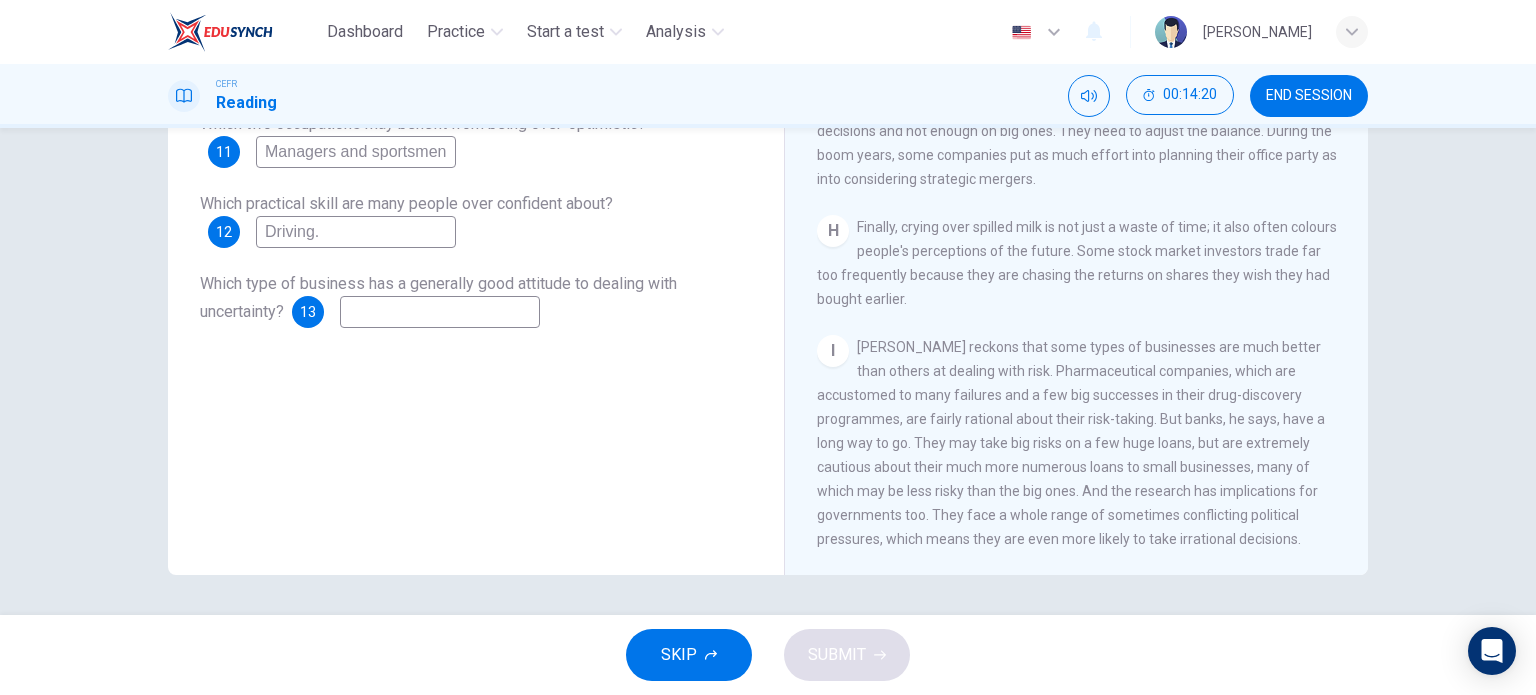 type on "Driving." 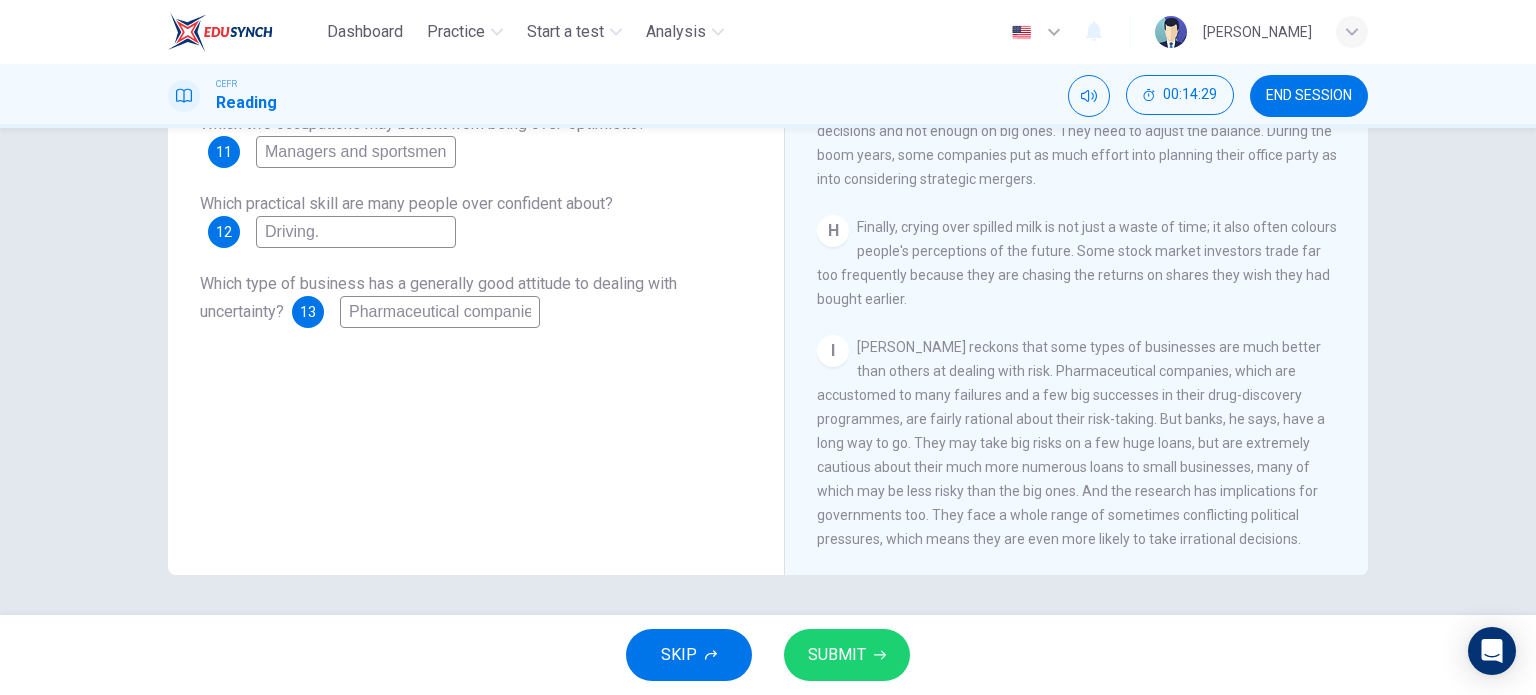 scroll, scrollTop: 0, scrollLeft: 8, axis: horizontal 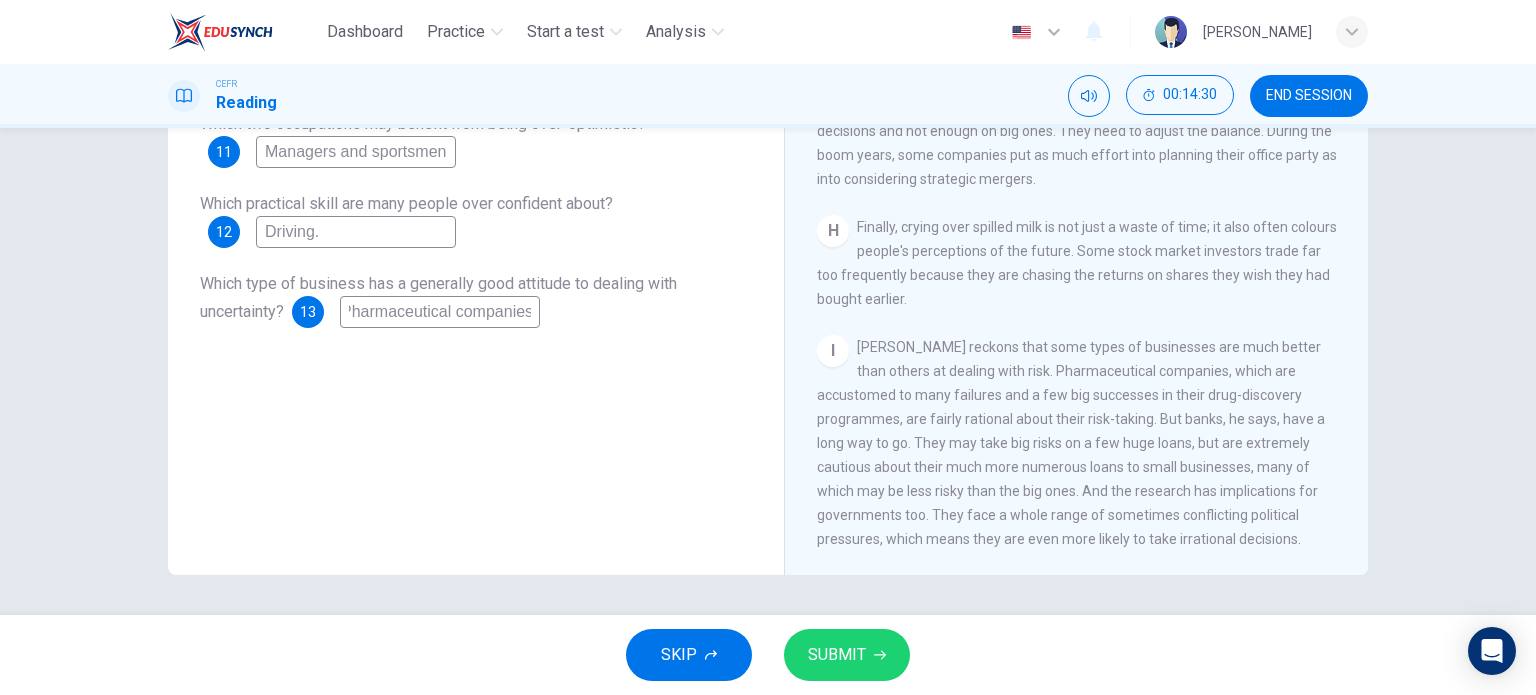 type on "Pharmaceutical companies" 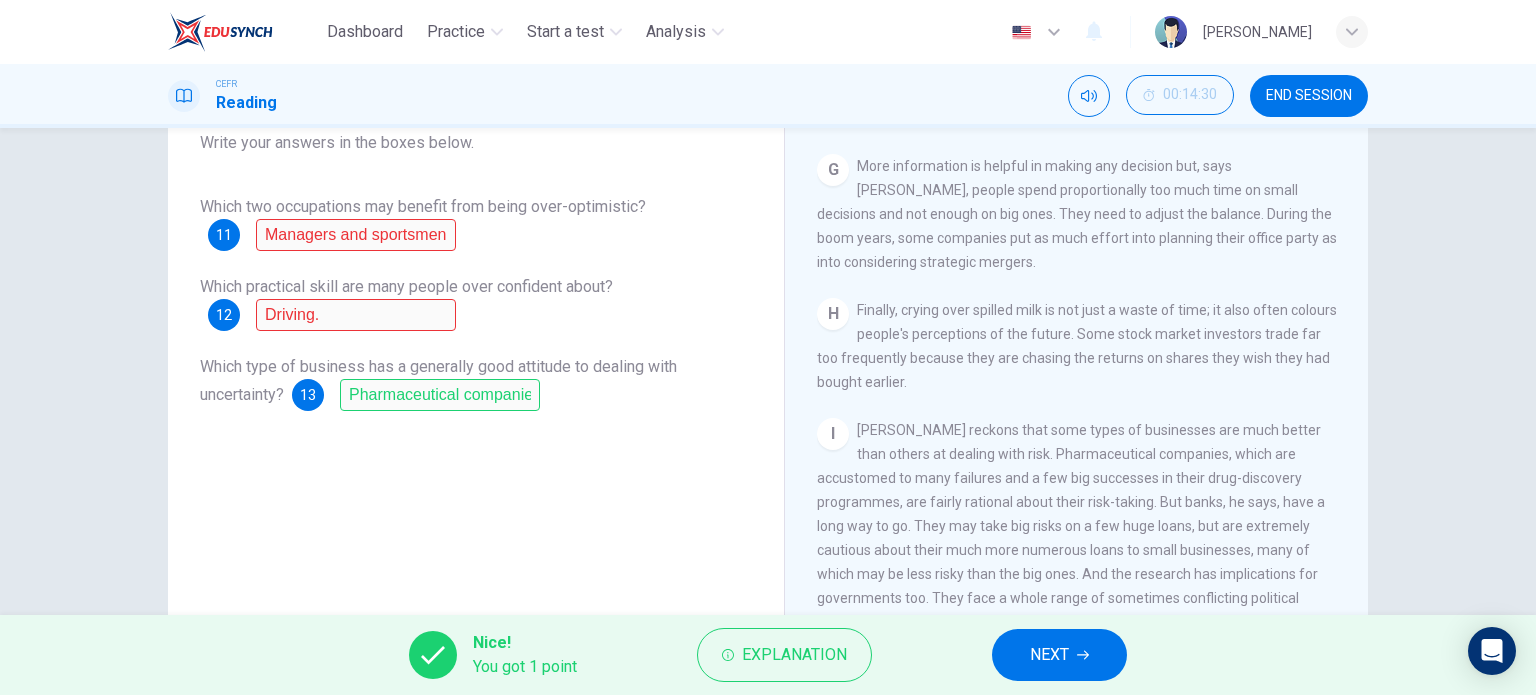 scroll, scrollTop: 88, scrollLeft: 0, axis: vertical 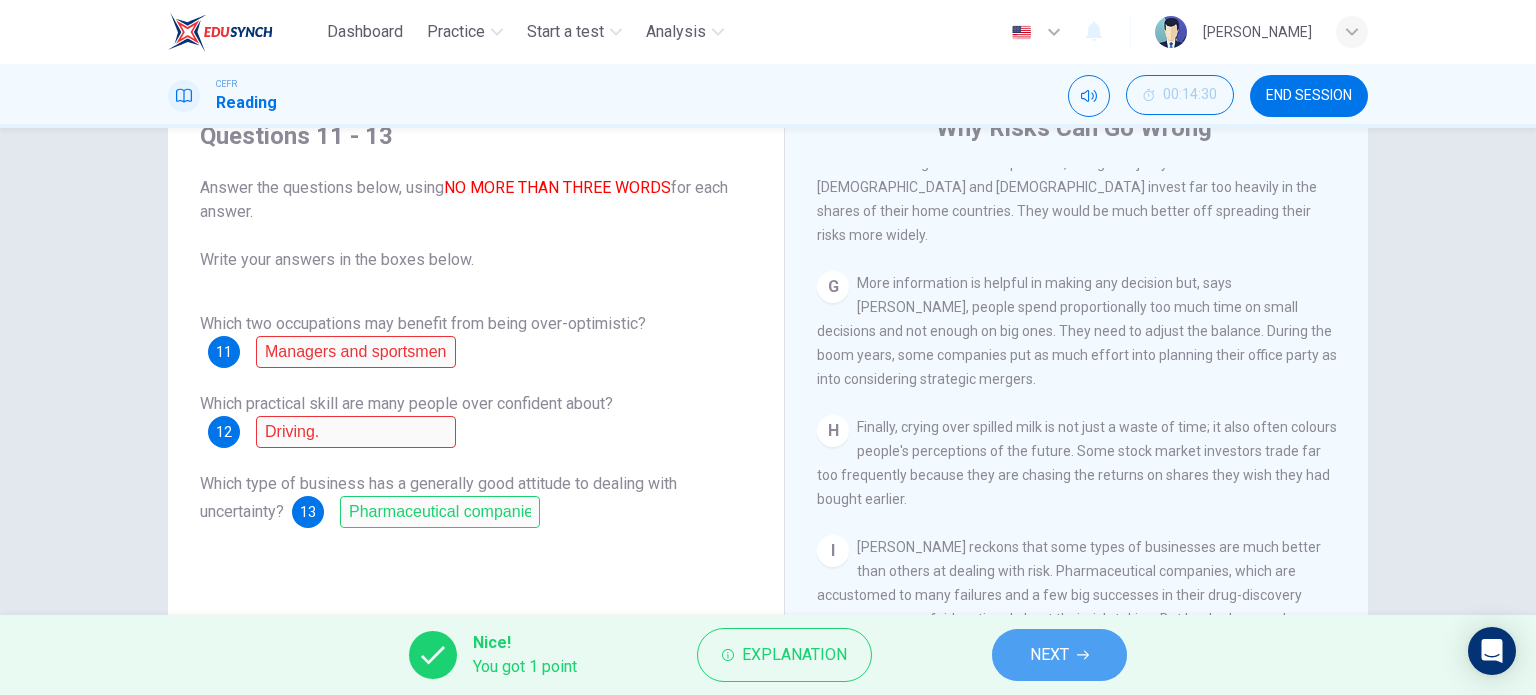 click on "NEXT" at bounding box center [1059, 655] 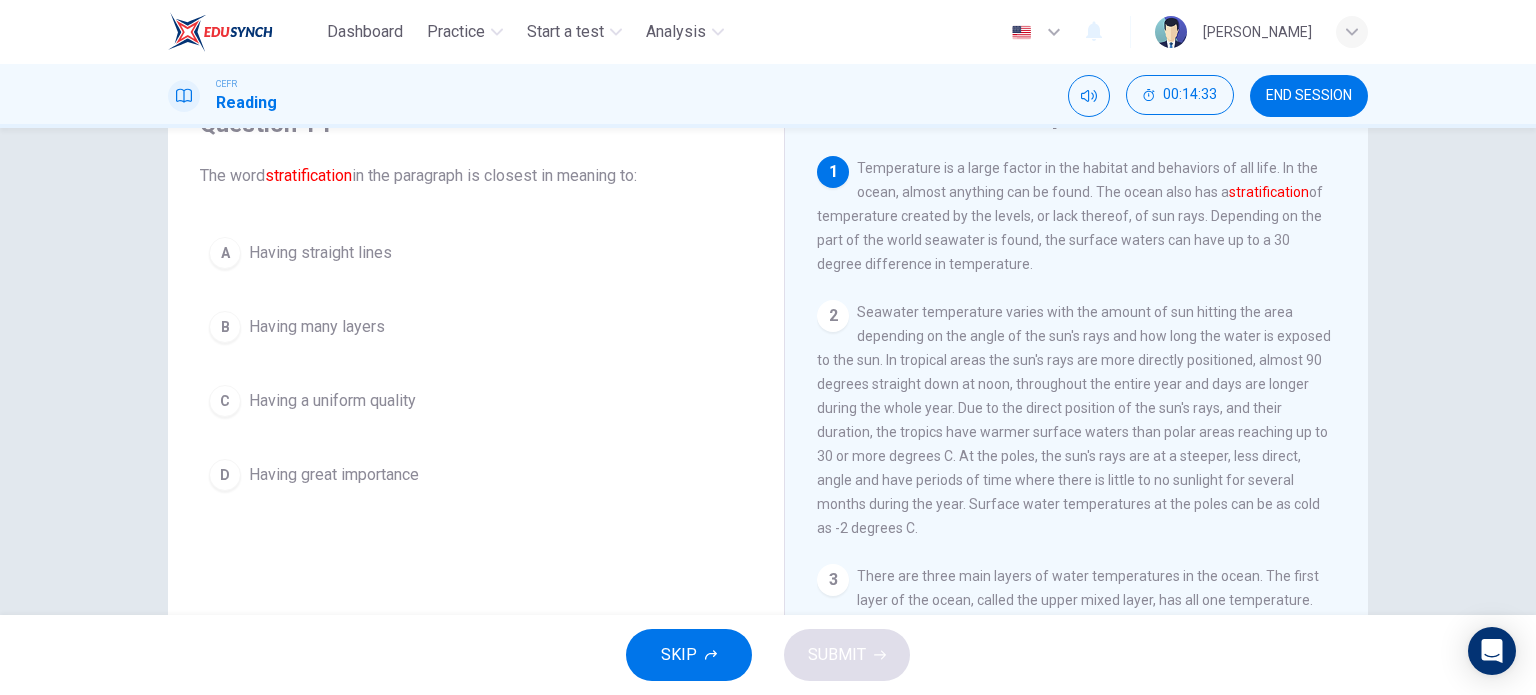 scroll, scrollTop: 0, scrollLeft: 0, axis: both 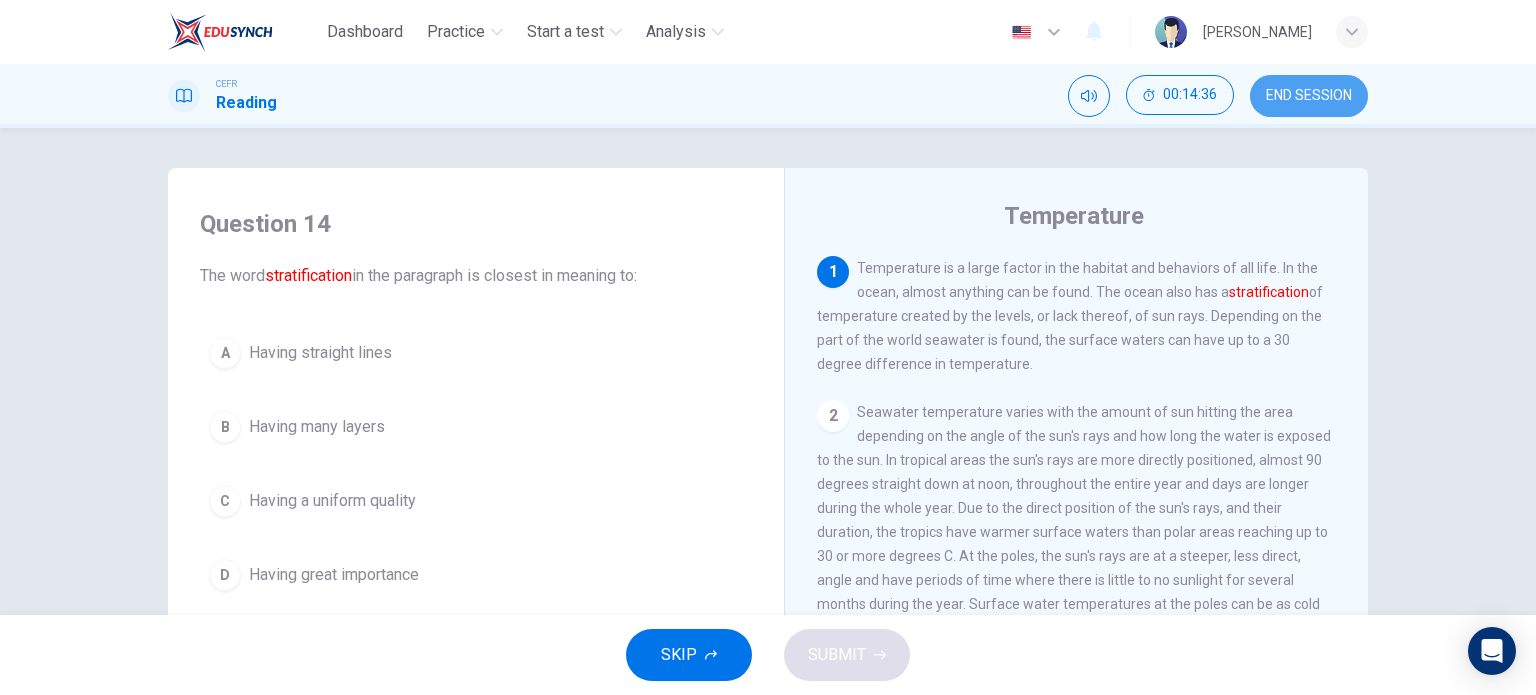 click on "END SESSION" at bounding box center [1309, 96] 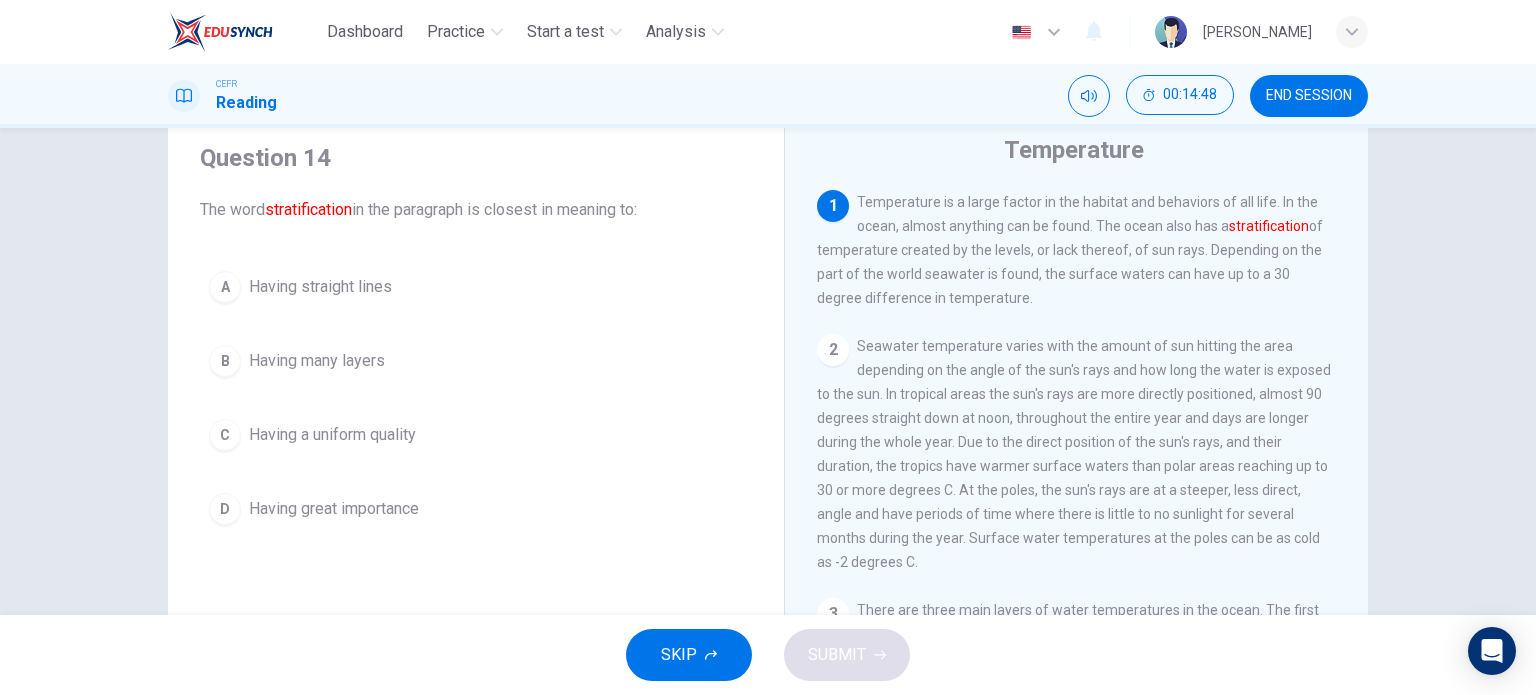 scroll, scrollTop: 100, scrollLeft: 0, axis: vertical 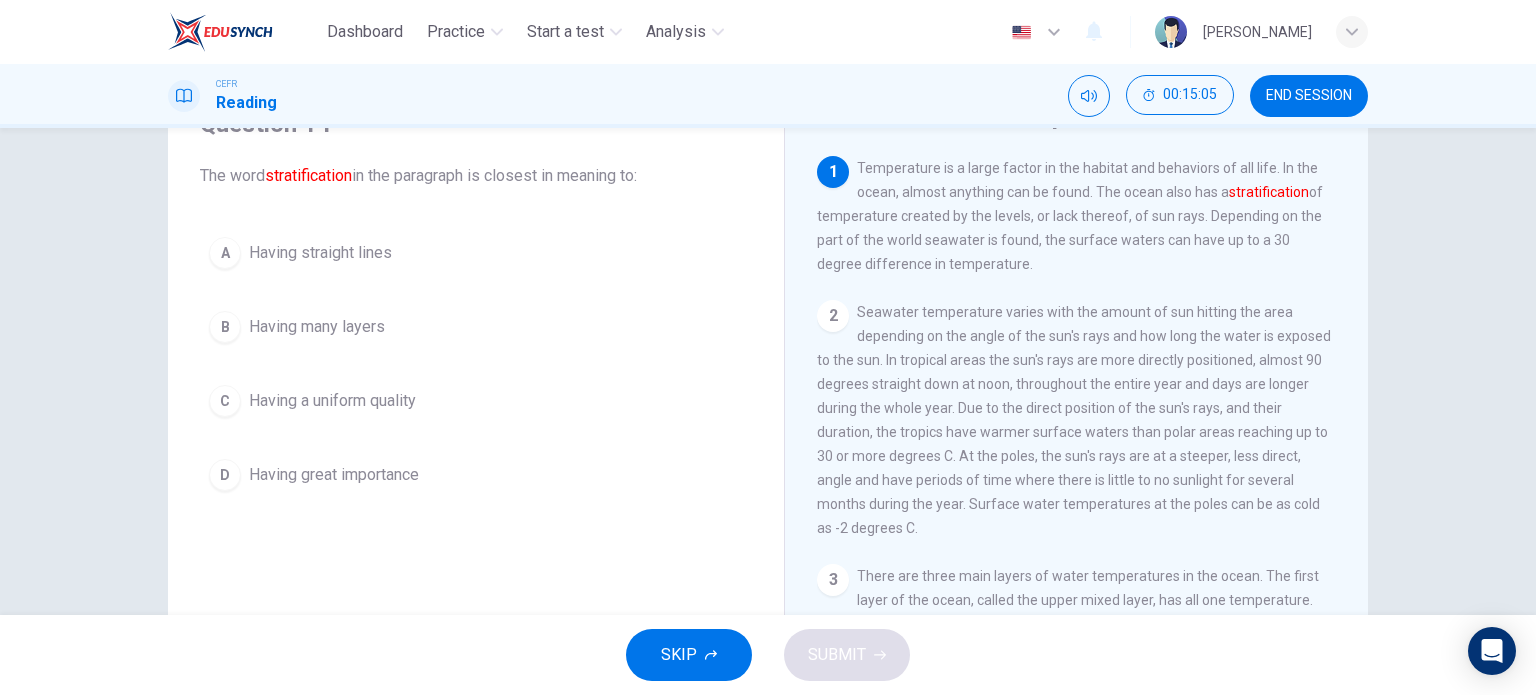 click on "B" at bounding box center (225, 327) 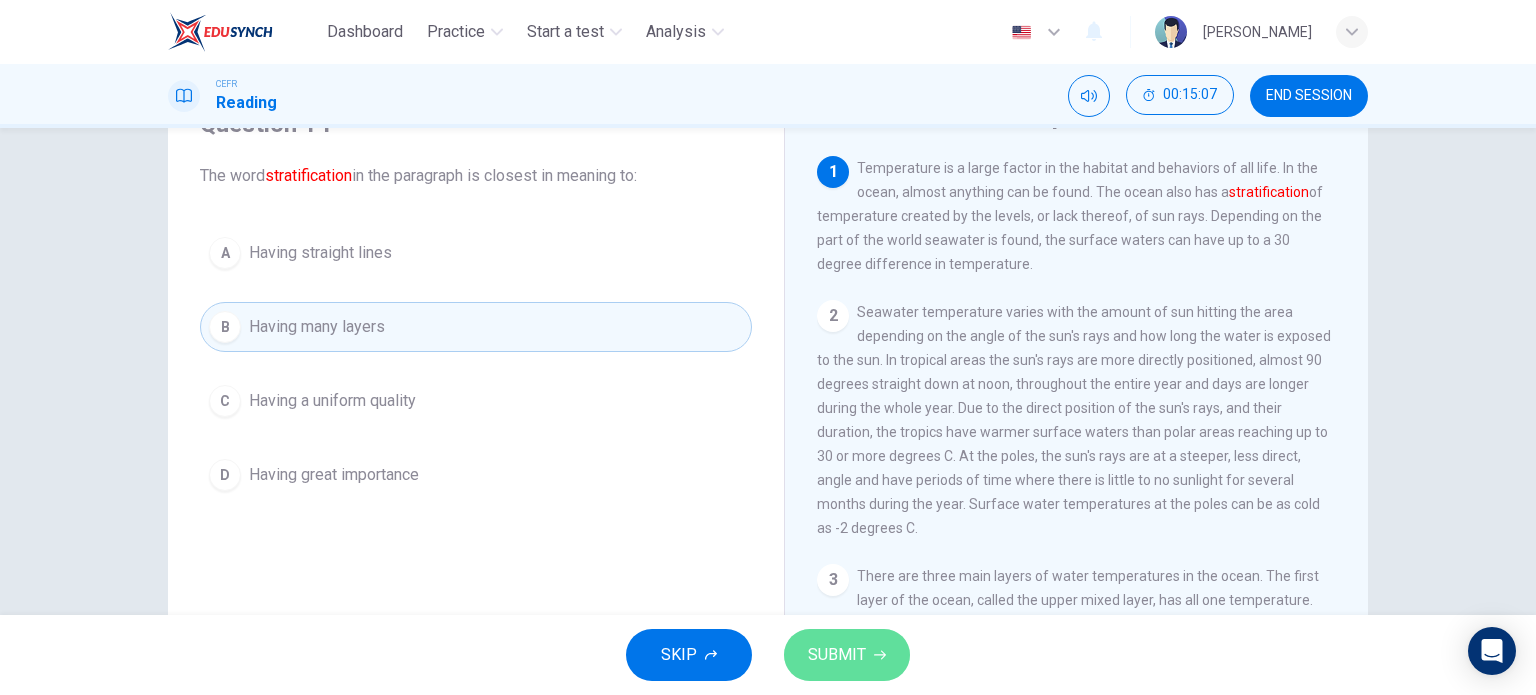 click on "SUBMIT" at bounding box center (837, 655) 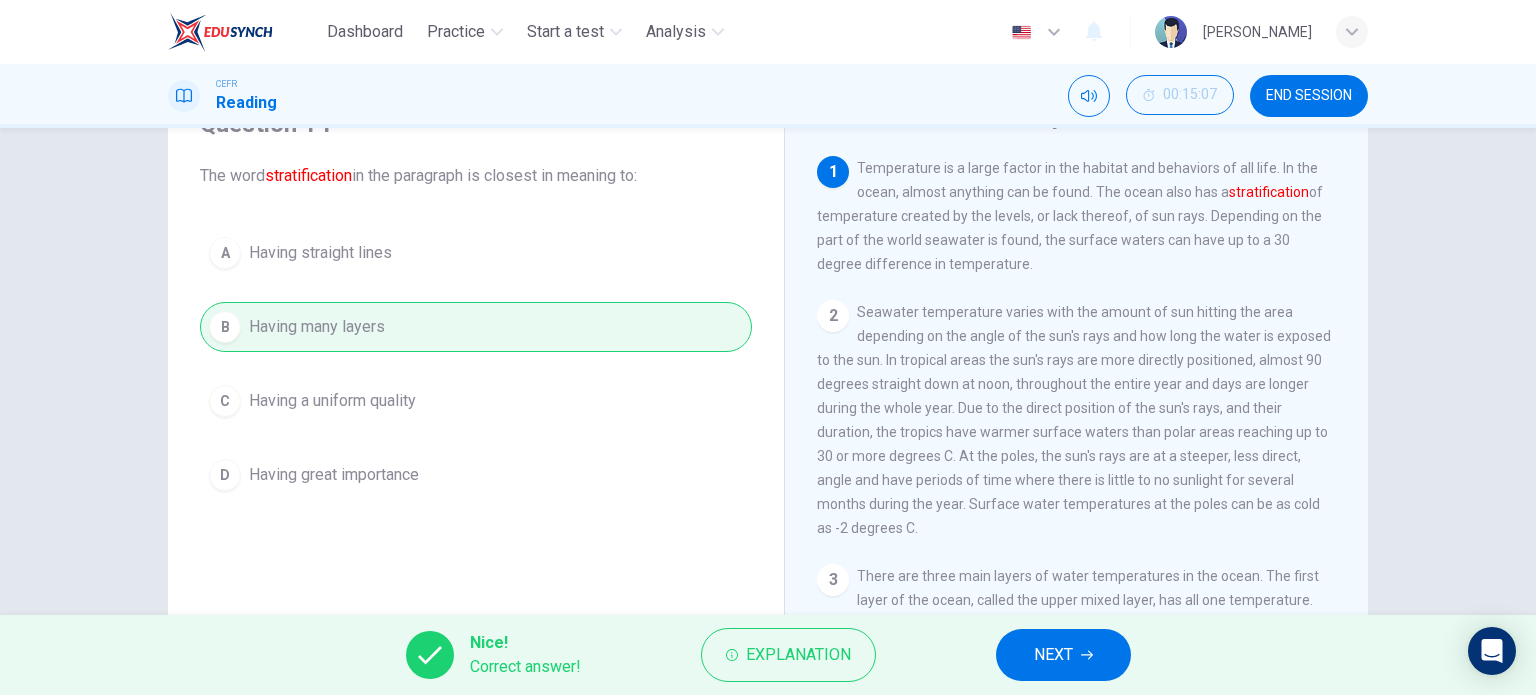 click on "NEXT" at bounding box center (1063, 655) 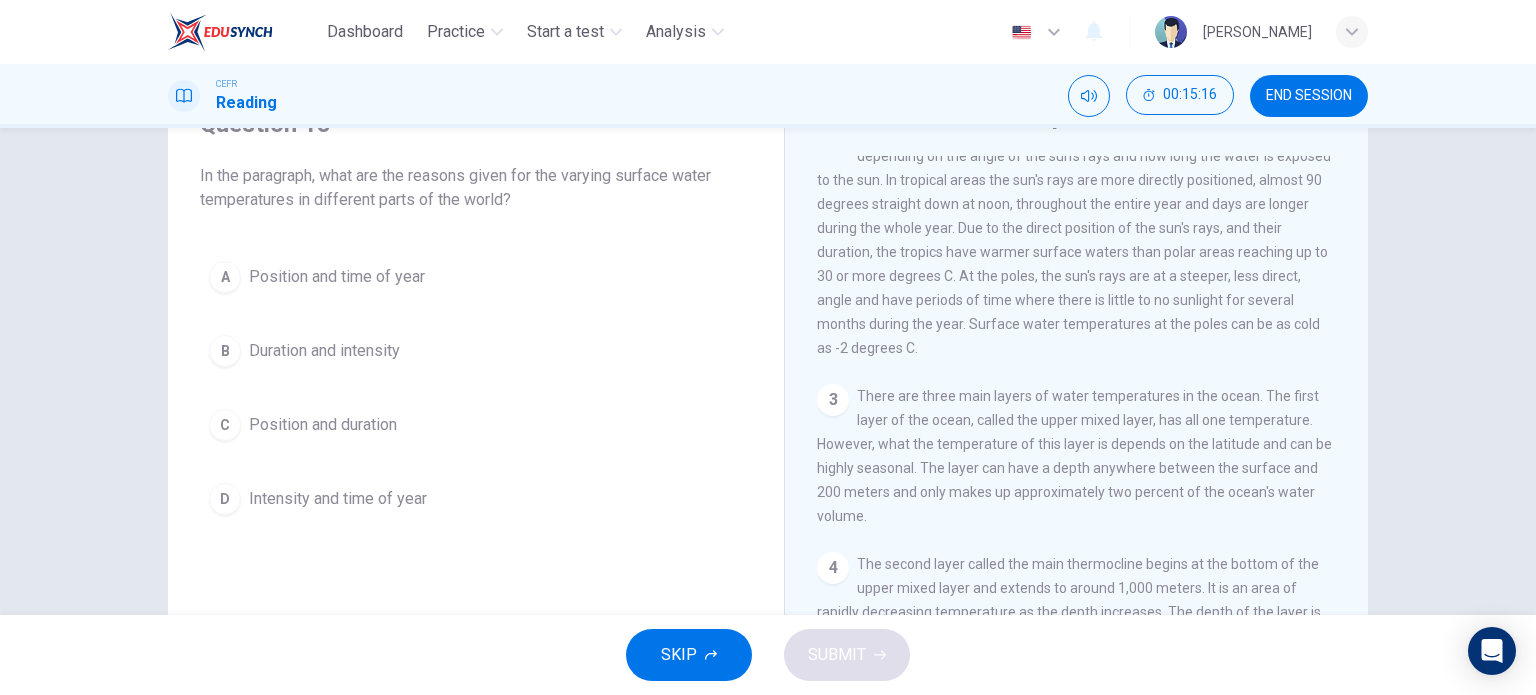 scroll, scrollTop: 0, scrollLeft: 0, axis: both 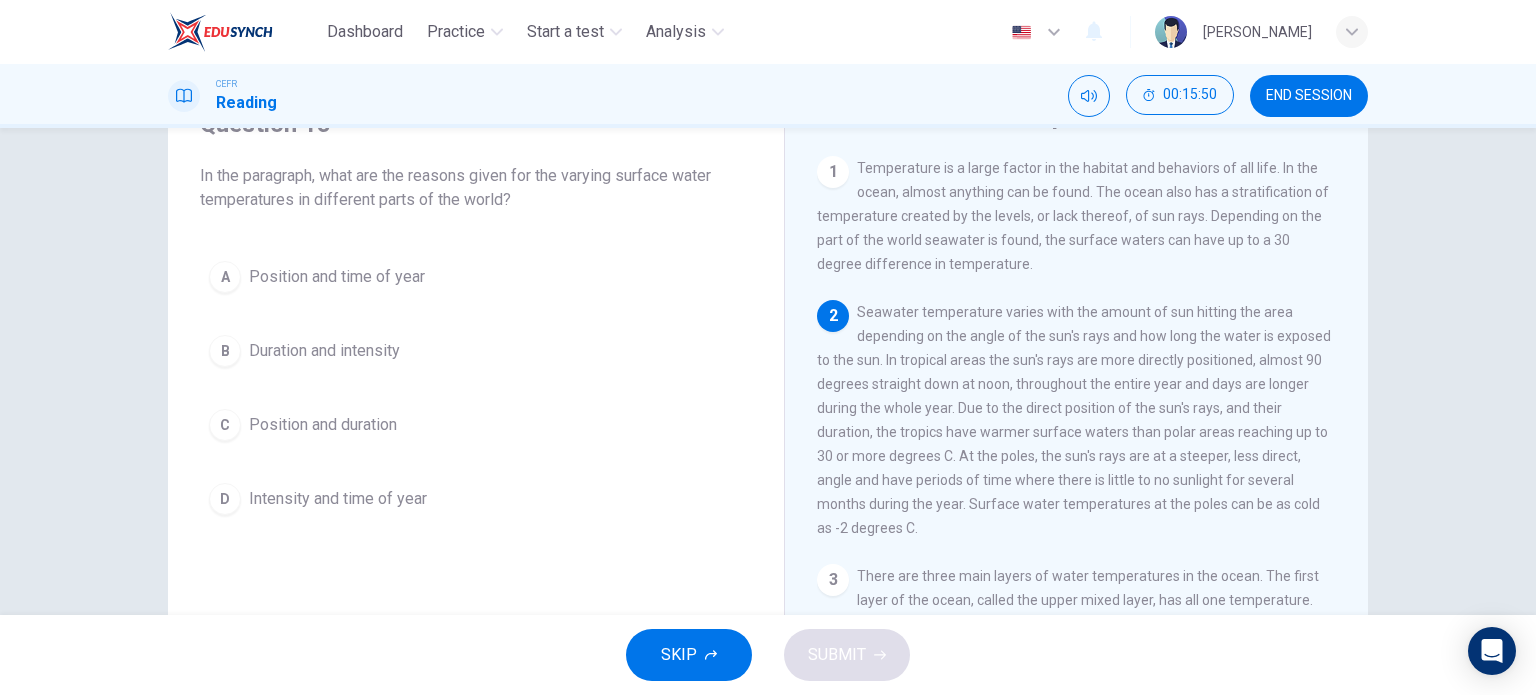 click on "Position and duration" at bounding box center (323, 425) 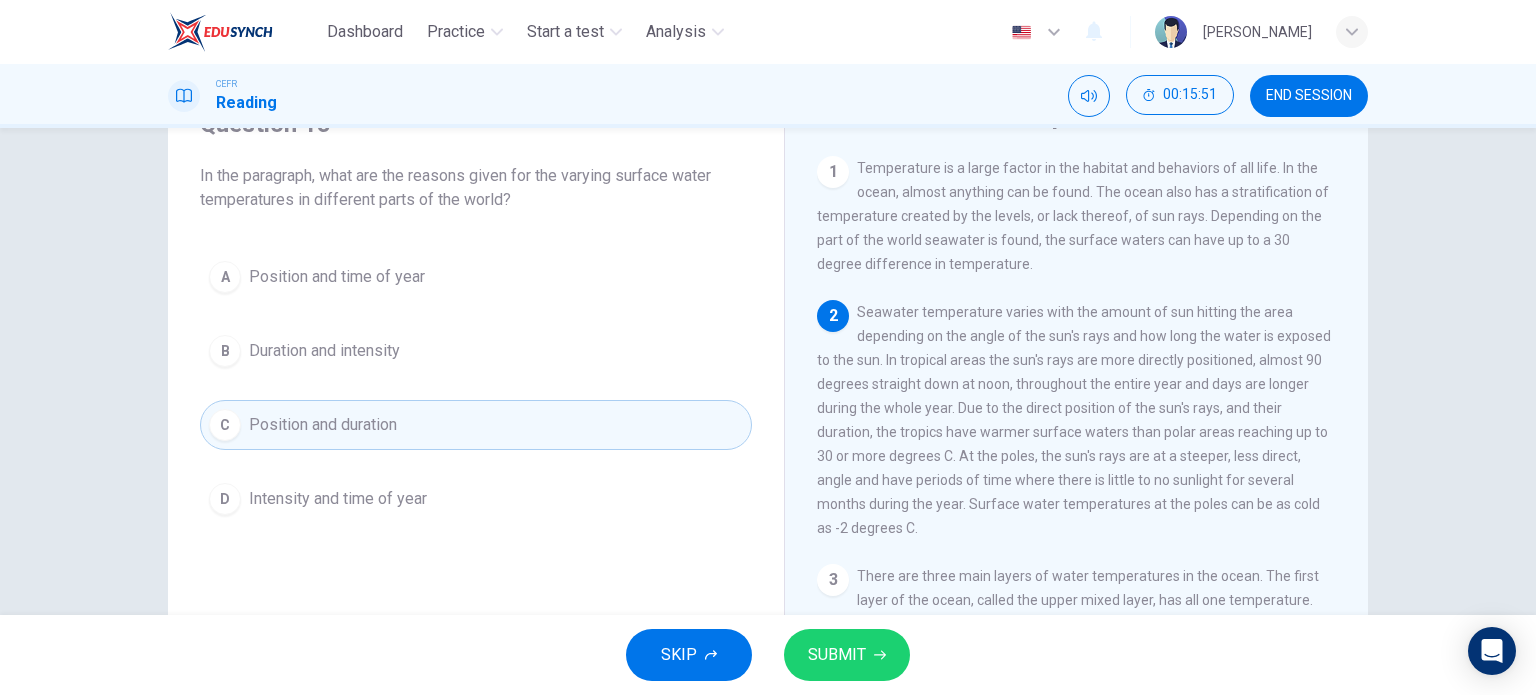 click 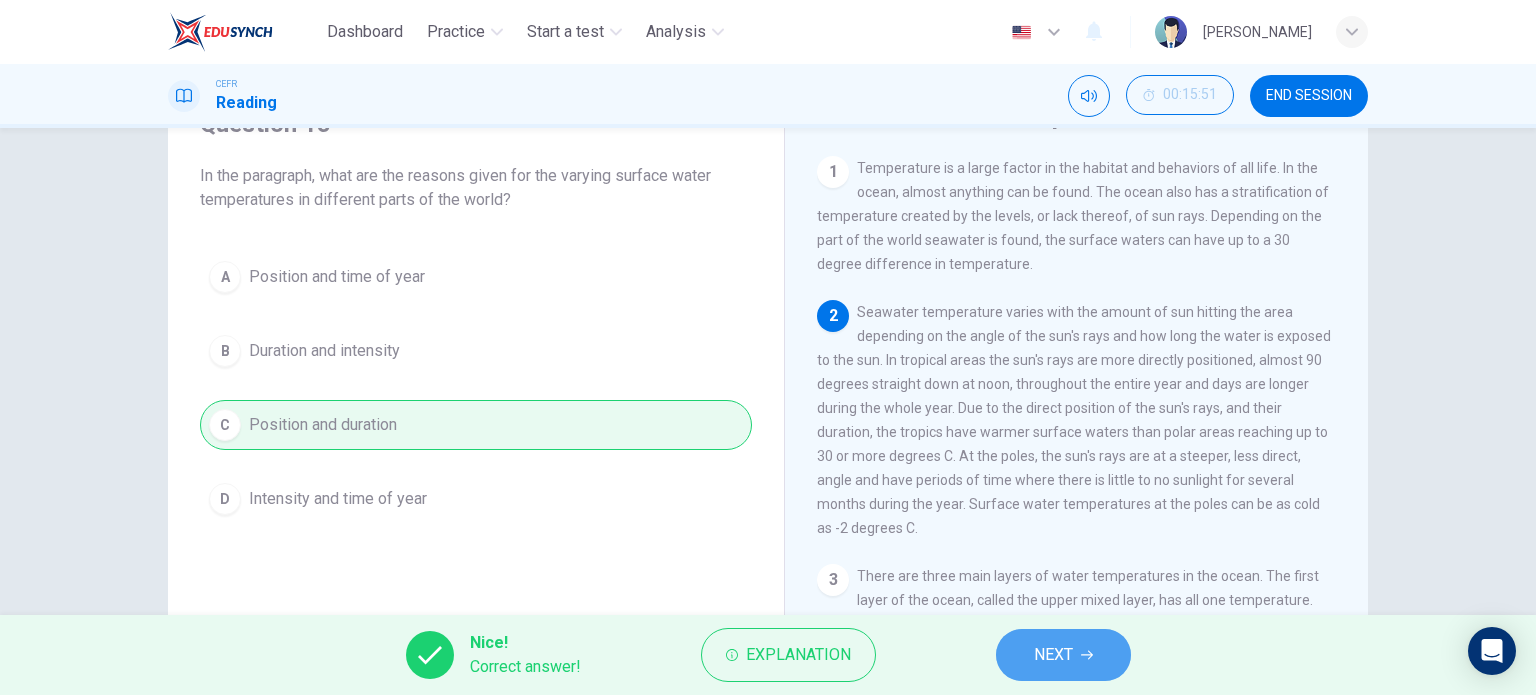 click on "NEXT" at bounding box center [1053, 655] 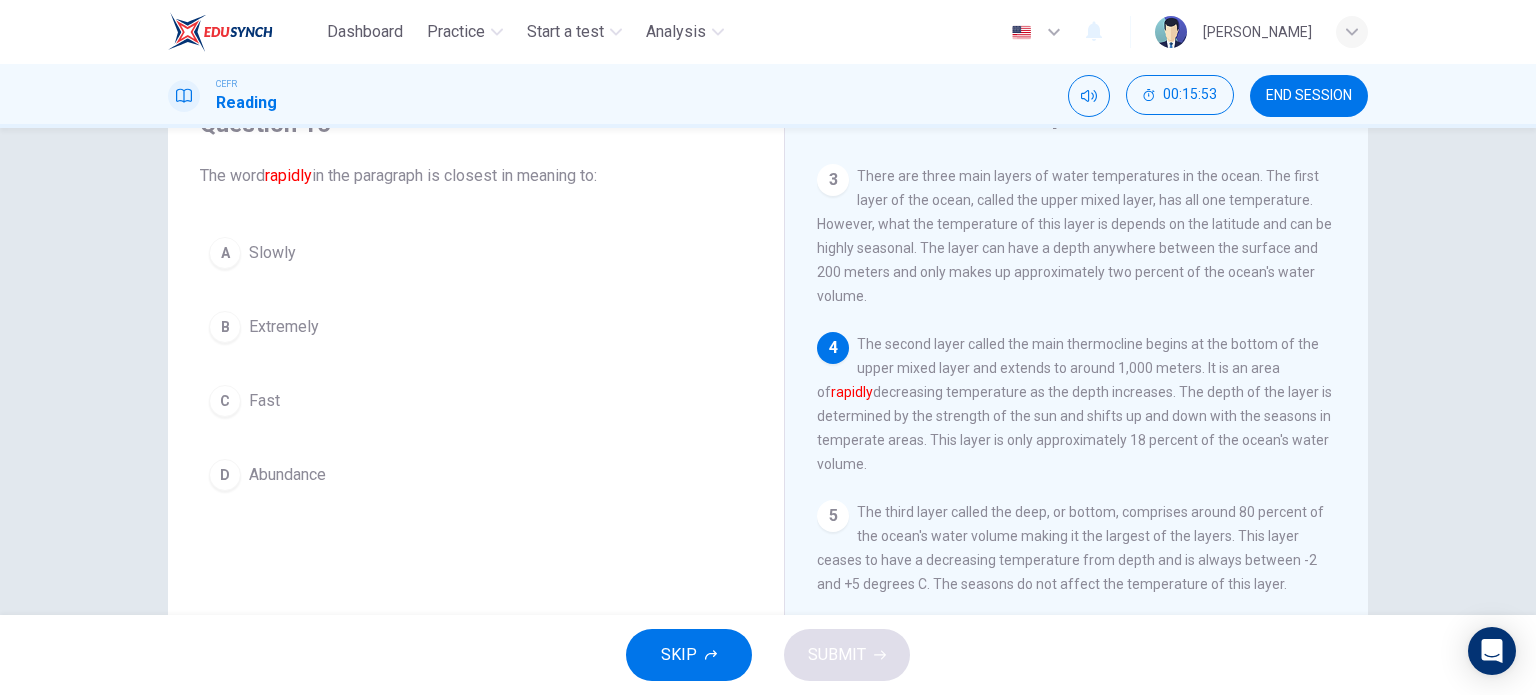 scroll, scrollTop: 500, scrollLeft: 0, axis: vertical 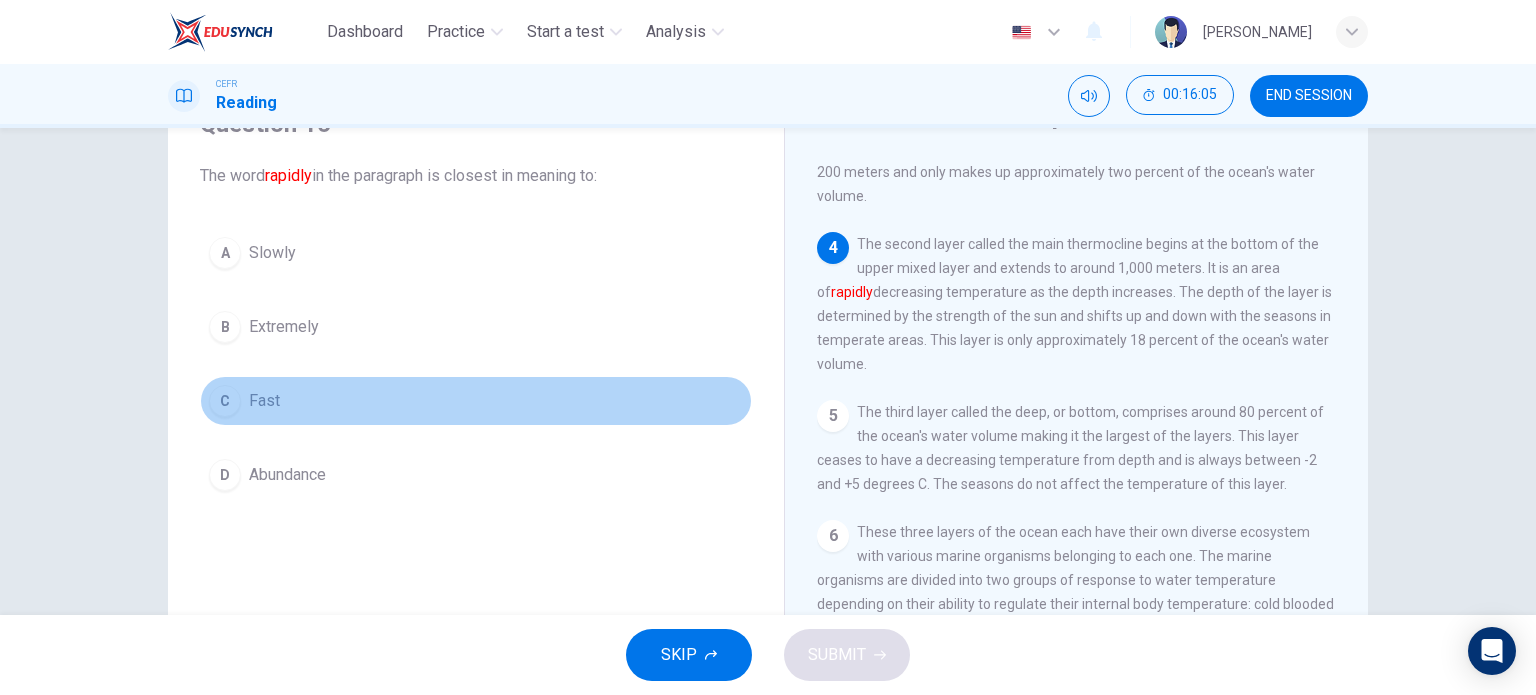 click on "Fast" at bounding box center [264, 401] 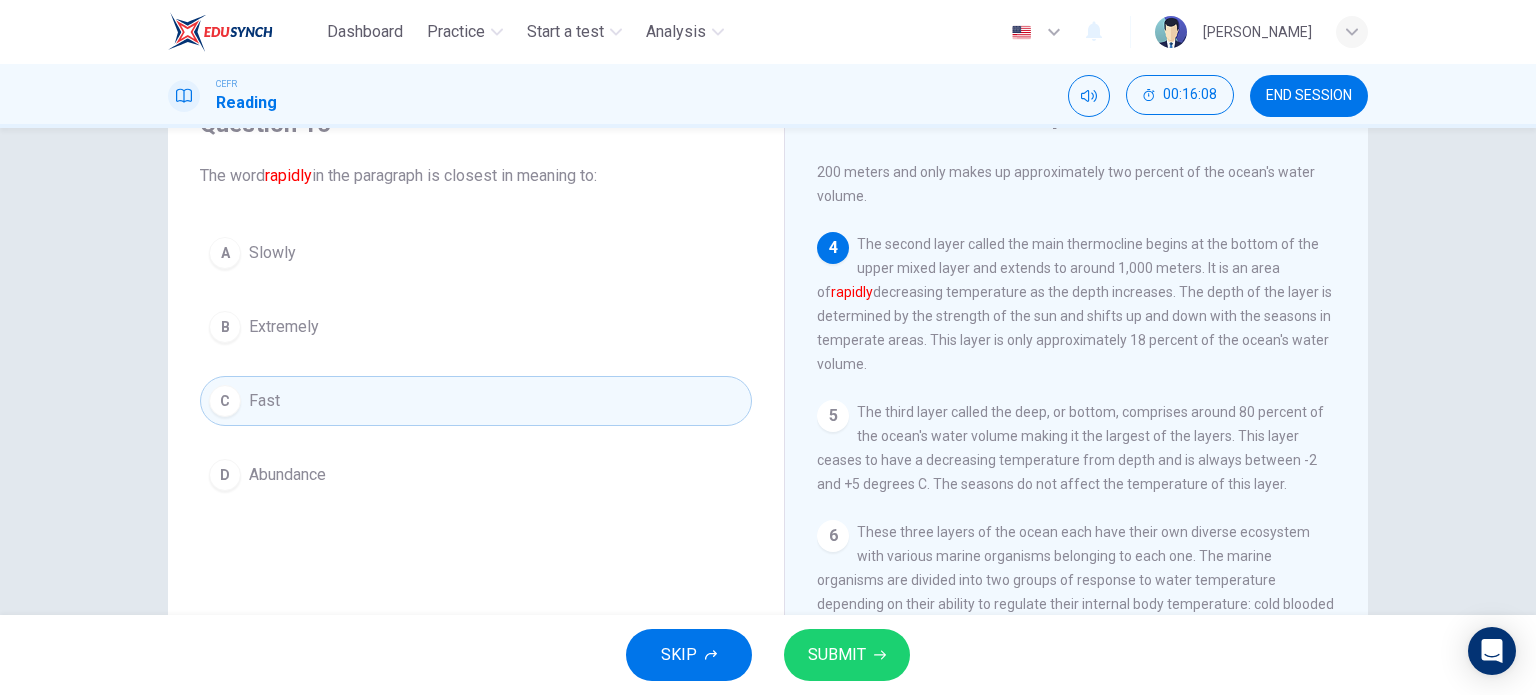 click 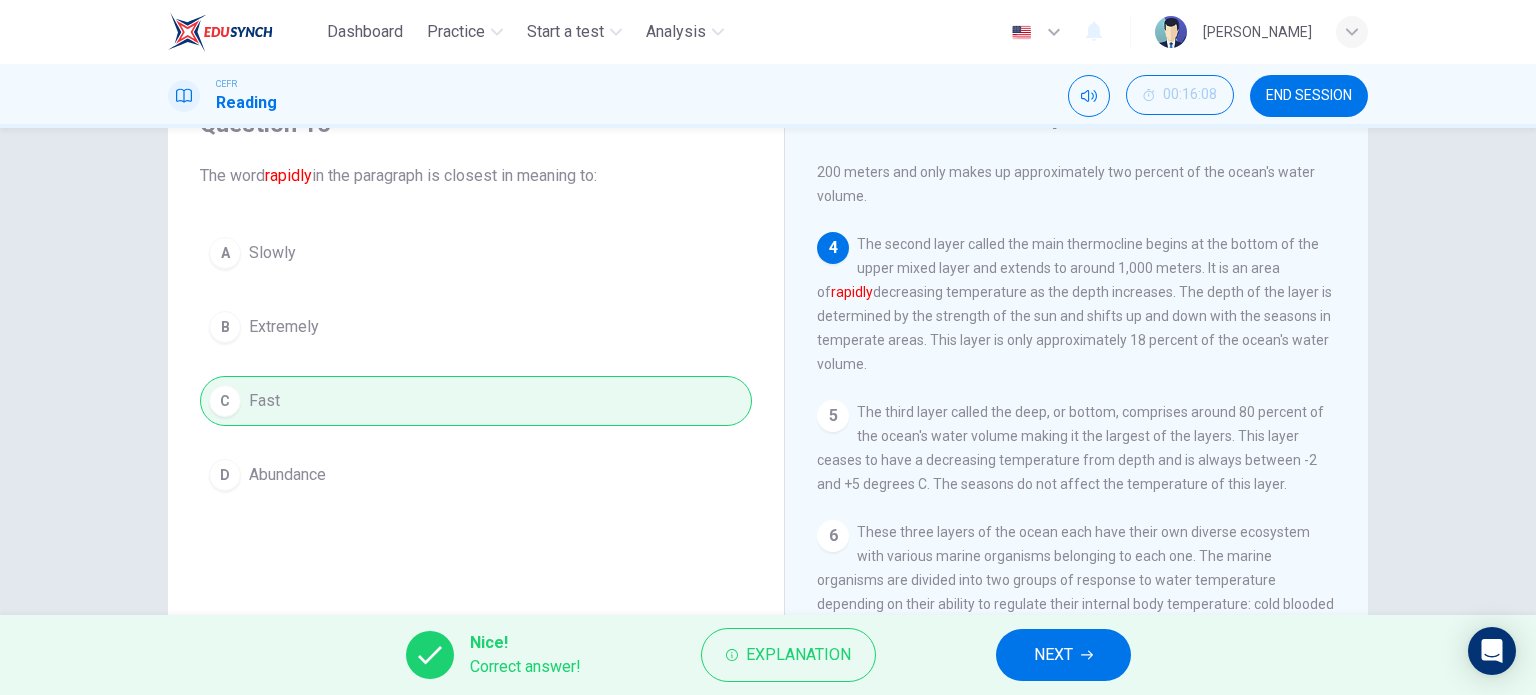 click on "NEXT" at bounding box center (1063, 655) 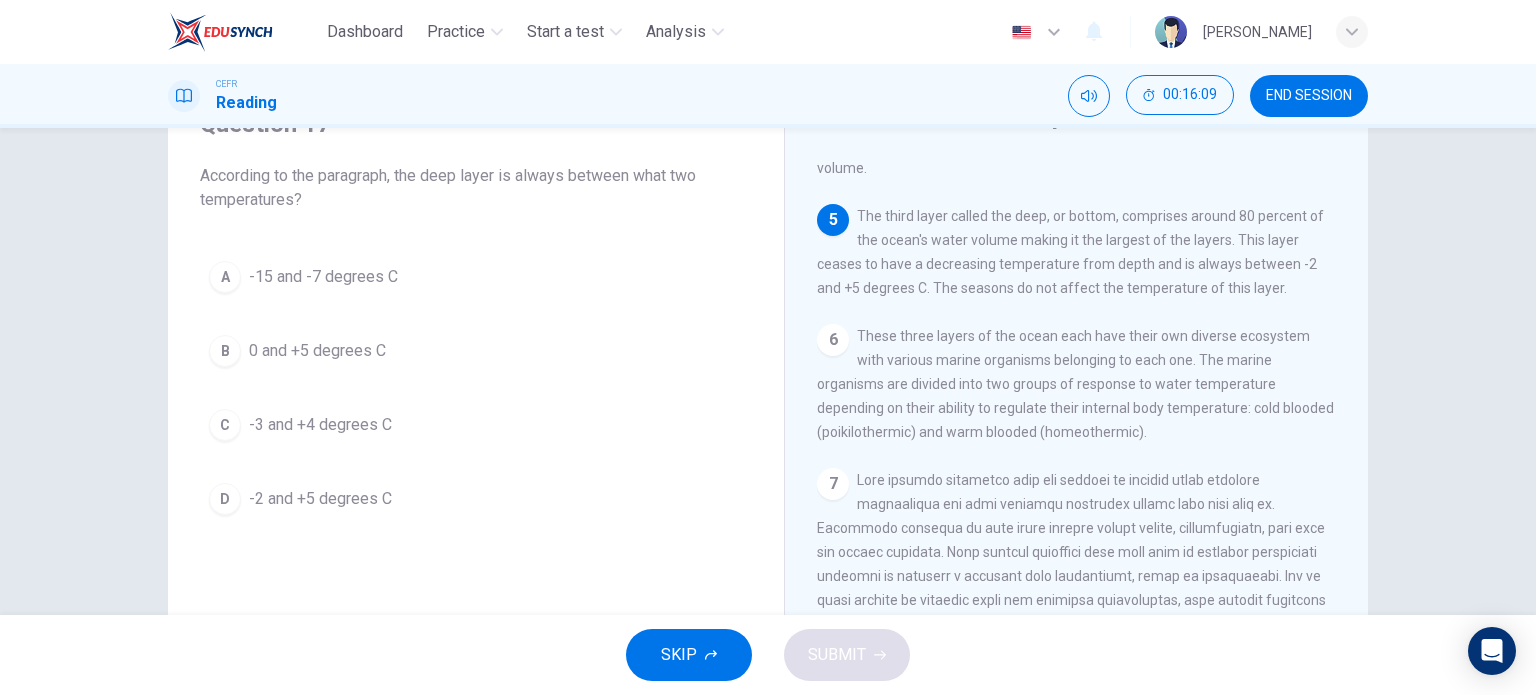 scroll, scrollTop: 700, scrollLeft: 0, axis: vertical 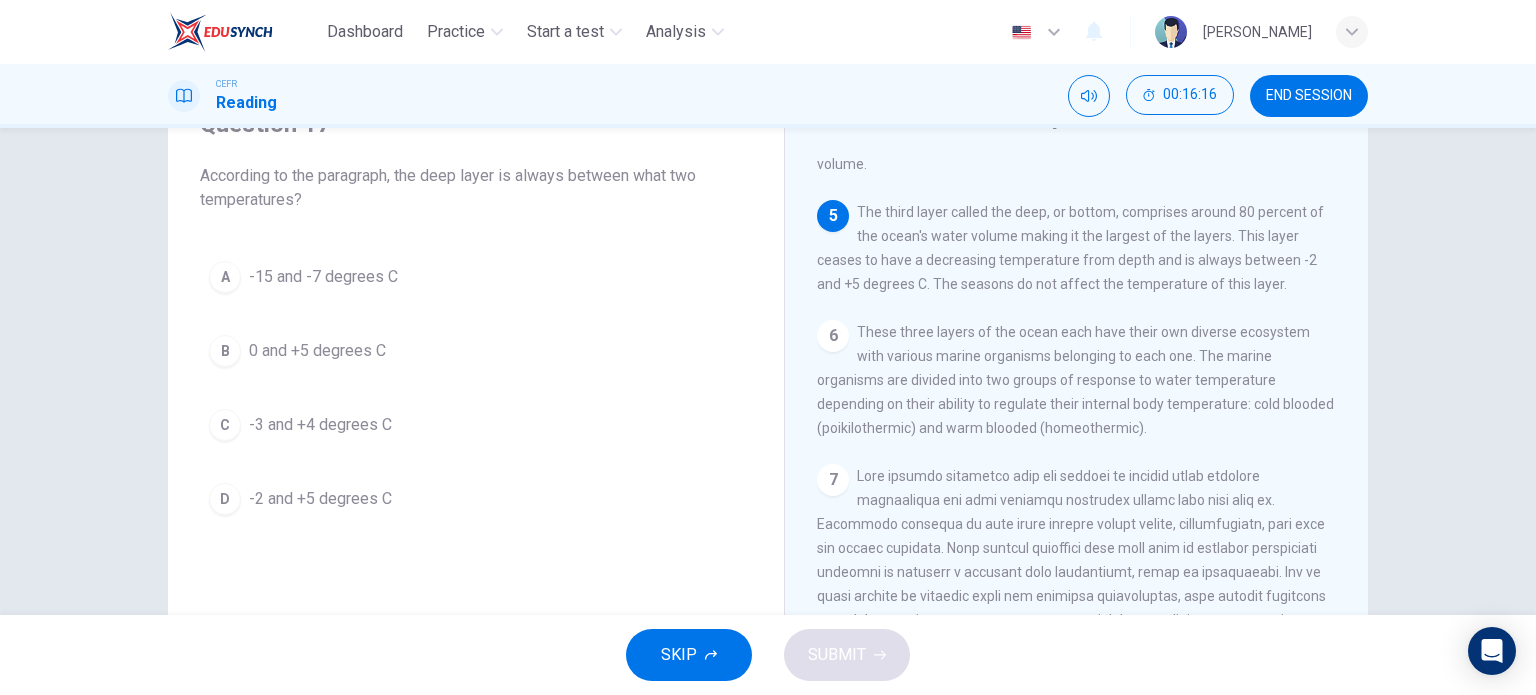 click on "-2 and +5 degrees C" at bounding box center (320, 499) 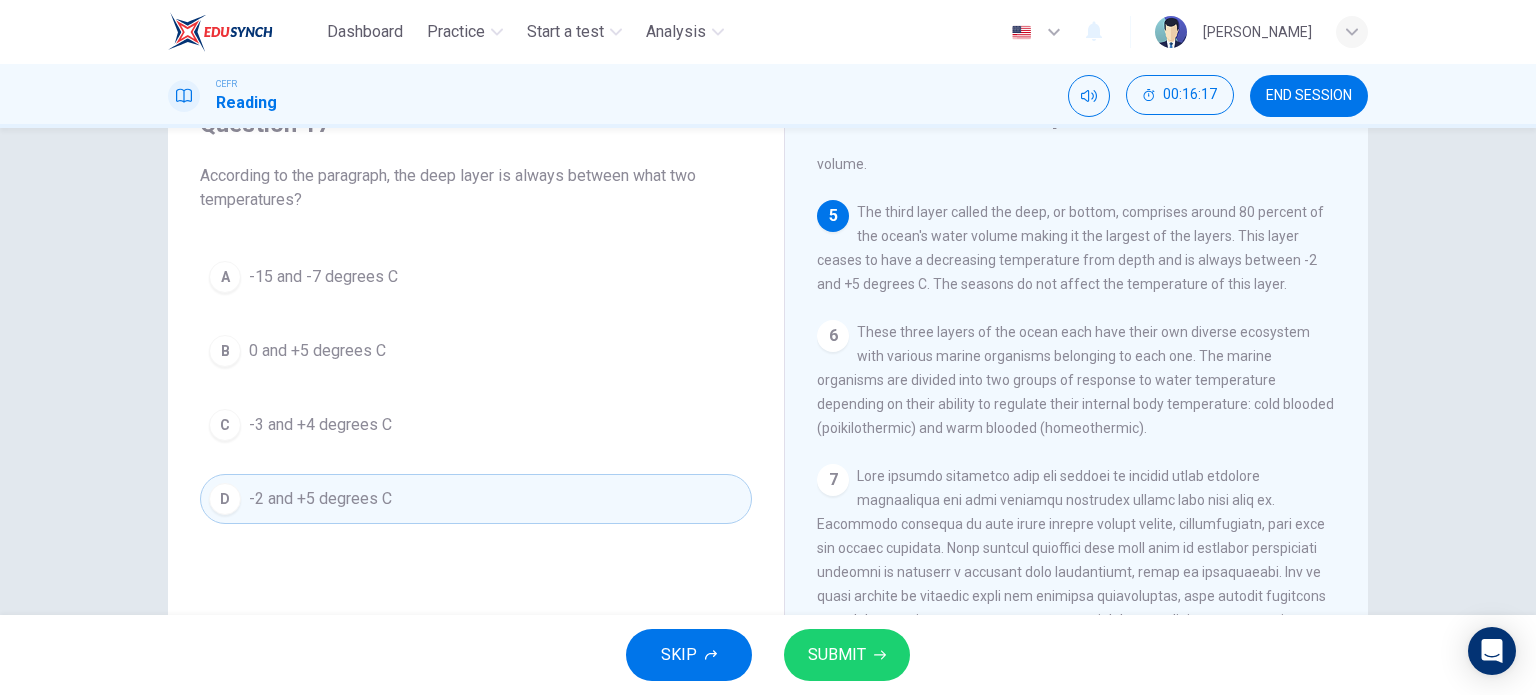 click on "SUBMIT" at bounding box center (837, 655) 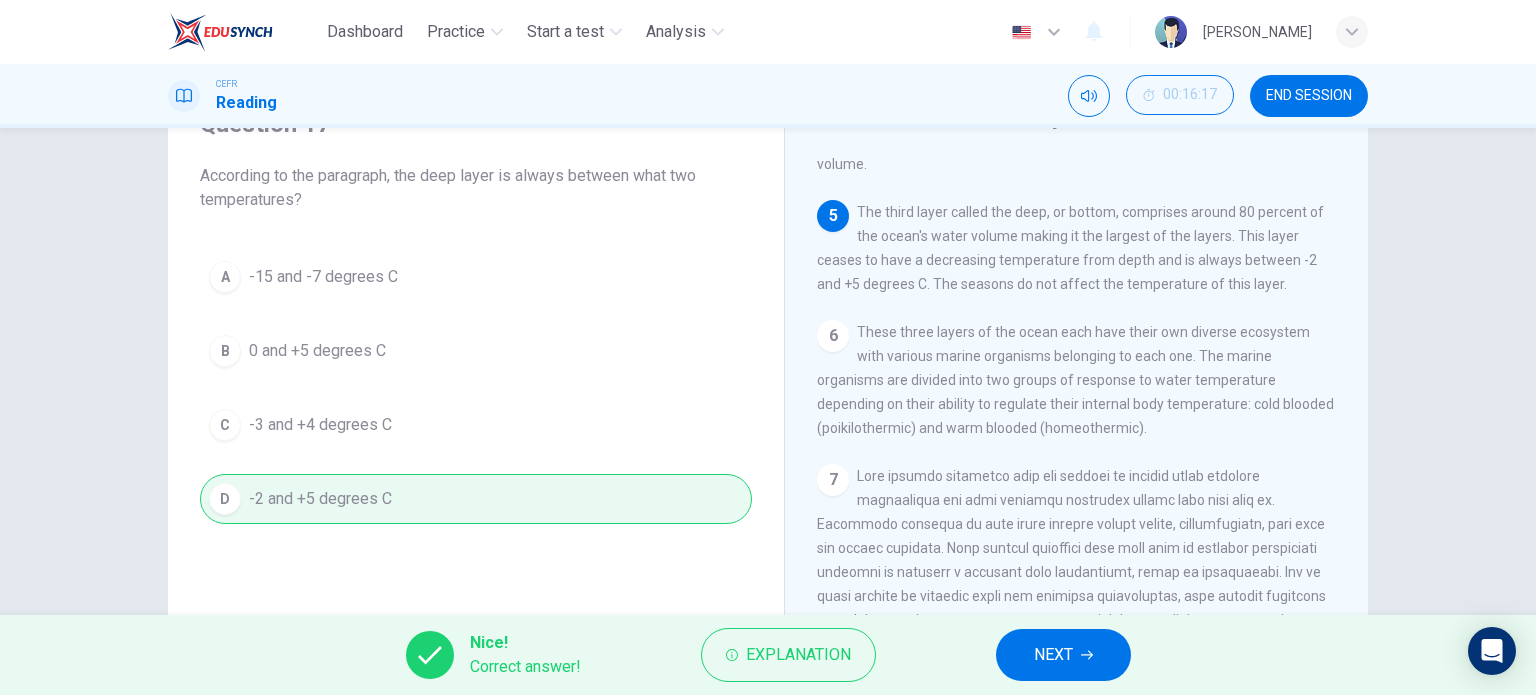 click on "NEXT" at bounding box center [1053, 655] 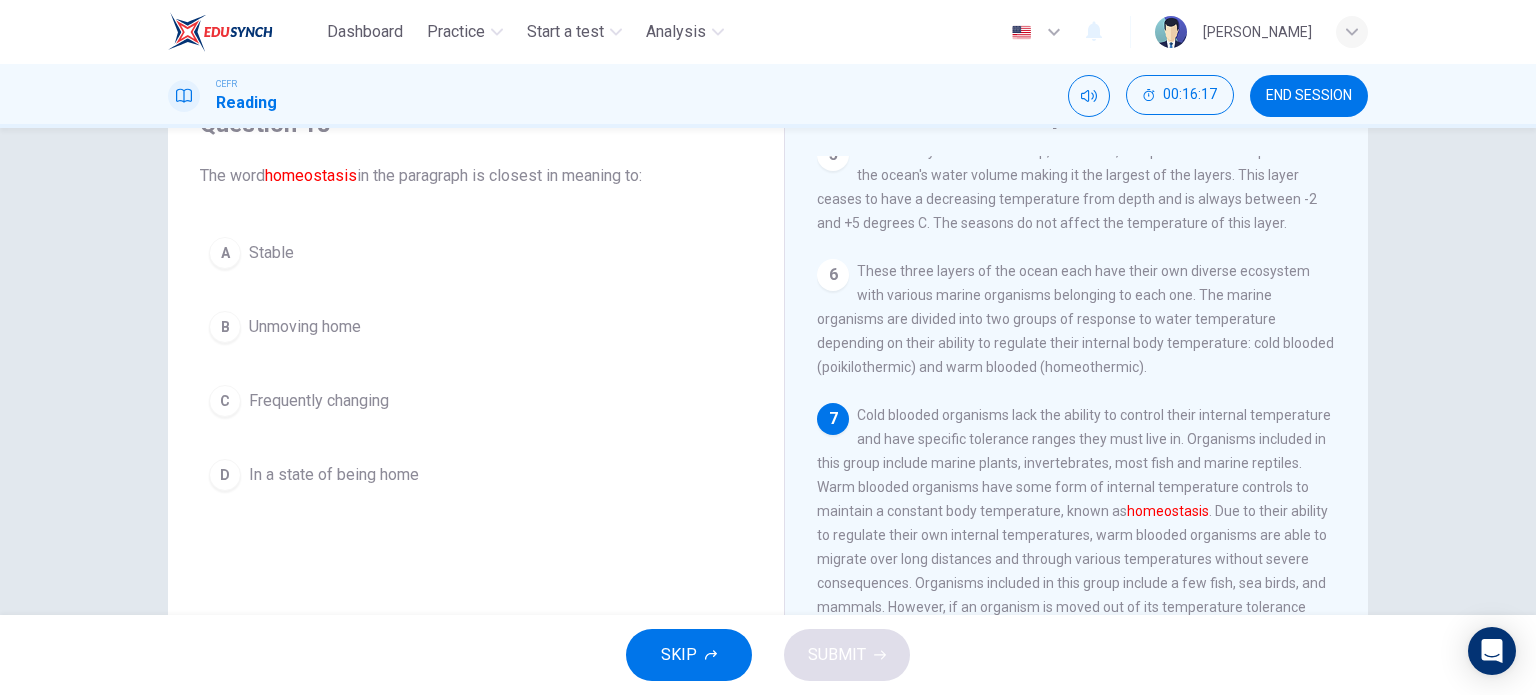 scroll, scrollTop: 800, scrollLeft: 0, axis: vertical 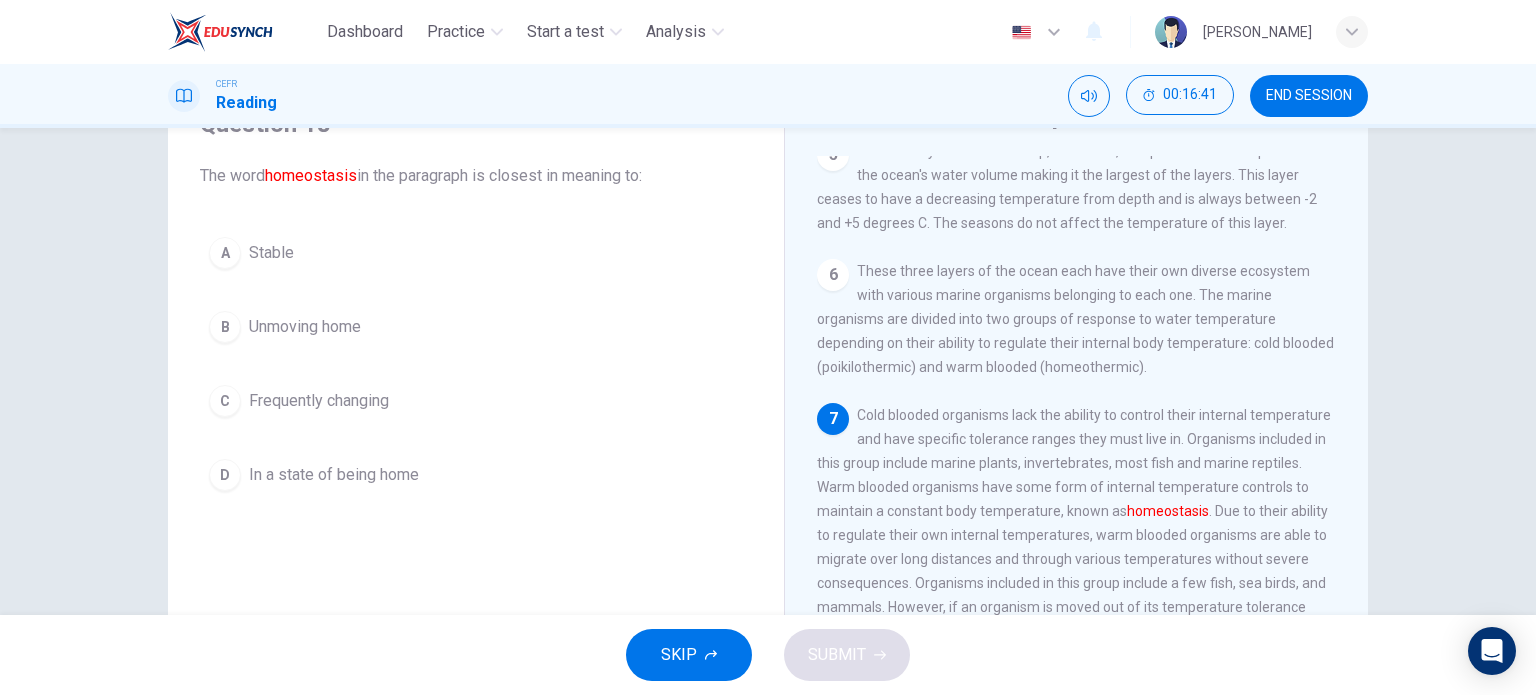 click on "Stable" at bounding box center (271, 253) 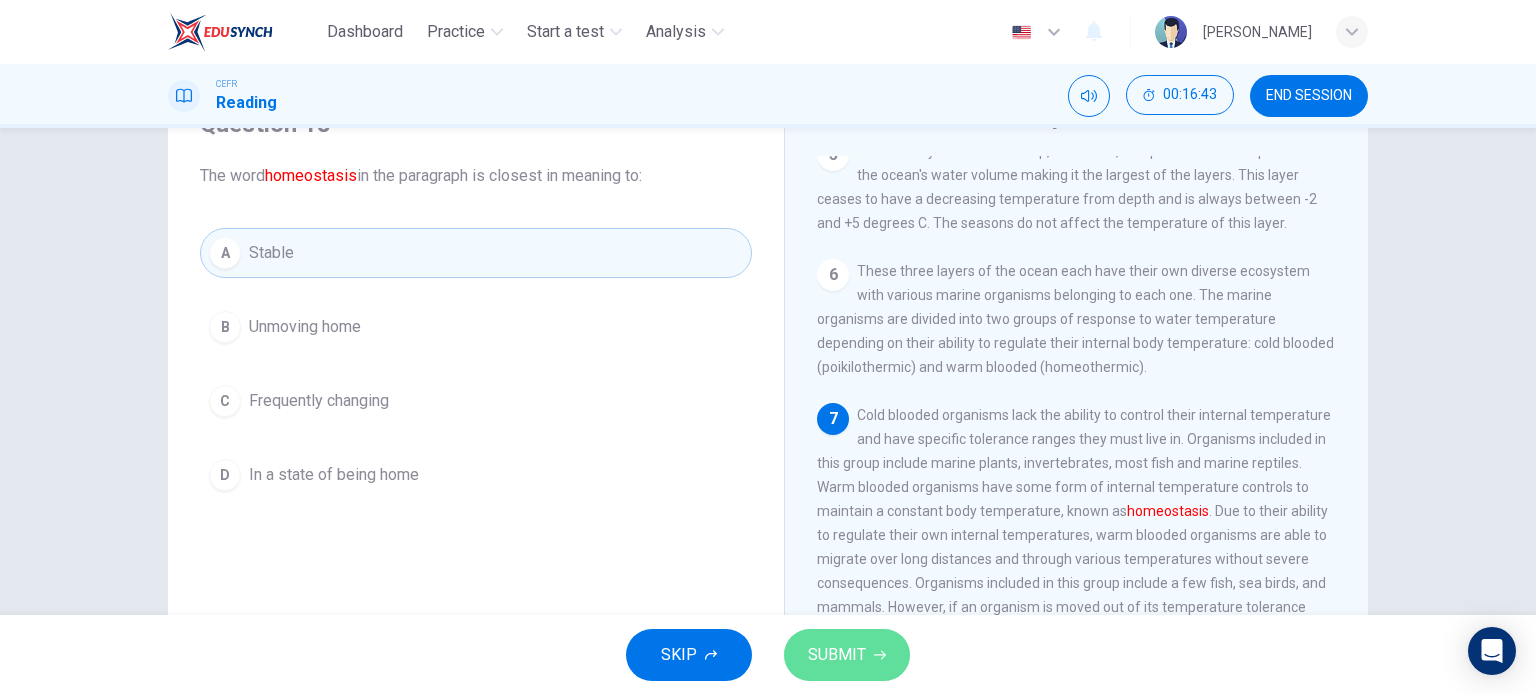 click on "SUBMIT" at bounding box center [837, 655] 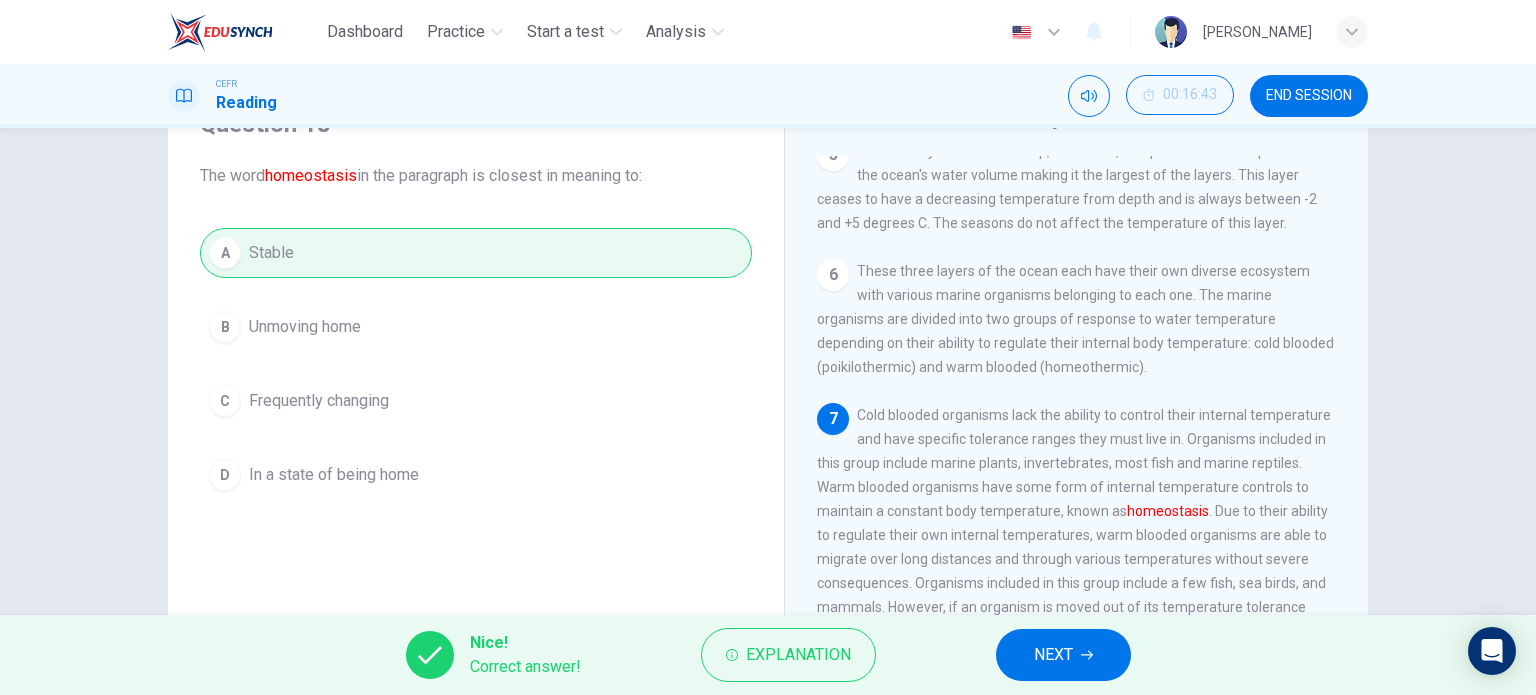 click on "NEXT" at bounding box center [1063, 655] 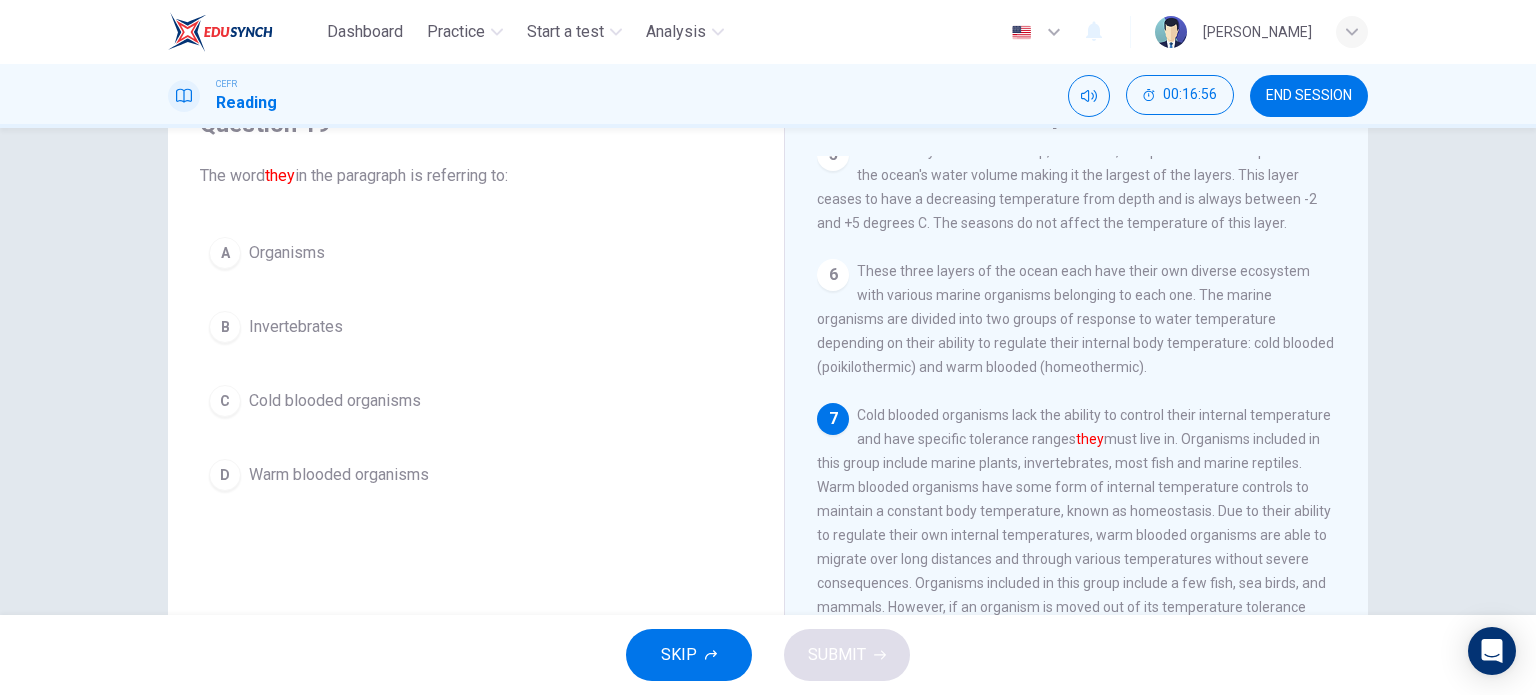 click on "Cold blooded organisms" at bounding box center [335, 401] 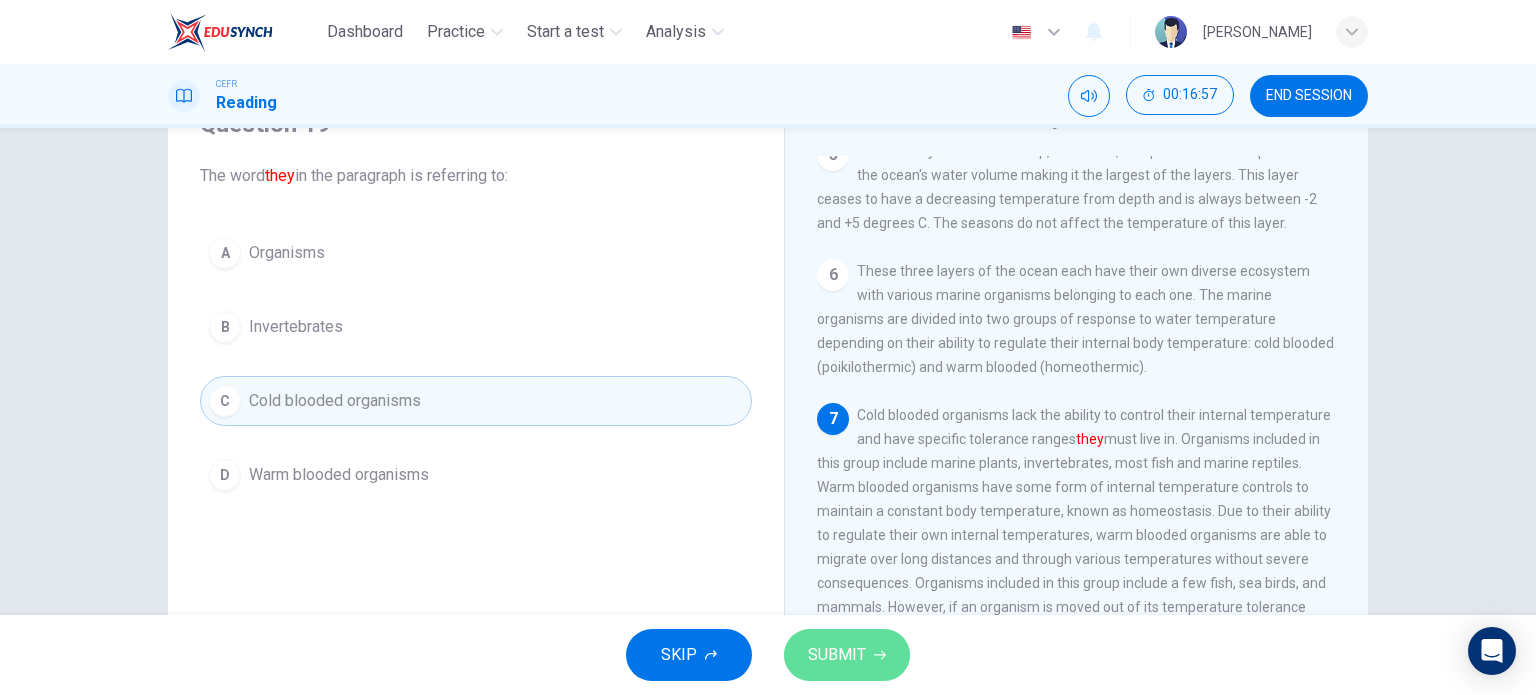 click 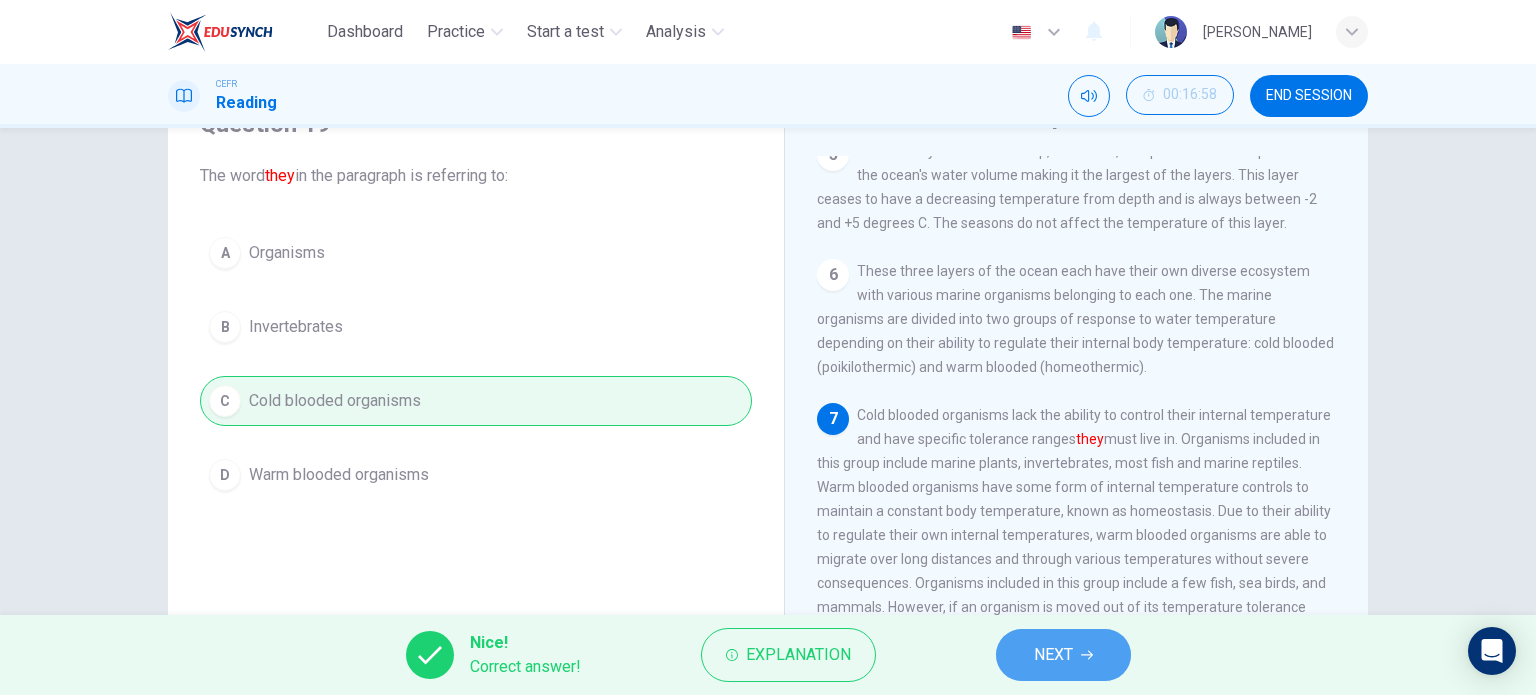 click on "NEXT" at bounding box center (1053, 655) 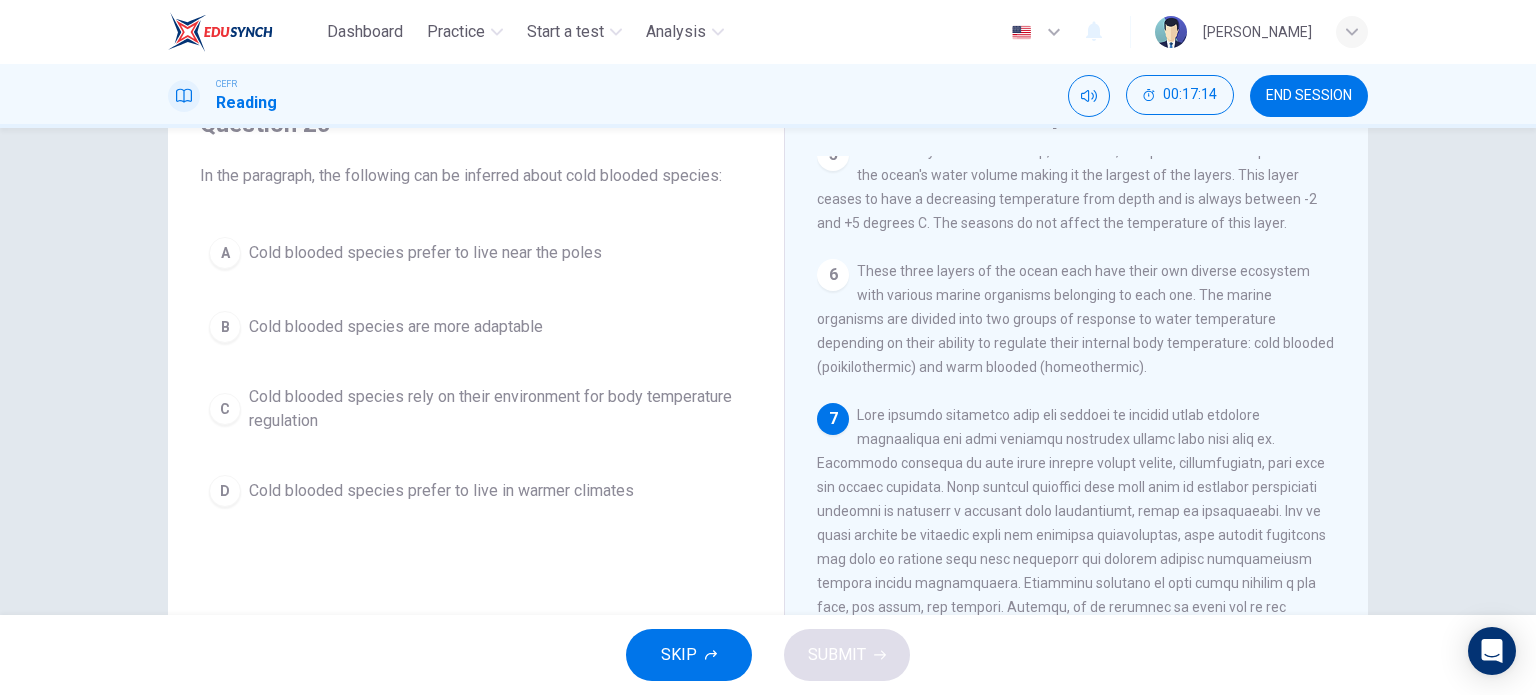 scroll, scrollTop: 200, scrollLeft: 0, axis: vertical 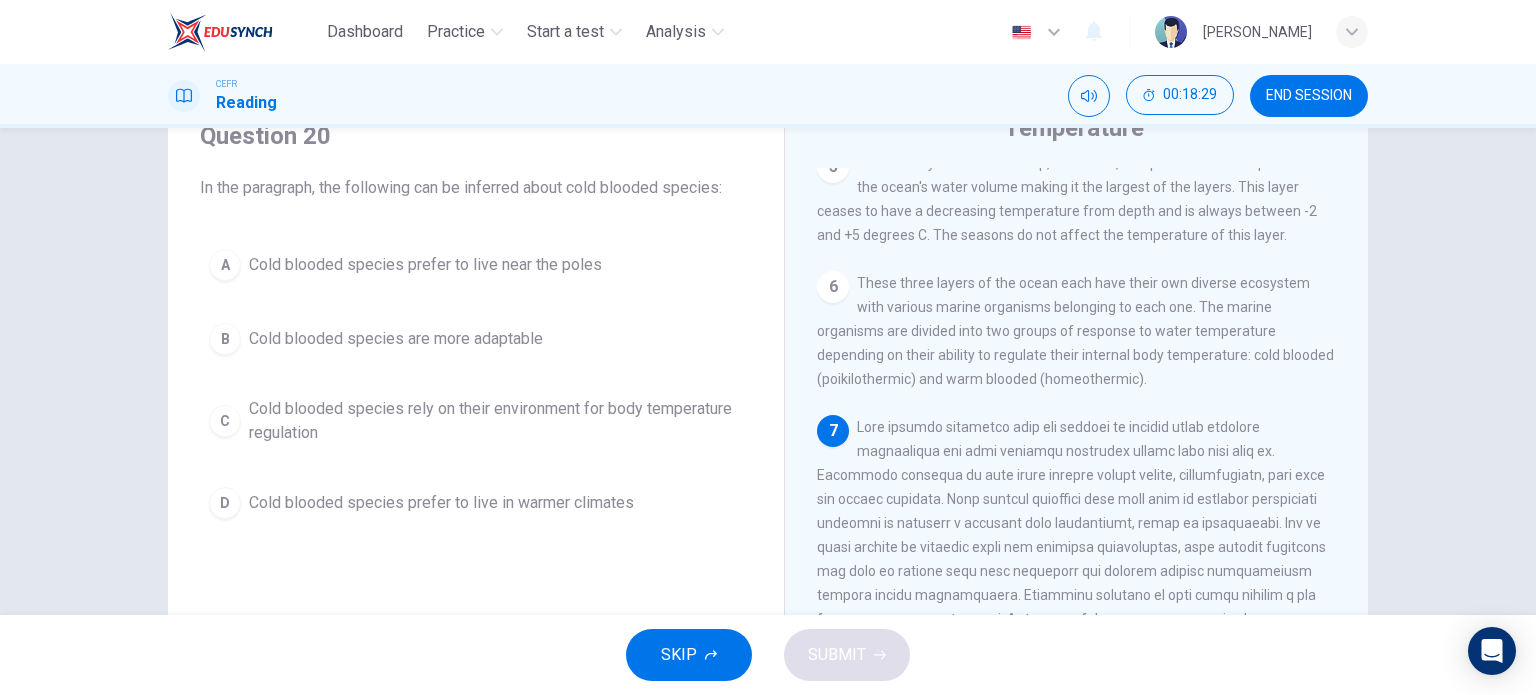 click on "Cold blooded species prefer to live in warmer climates" at bounding box center [441, 503] 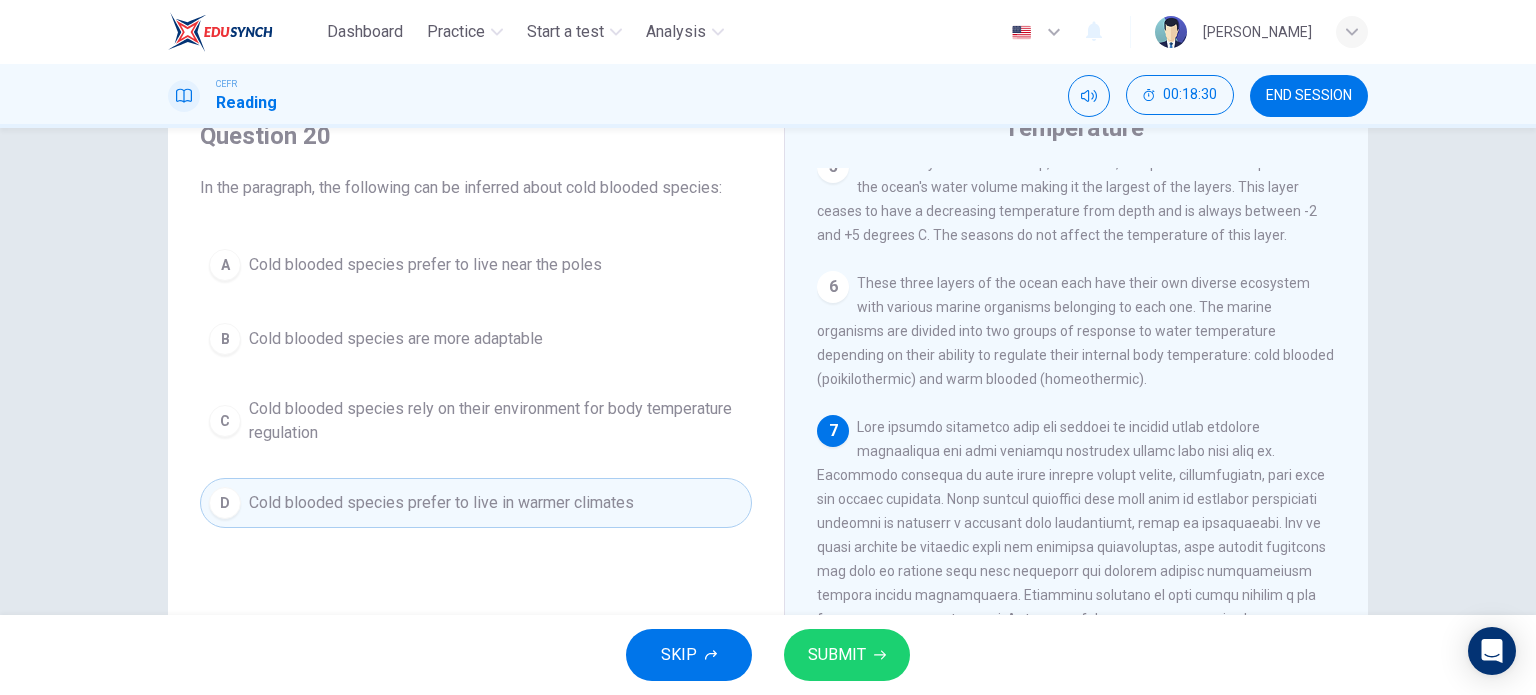 click on "SUBMIT" at bounding box center [837, 655] 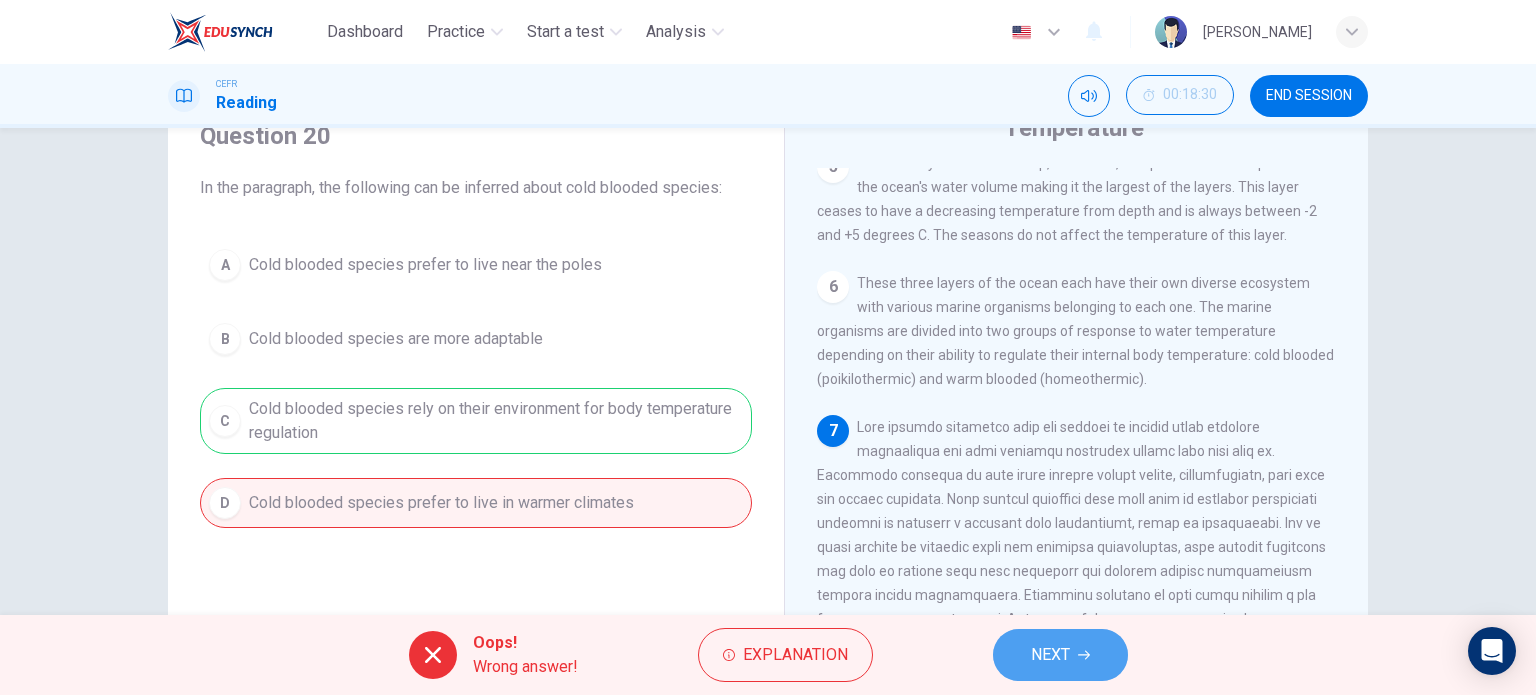 click on "NEXT" at bounding box center (1050, 655) 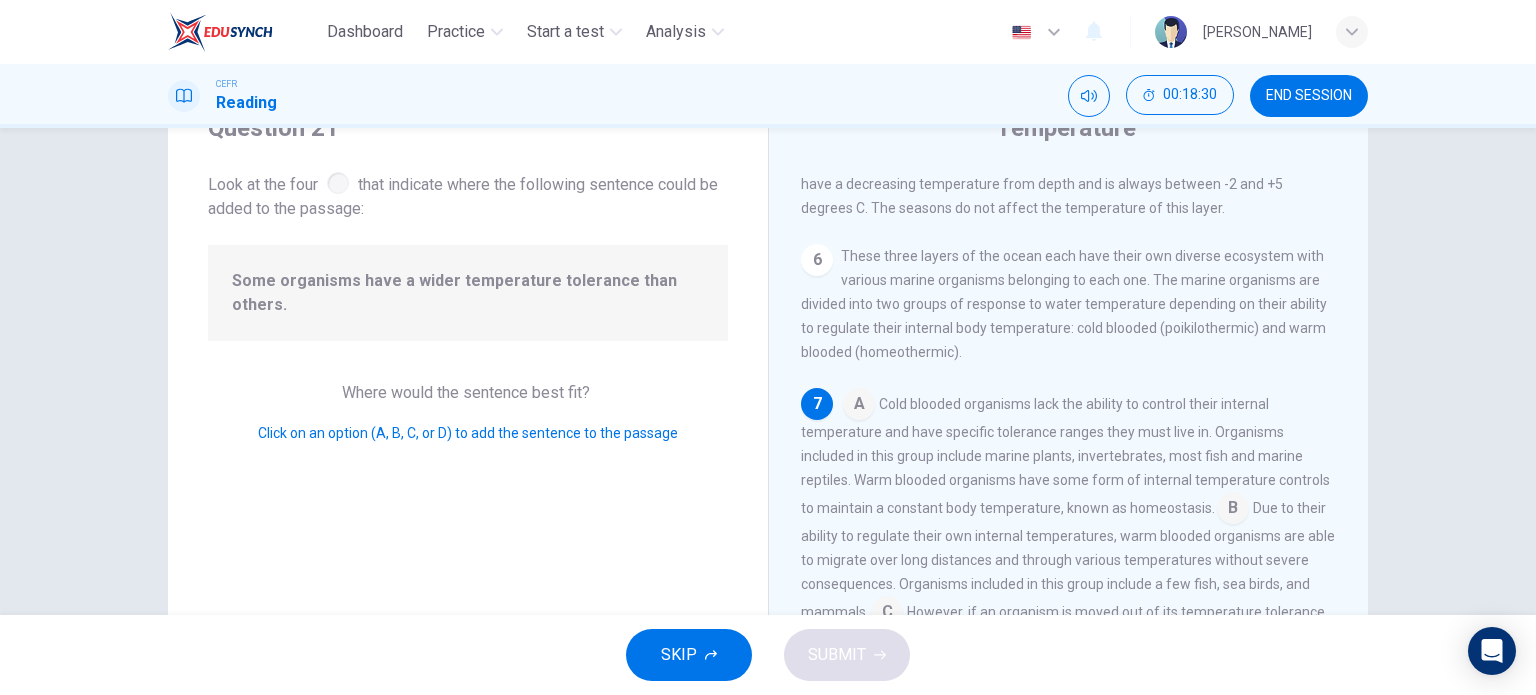 scroll, scrollTop: 779, scrollLeft: 0, axis: vertical 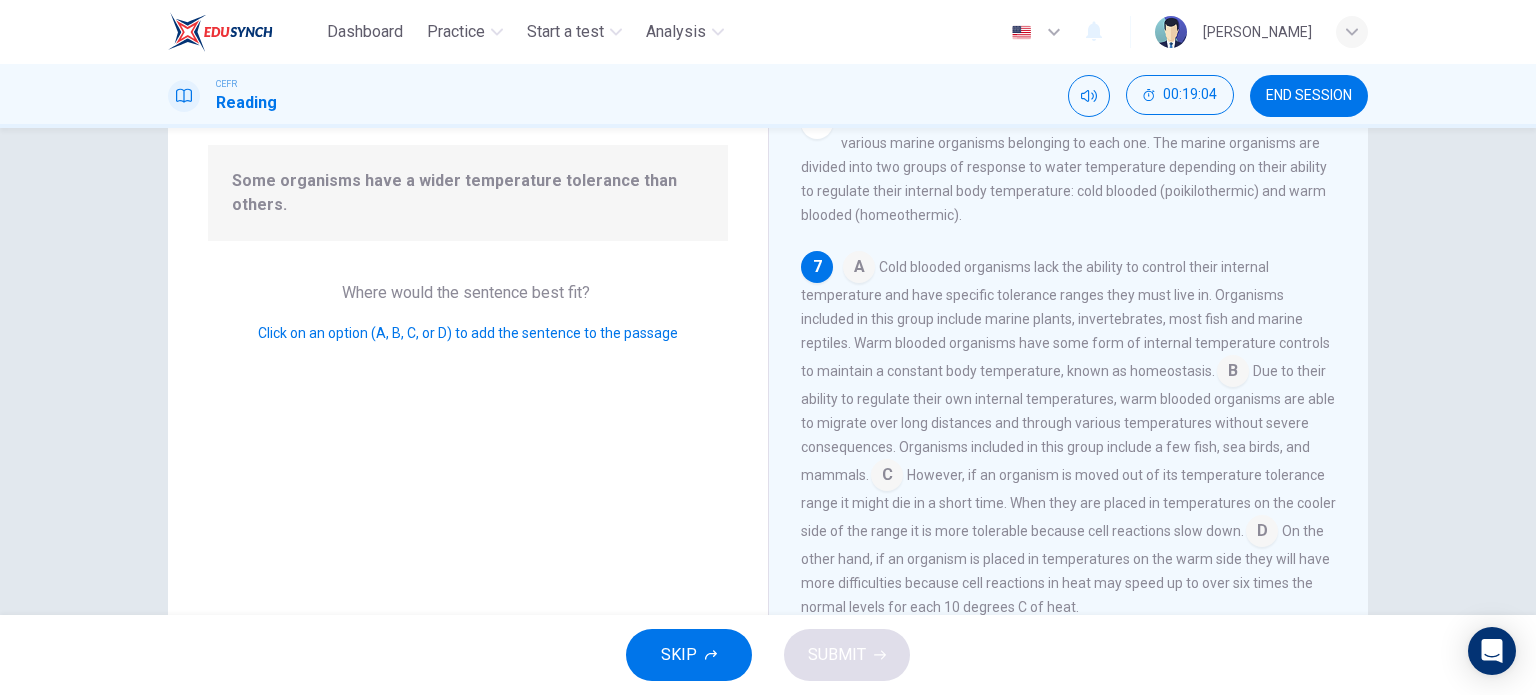 click at bounding box center (1233, 373) 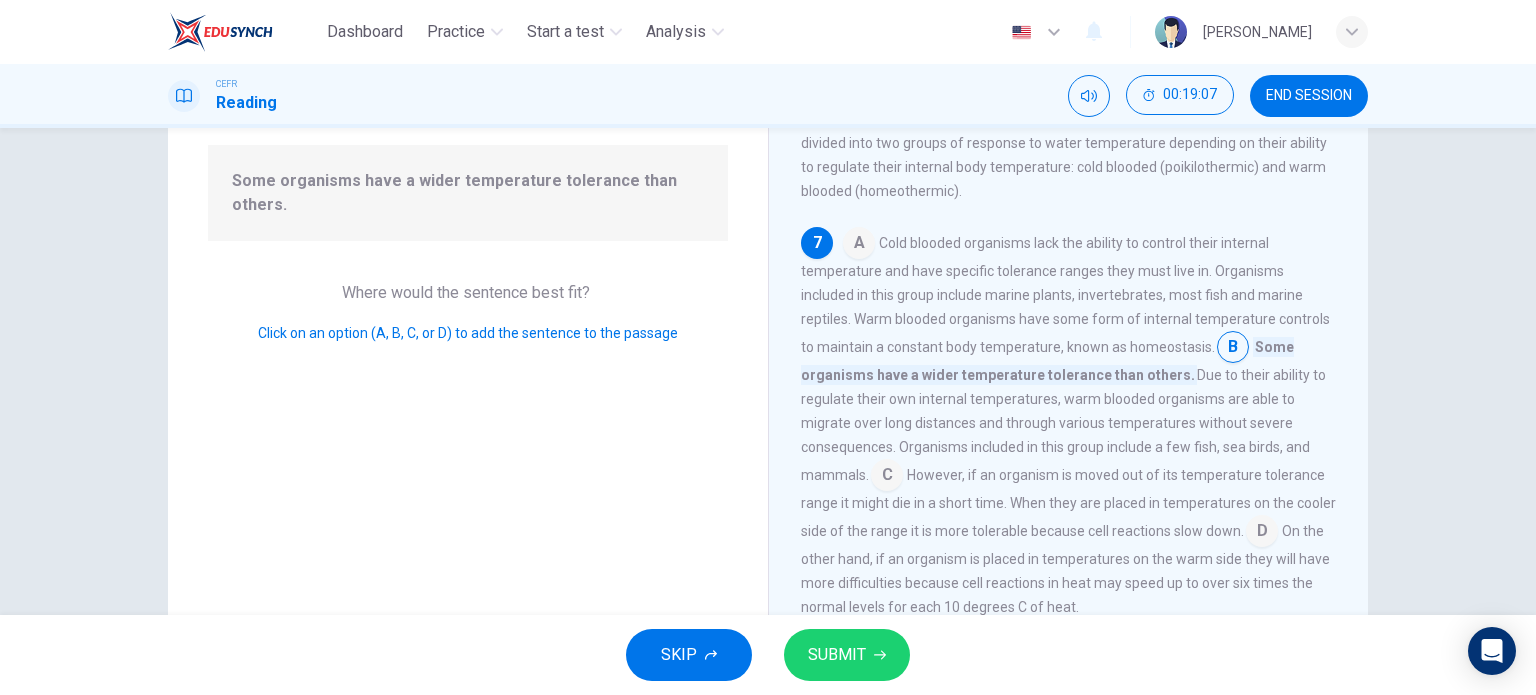 scroll, scrollTop: 803, scrollLeft: 0, axis: vertical 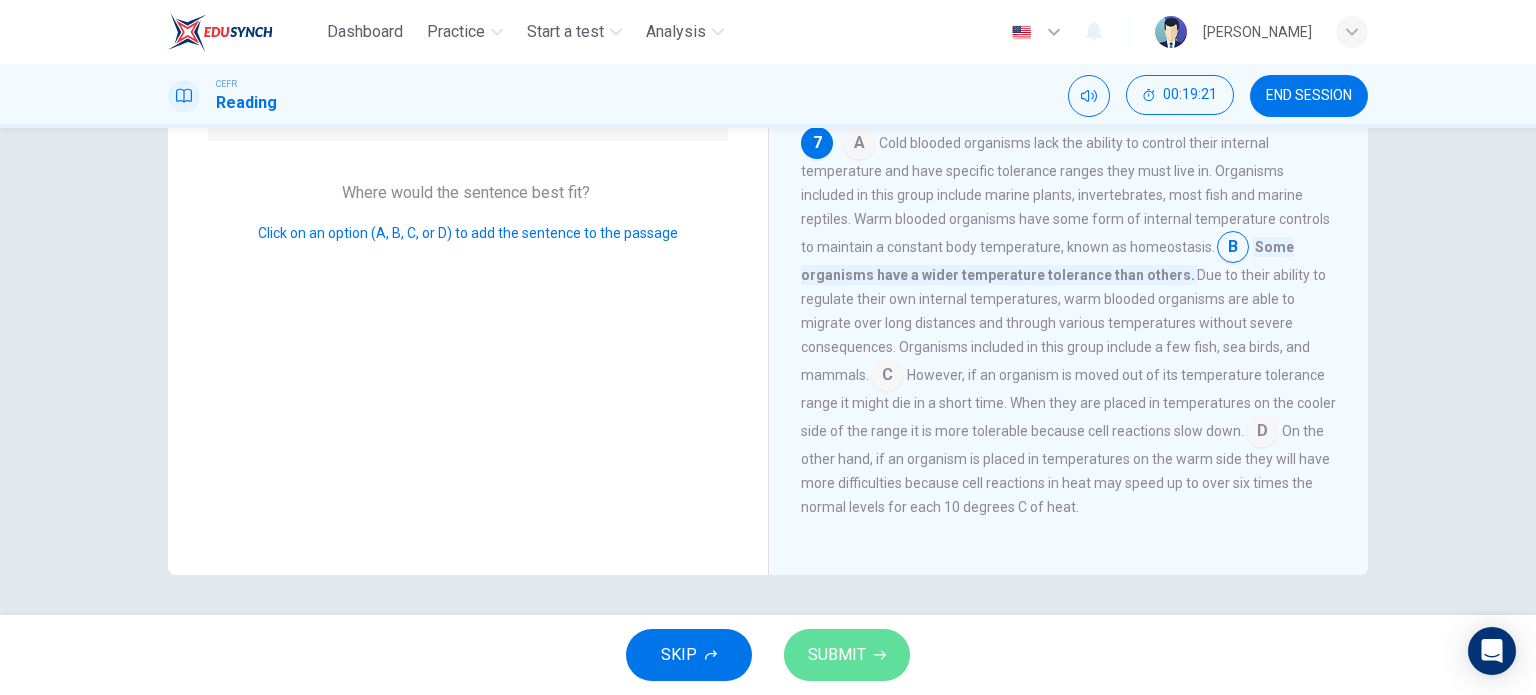 click on "SUBMIT" at bounding box center [837, 655] 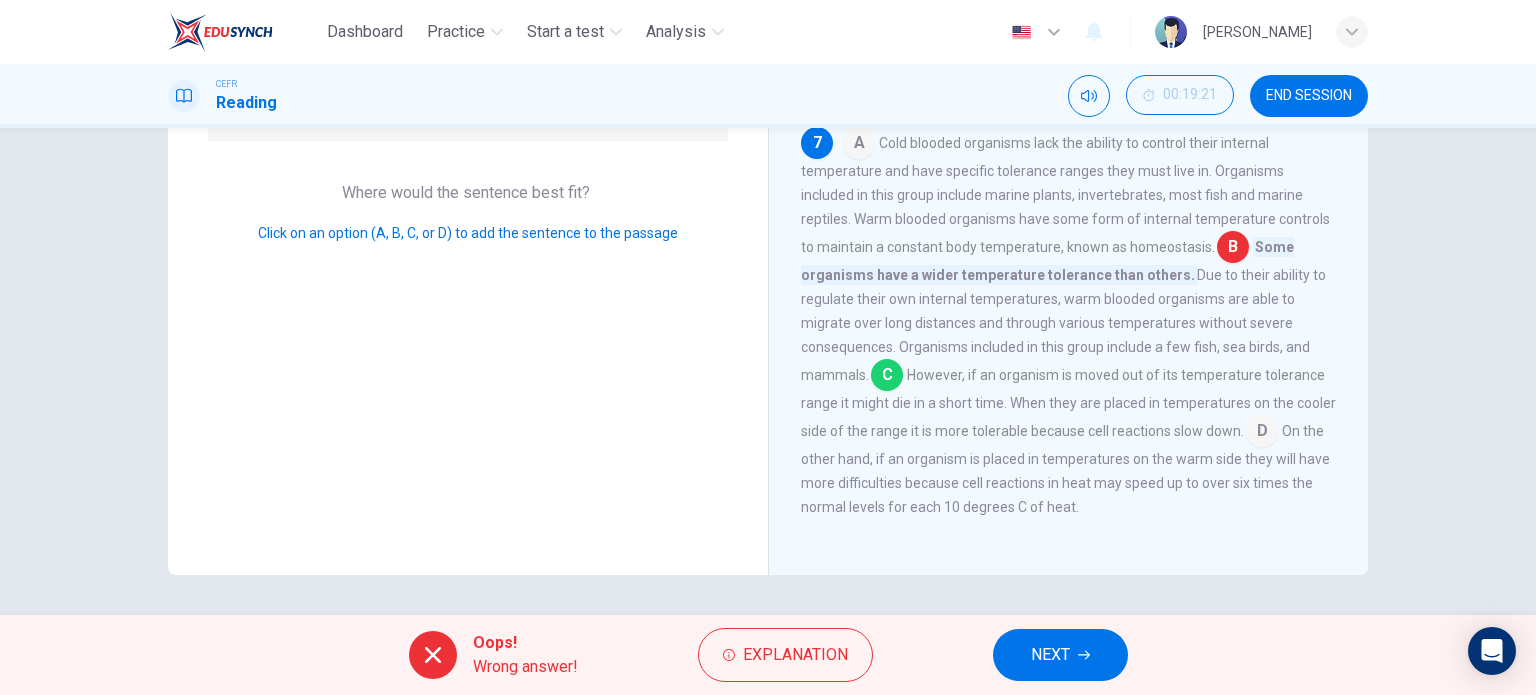 drag, startPoint x: 1060, startPoint y: 656, endPoint x: 1049, endPoint y: 647, distance: 14.21267 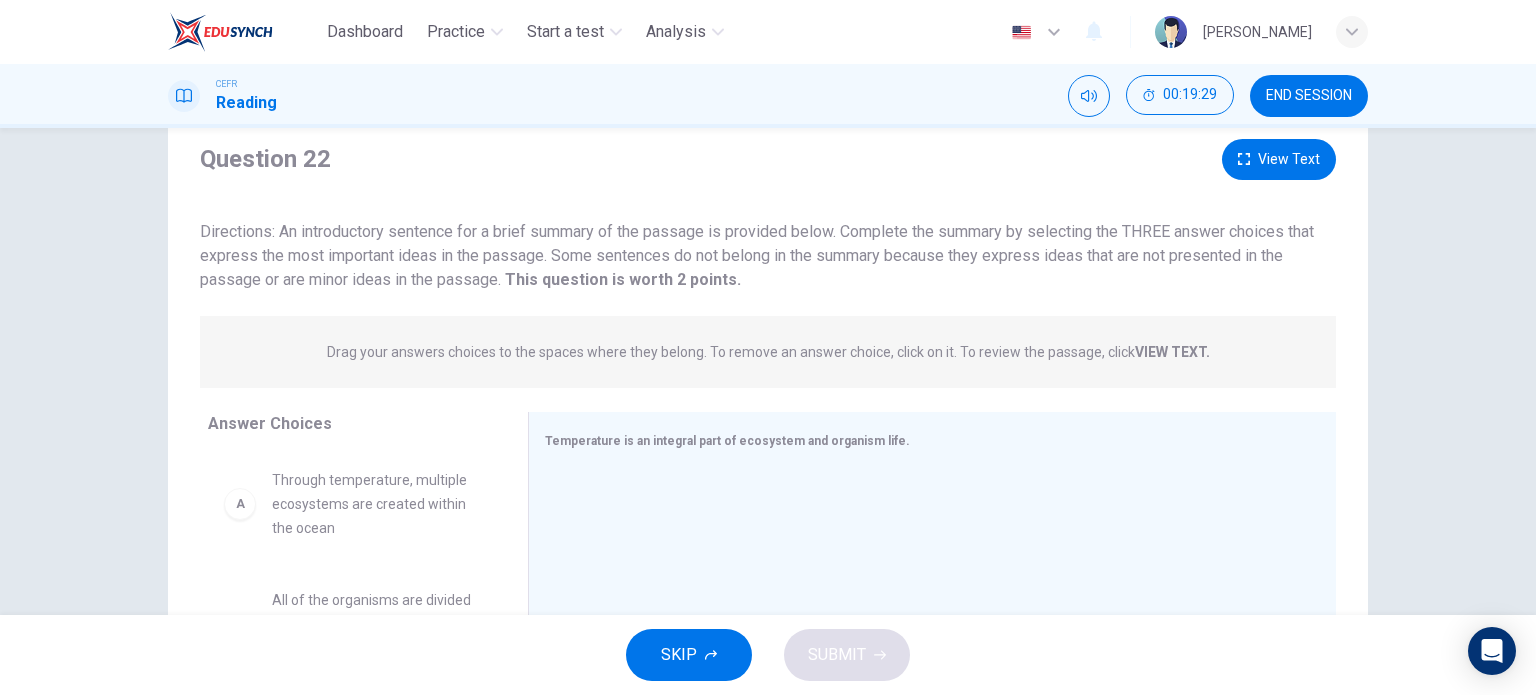 scroll, scrollTop: 100, scrollLeft: 0, axis: vertical 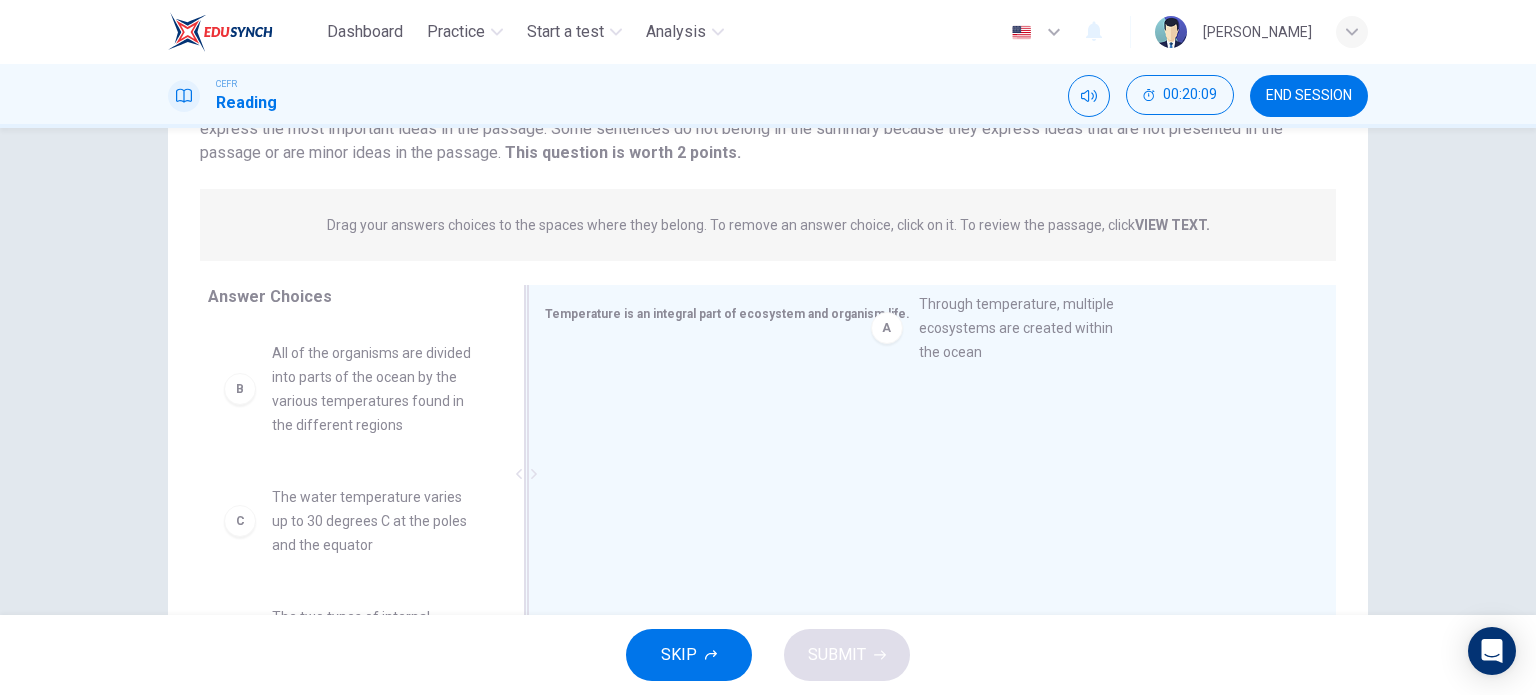 drag, startPoint x: 326, startPoint y: 394, endPoint x: 996, endPoint y: 344, distance: 671.8631 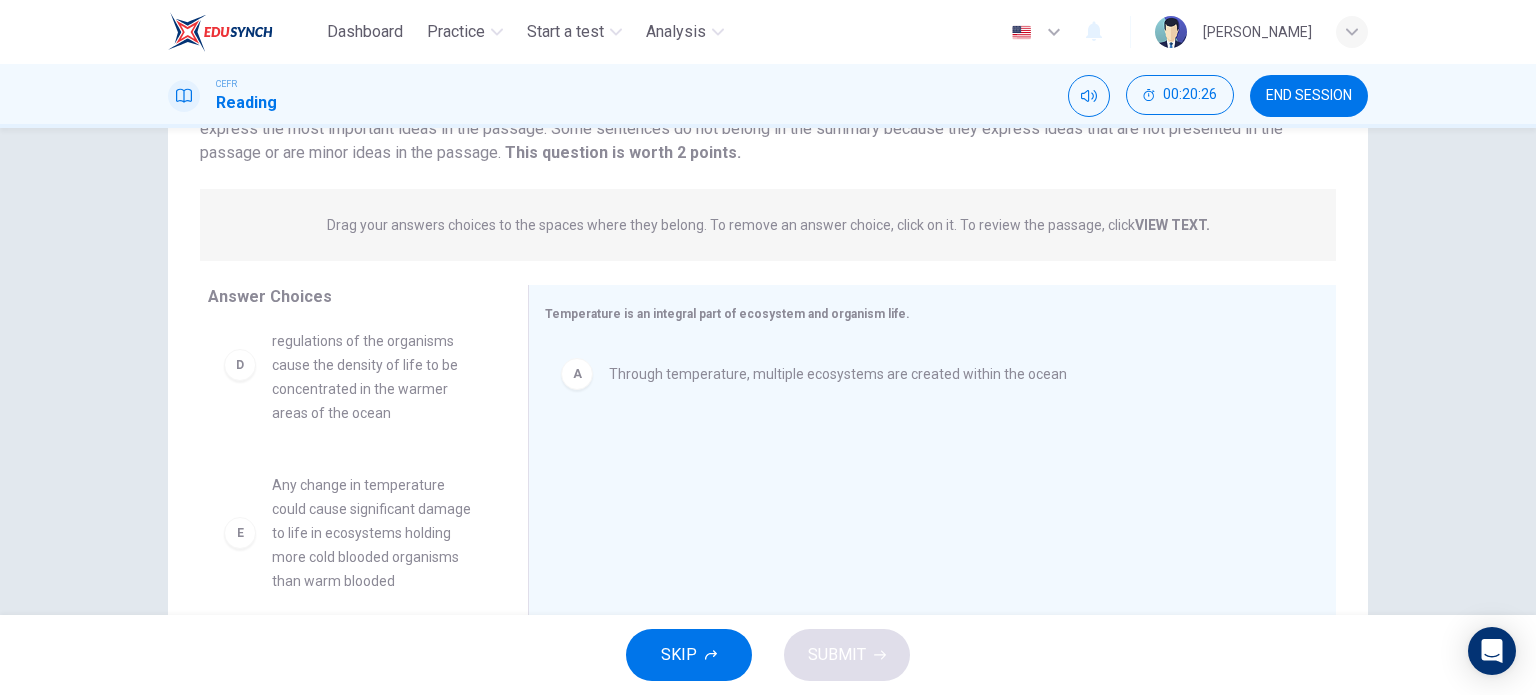 scroll, scrollTop: 396, scrollLeft: 0, axis: vertical 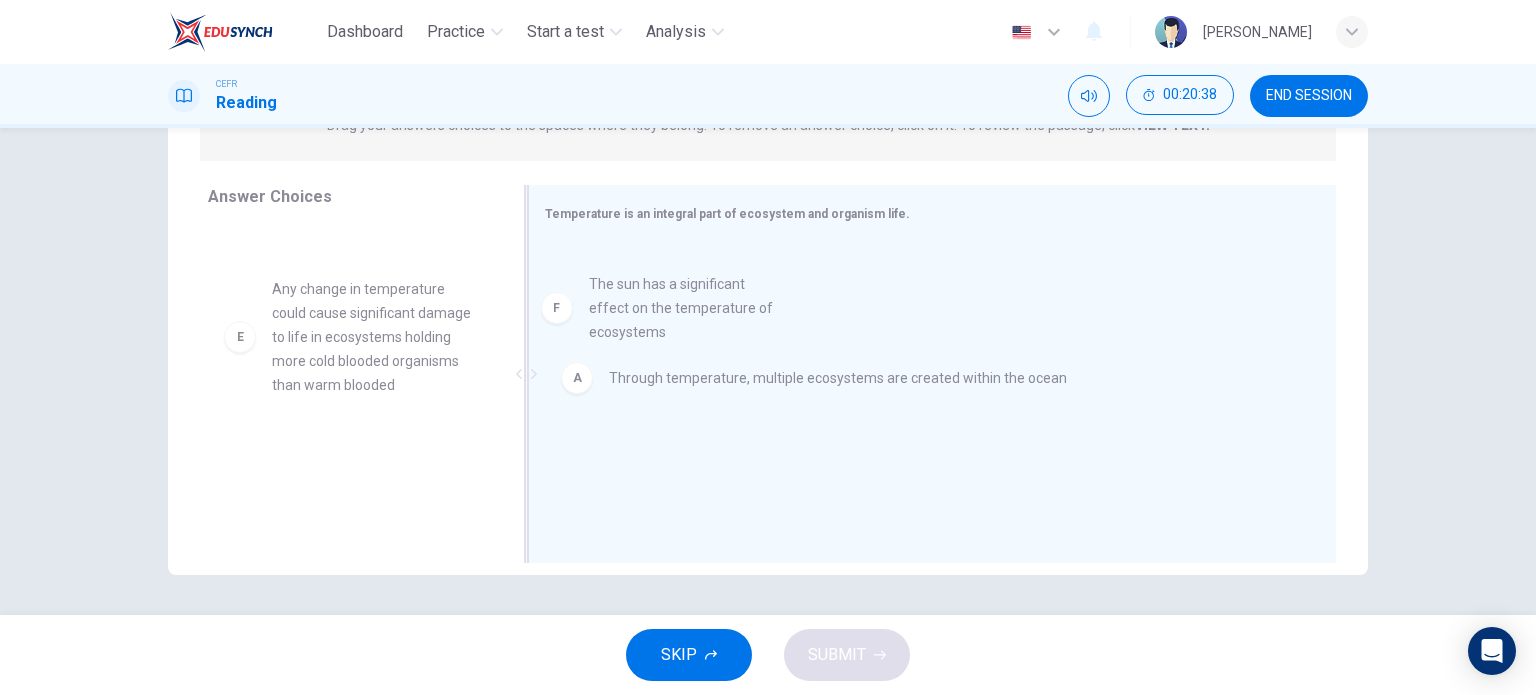drag, startPoint x: 317, startPoint y: 485, endPoint x: 645, endPoint y: 311, distance: 371.29504 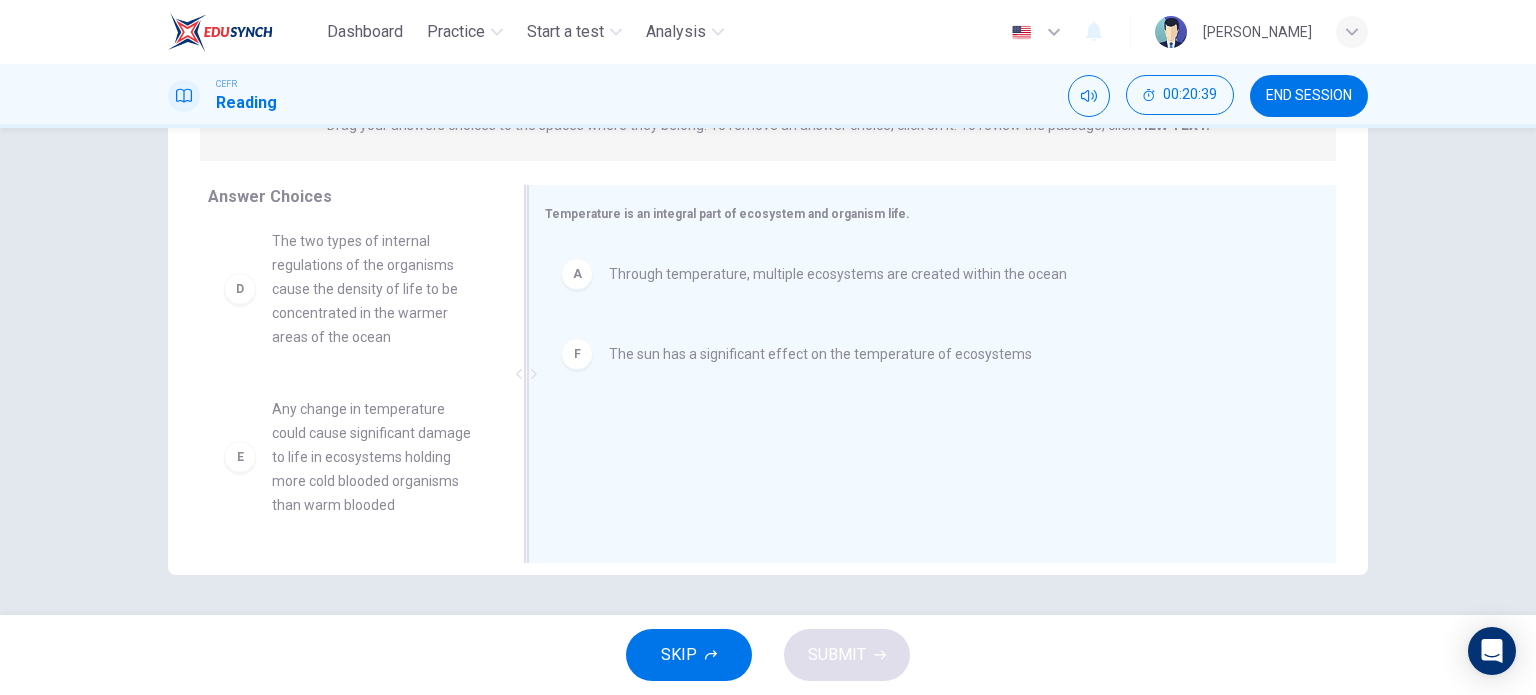 scroll, scrollTop: 276, scrollLeft: 0, axis: vertical 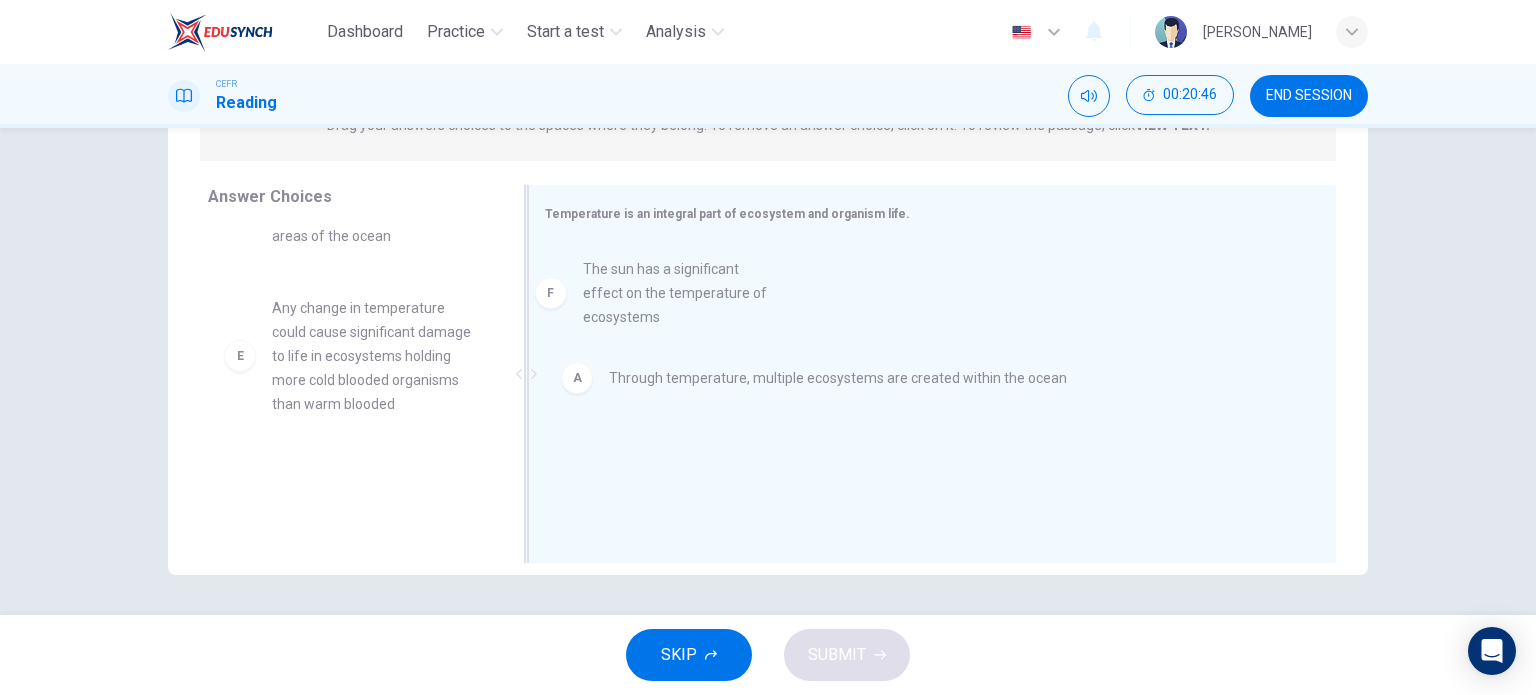 drag, startPoint x: 334, startPoint y: 503, endPoint x: 666, endPoint y: 280, distance: 399.94125 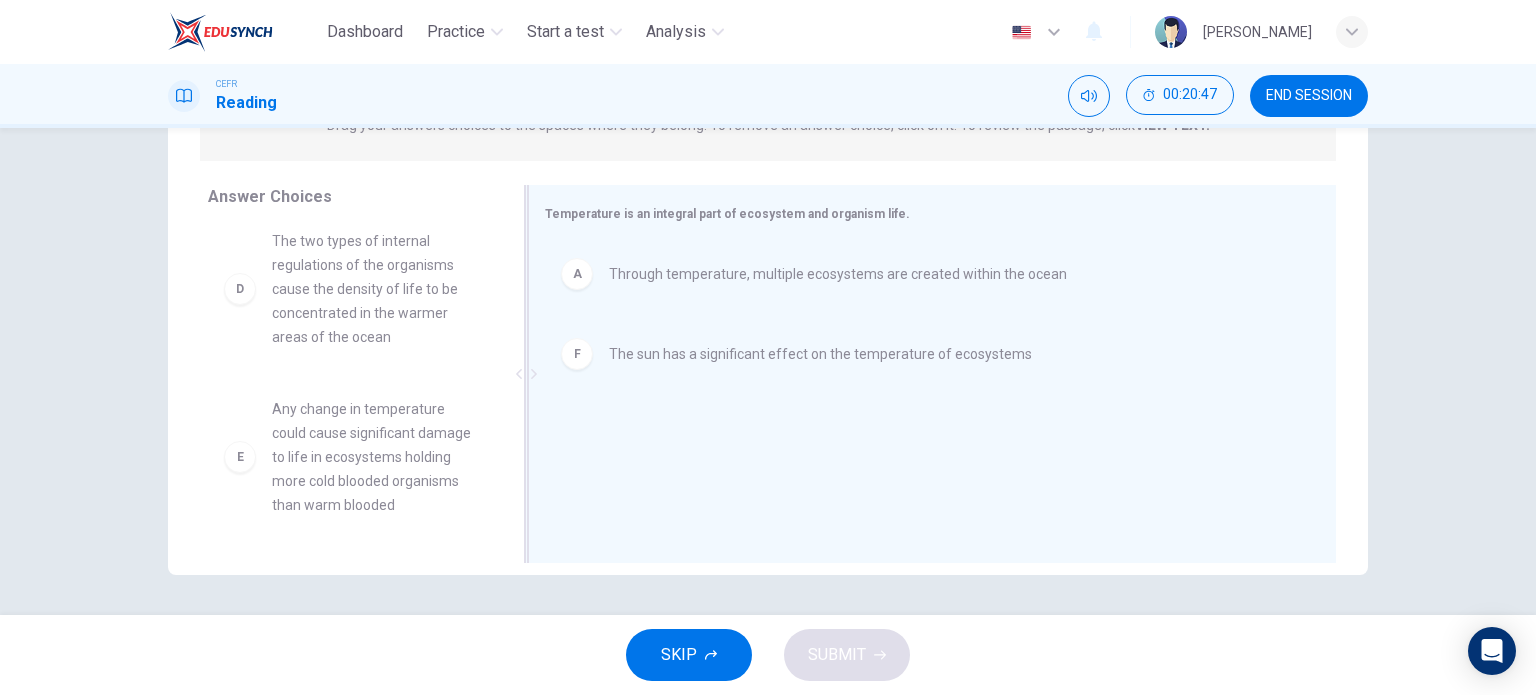 scroll, scrollTop: 276, scrollLeft: 0, axis: vertical 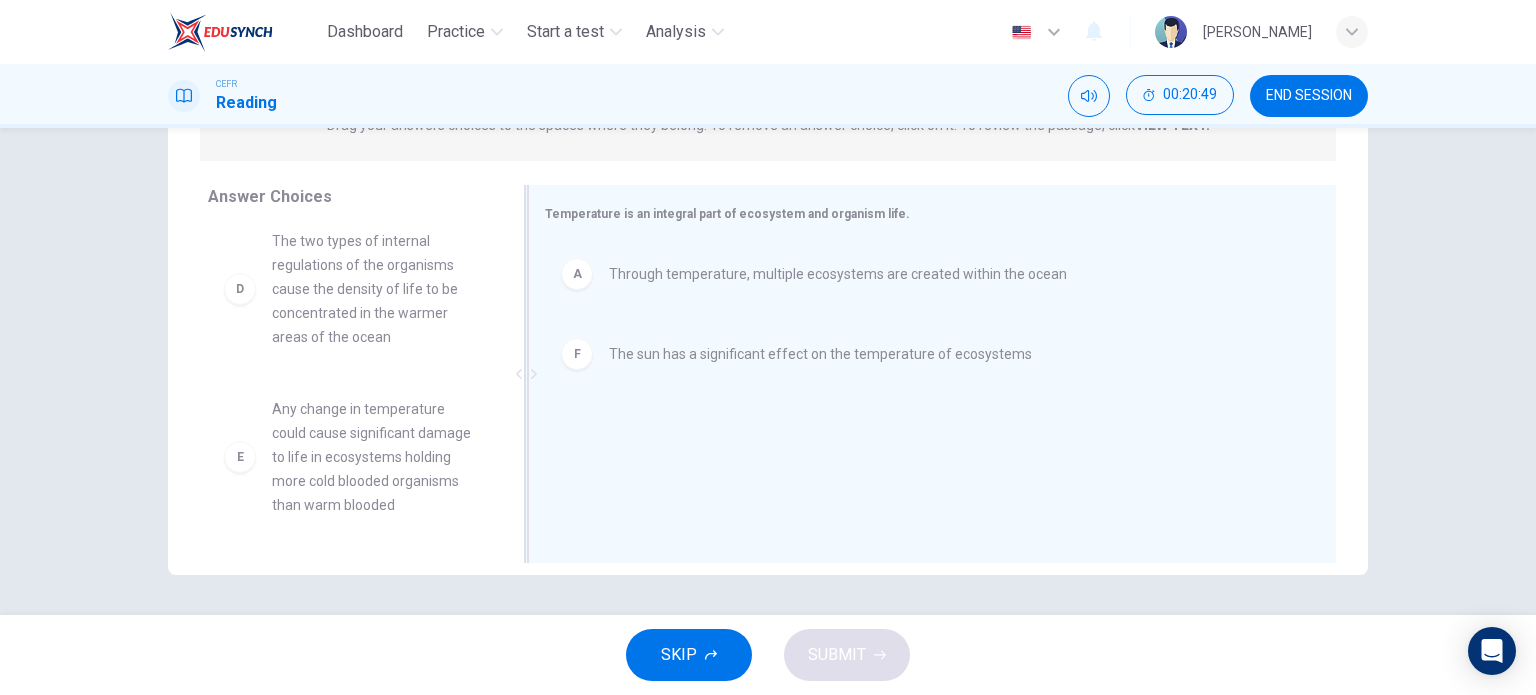 click on "A" at bounding box center [577, 274] 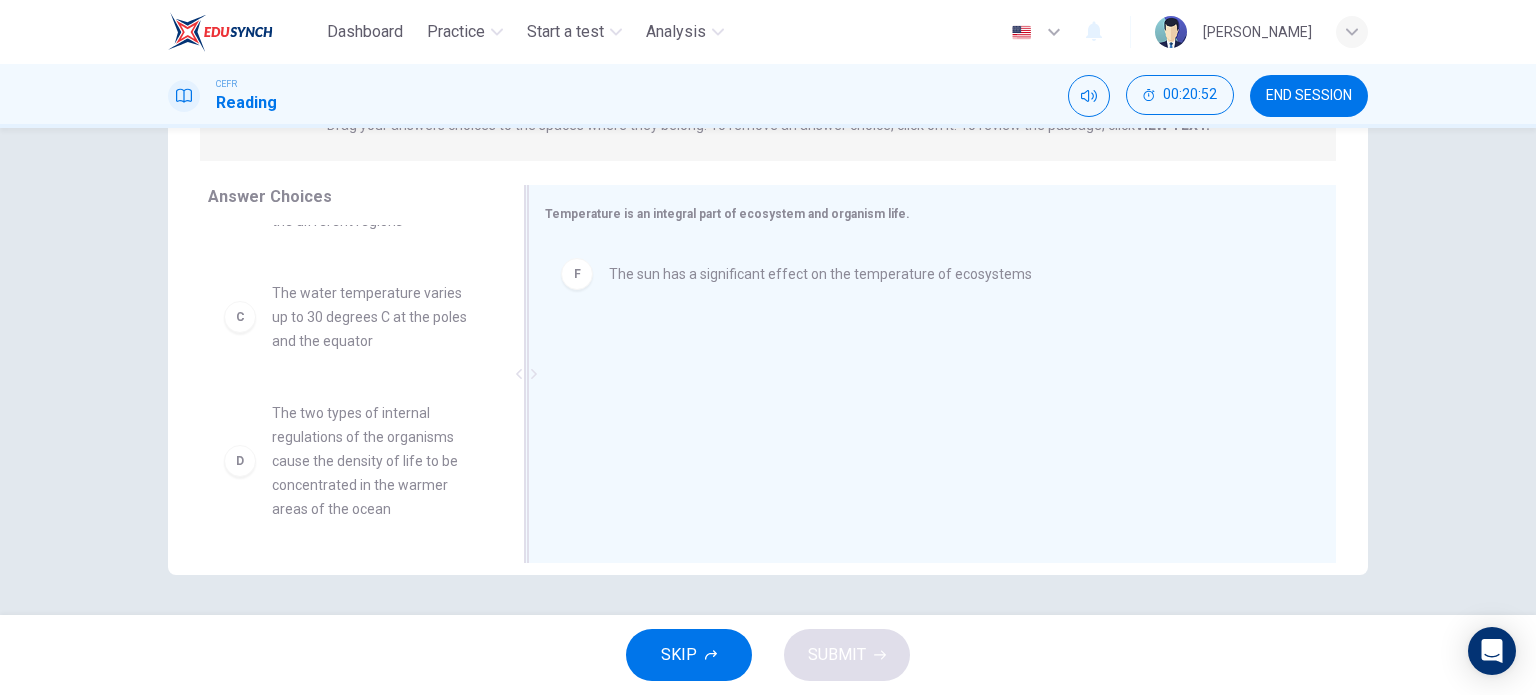 scroll, scrollTop: 196, scrollLeft: 0, axis: vertical 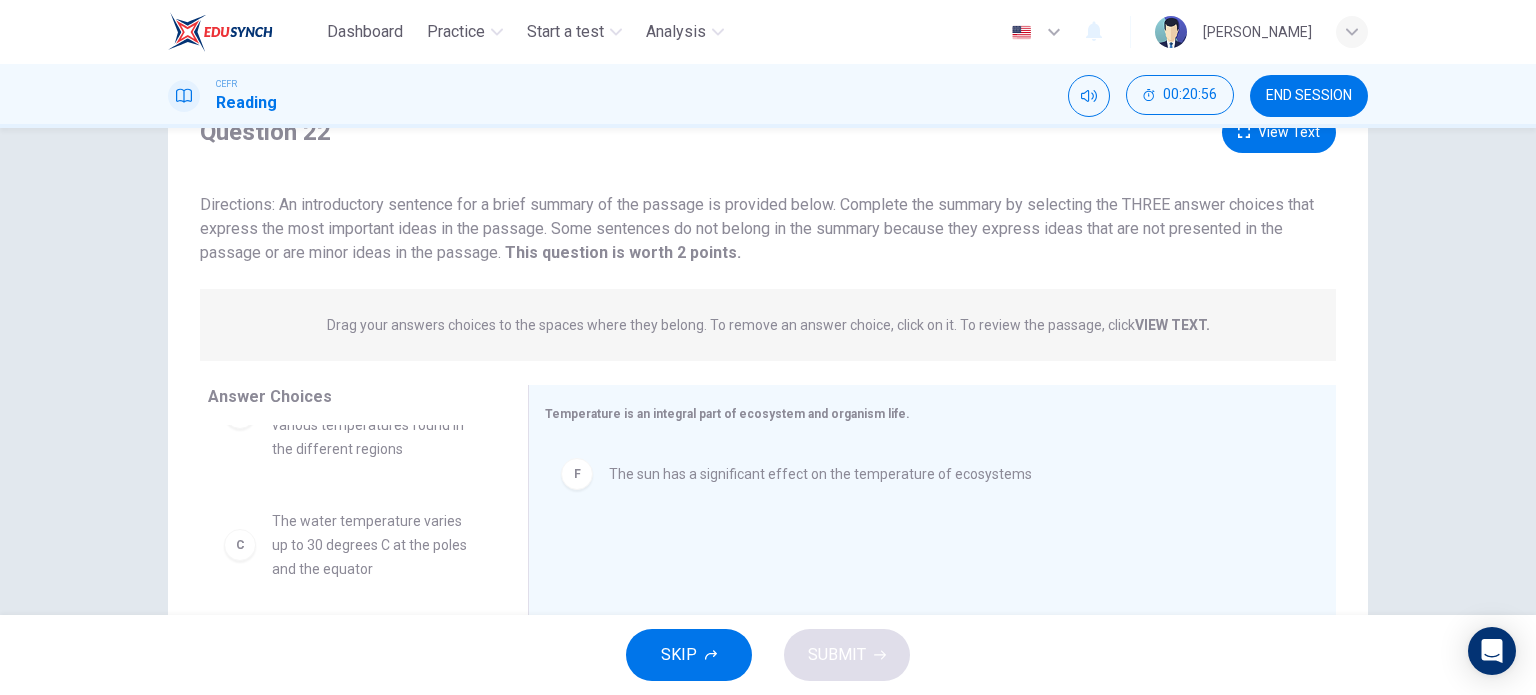 click on "VIEW TEXT." at bounding box center (1172, 325) 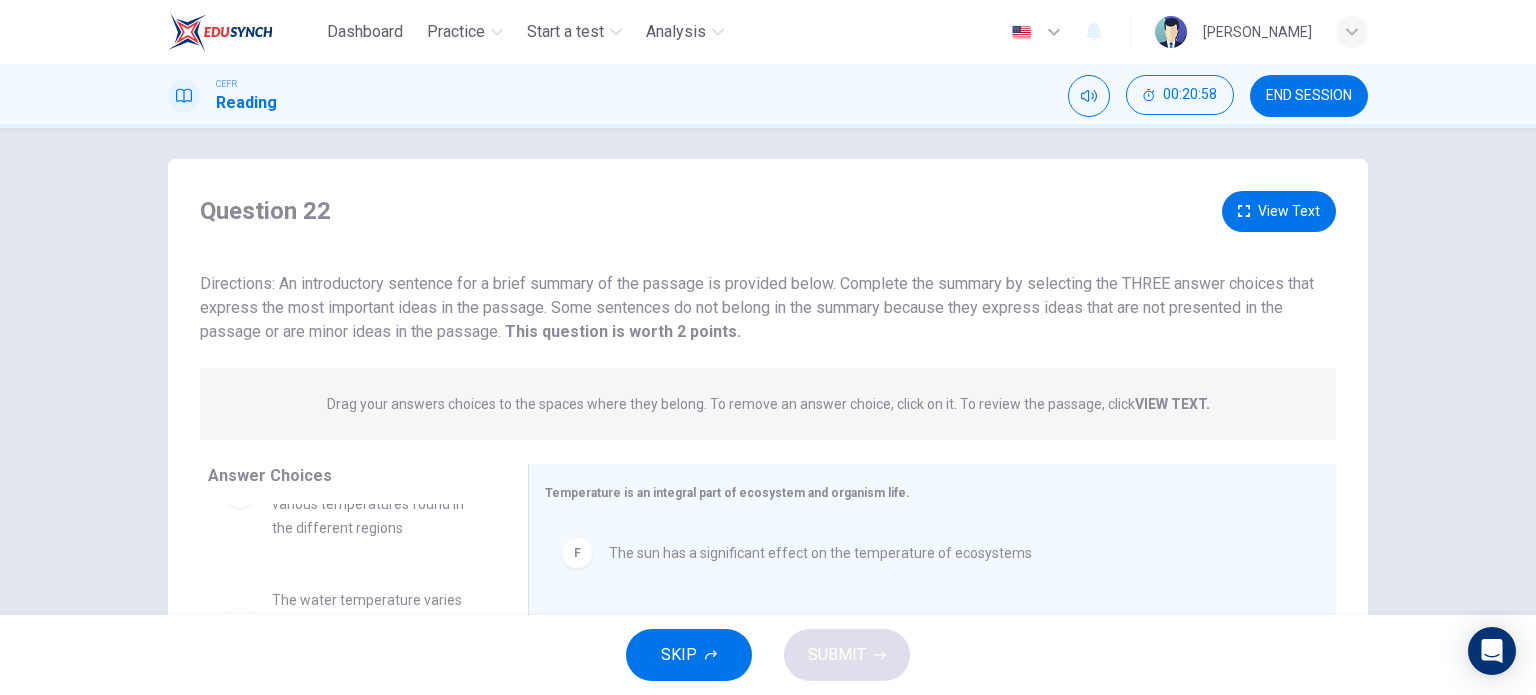 scroll, scrollTop: 0, scrollLeft: 0, axis: both 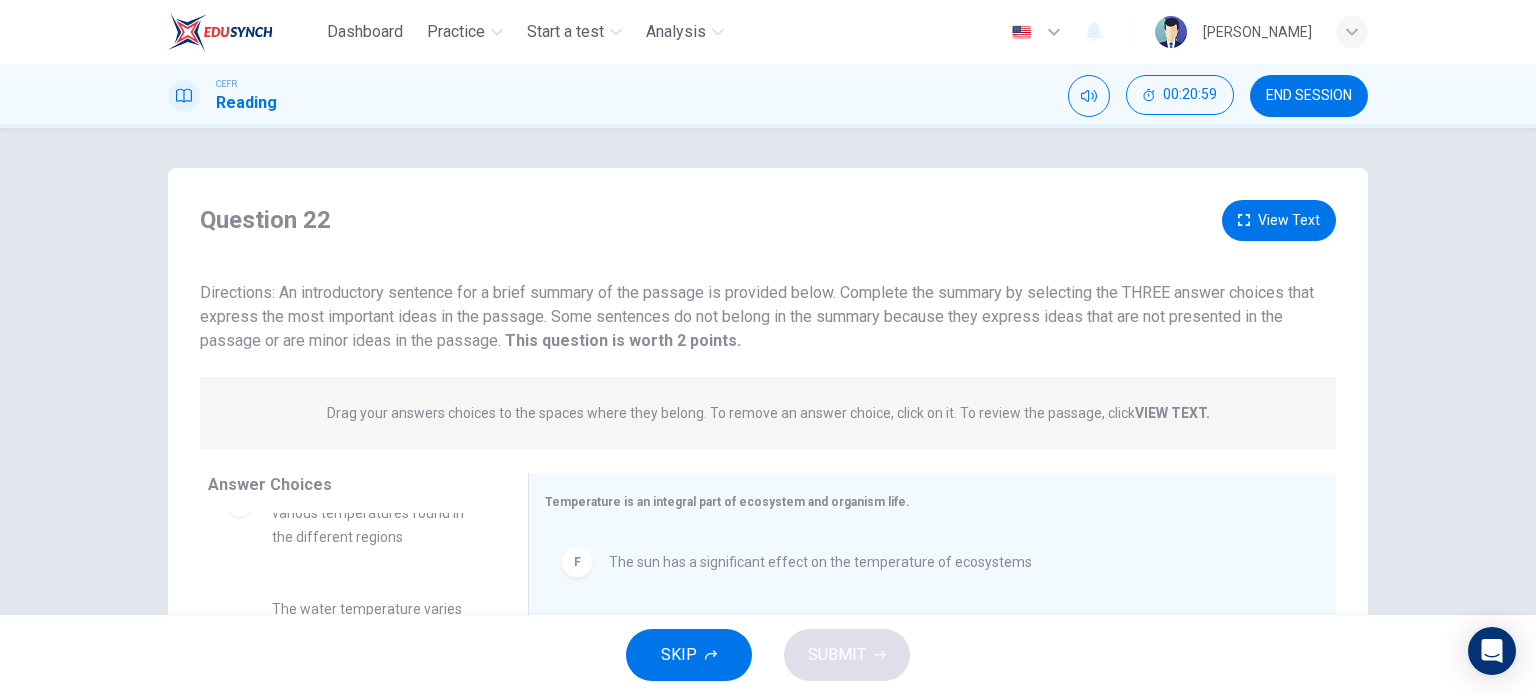 click 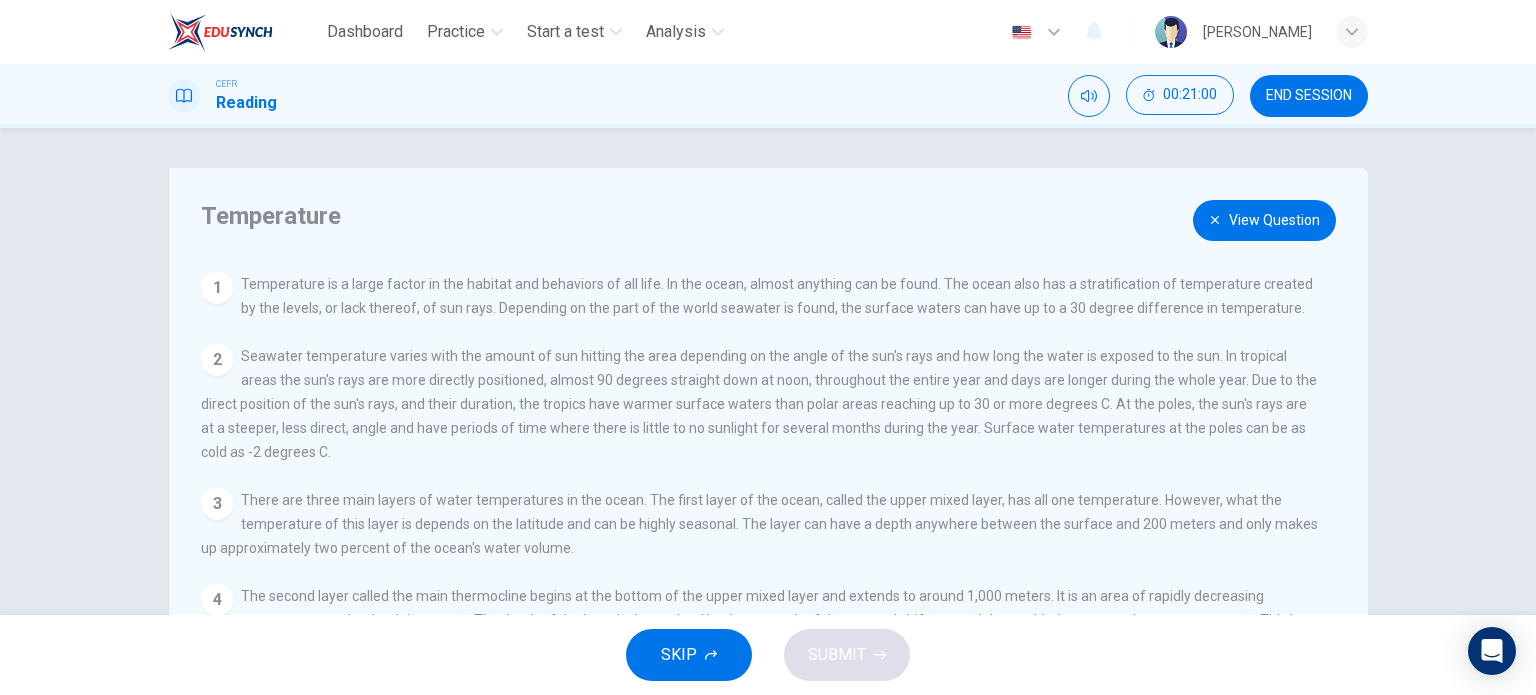 scroll, scrollTop: 100, scrollLeft: 0, axis: vertical 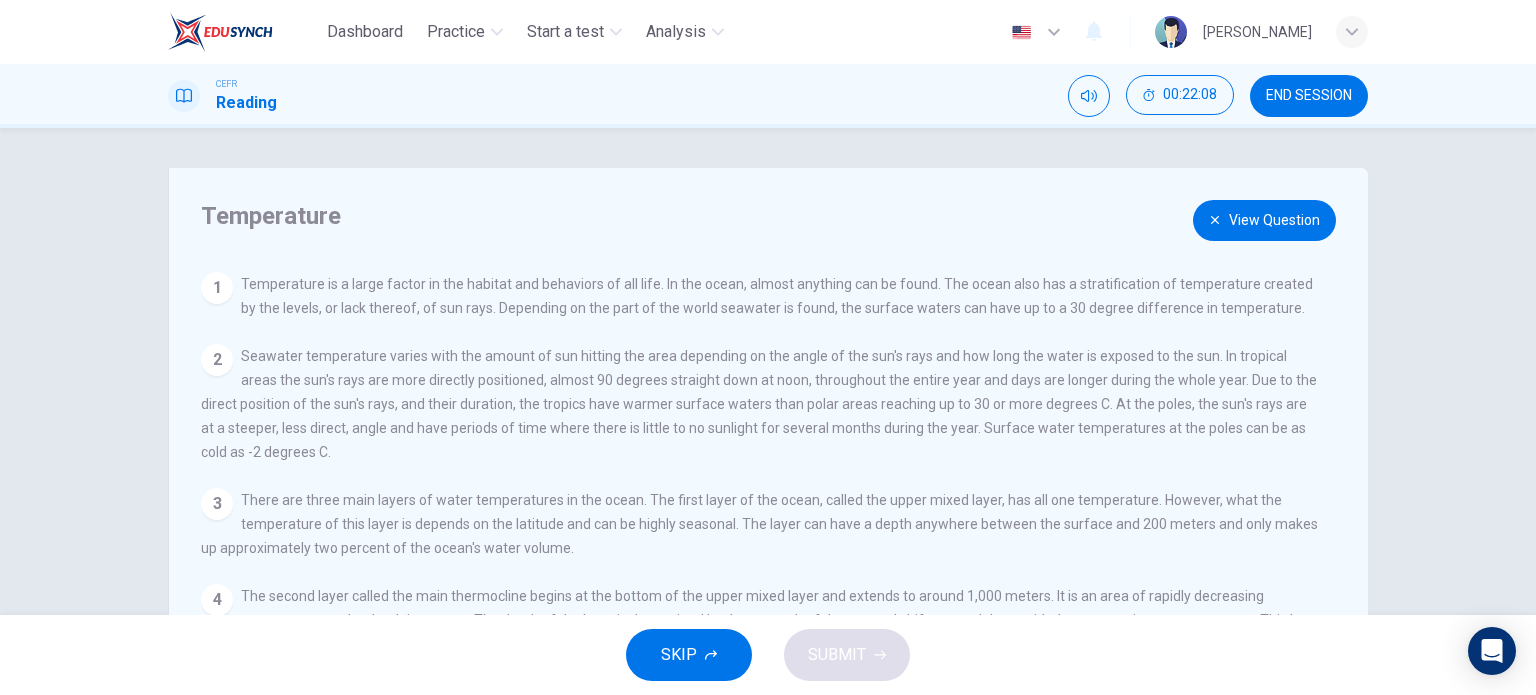 click on "View Question" at bounding box center (1264, 220) 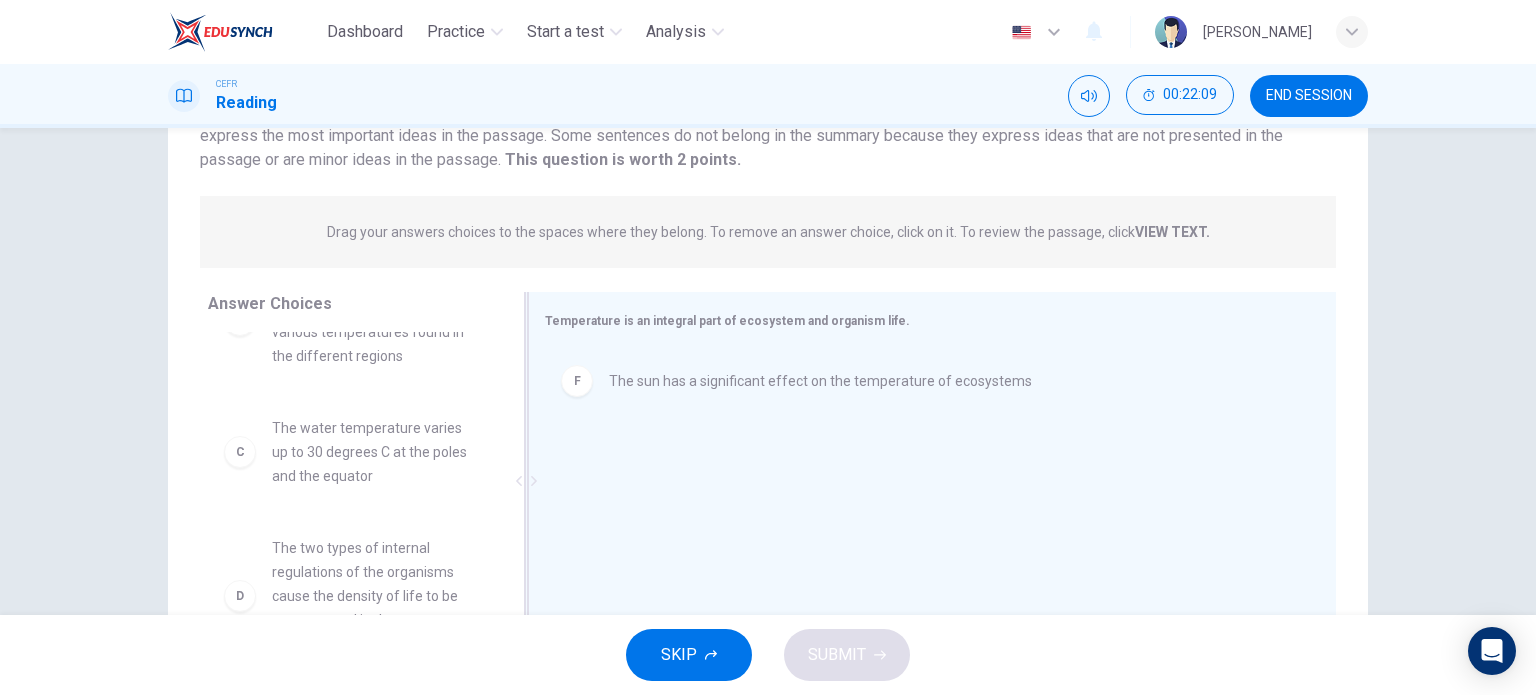 scroll, scrollTop: 288, scrollLeft: 0, axis: vertical 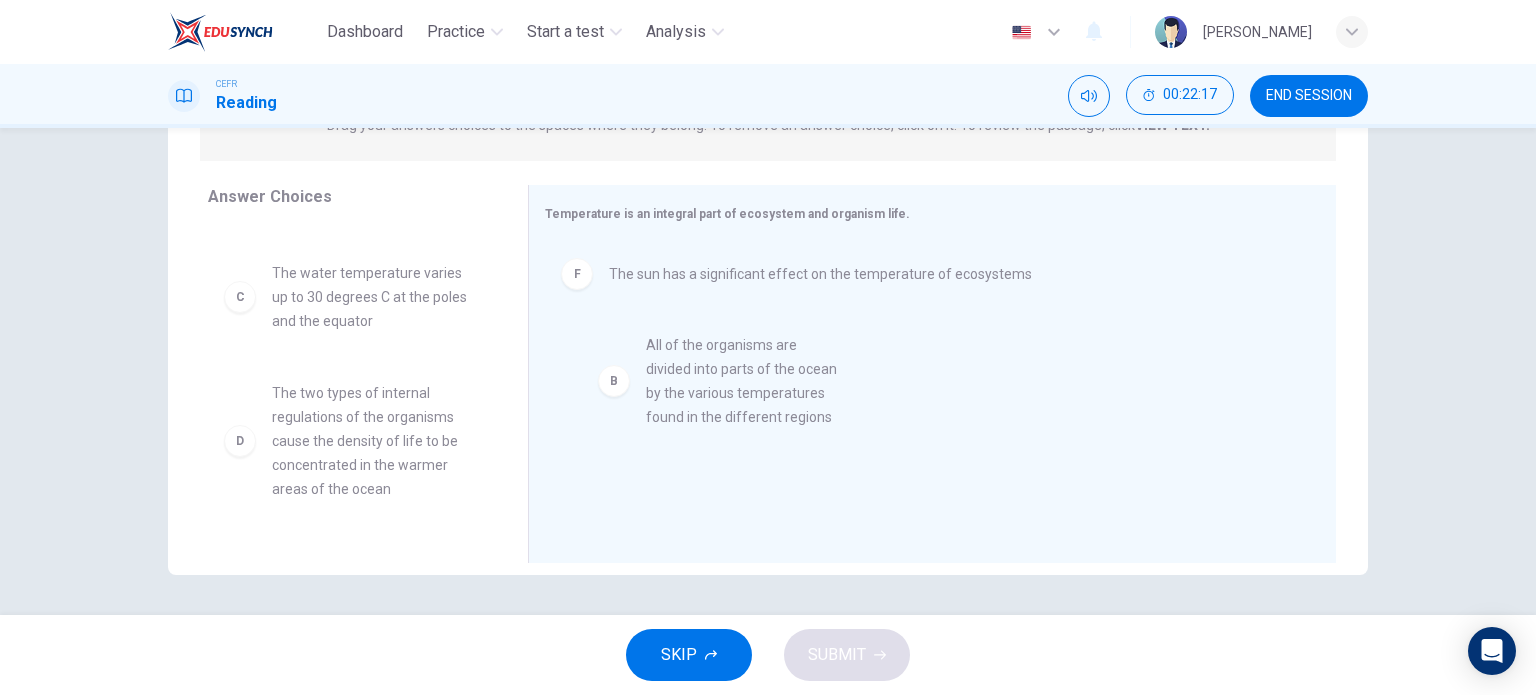 drag, startPoint x: 236, startPoint y: 315, endPoint x: 629, endPoint y: 387, distance: 399.541 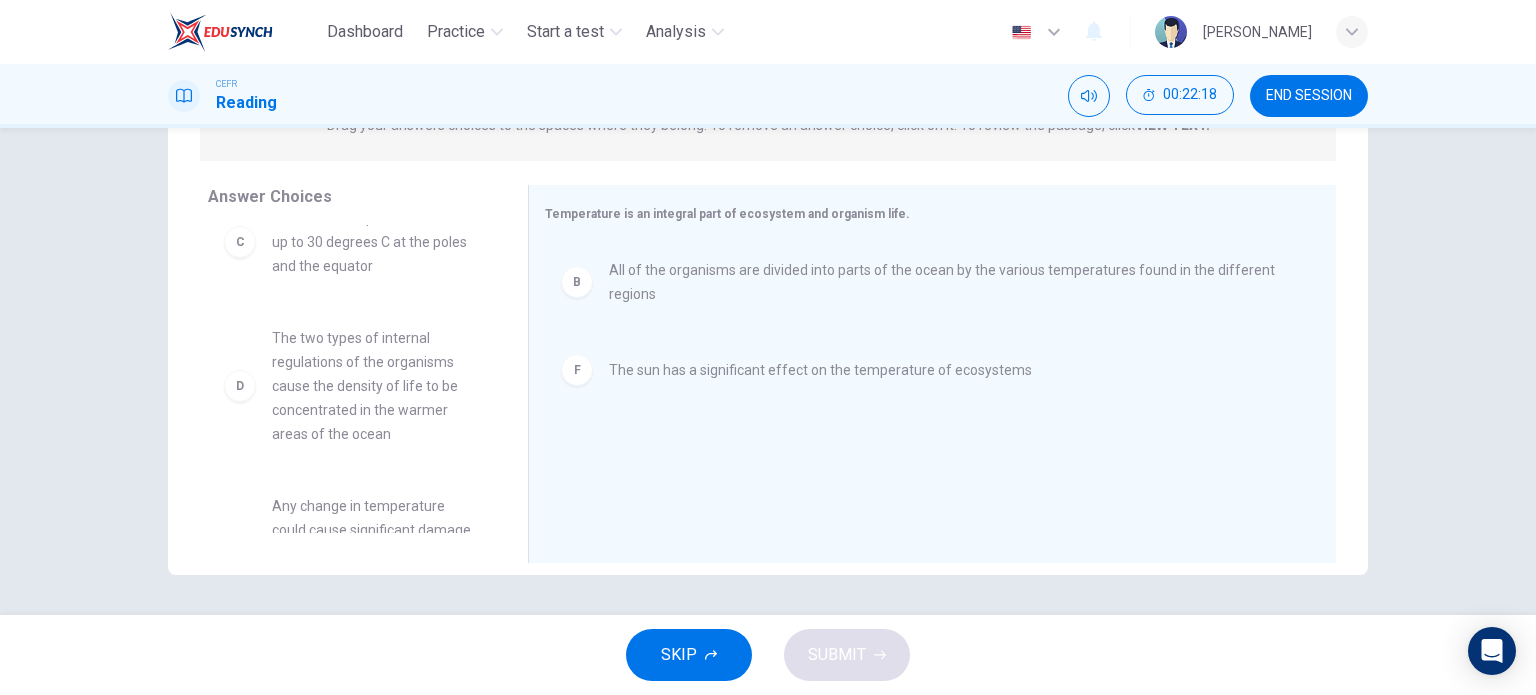 scroll, scrollTop: 200, scrollLeft: 0, axis: vertical 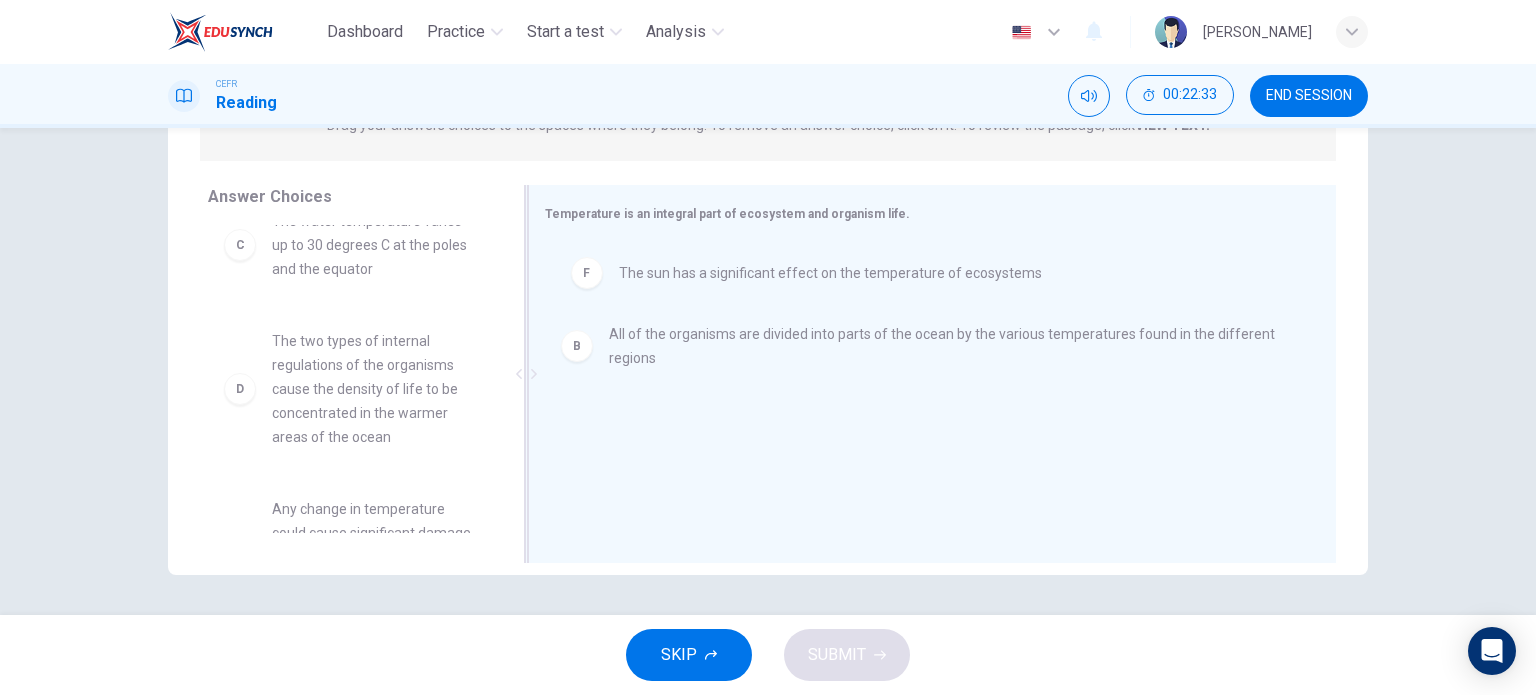 drag, startPoint x: 575, startPoint y: 374, endPoint x: 591, endPoint y: 271, distance: 104.23531 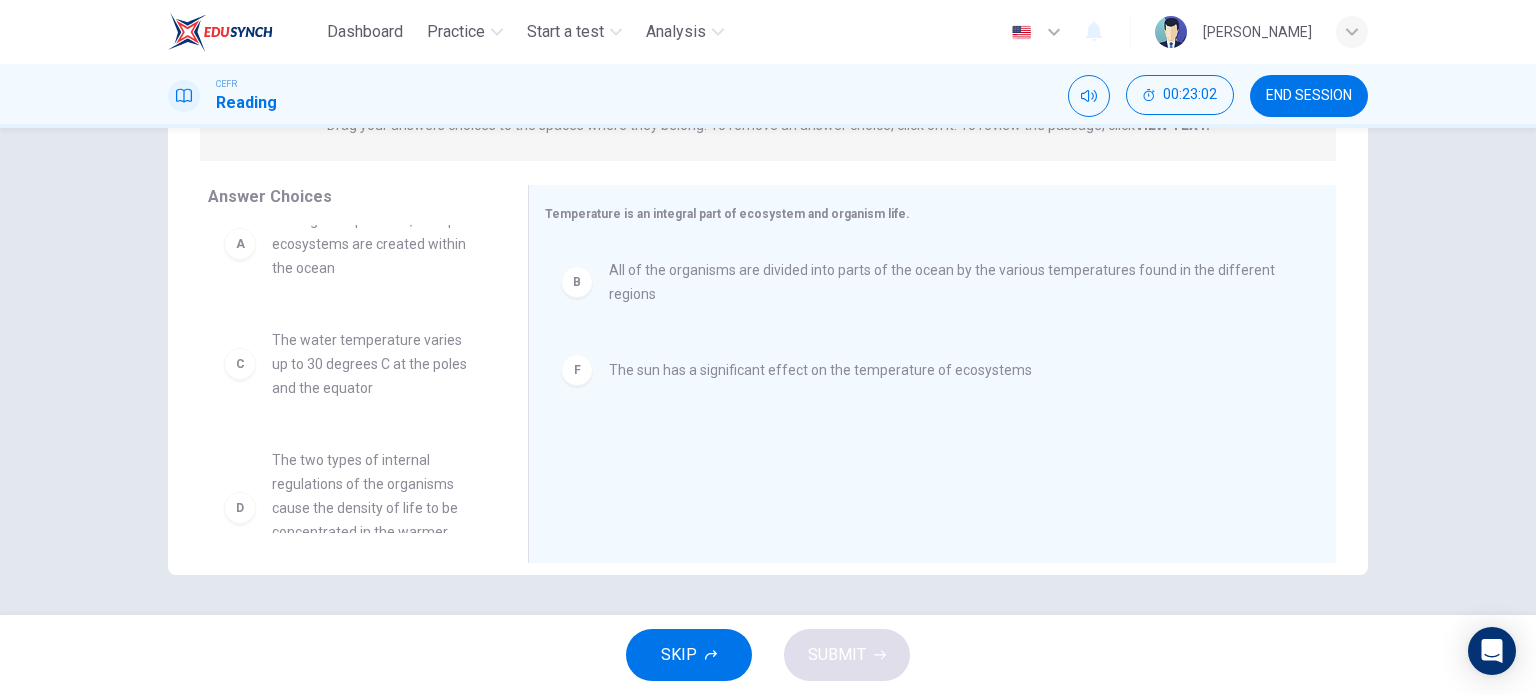 scroll, scrollTop: 0, scrollLeft: 0, axis: both 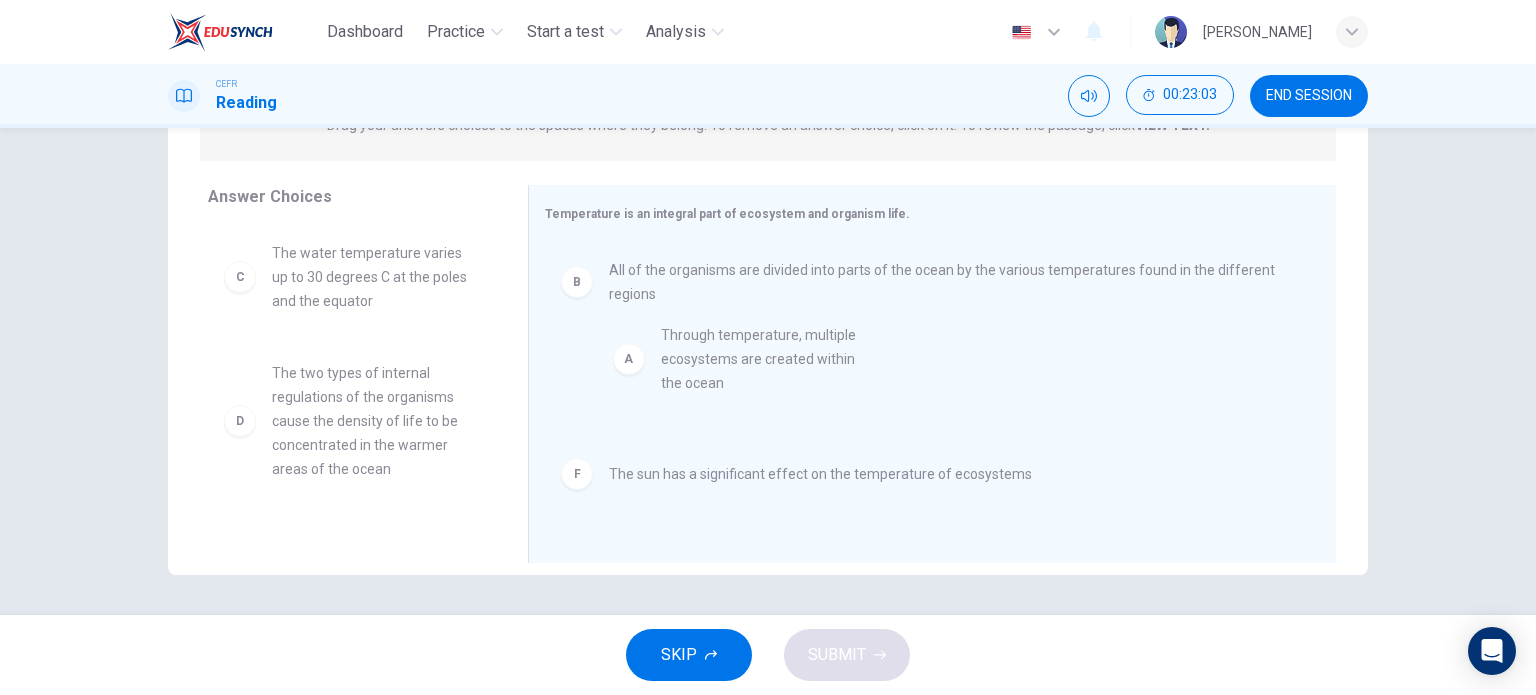 drag, startPoint x: 495, startPoint y: 324, endPoint x: 797, endPoint y: 373, distance: 305.94934 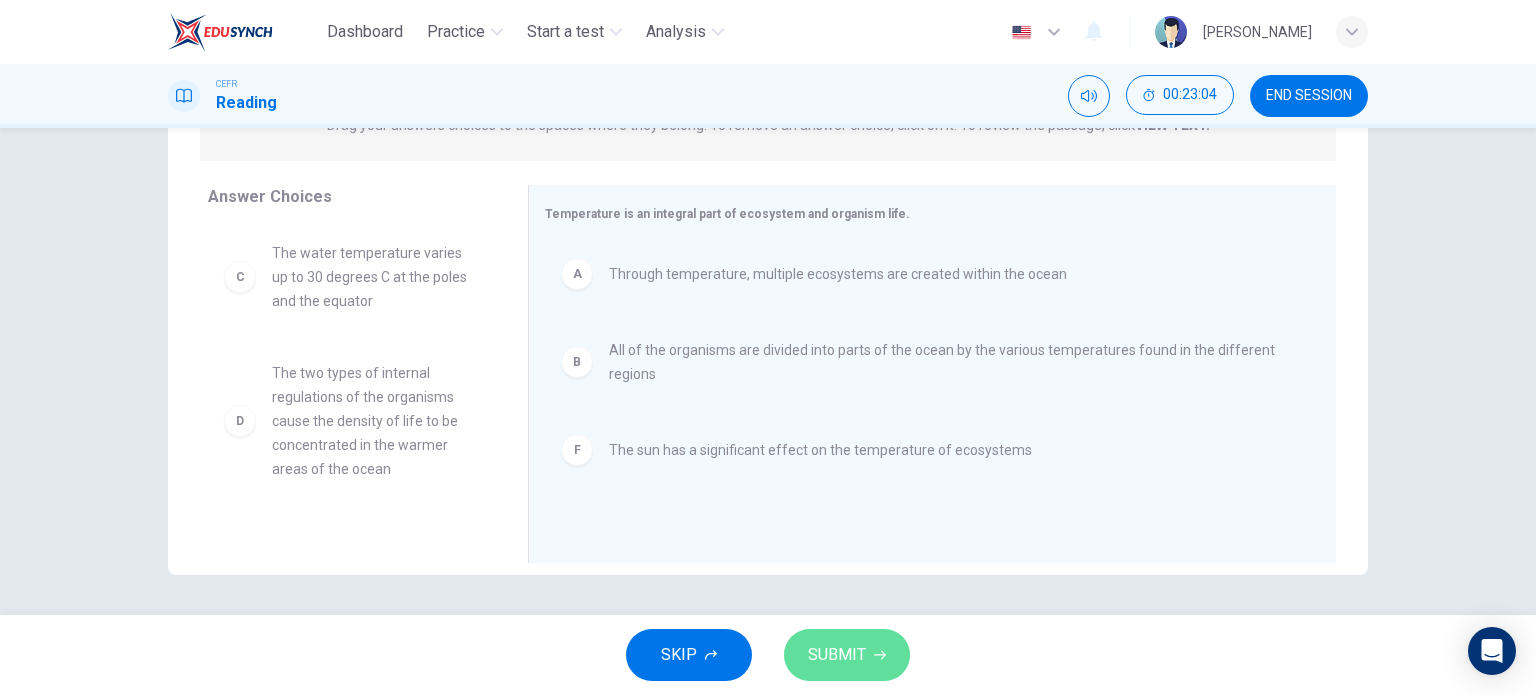 click on "SUBMIT" at bounding box center (847, 655) 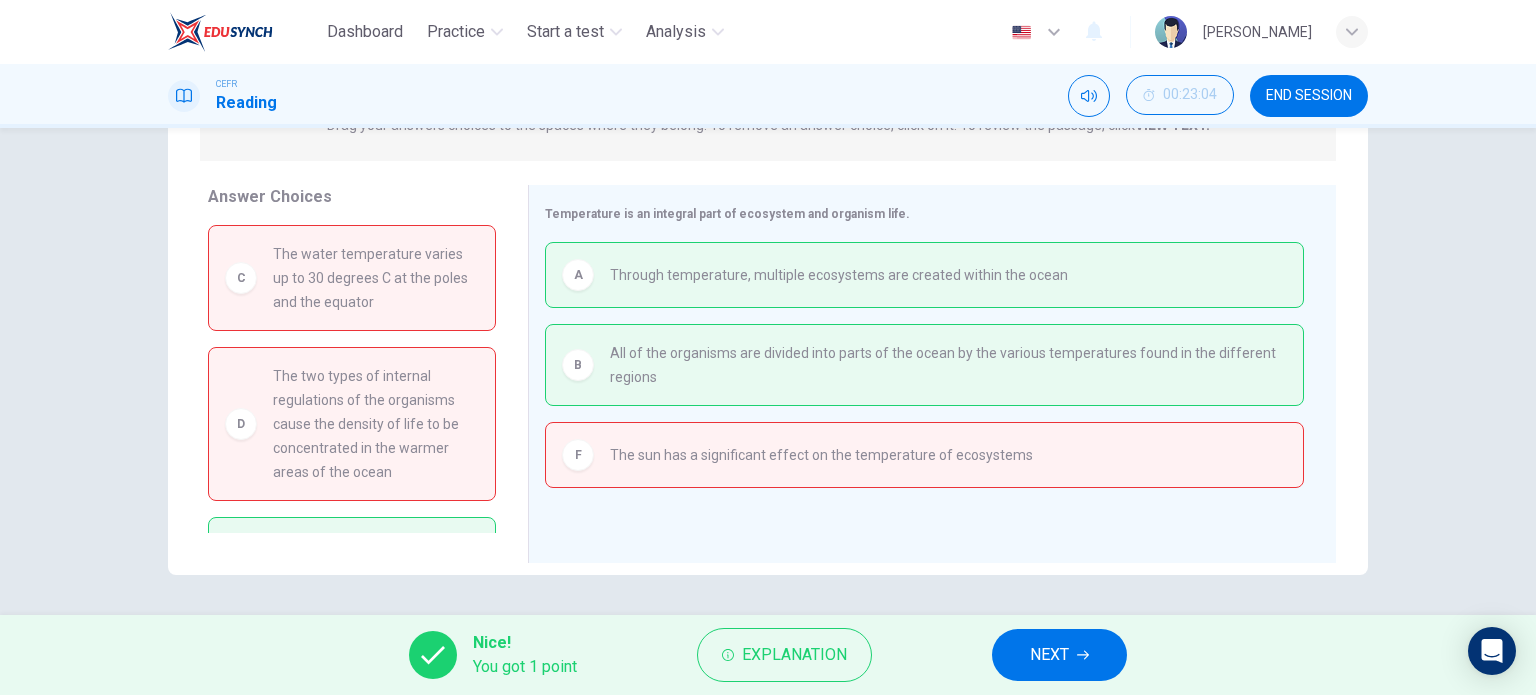 click on "NEXT" at bounding box center [1049, 655] 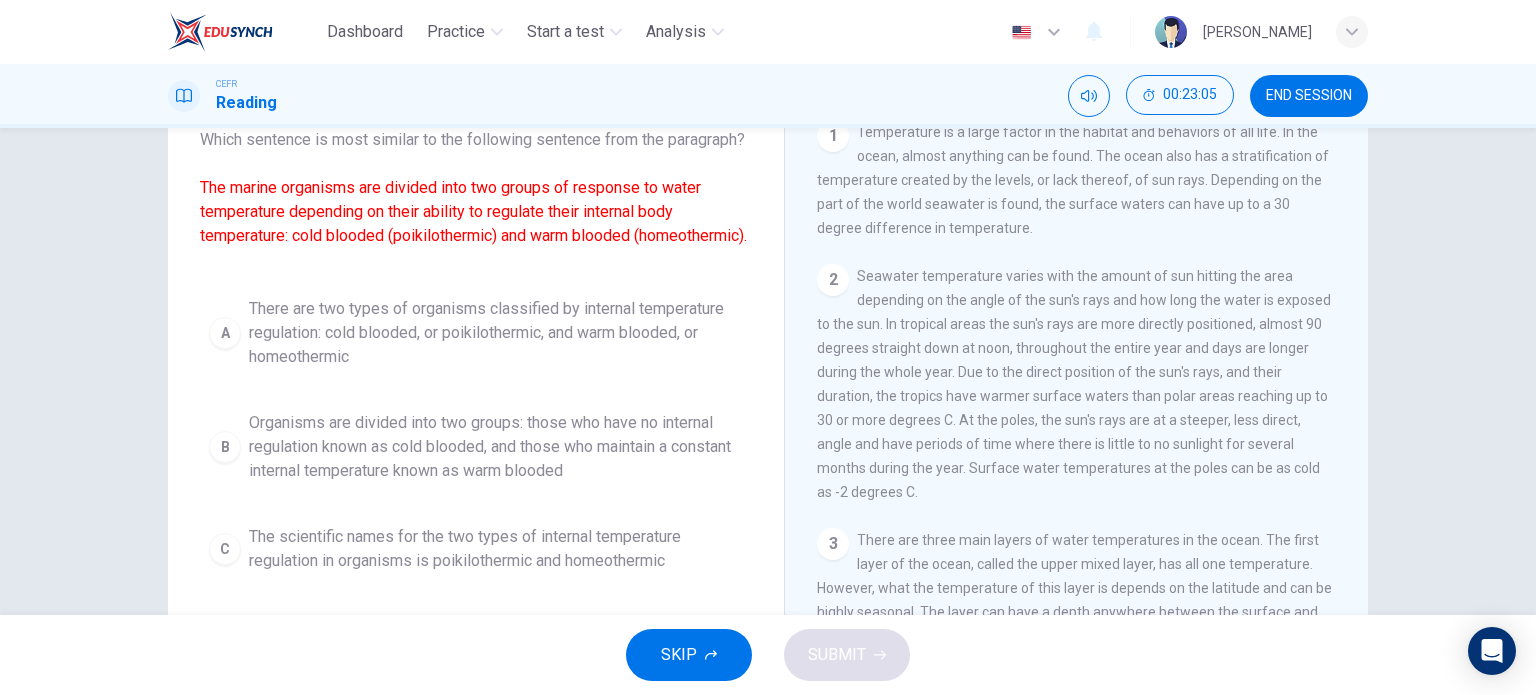 scroll, scrollTop: 88, scrollLeft: 0, axis: vertical 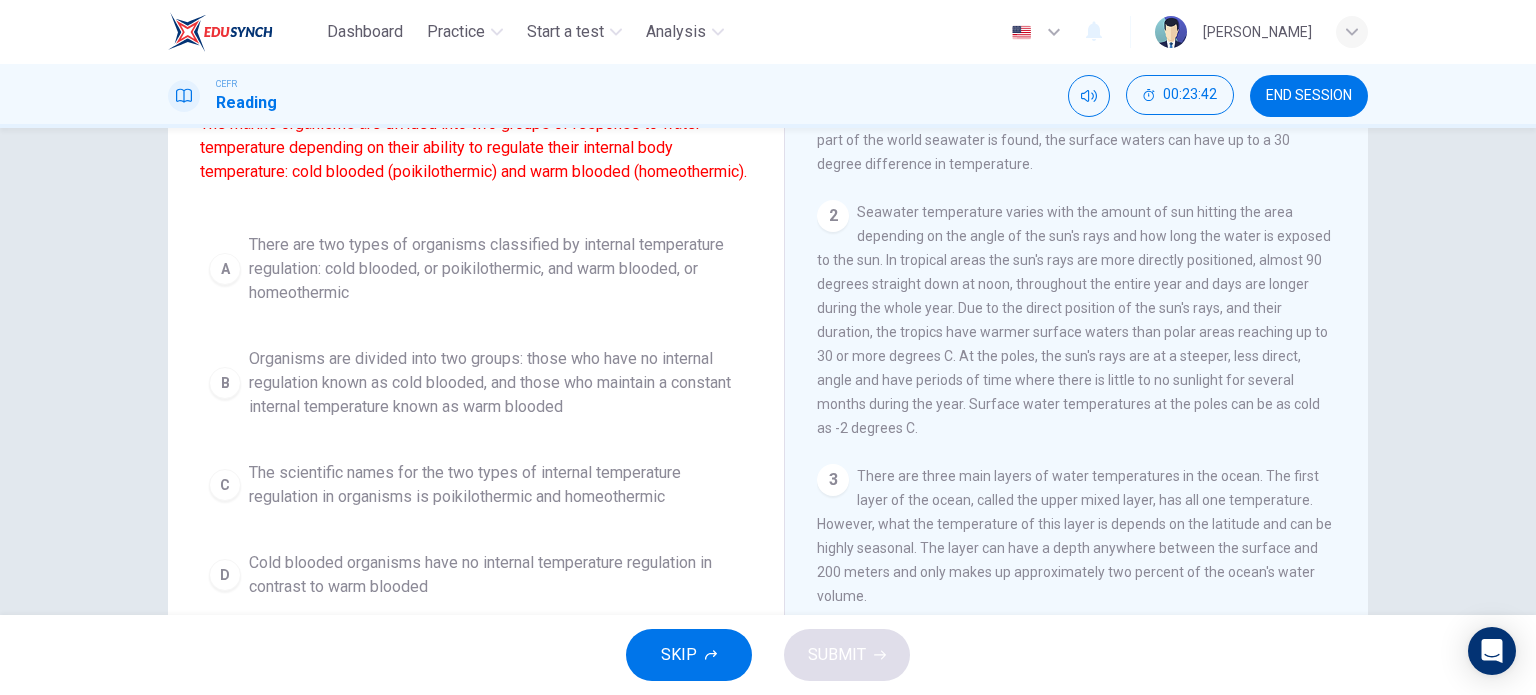 click on "There are two types of organisms classified by internal temperature regulation: cold blooded, or poikilothermic, and warm blooded, or homeothermic" at bounding box center [496, 269] 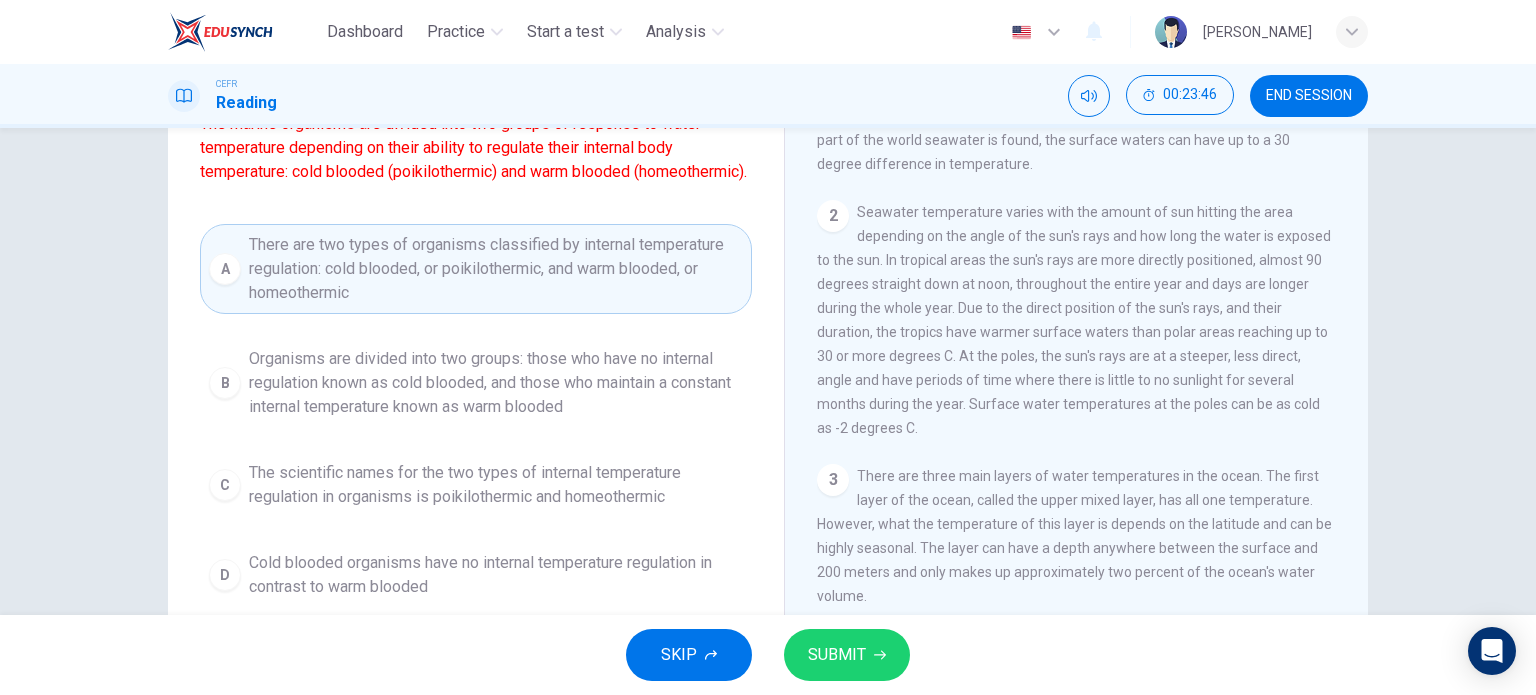 click on "SUBMIT" at bounding box center [837, 655] 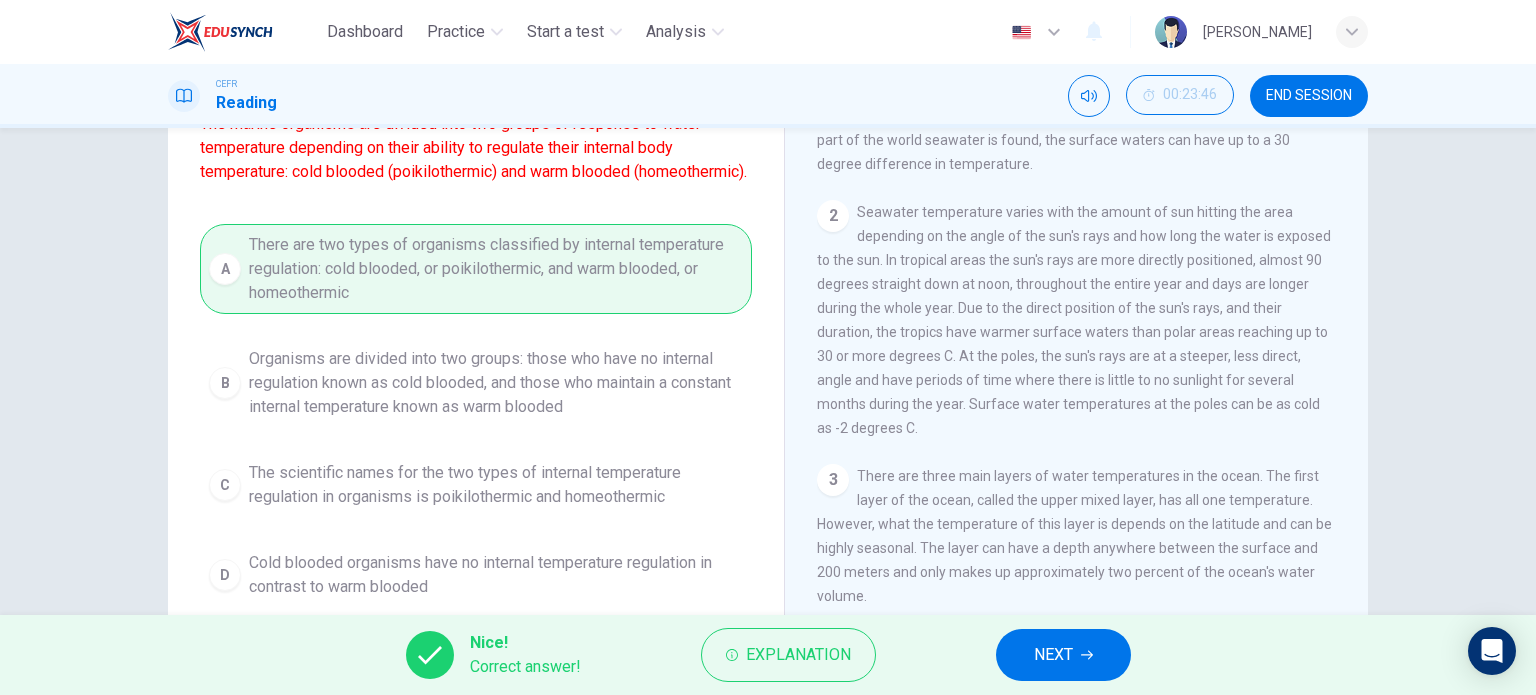 click on "NEXT" at bounding box center [1063, 655] 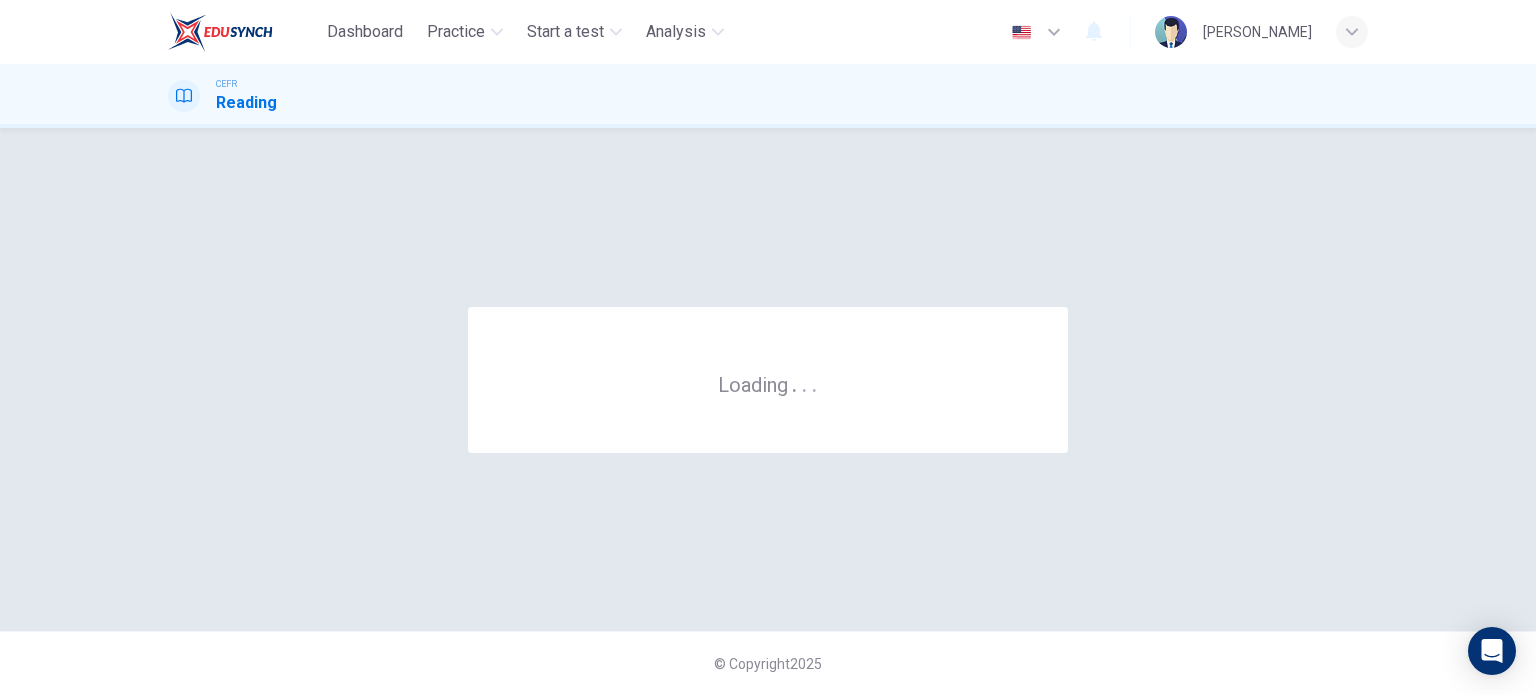 scroll, scrollTop: 0, scrollLeft: 0, axis: both 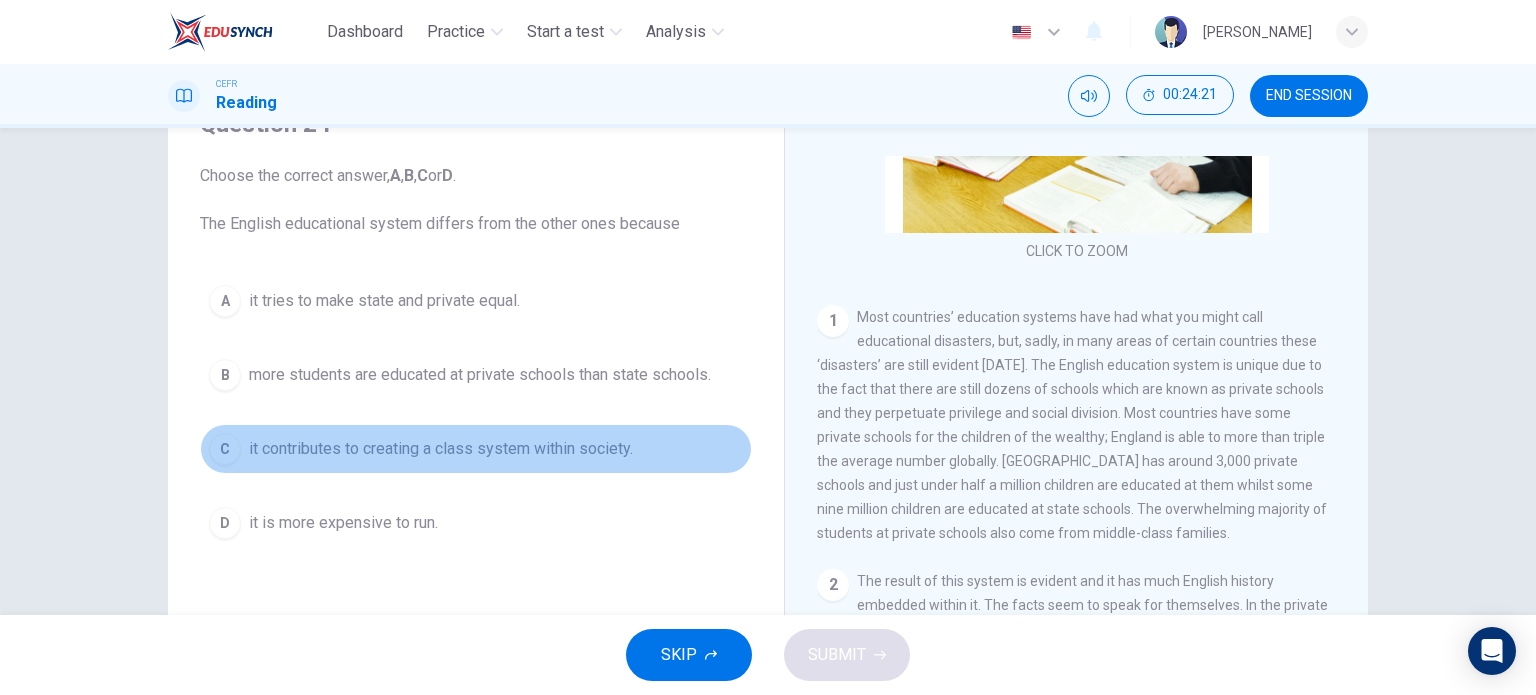 click on "it contributes to creating a class system within society." at bounding box center (441, 449) 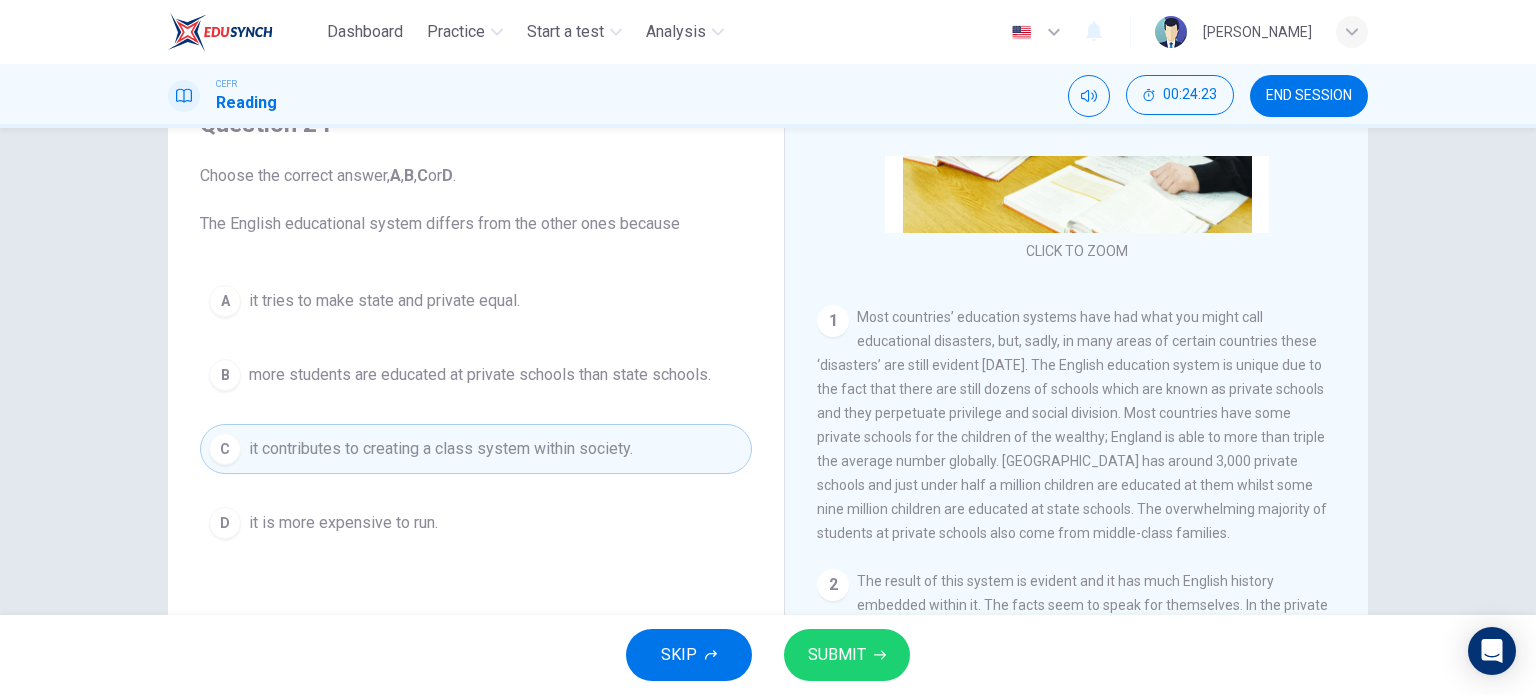 click on "SUBMIT" at bounding box center [837, 655] 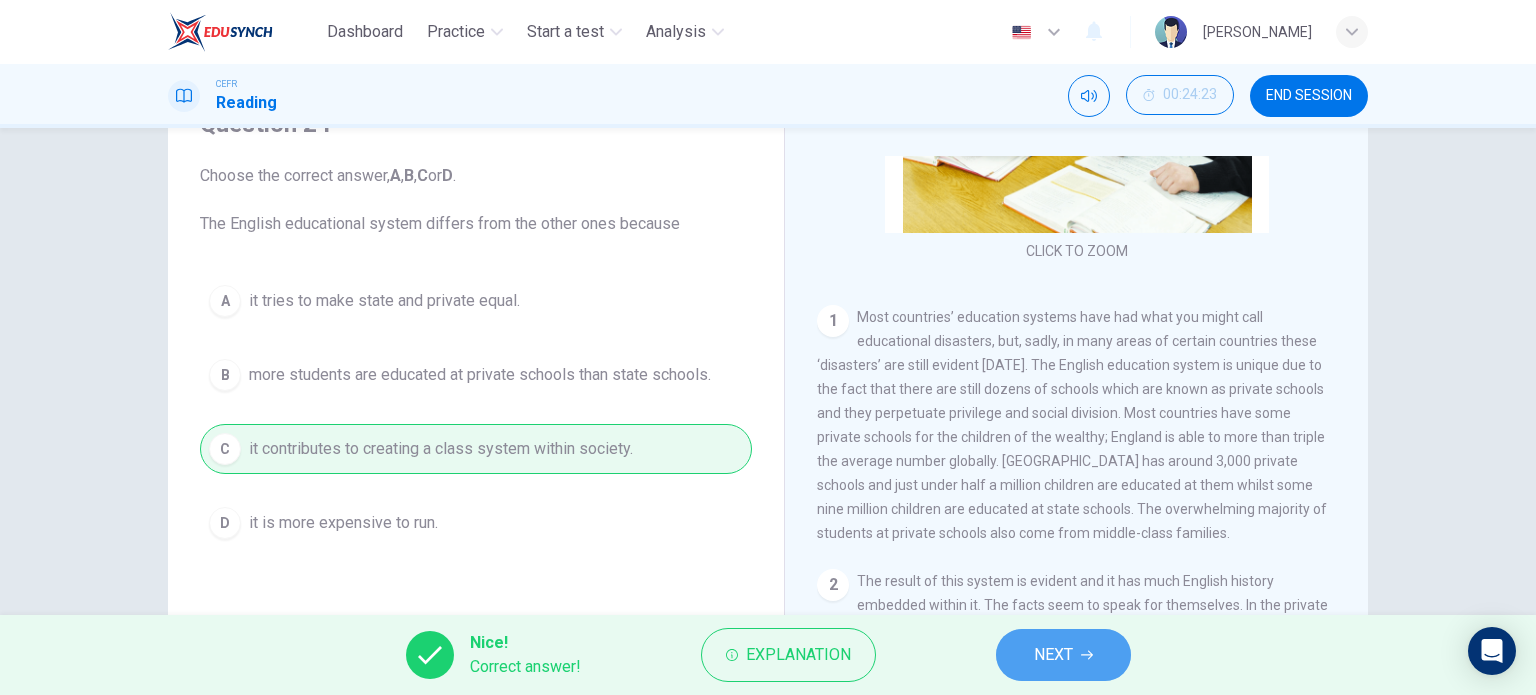 click on "NEXT" at bounding box center [1053, 655] 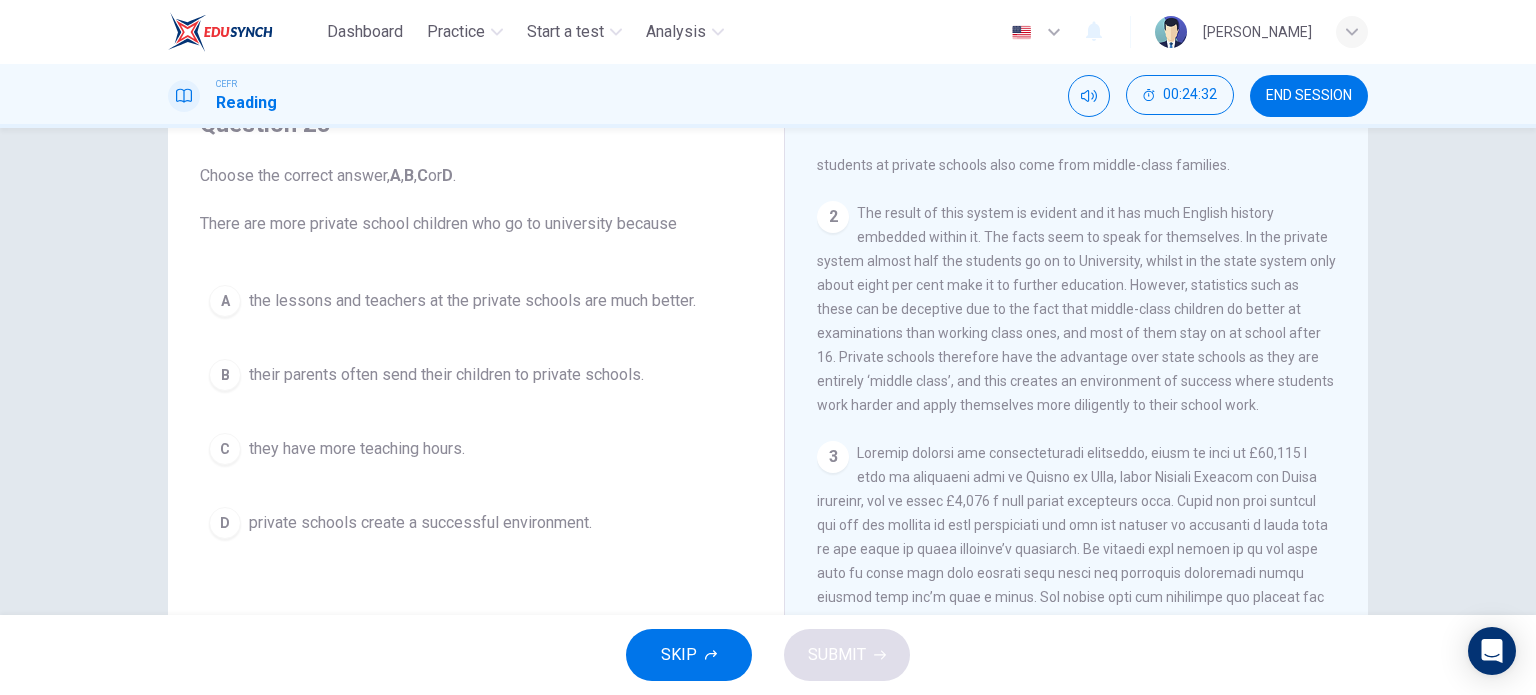 scroll, scrollTop: 672, scrollLeft: 0, axis: vertical 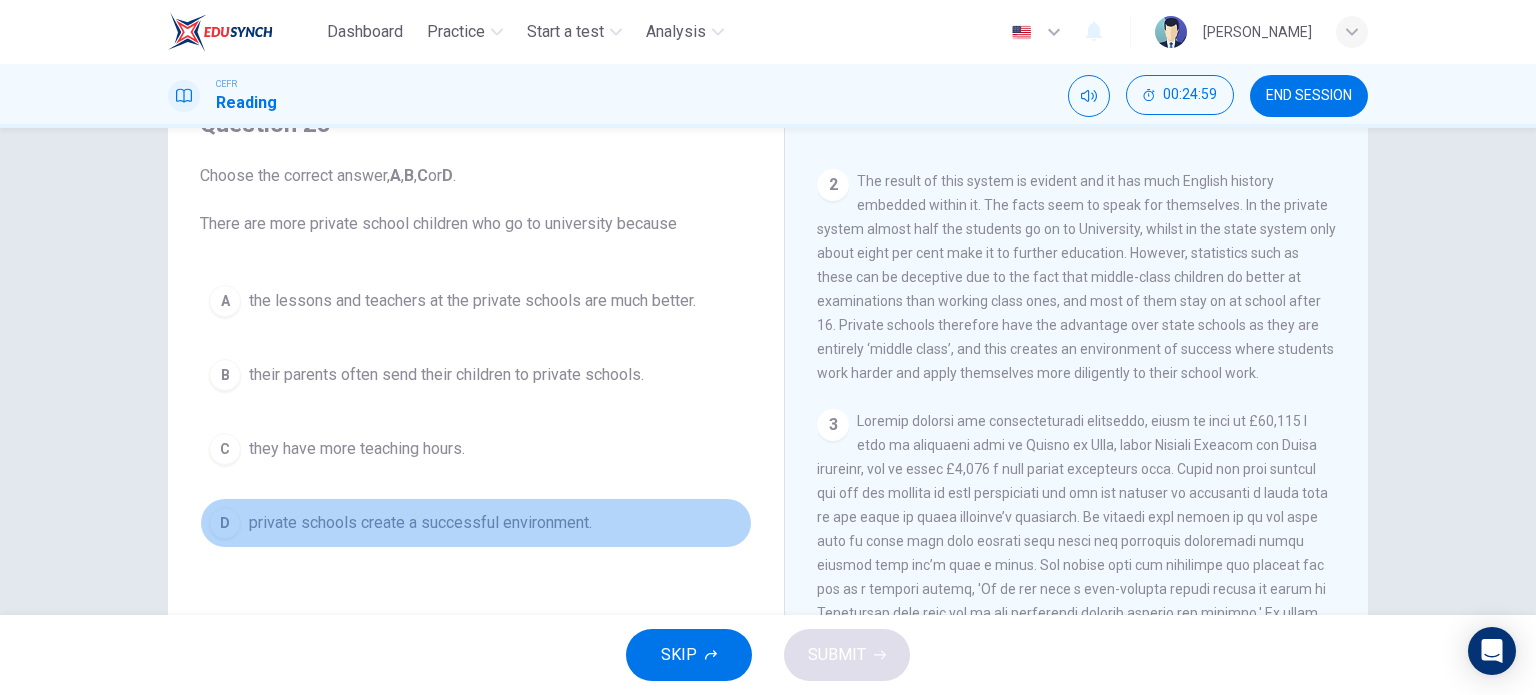 click on "private schools create a successful environment." at bounding box center [420, 523] 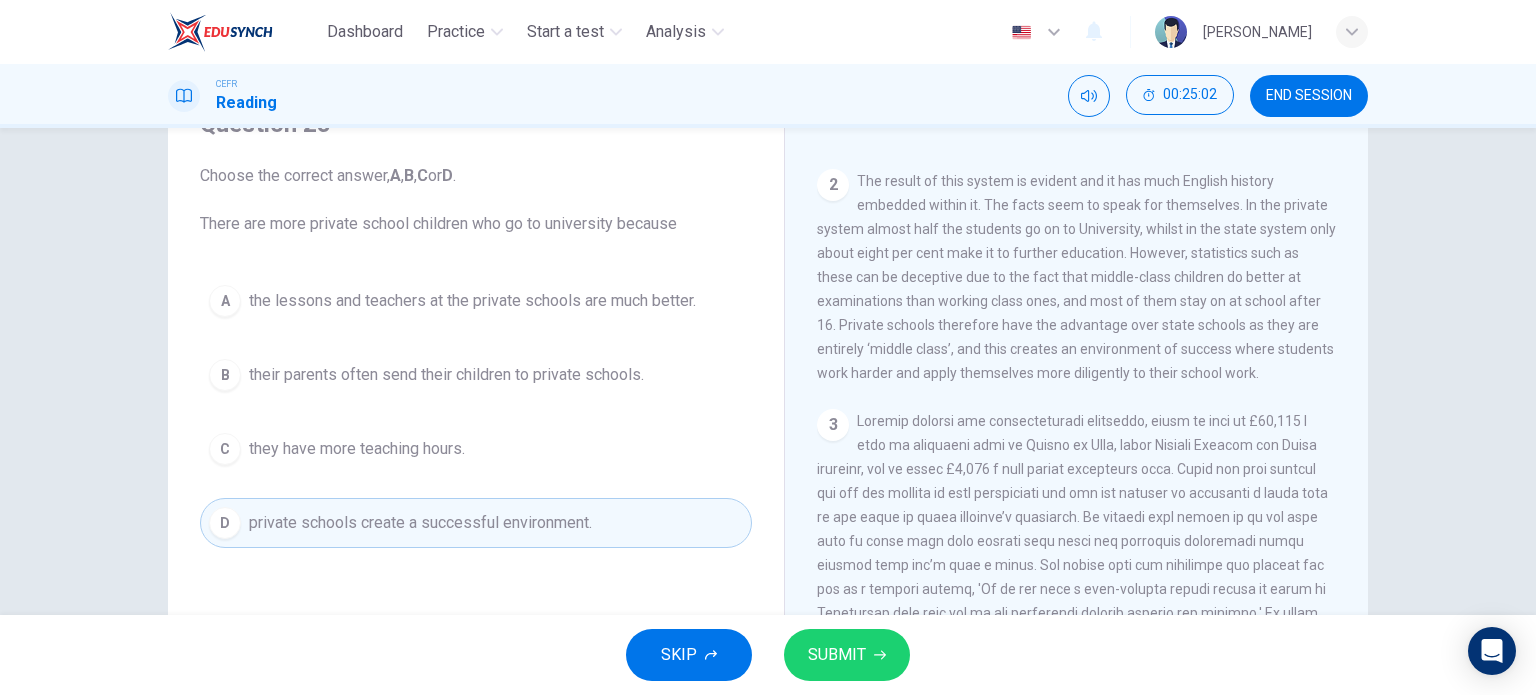 click on "SUBMIT" at bounding box center (837, 655) 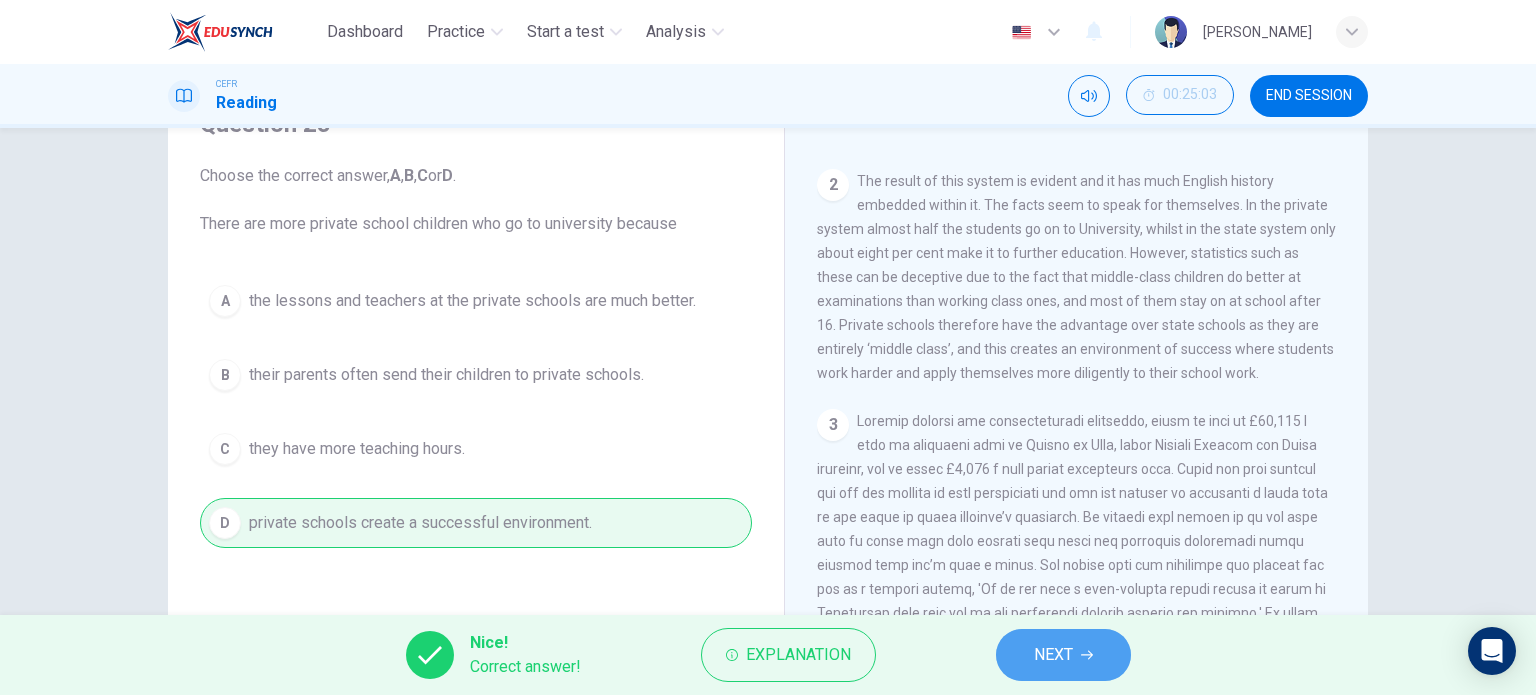 click on "NEXT" at bounding box center (1053, 655) 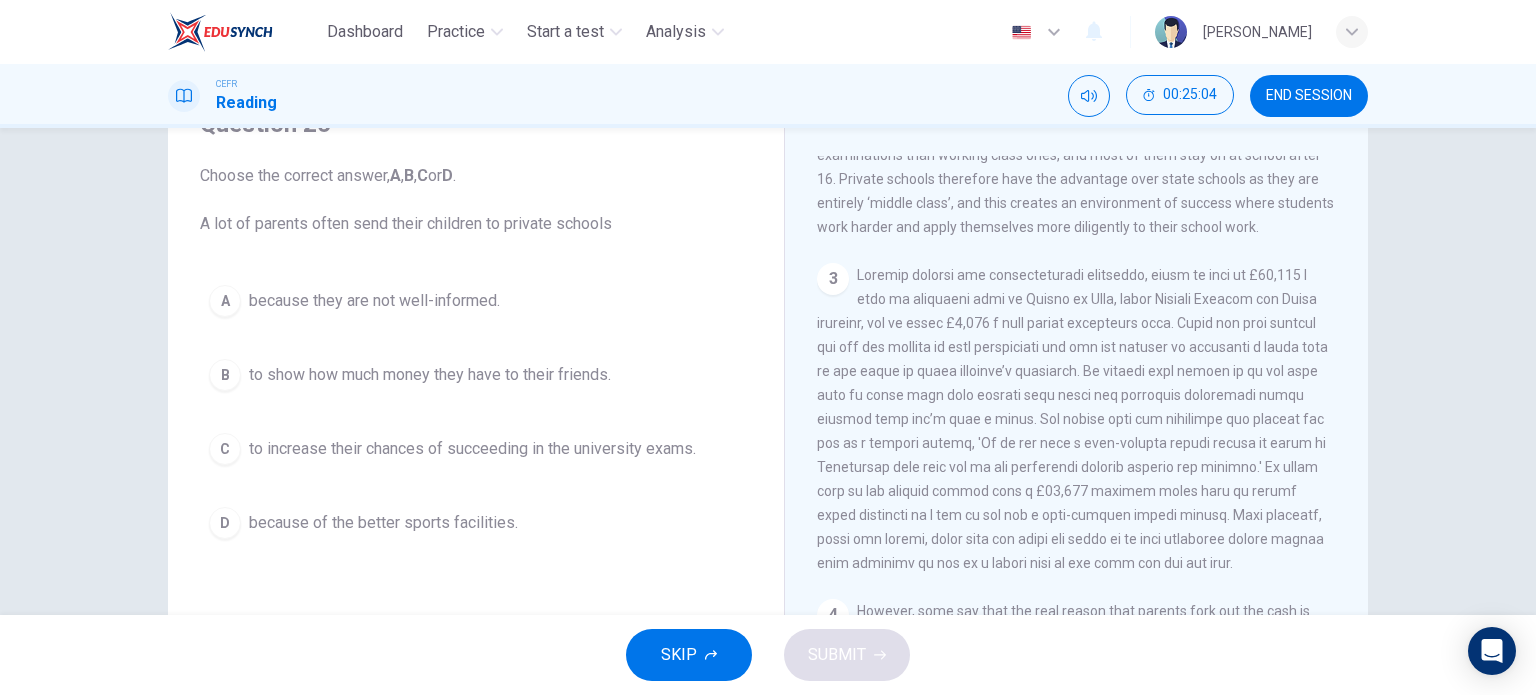 scroll, scrollTop: 872, scrollLeft: 0, axis: vertical 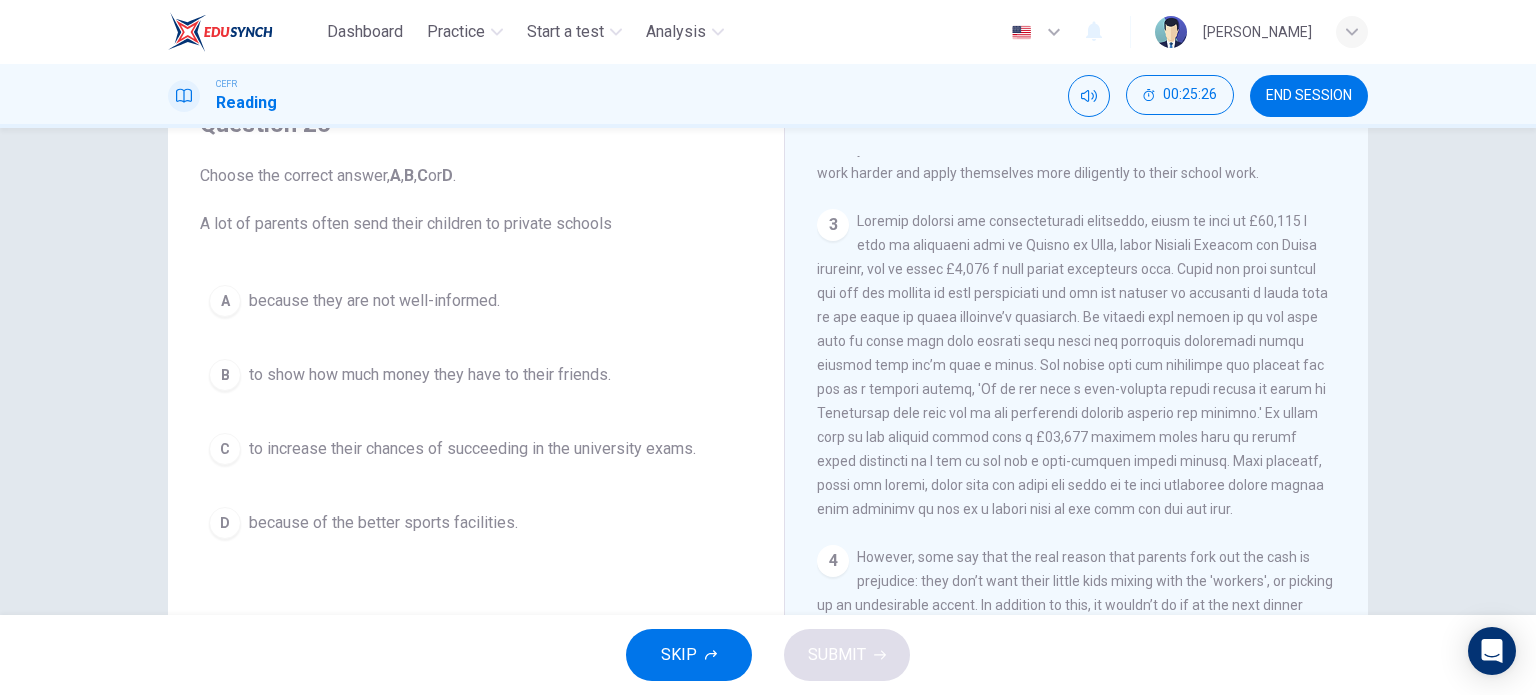 click on "to increase their chances of succeeding in the university exams." at bounding box center [472, 449] 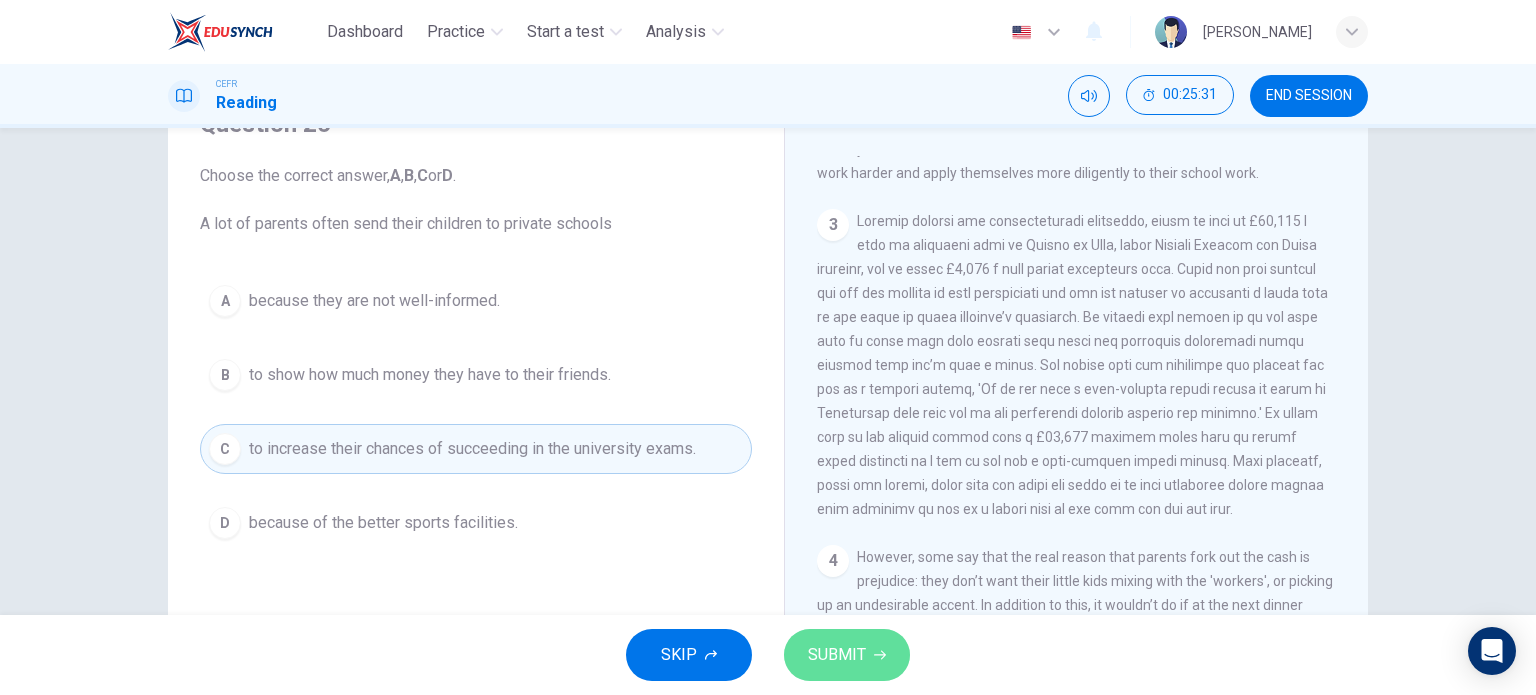 click on "SUBMIT" at bounding box center (847, 655) 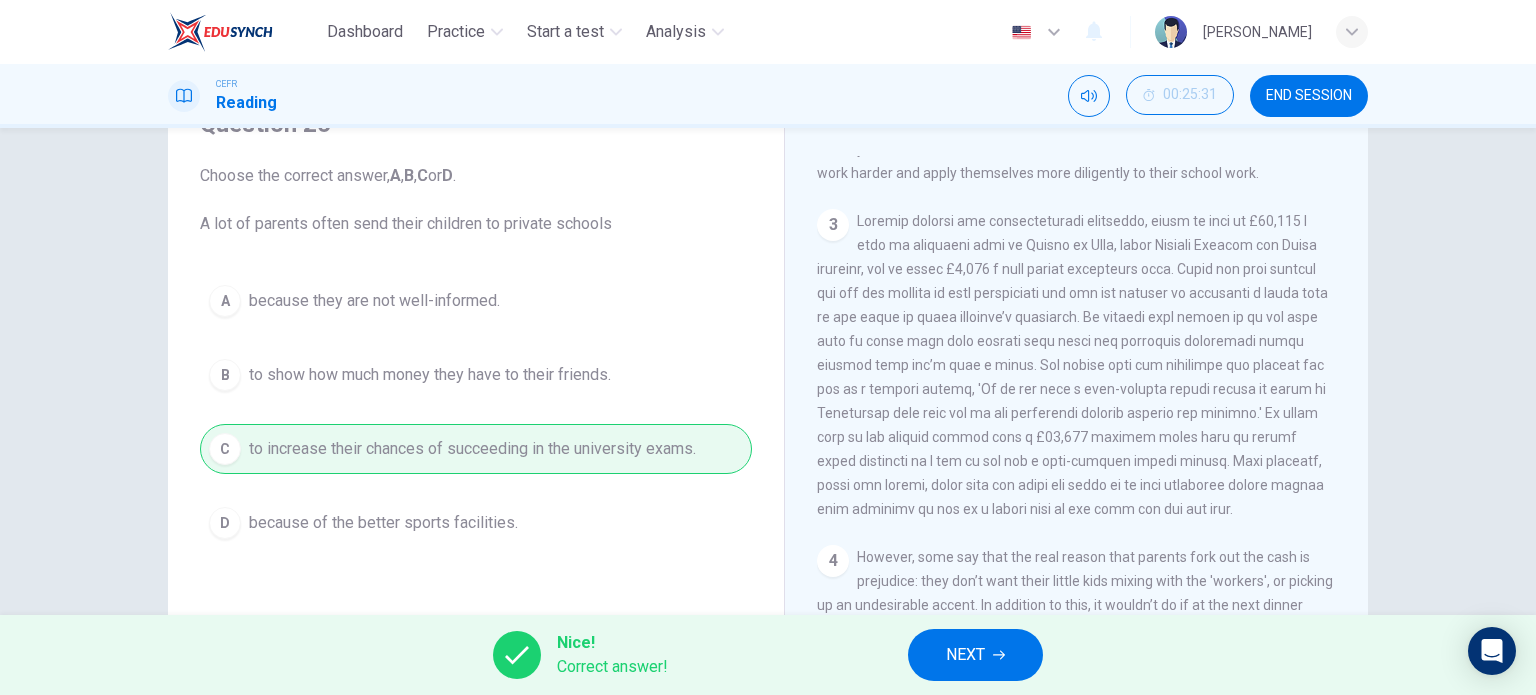 click on "NEXT" at bounding box center [975, 655] 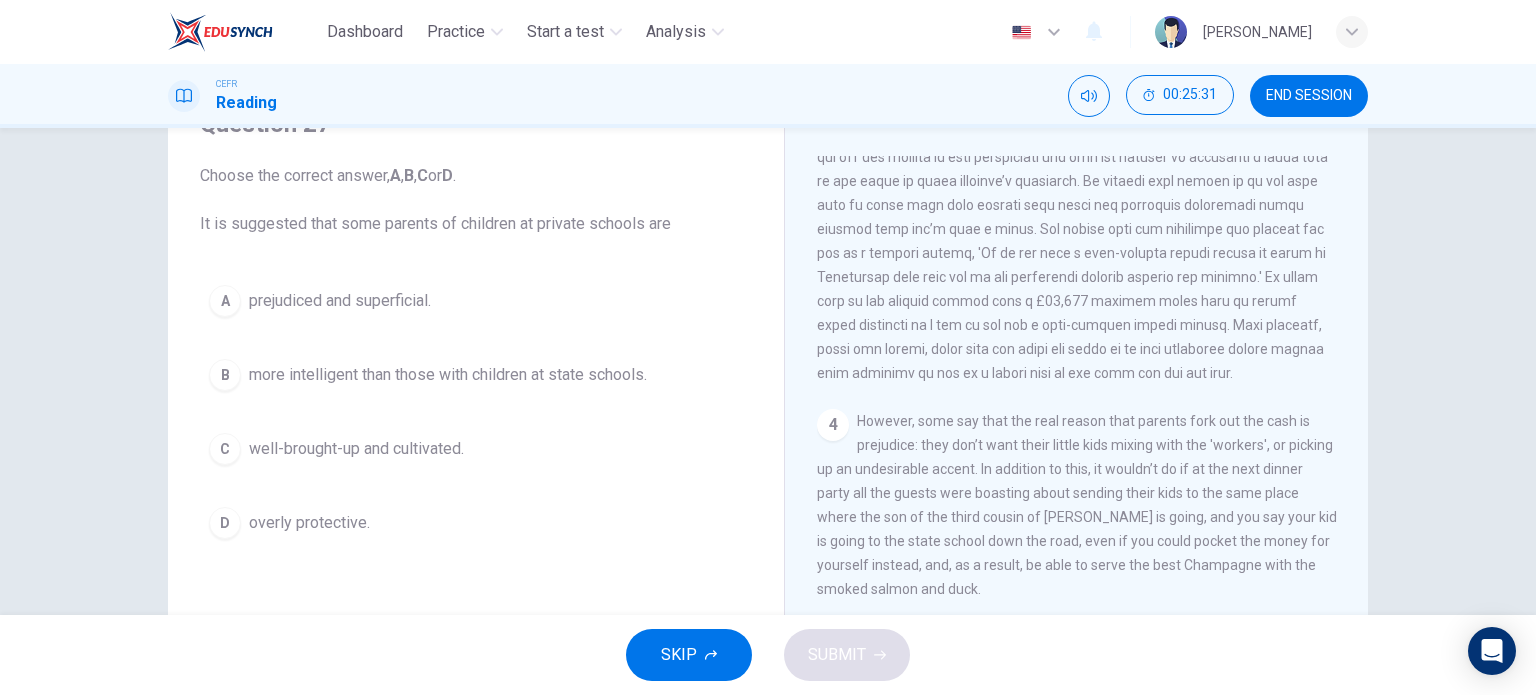scroll, scrollTop: 1172, scrollLeft: 0, axis: vertical 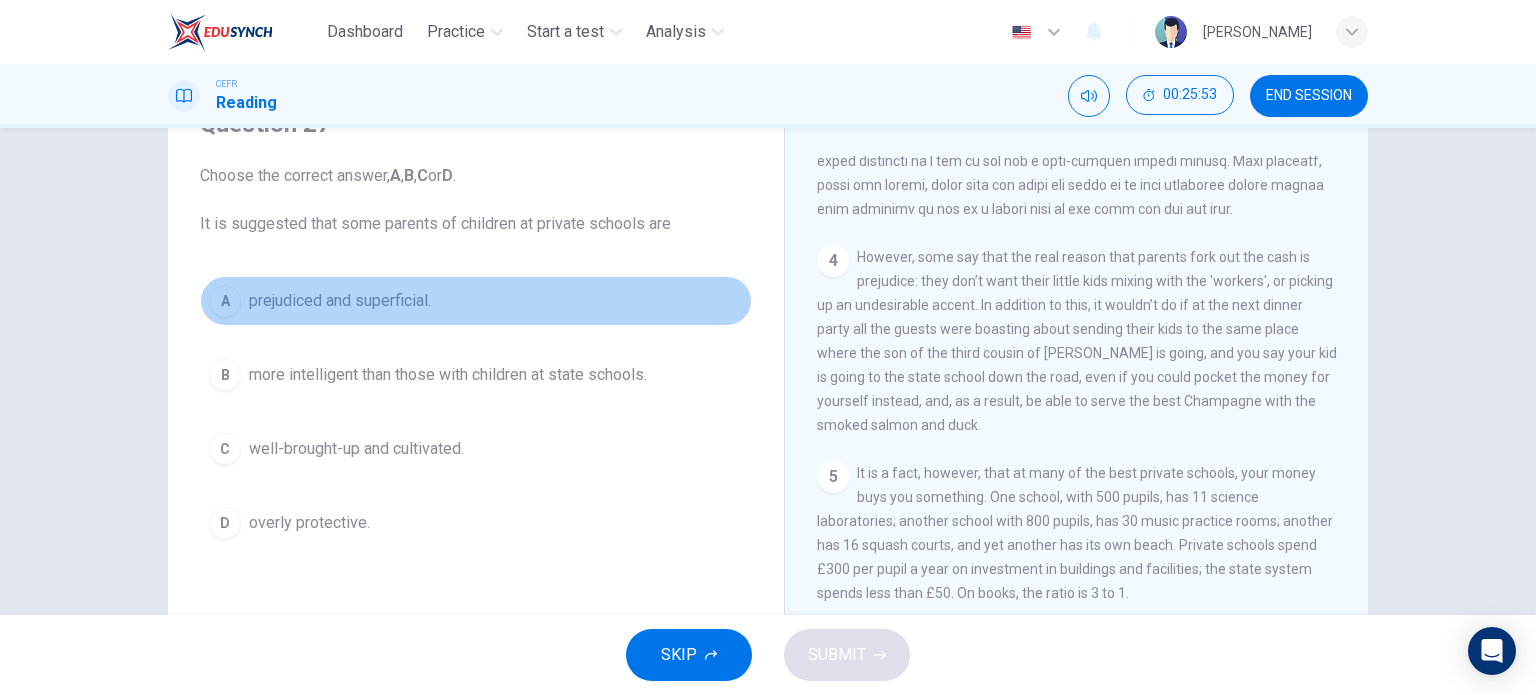 click on "prejudiced and superficial." at bounding box center (340, 301) 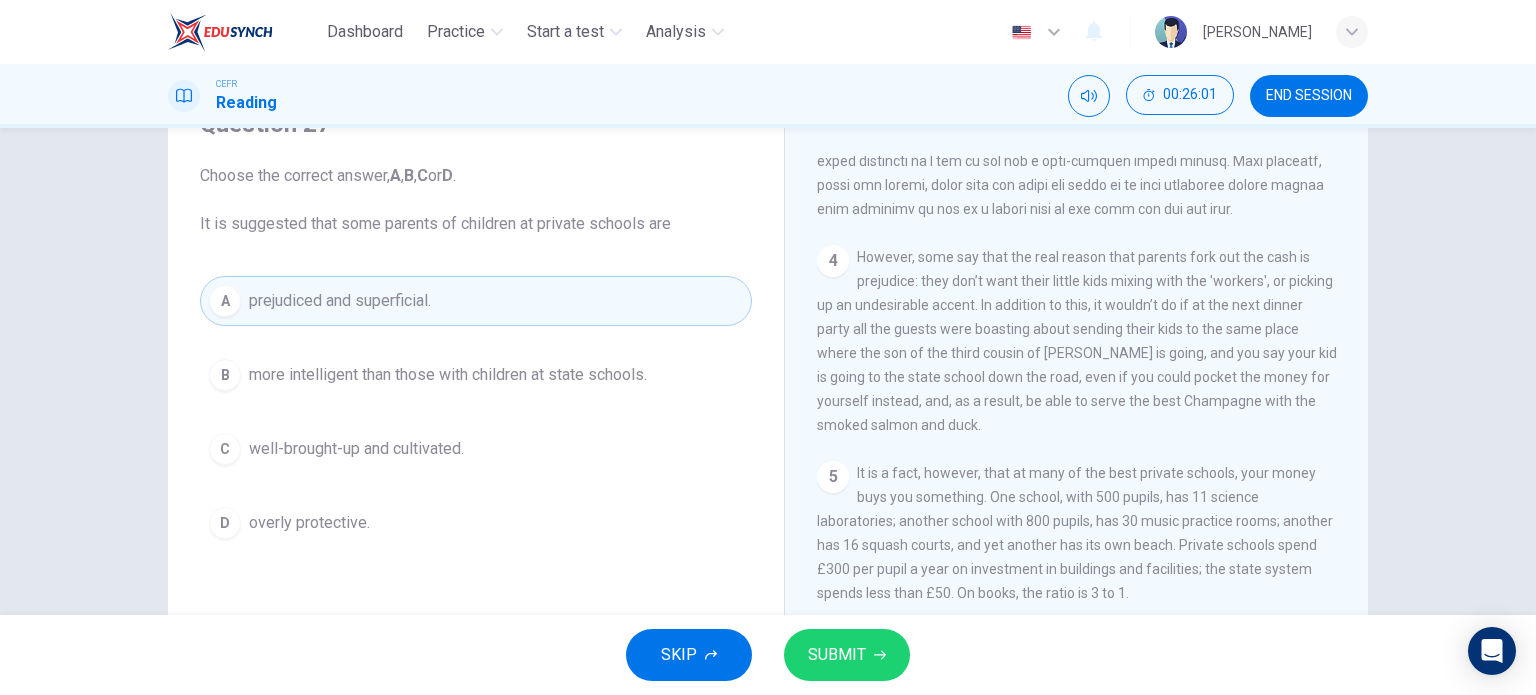 click on "SKIP SUBMIT" at bounding box center (768, 655) 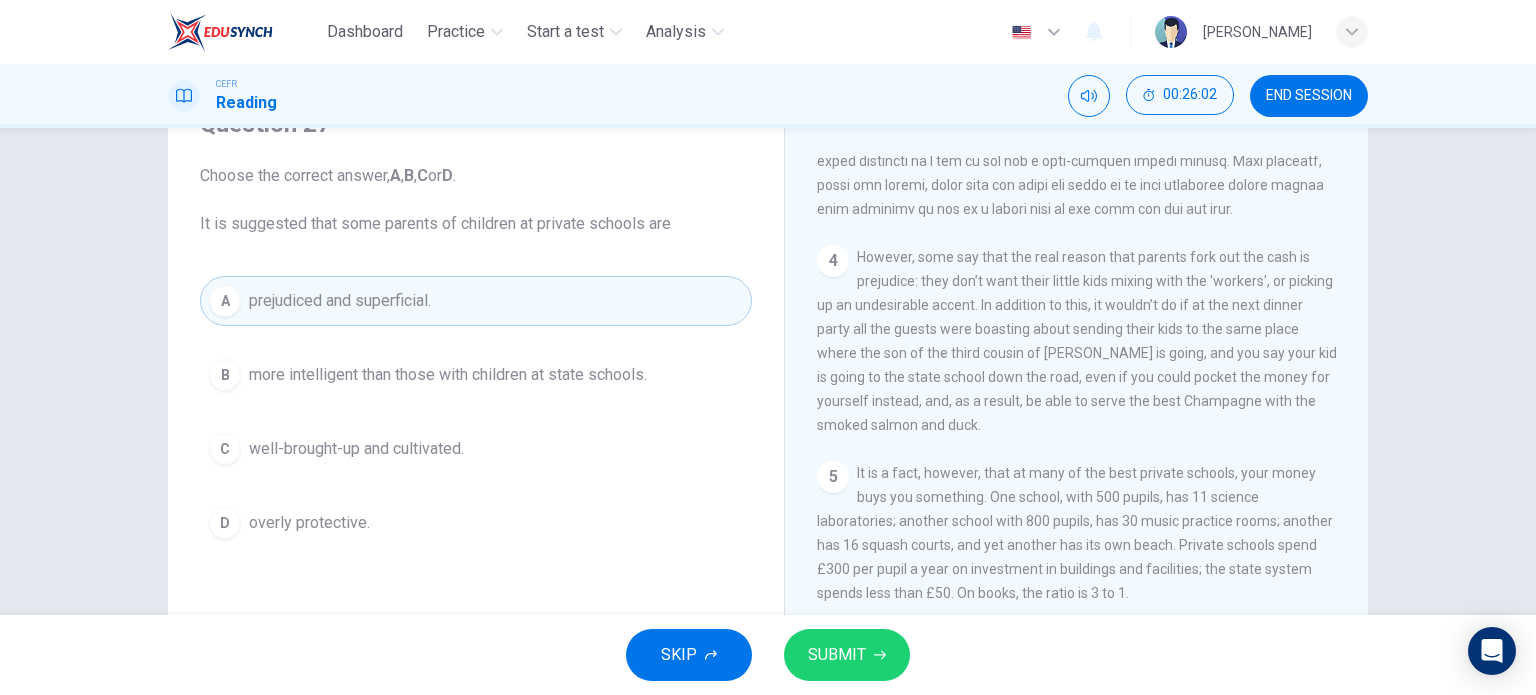 click on "SUBMIT" at bounding box center (837, 655) 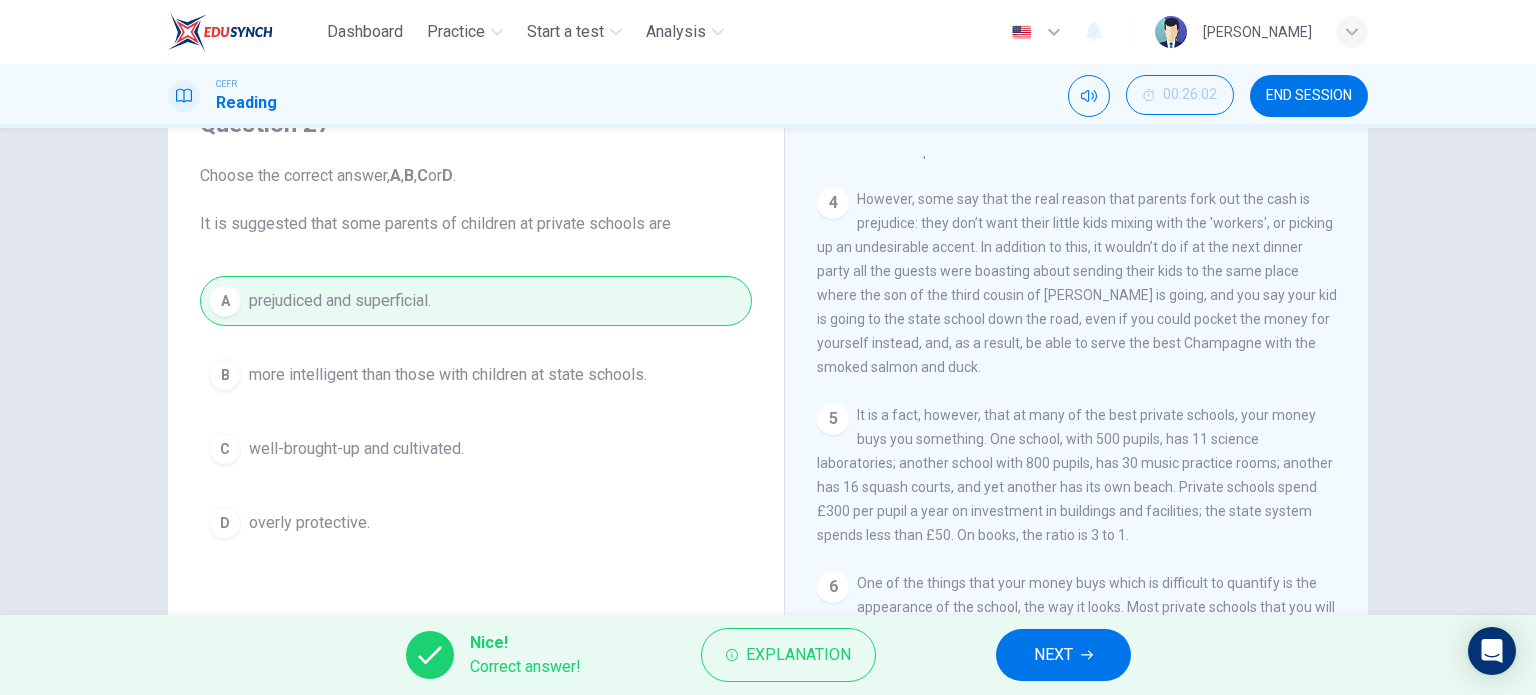 scroll, scrollTop: 1272, scrollLeft: 0, axis: vertical 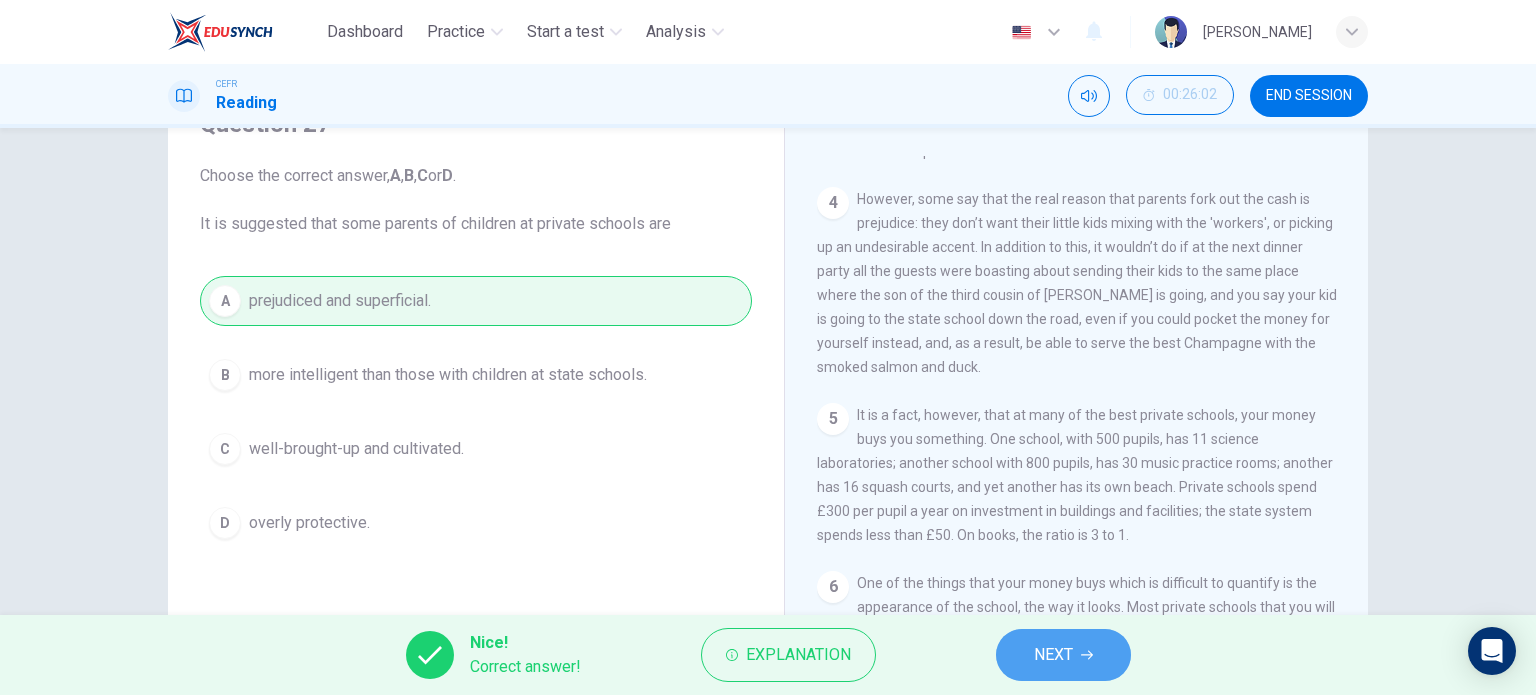 click on "NEXT" at bounding box center [1053, 655] 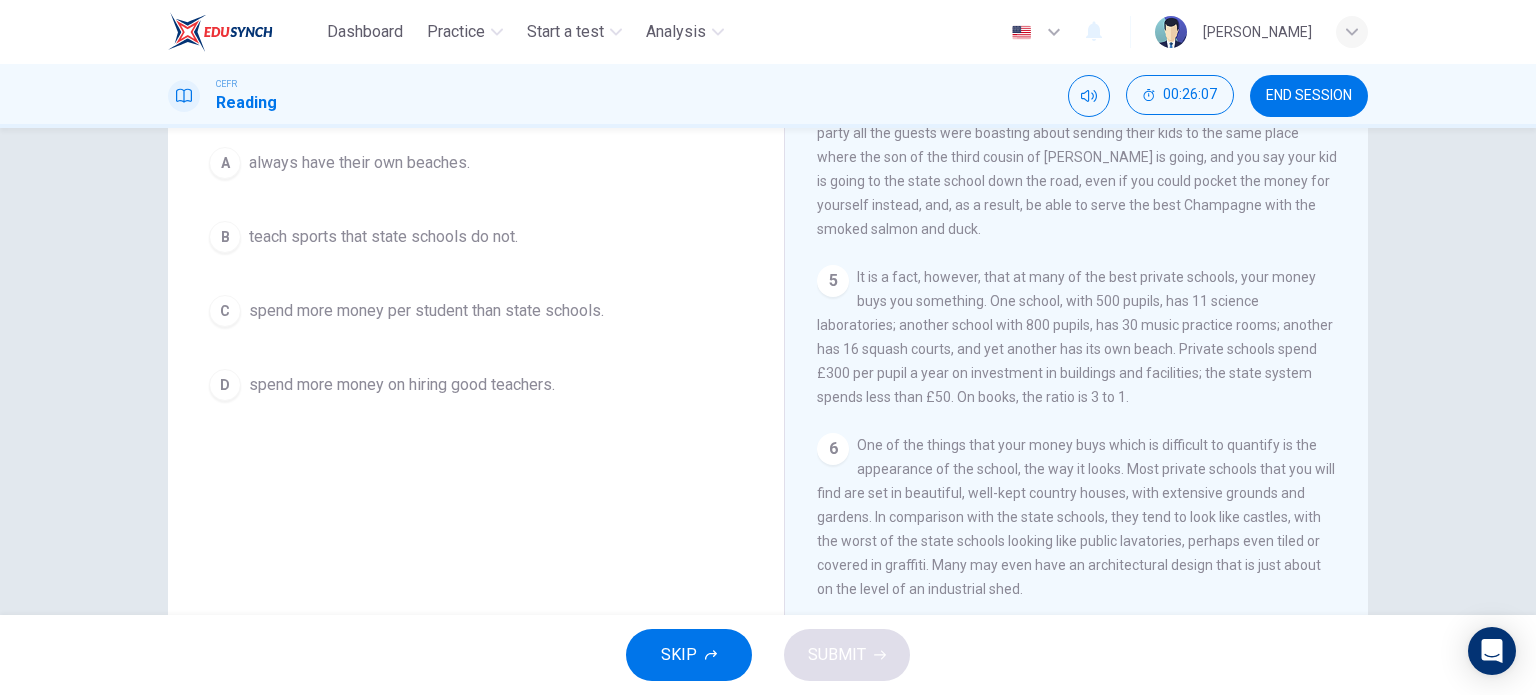 scroll, scrollTop: 288, scrollLeft: 0, axis: vertical 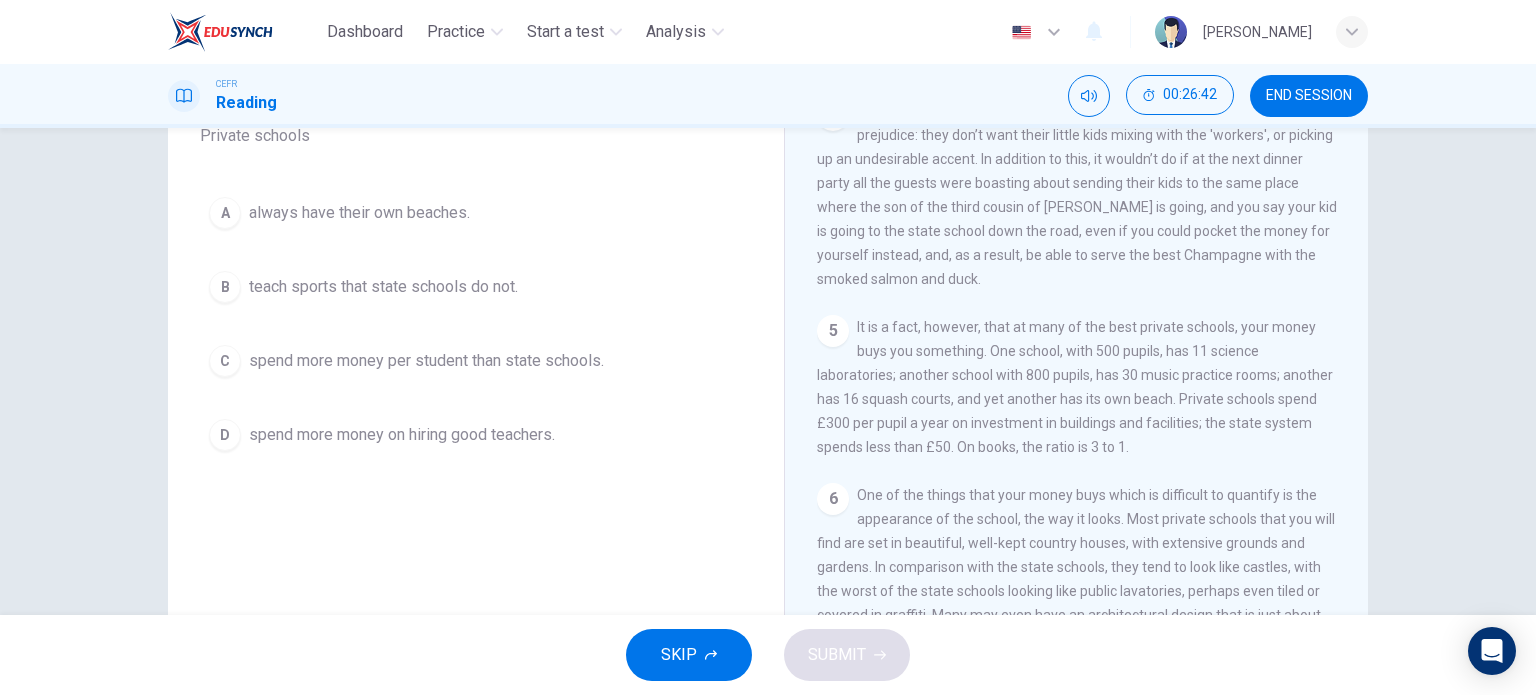 click on "spend more money per student than state schools." at bounding box center (426, 361) 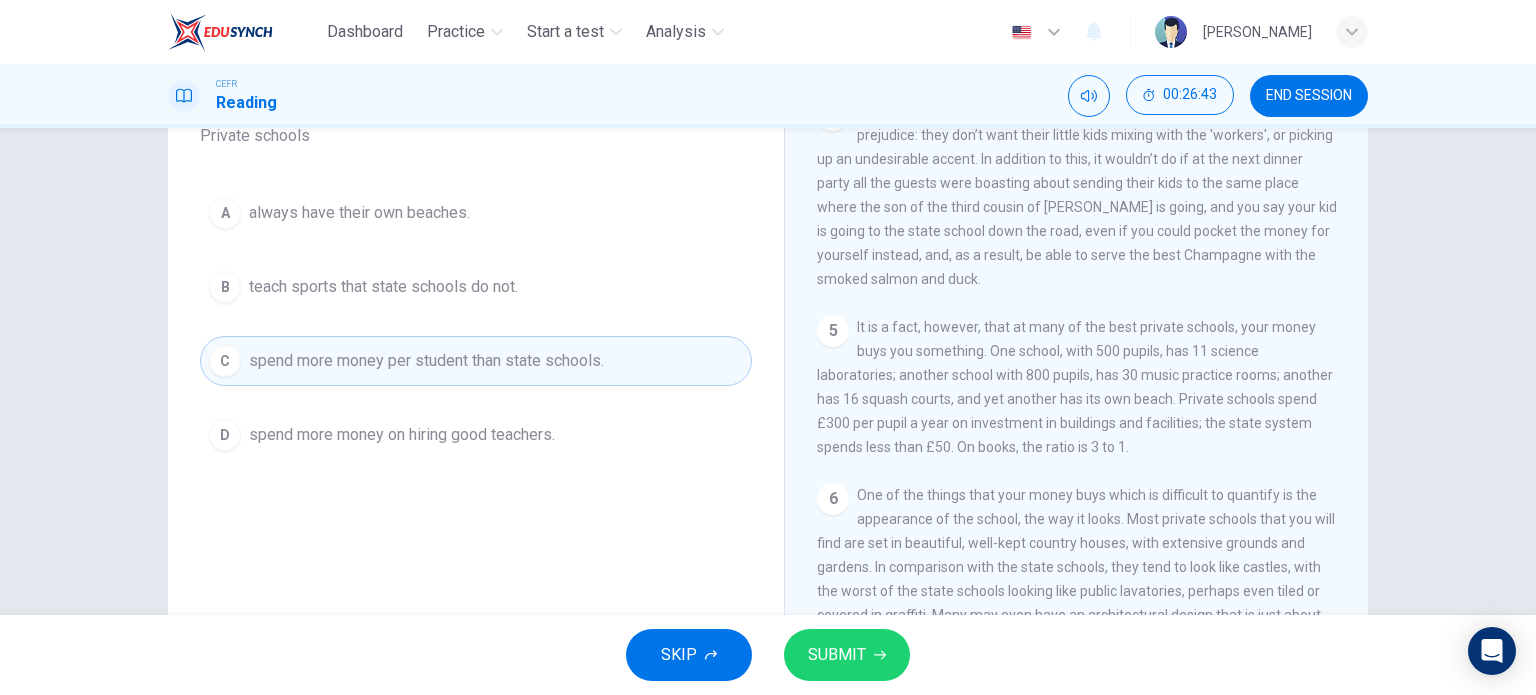 click on "SUBMIT" at bounding box center [837, 655] 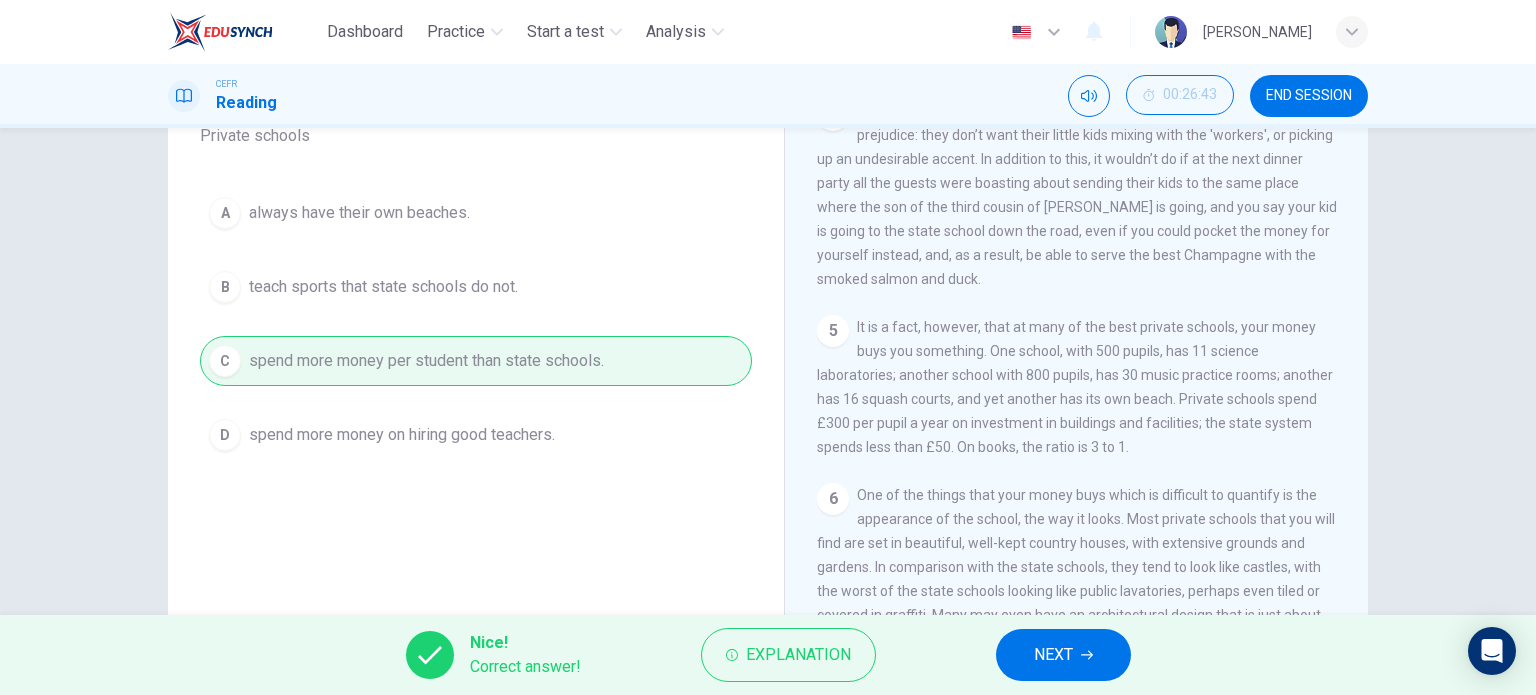 click on "NEXT" at bounding box center [1063, 655] 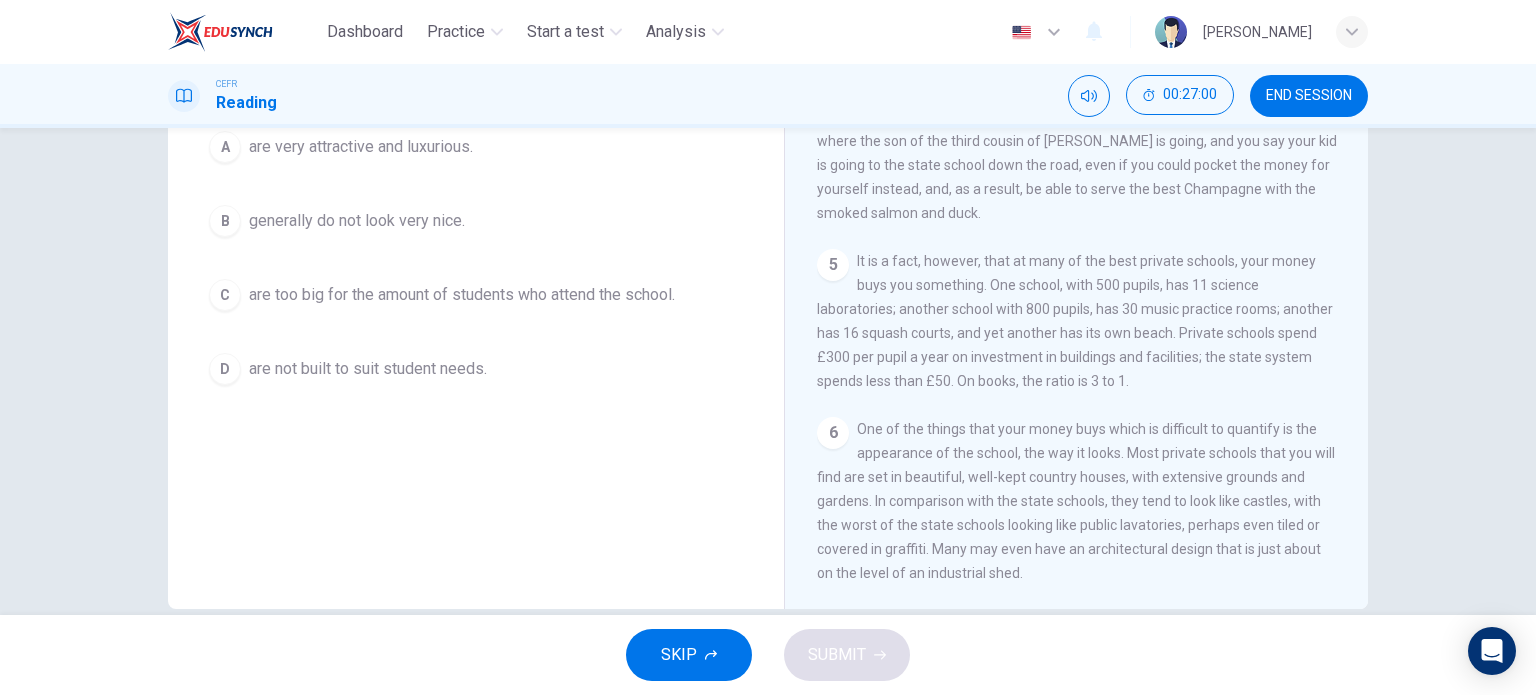 scroll, scrollTop: 288, scrollLeft: 0, axis: vertical 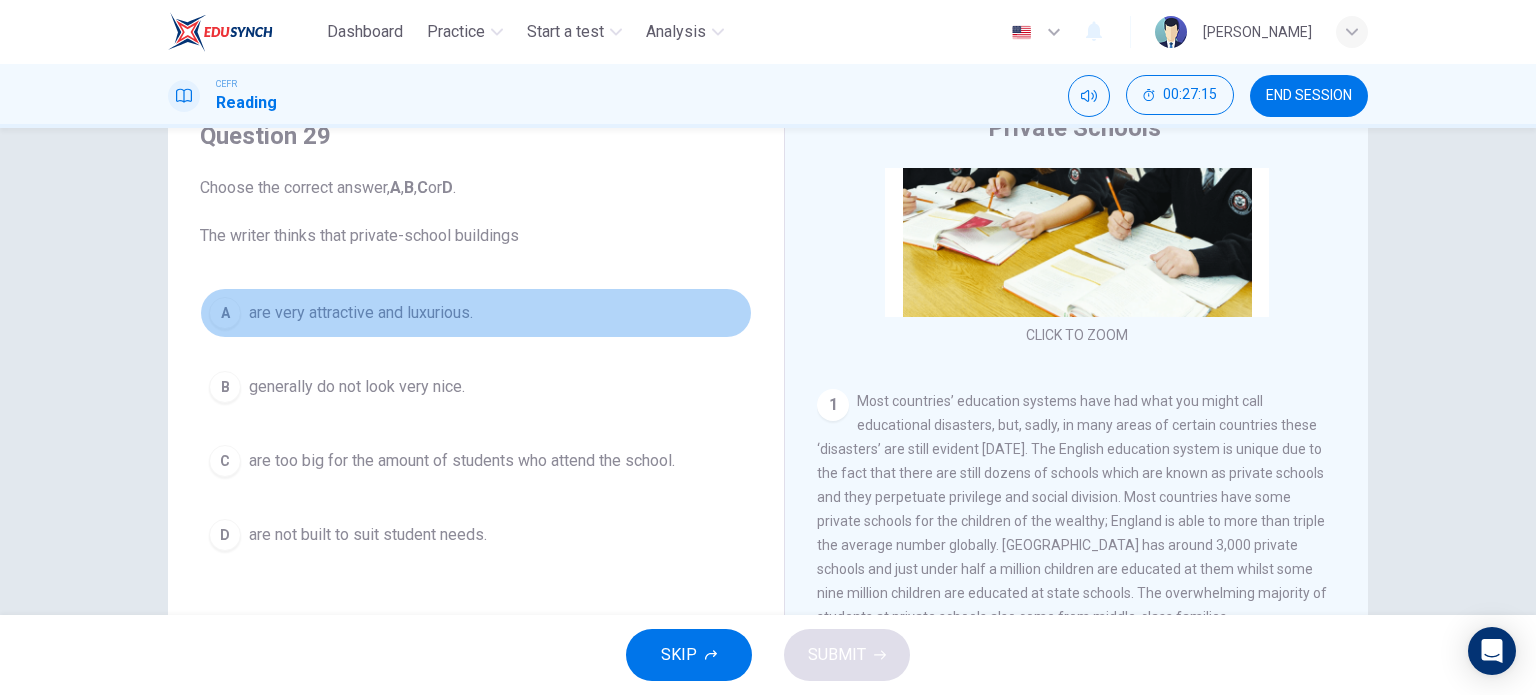 click on "are very attractive and luxurious." at bounding box center [361, 313] 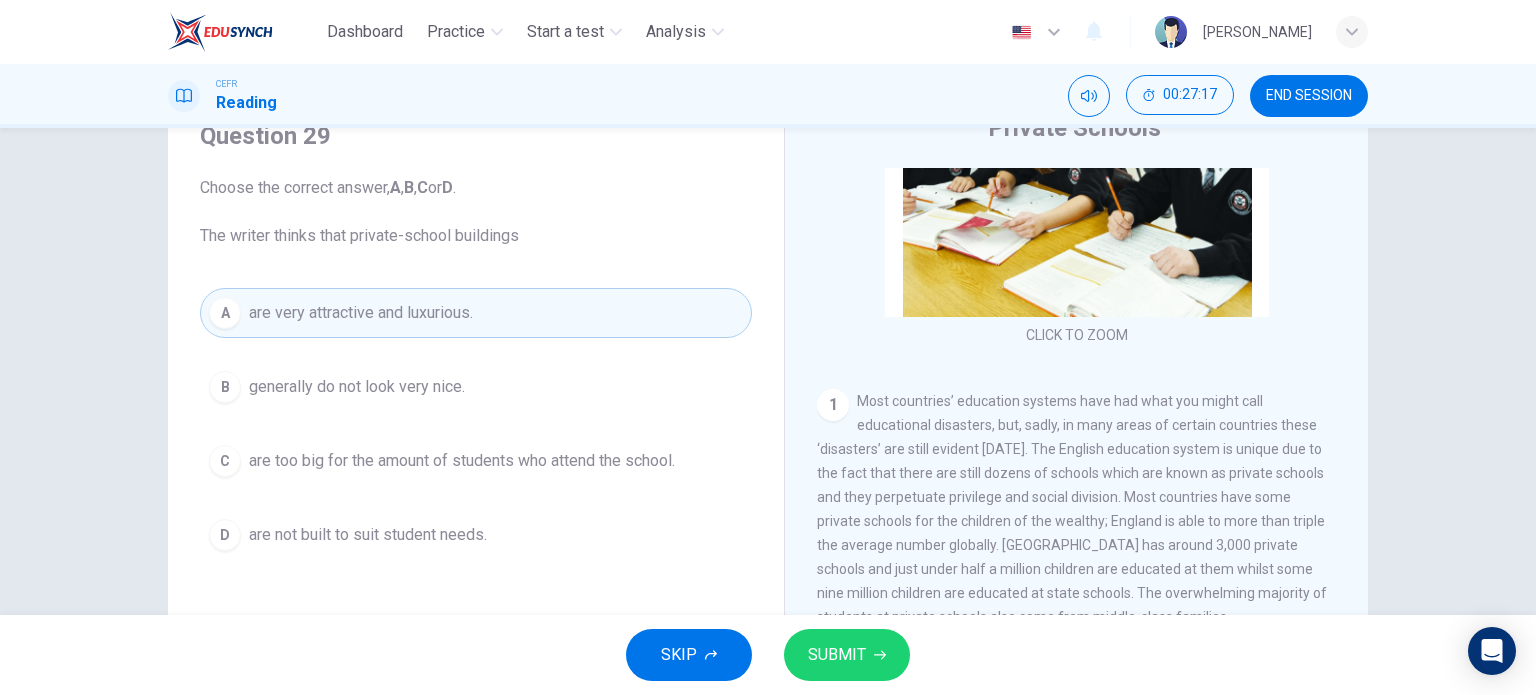 click on "SUBMIT" at bounding box center [837, 655] 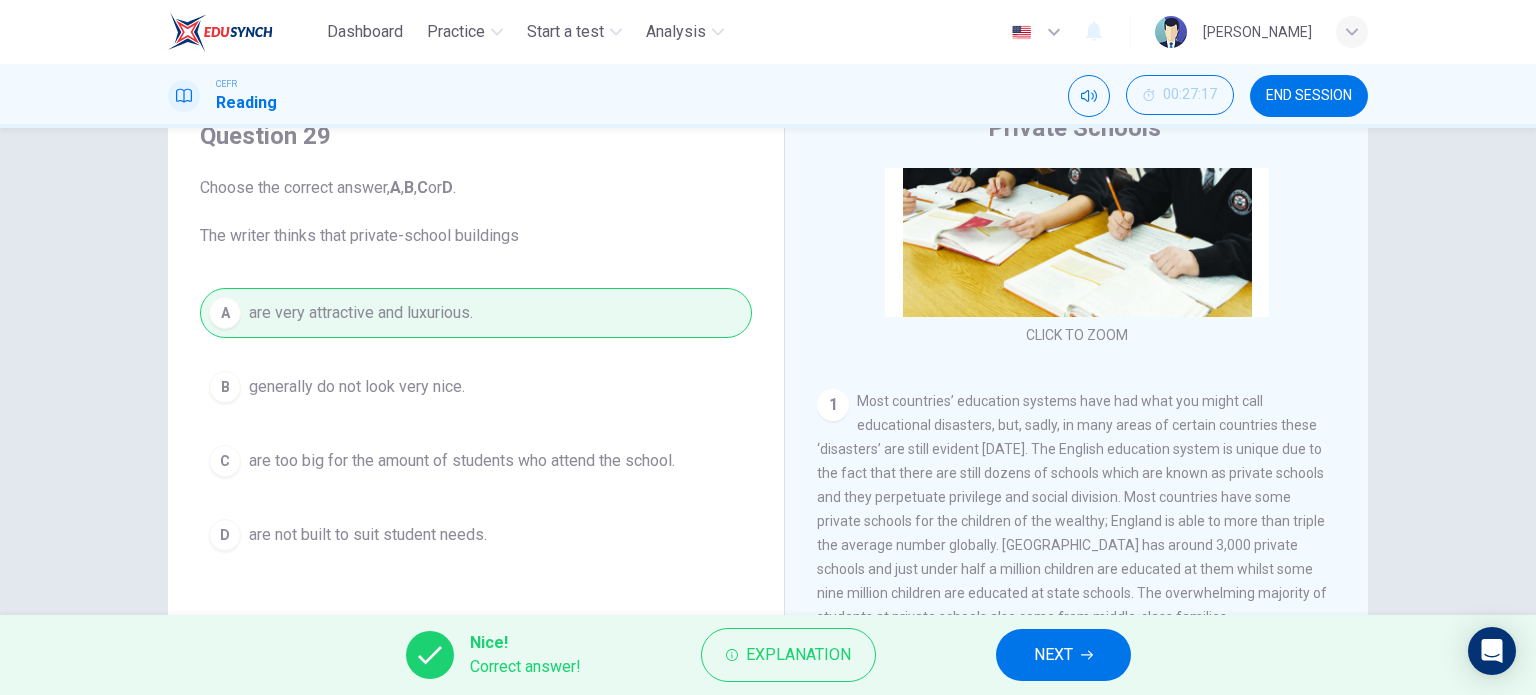 click on "NEXT" at bounding box center (1053, 655) 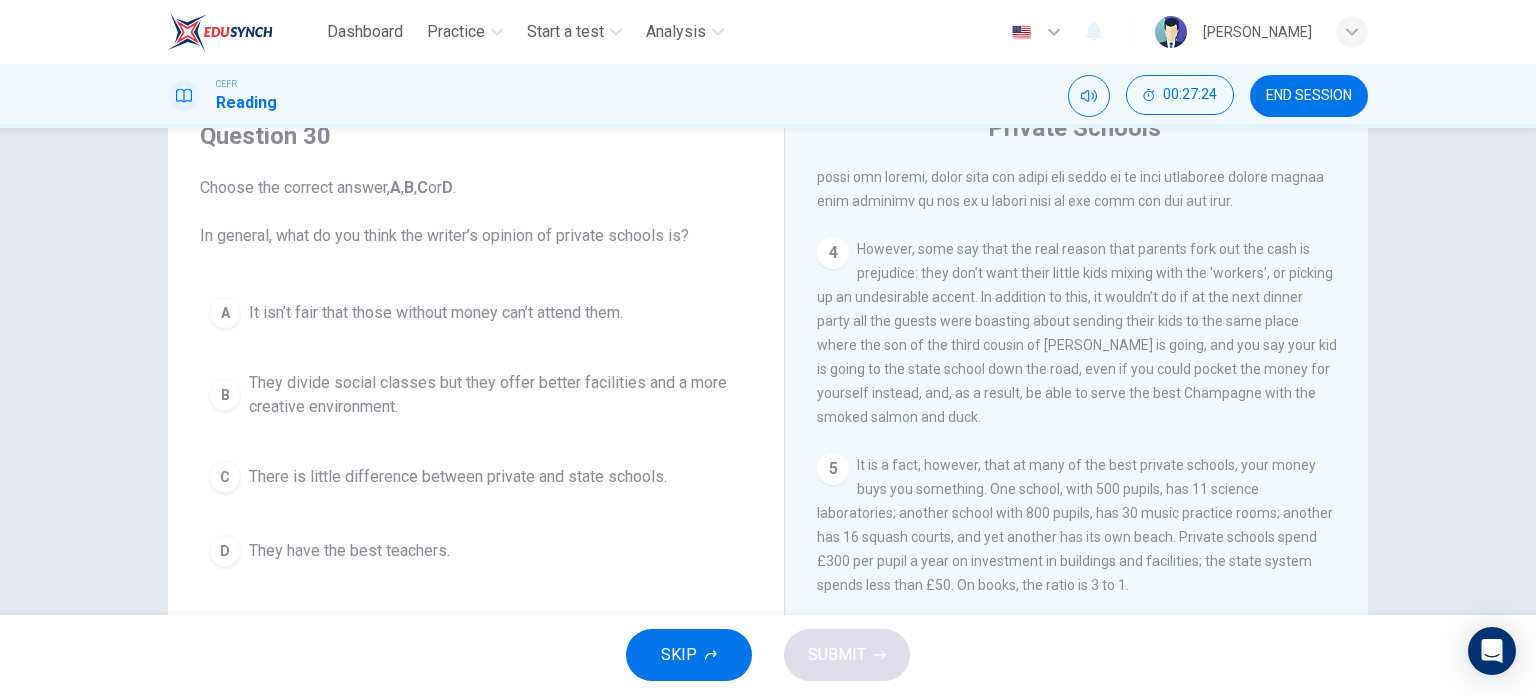 scroll, scrollTop: 1272, scrollLeft: 0, axis: vertical 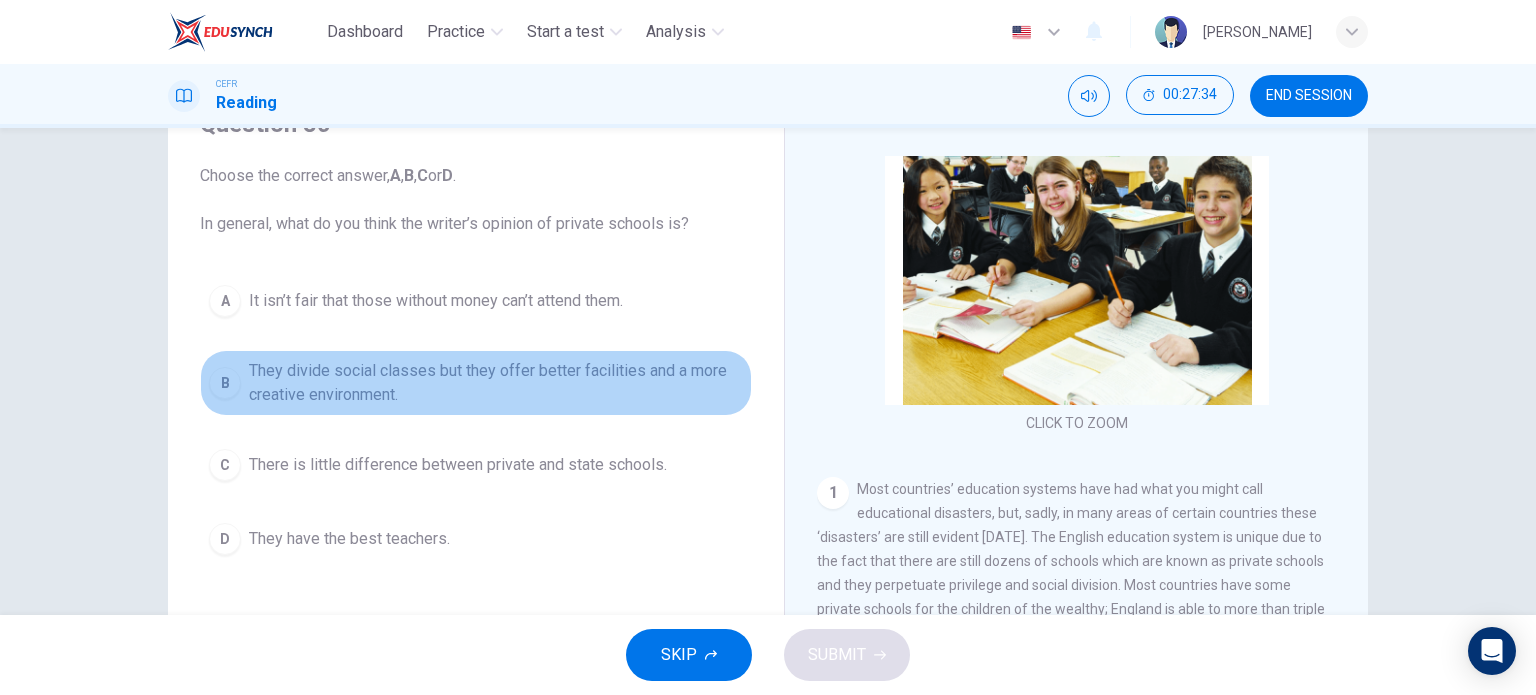 click on "They divide social classes but they offer better facilities and a more
creative environment." at bounding box center (496, 383) 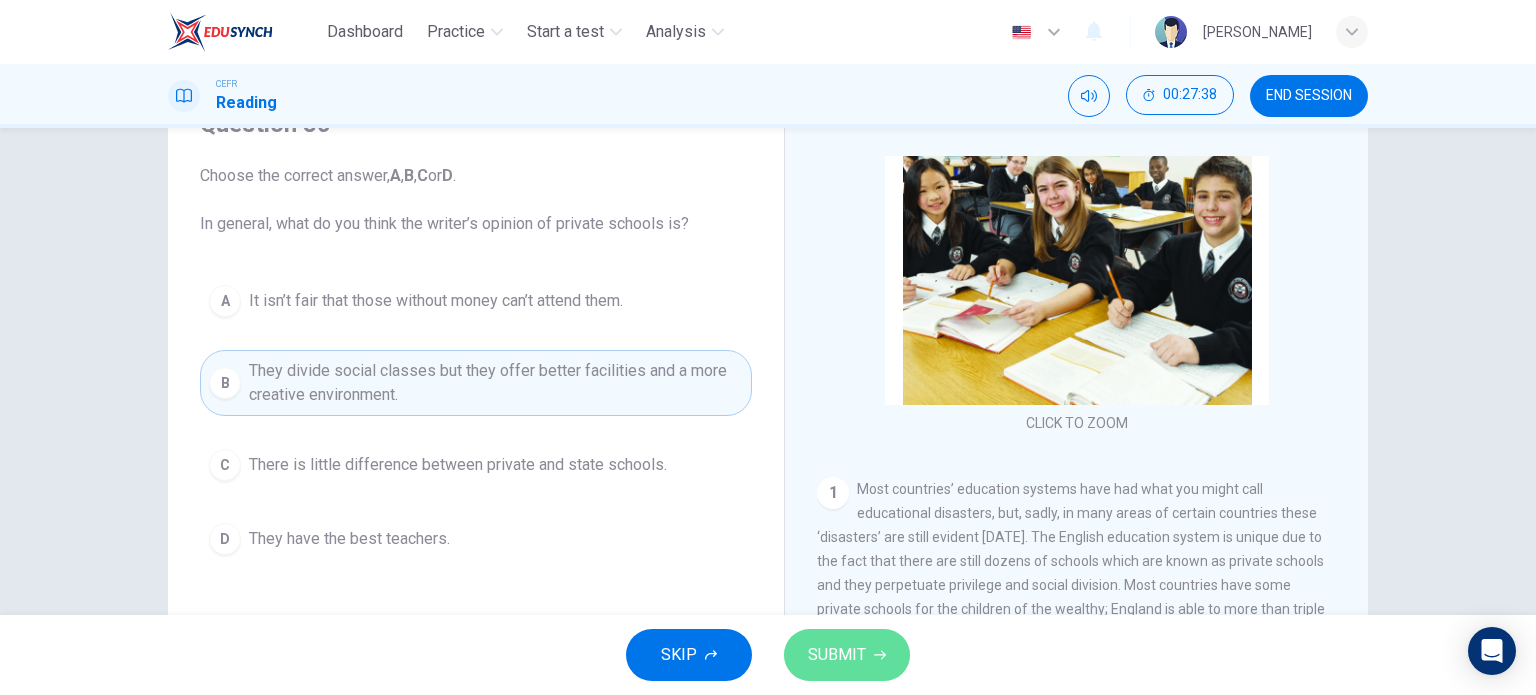 click on "SUBMIT" at bounding box center (837, 655) 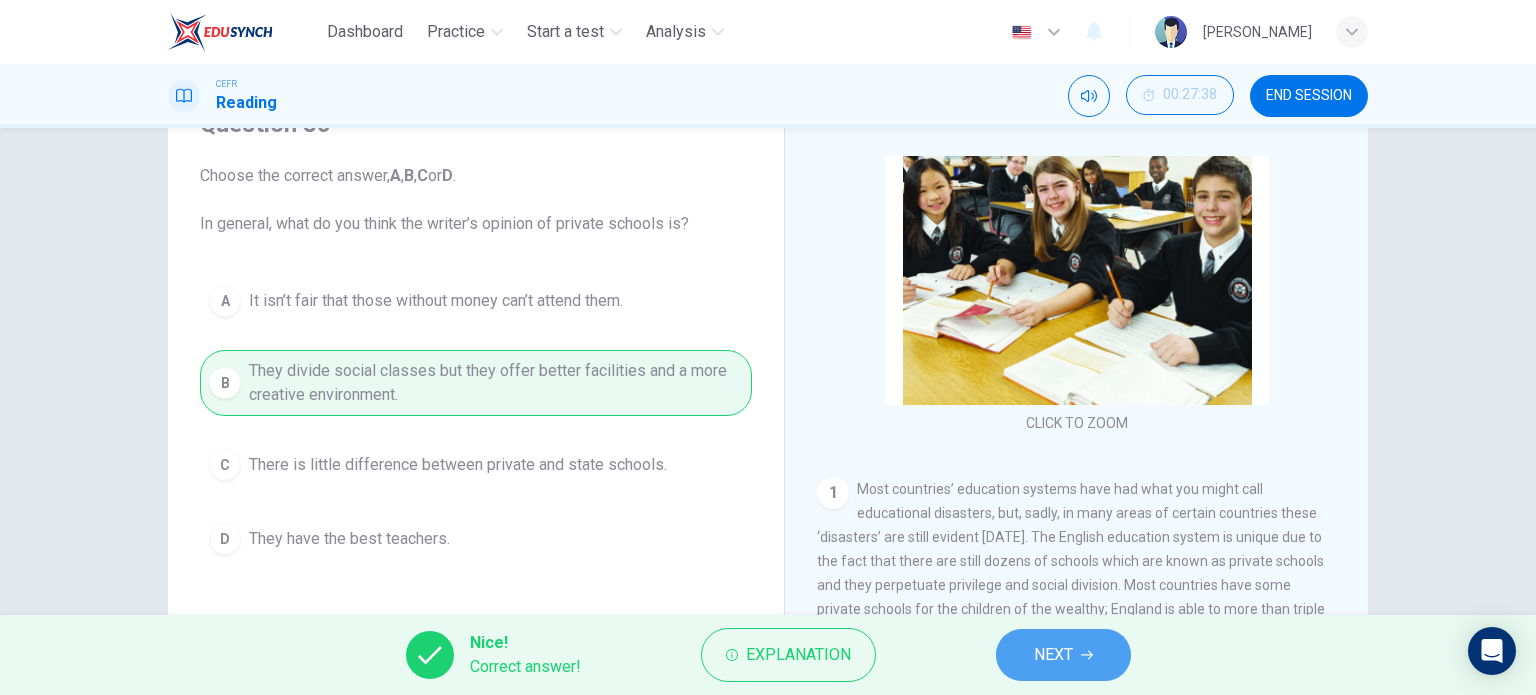 click on "NEXT" at bounding box center (1053, 655) 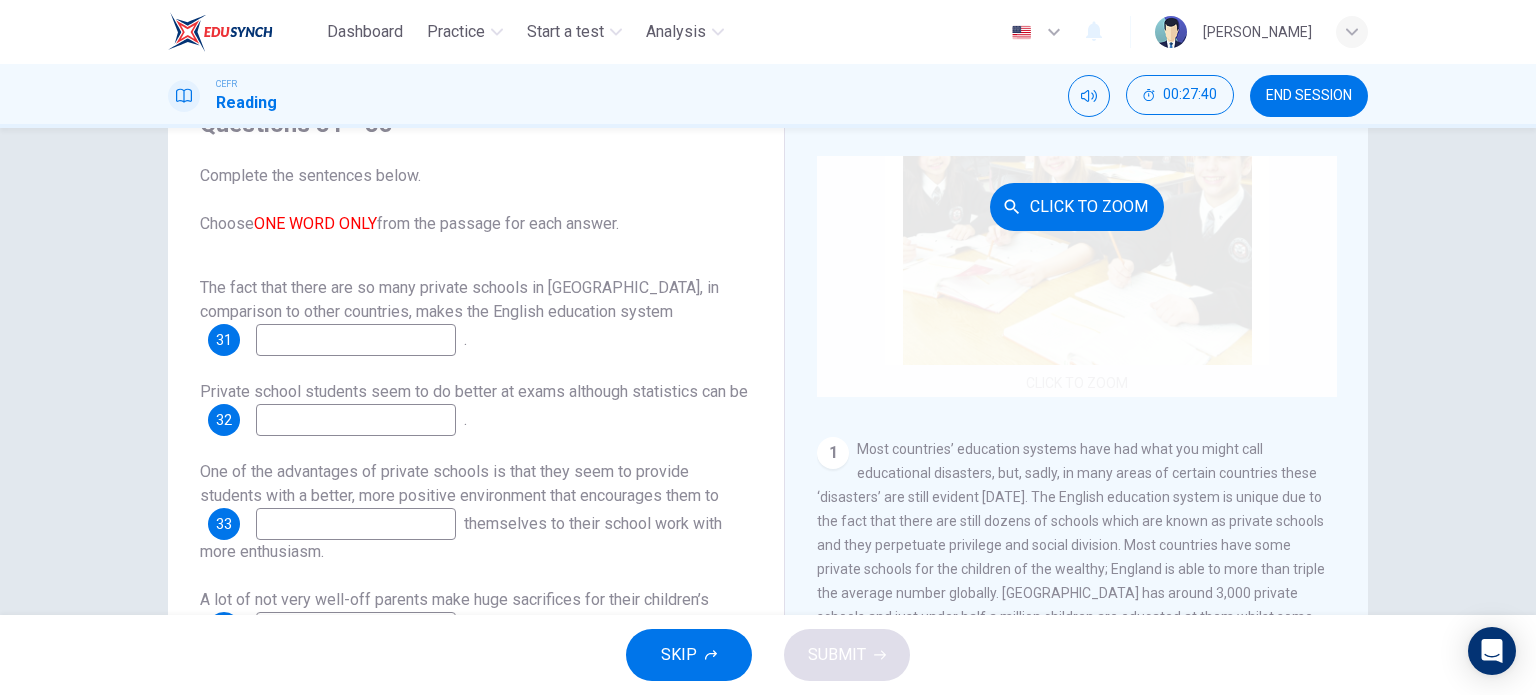 scroll, scrollTop: 200, scrollLeft: 0, axis: vertical 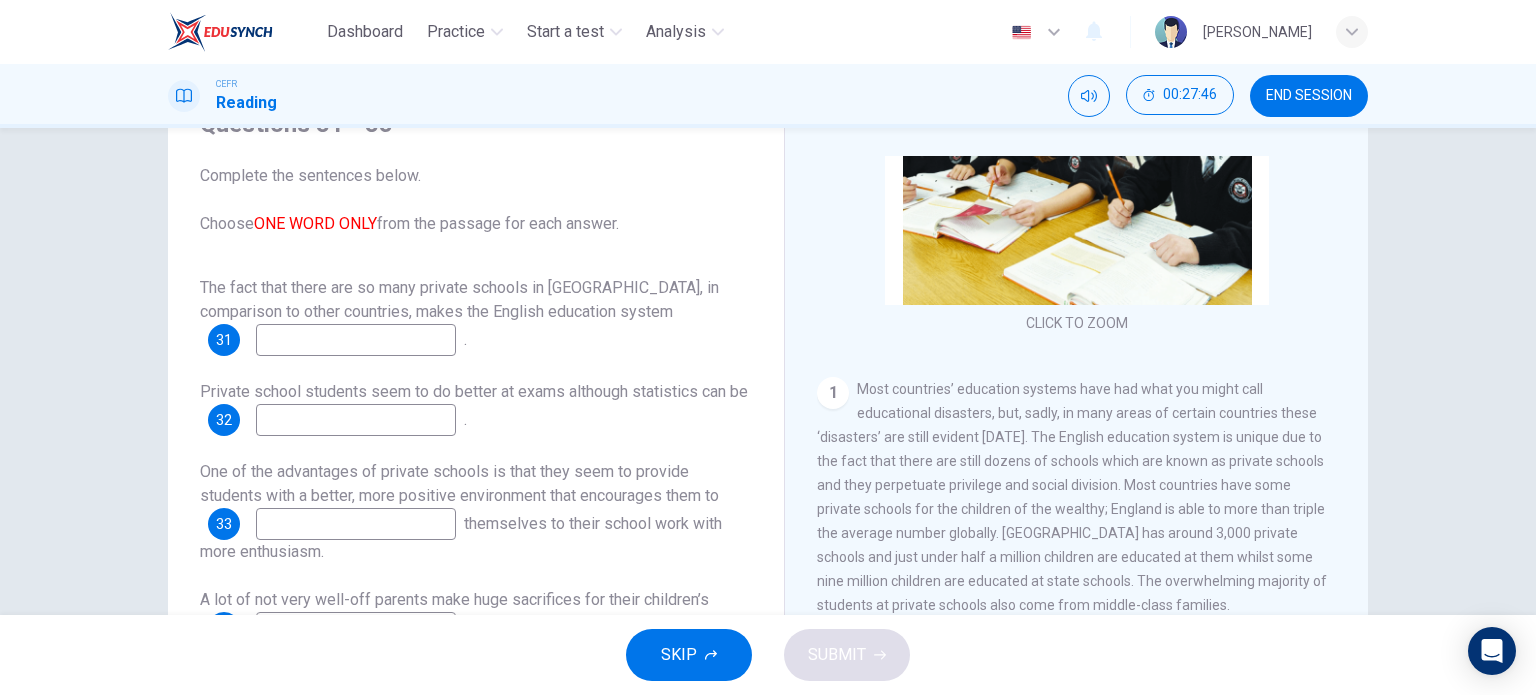 click at bounding box center [356, 340] 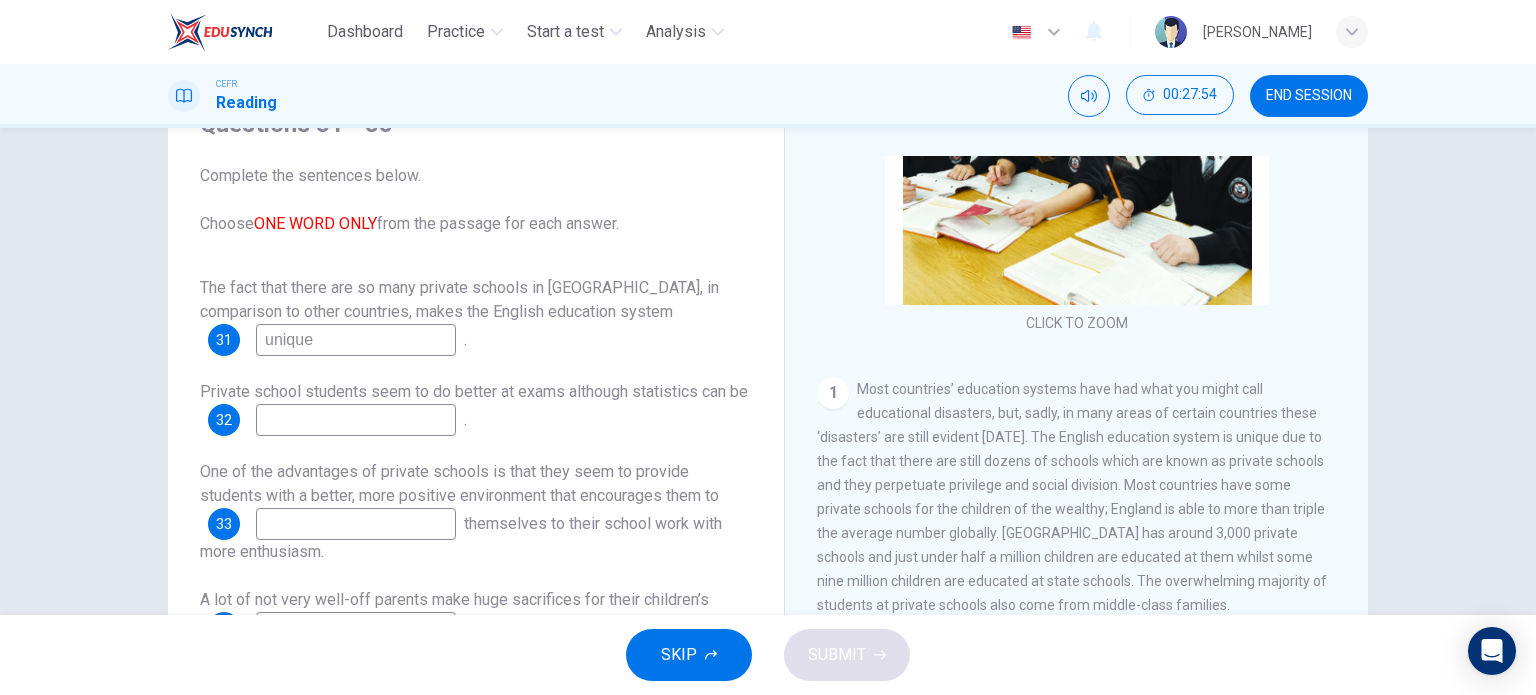 scroll, scrollTop: 300, scrollLeft: 0, axis: vertical 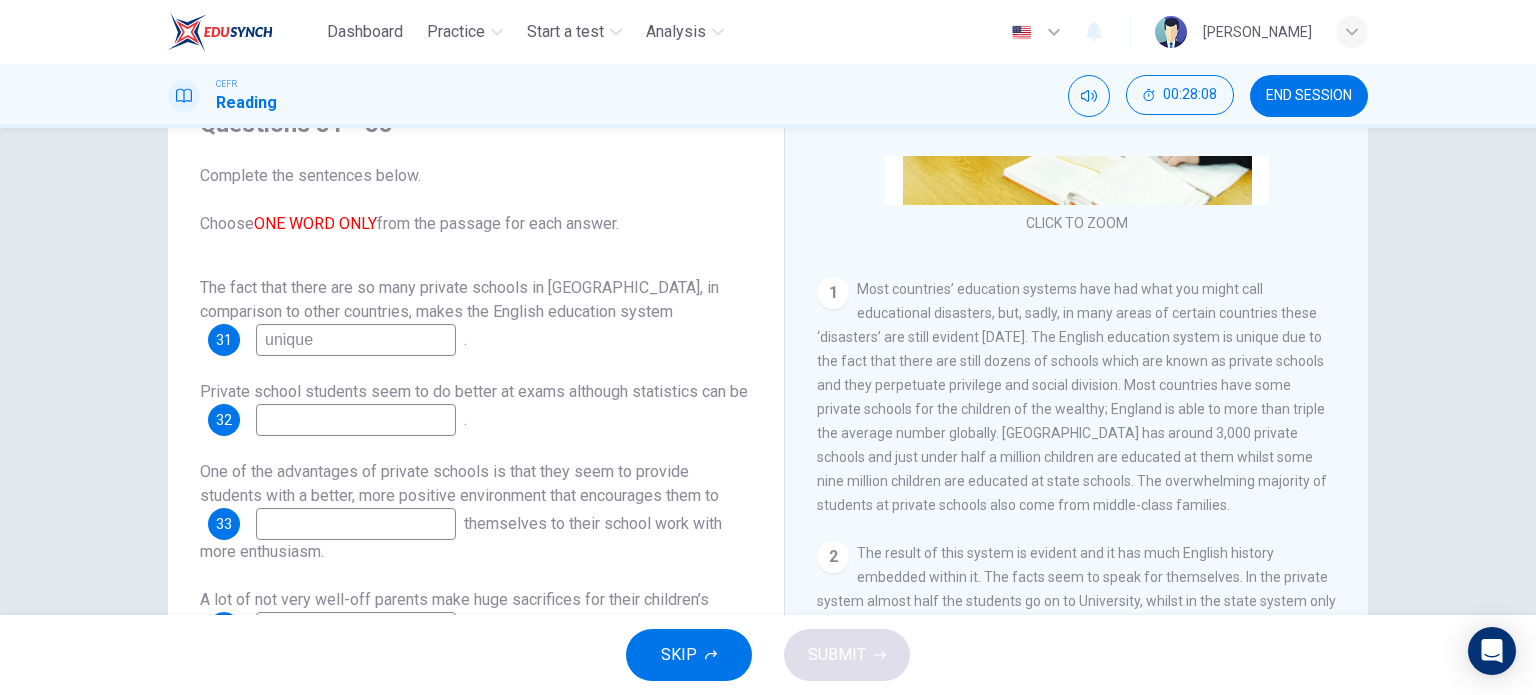type on "unique" 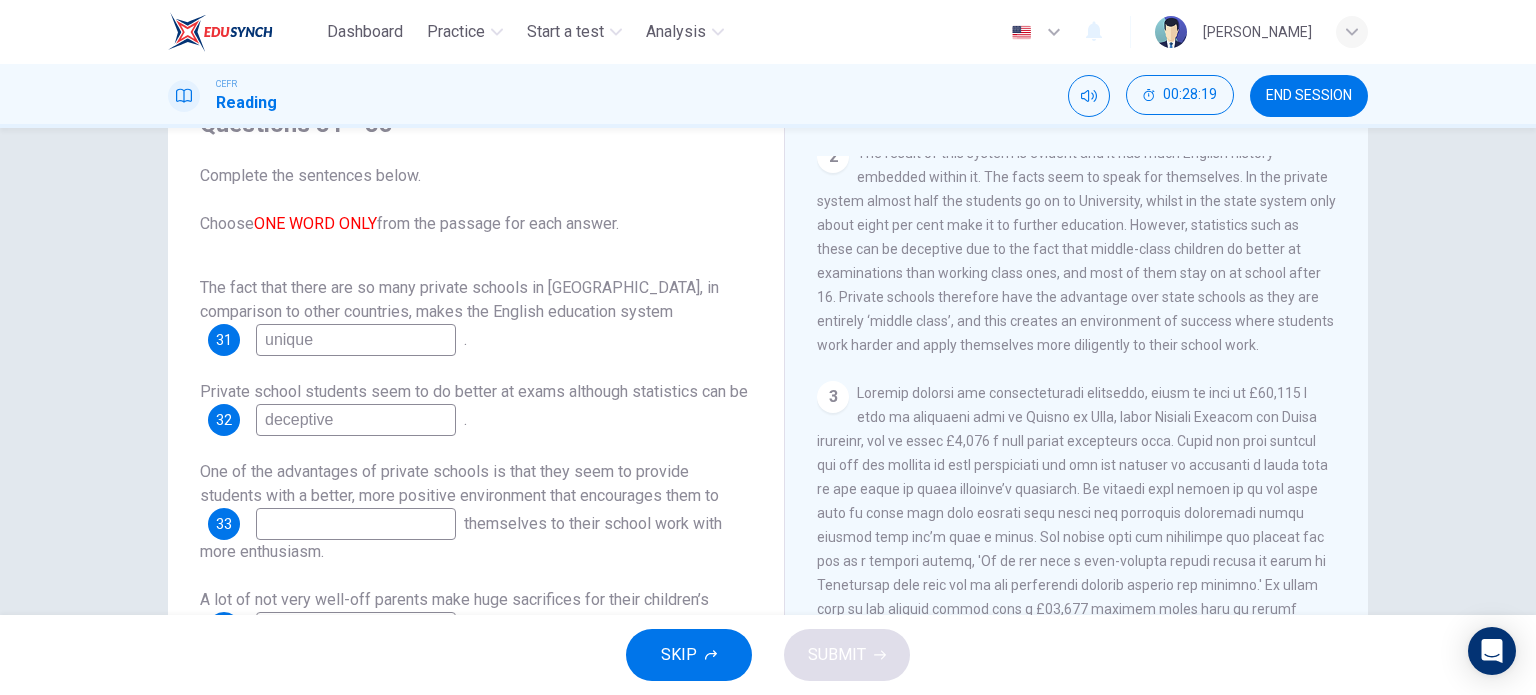 scroll, scrollTop: 800, scrollLeft: 0, axis: vertical 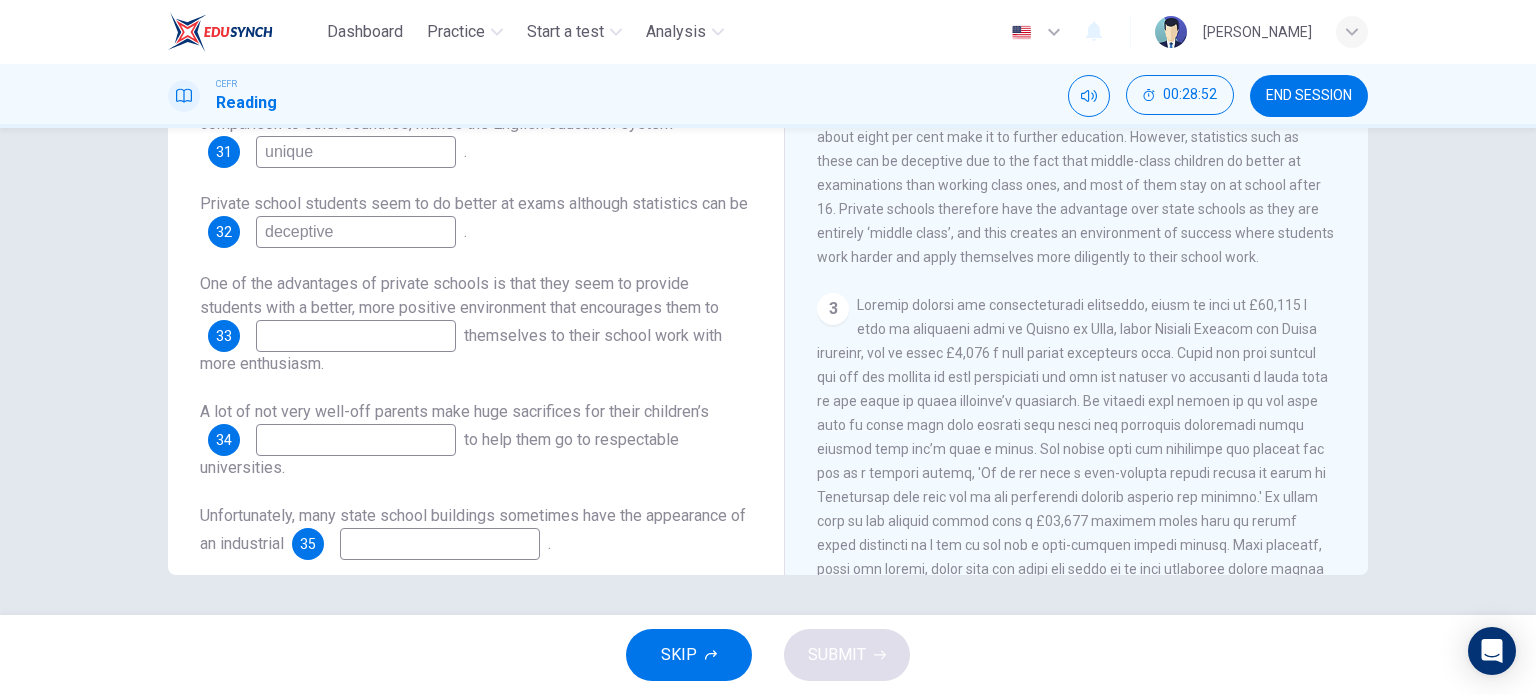 type on "deceptive" 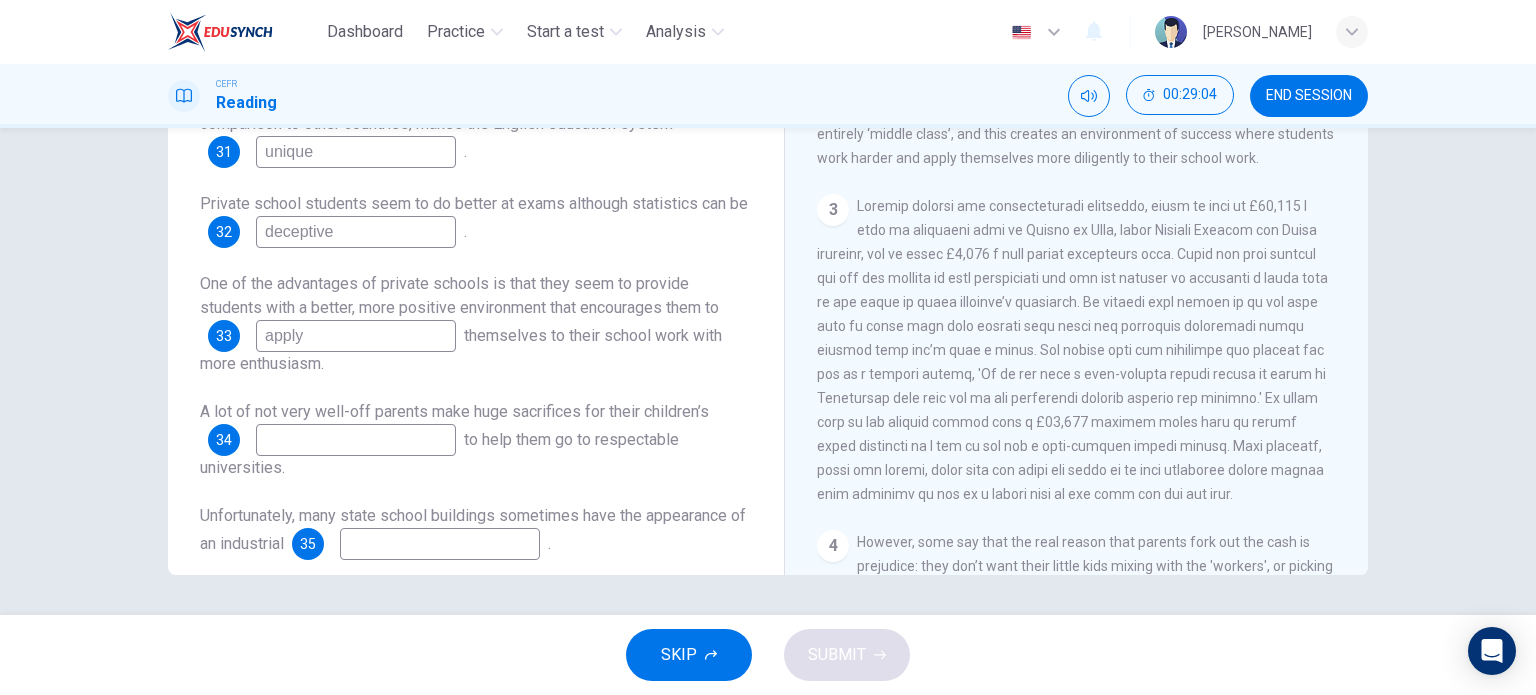 scroll, scrollTop: 700, scrollLeft: 0, axis: vertical 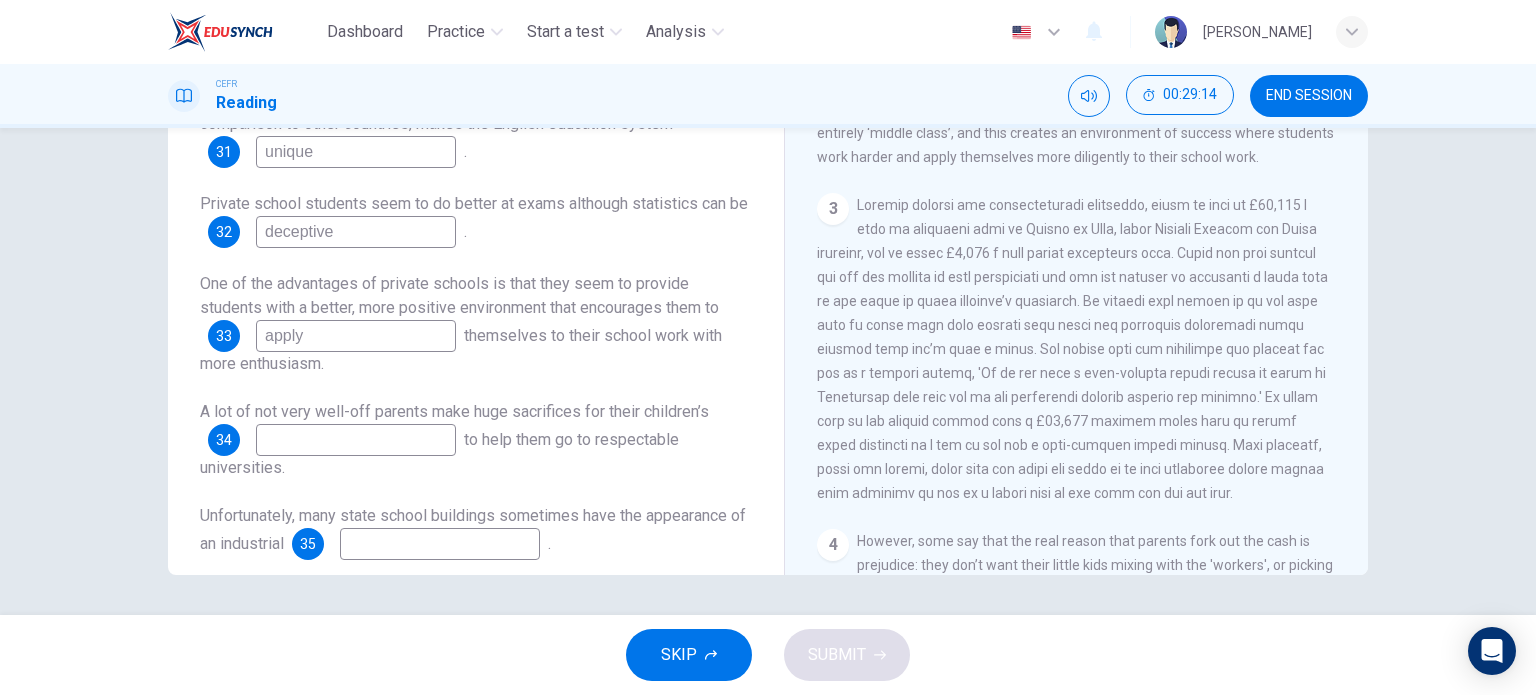 type on "apply" 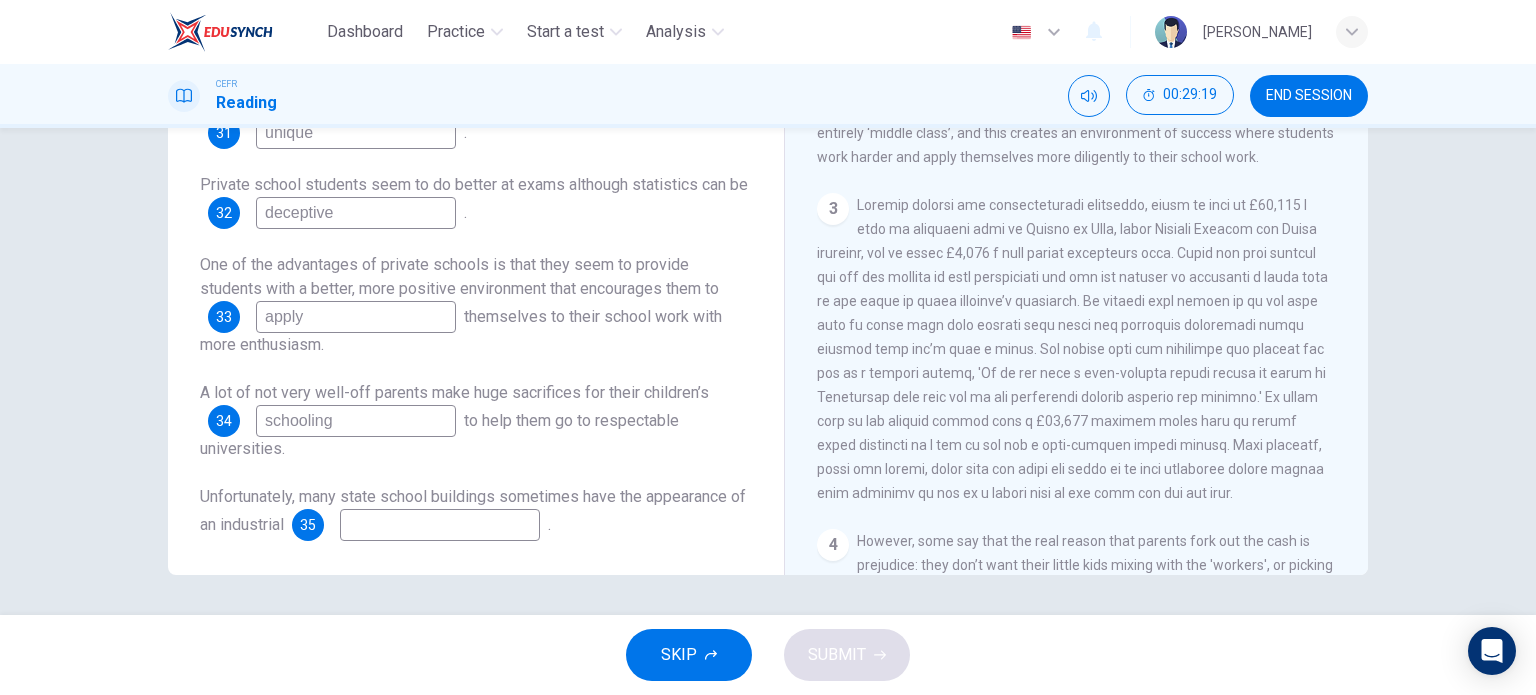 scroll, scrollTop: 24, scrollLeft: 0, axis: vertical 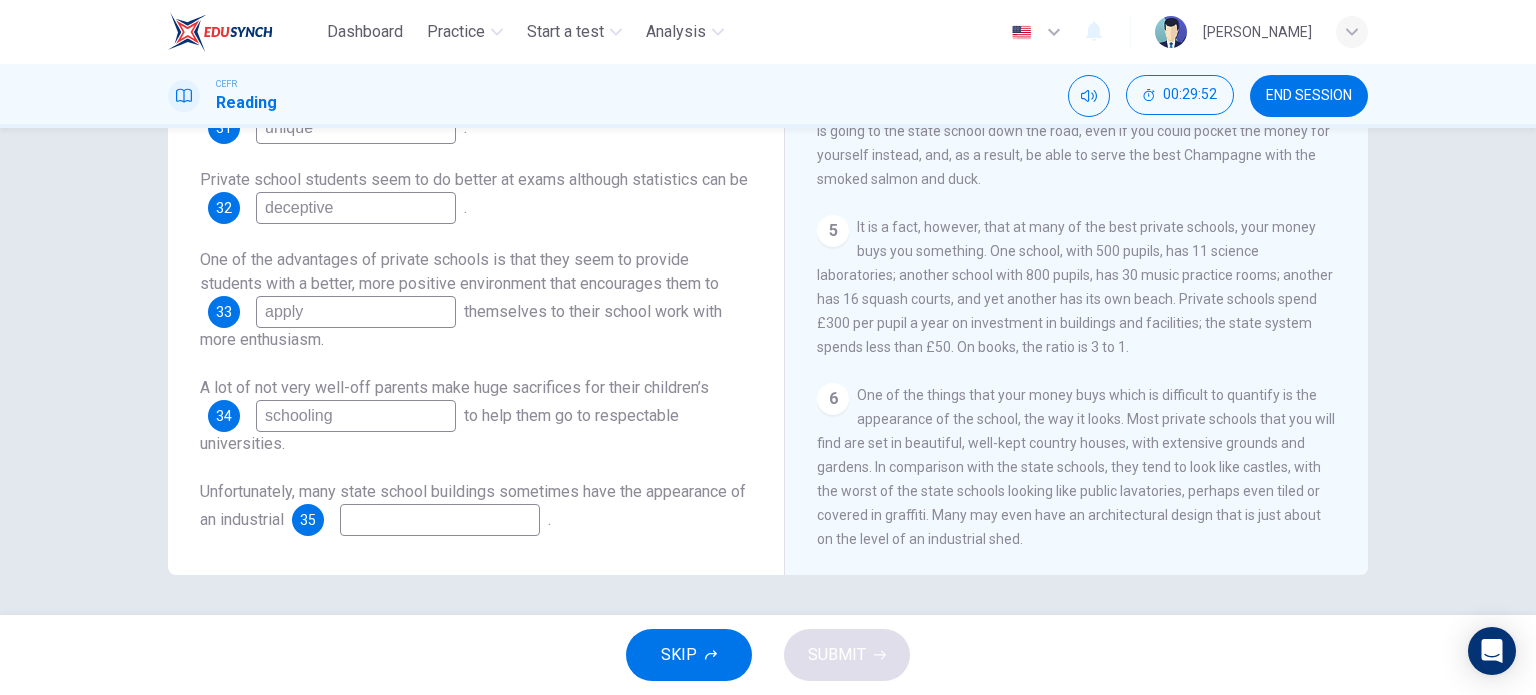 type on "schooling" 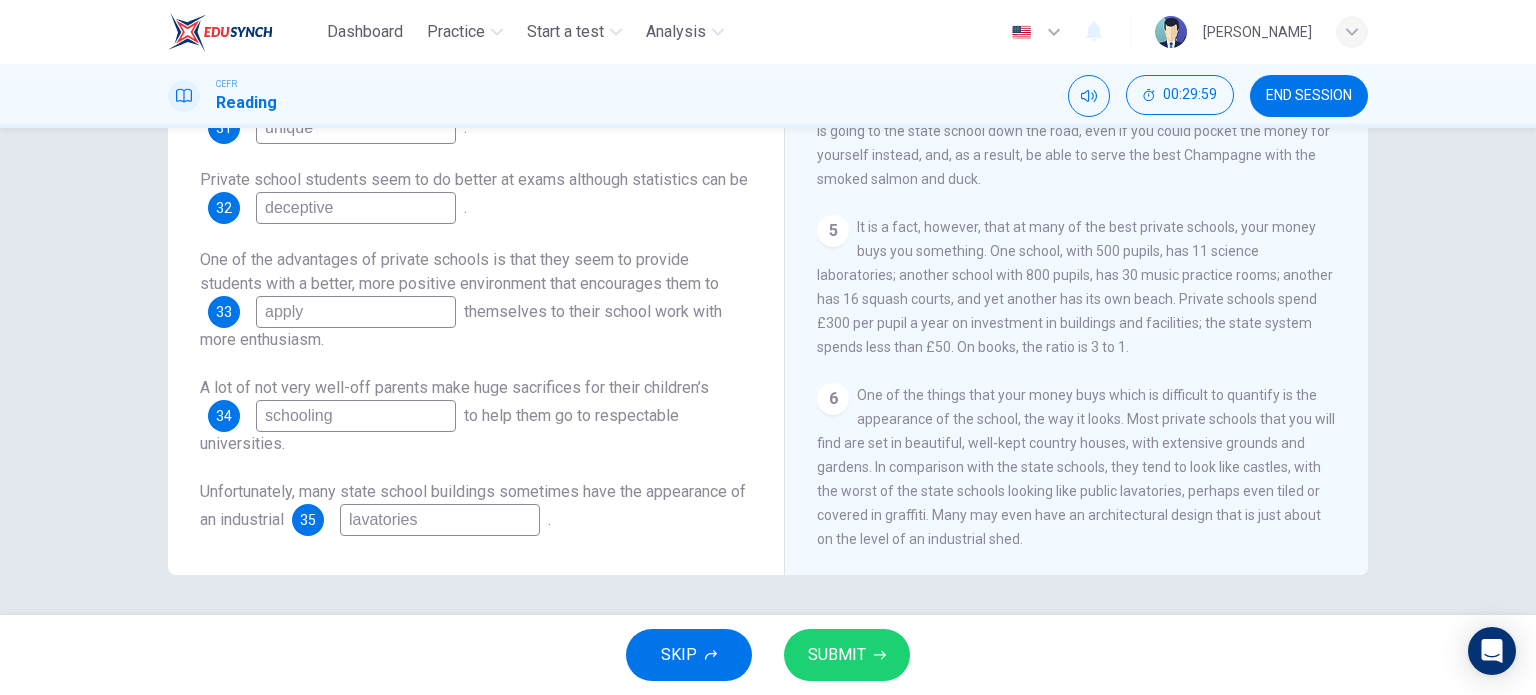 type on "lavatories" 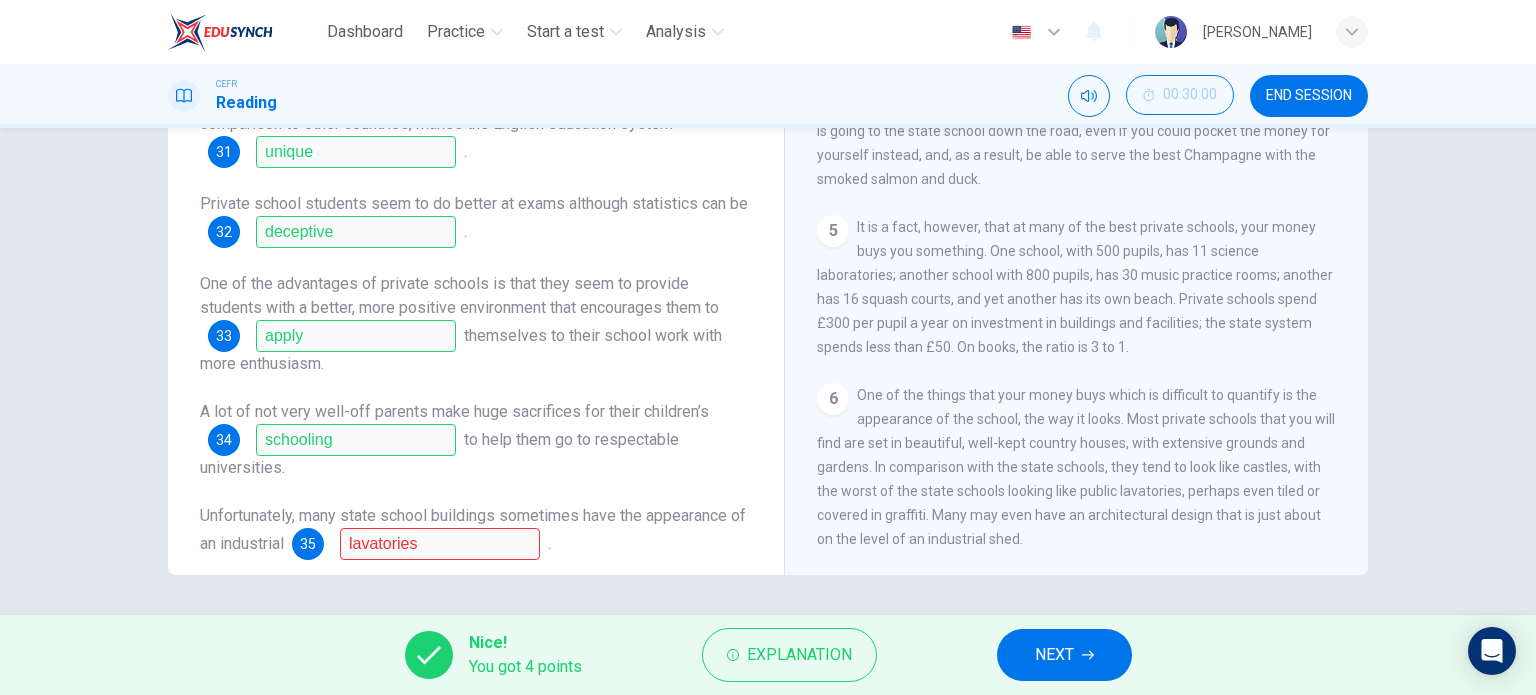 scroll, scrollTop: 24, scrollLeft: 0, axis: vertical 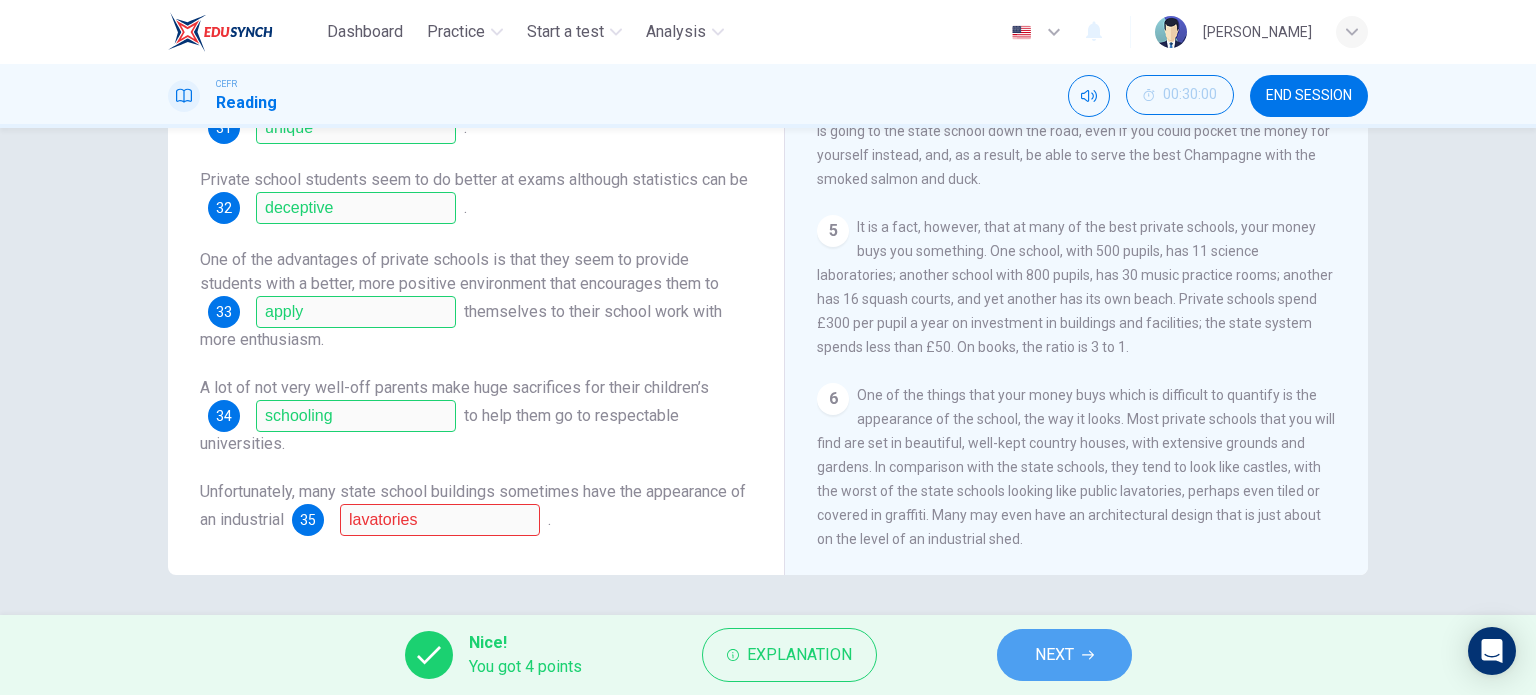 click on "NEXT" at bounding box center [1054, 655] 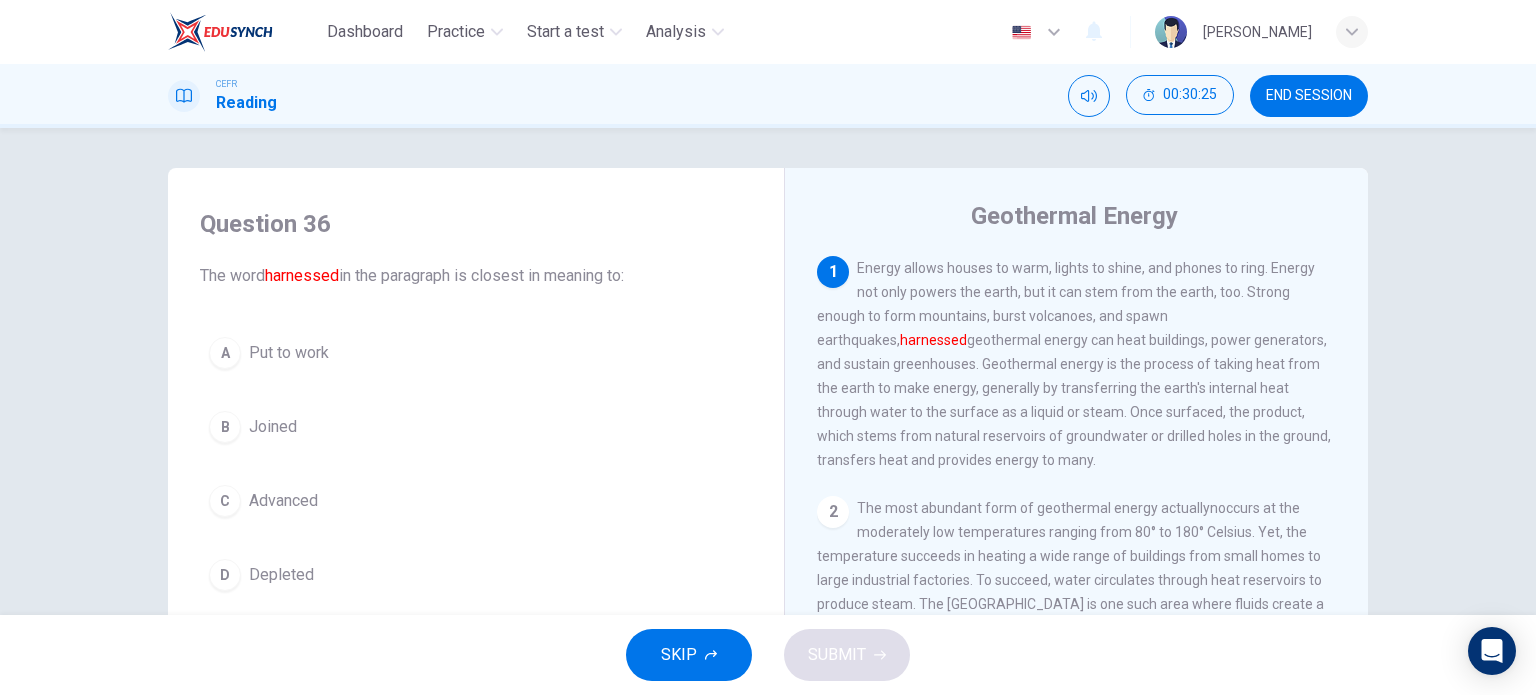 click on "Joined" at bounding box center (273, 427) 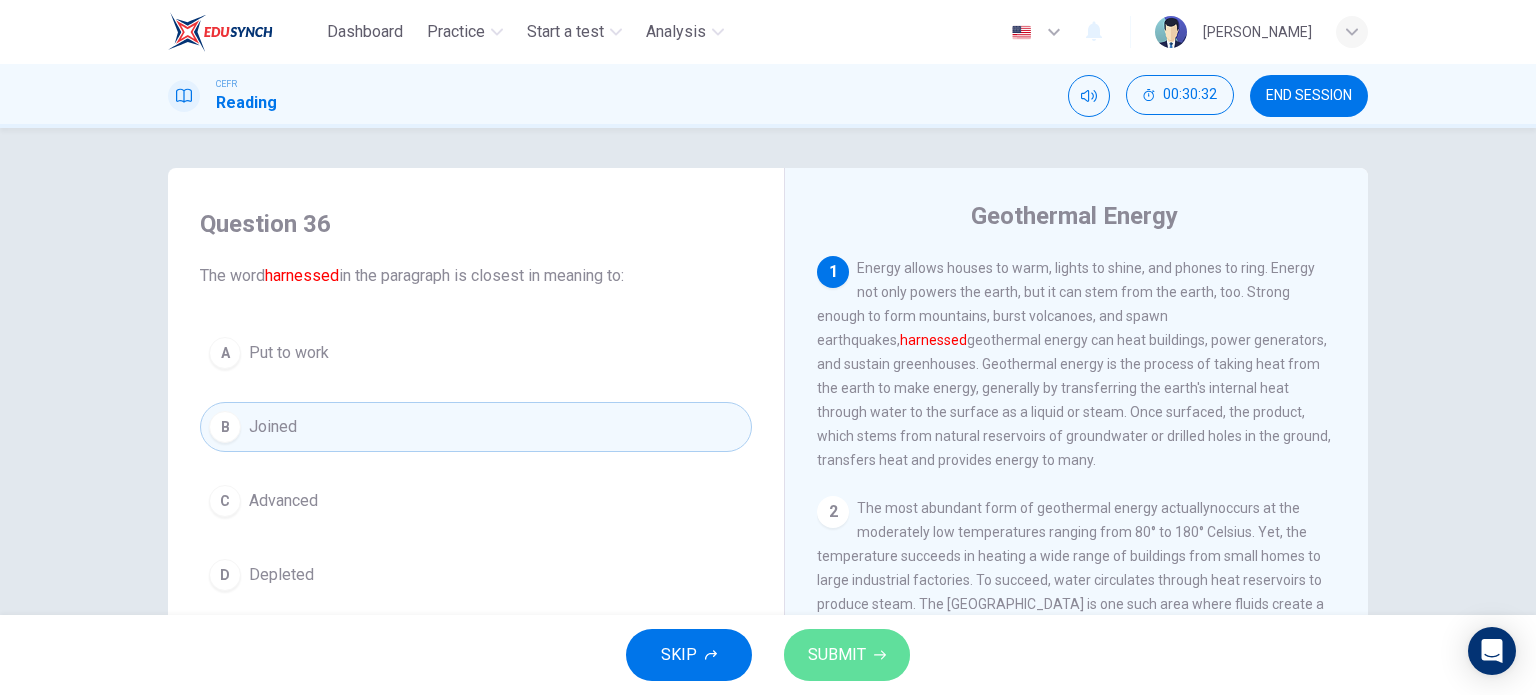 click on "SUBMIT" at bounding box center (837, 655) 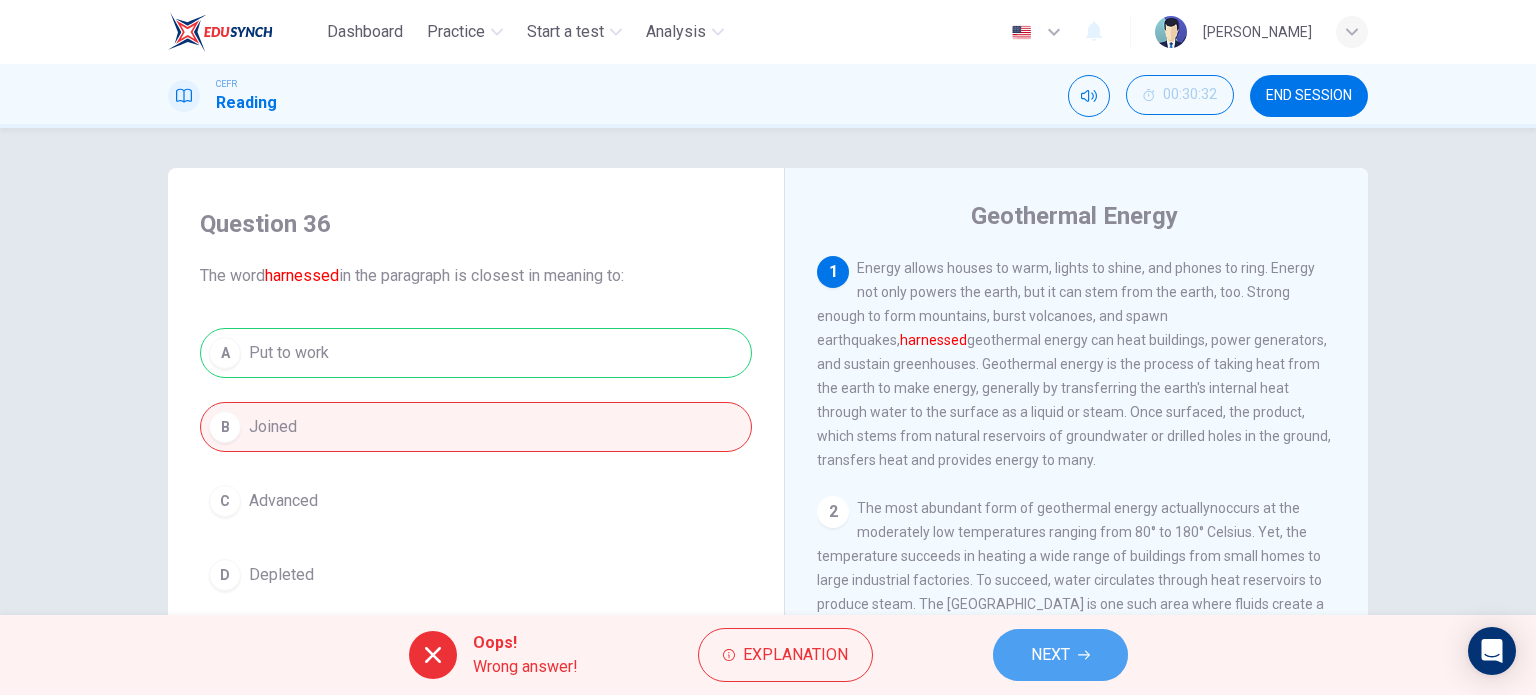 click on "NEXT" at bounding box center (1050, 655) 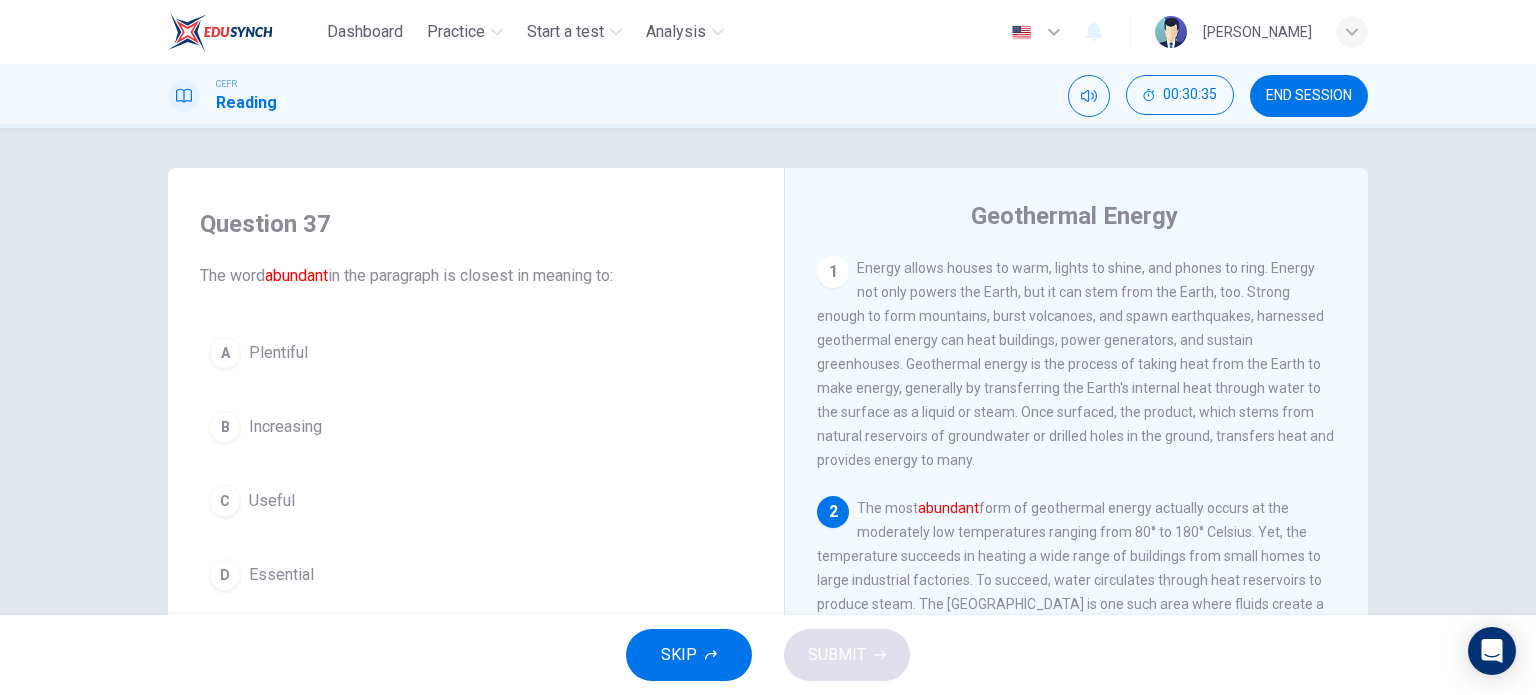 click on "Plentiful" at bounding box center [278, 353] 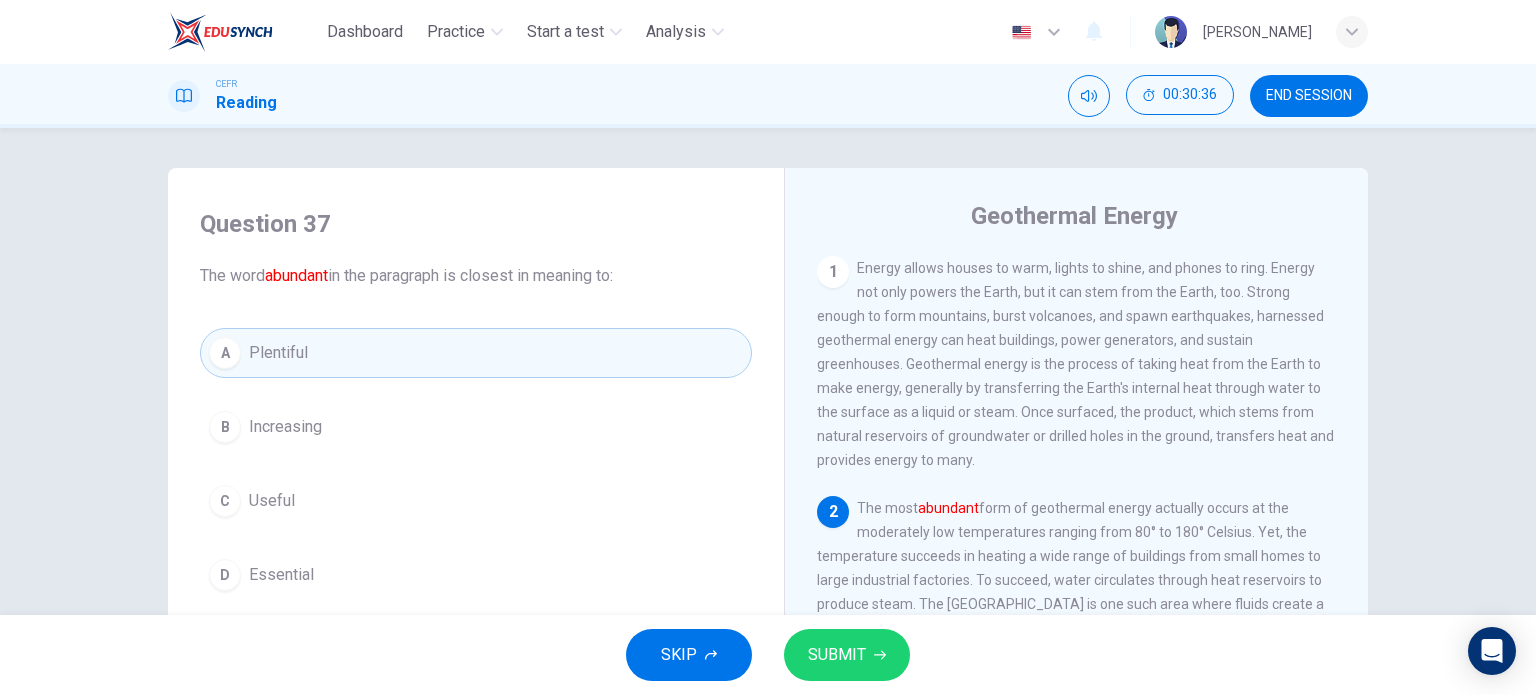 click on "SUBMIT" at bounding box center [837, 655] 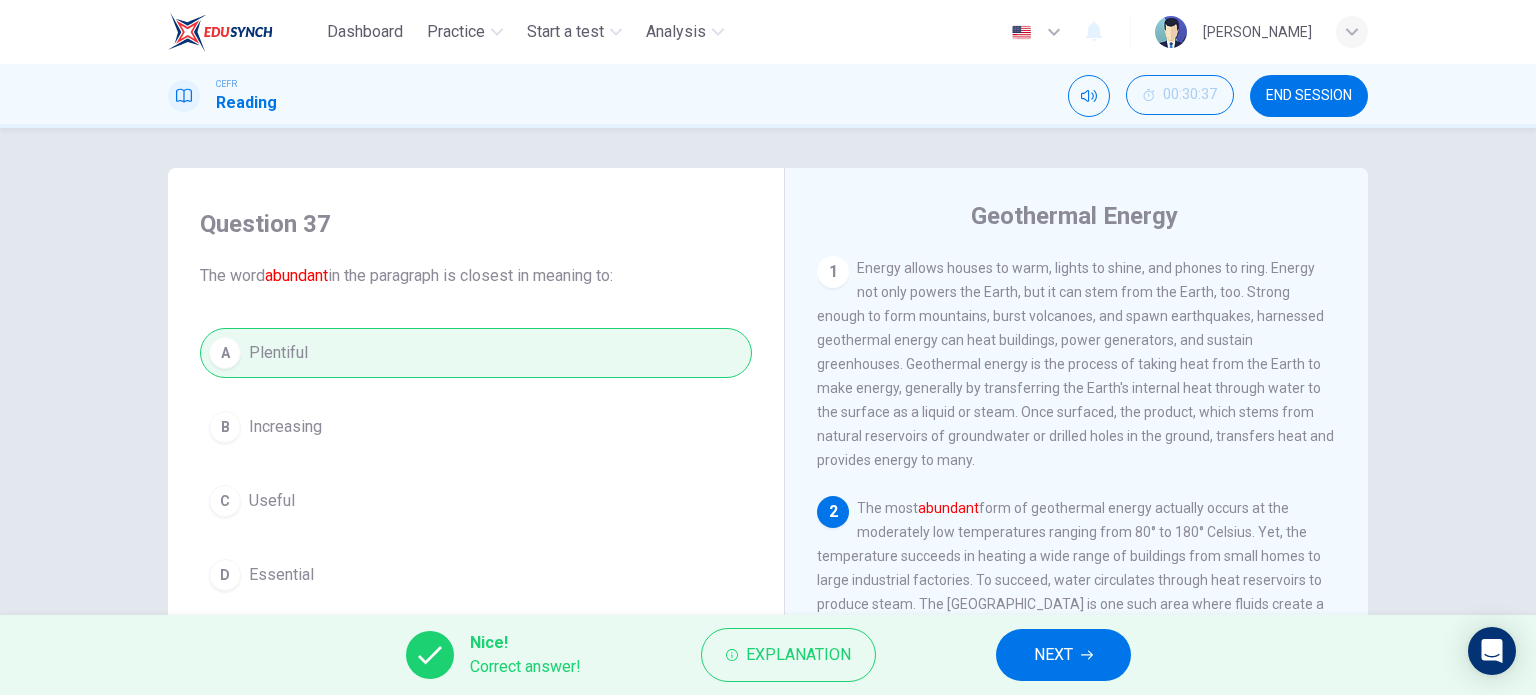 click on "NEXT" at bounding box center [1053, 655] 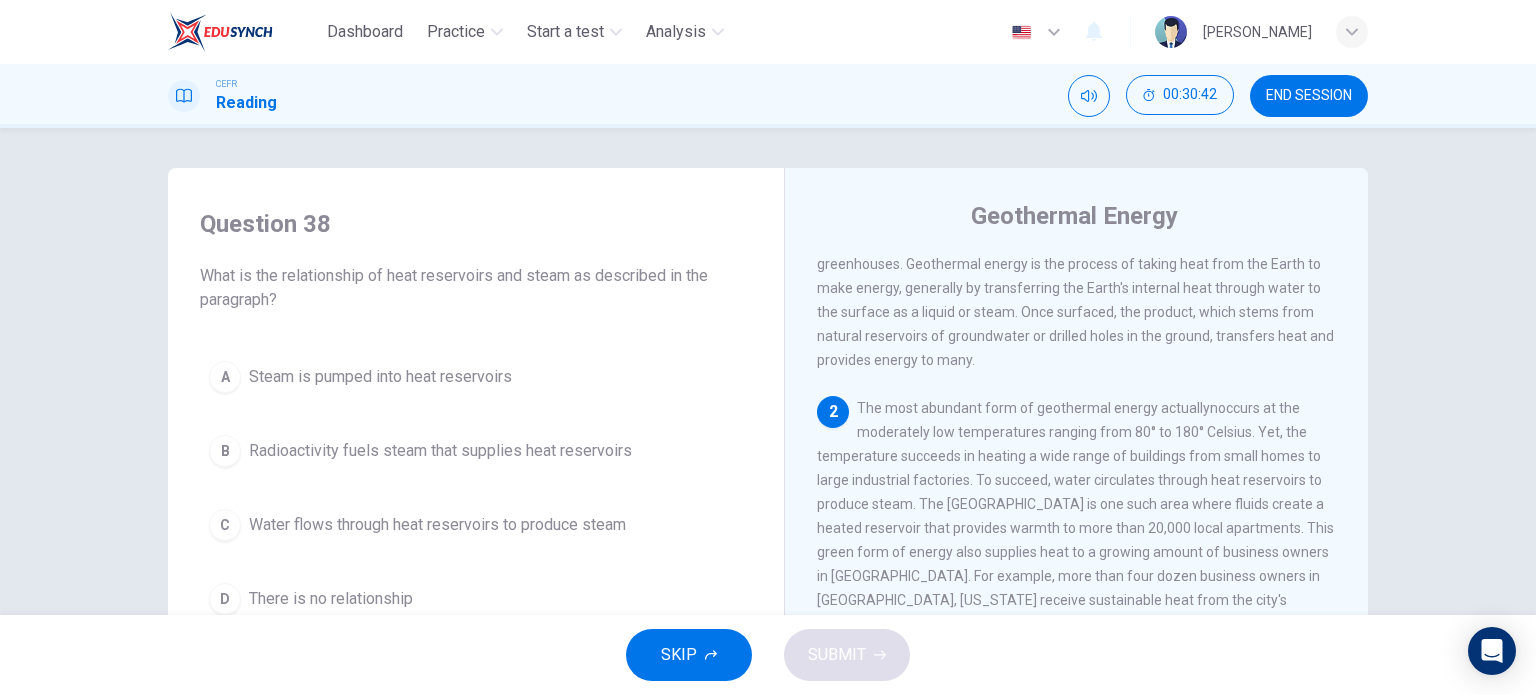 scroll, scrollTop: 200, scrollLeft: 0, axis: vertical 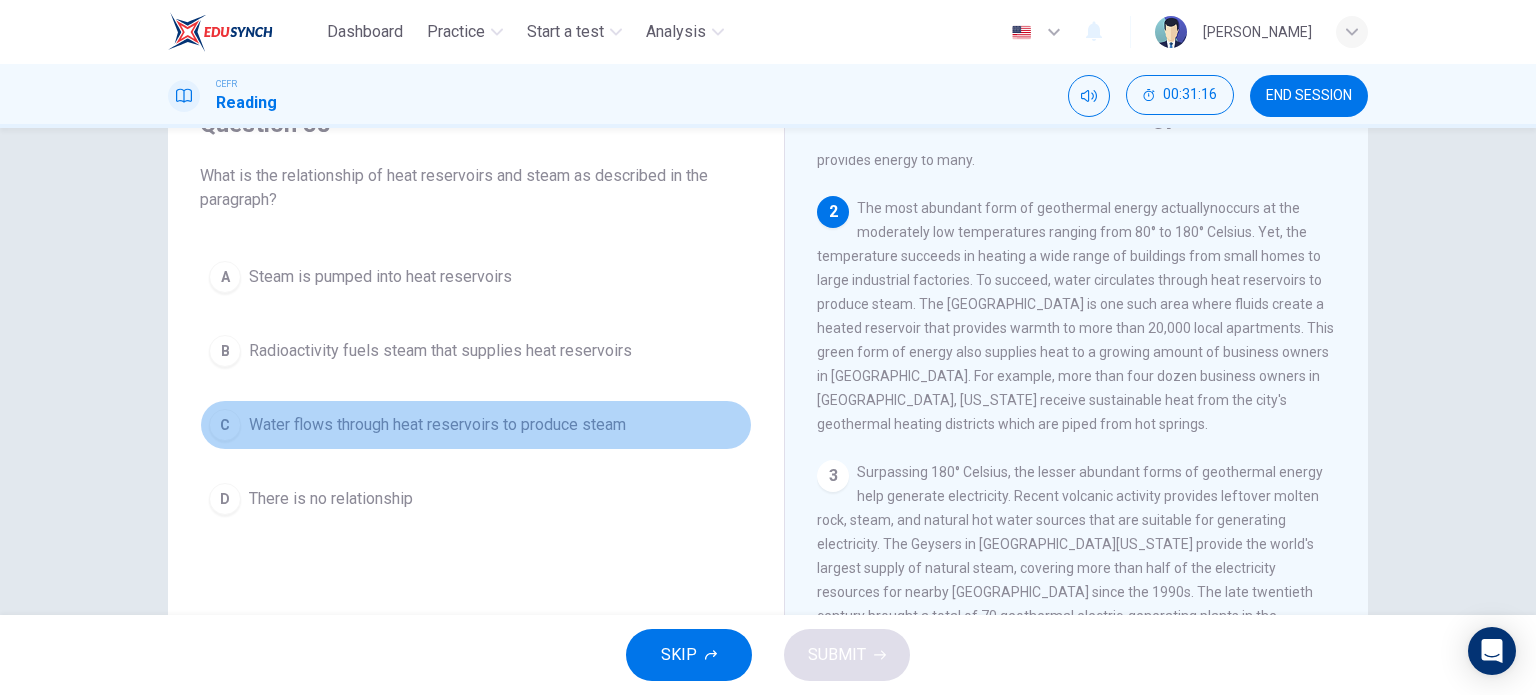 click on "Water flows through heat reservoirs to produce steam" at bounding box center [437, 425] 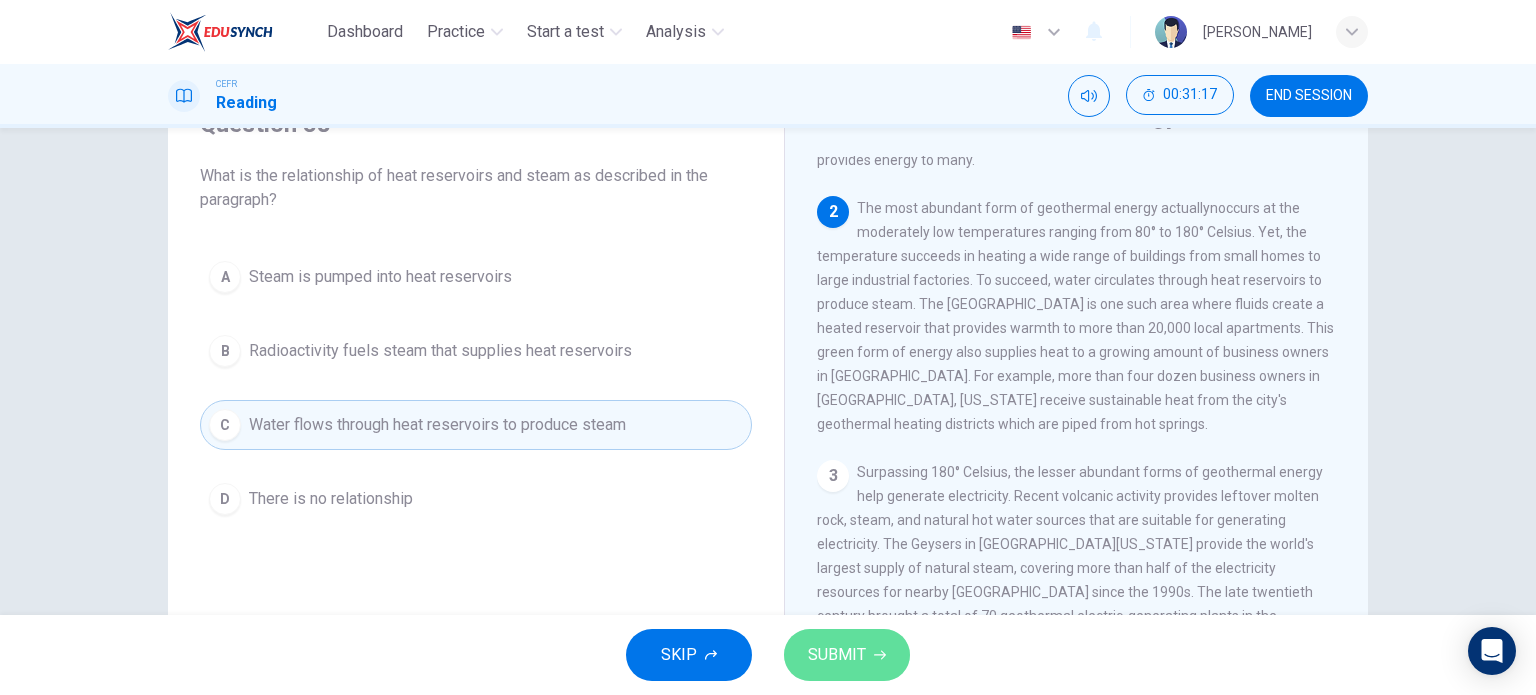 click on "SUBMIT" at bounding box center [837, 655] 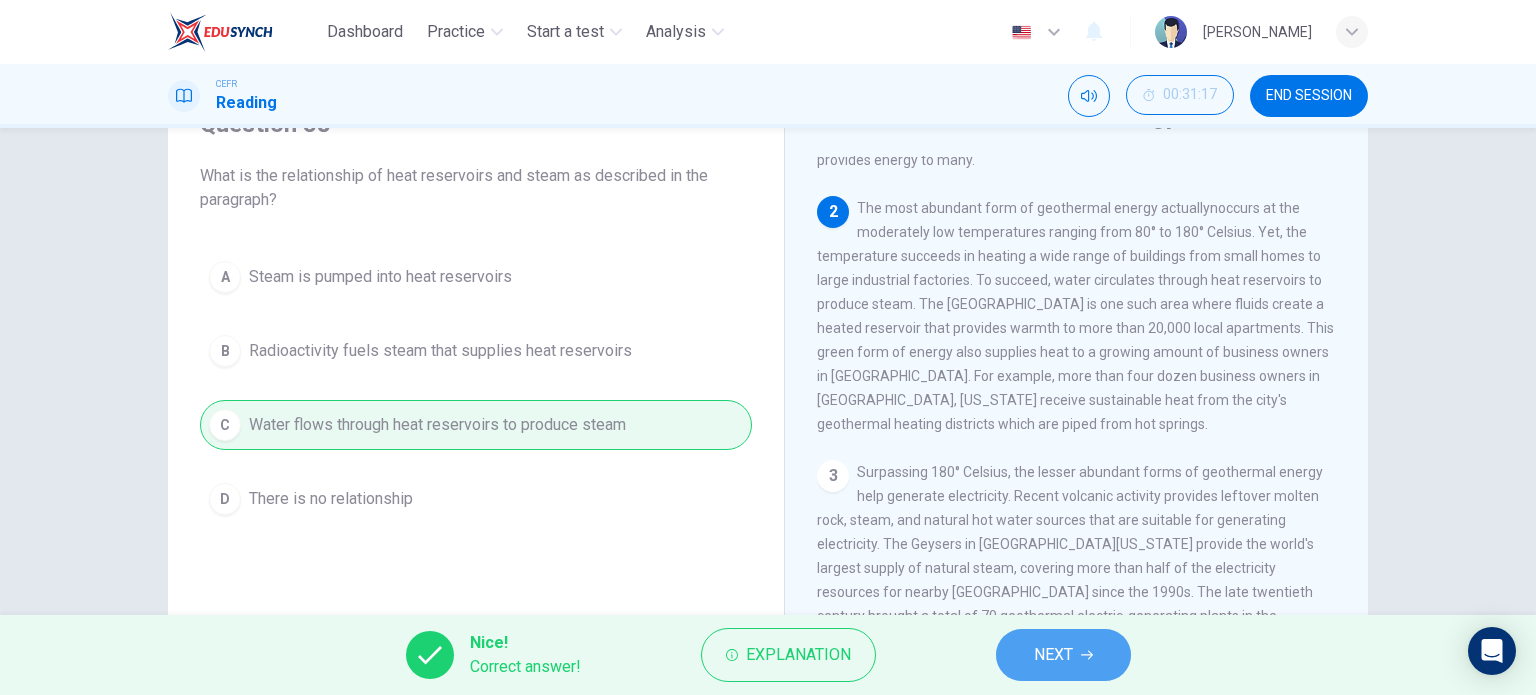 click 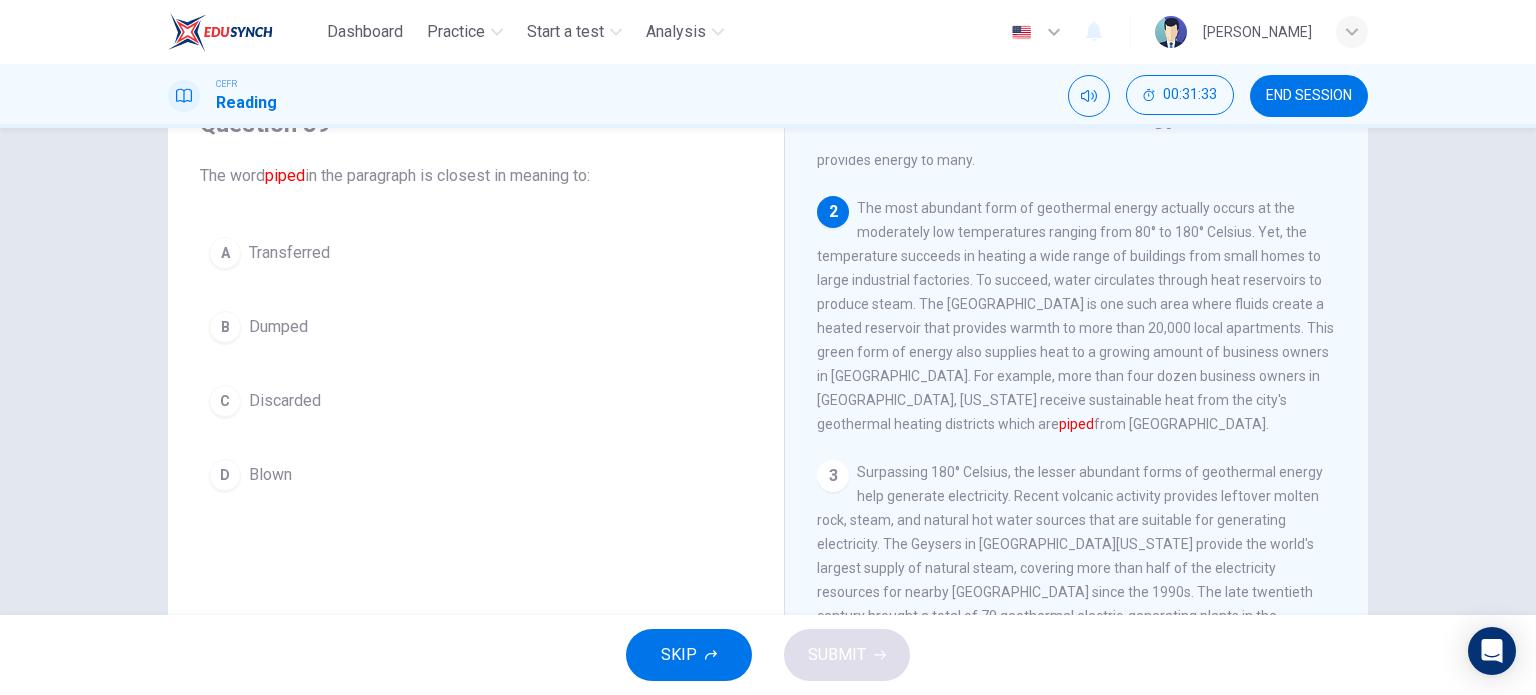 click on "Transferred" at bounding box center [289, 253] 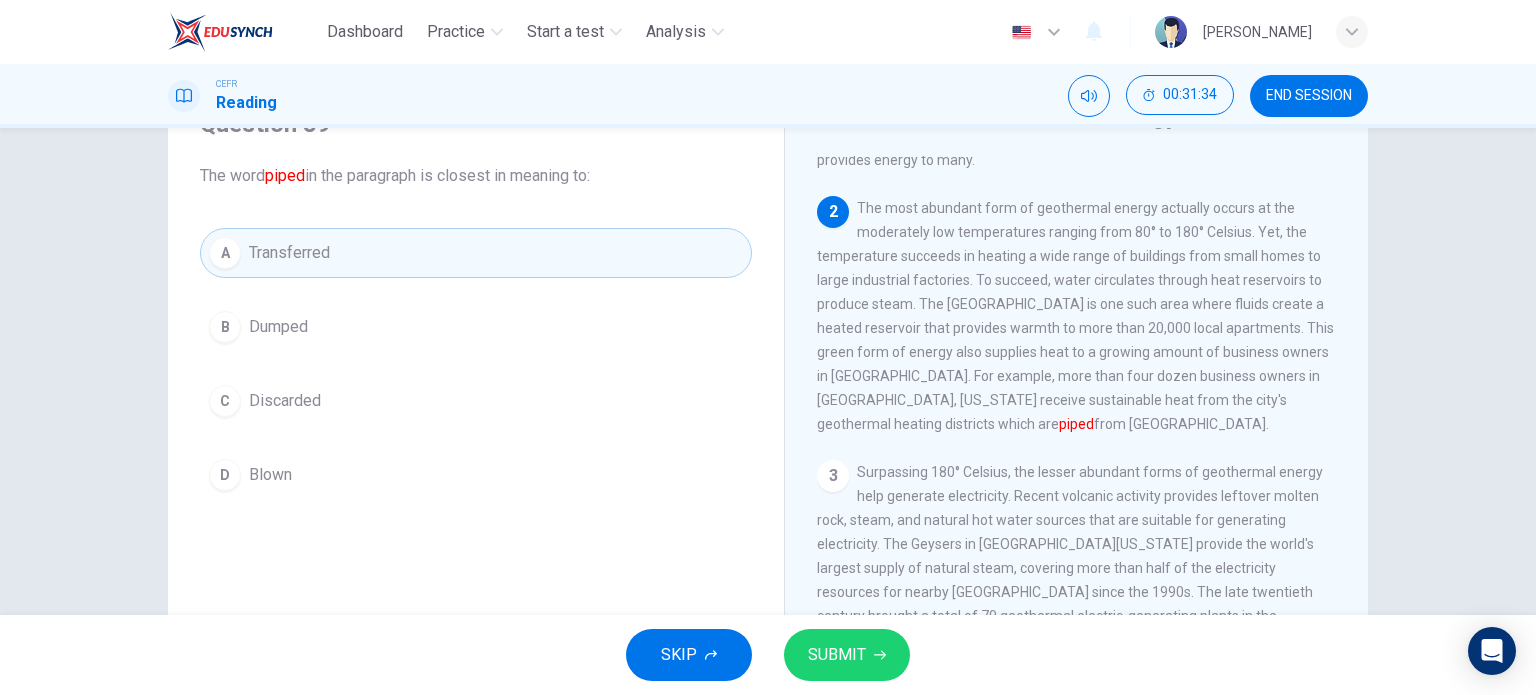 click on "SUBMIT" at bounding box center [847, 655] 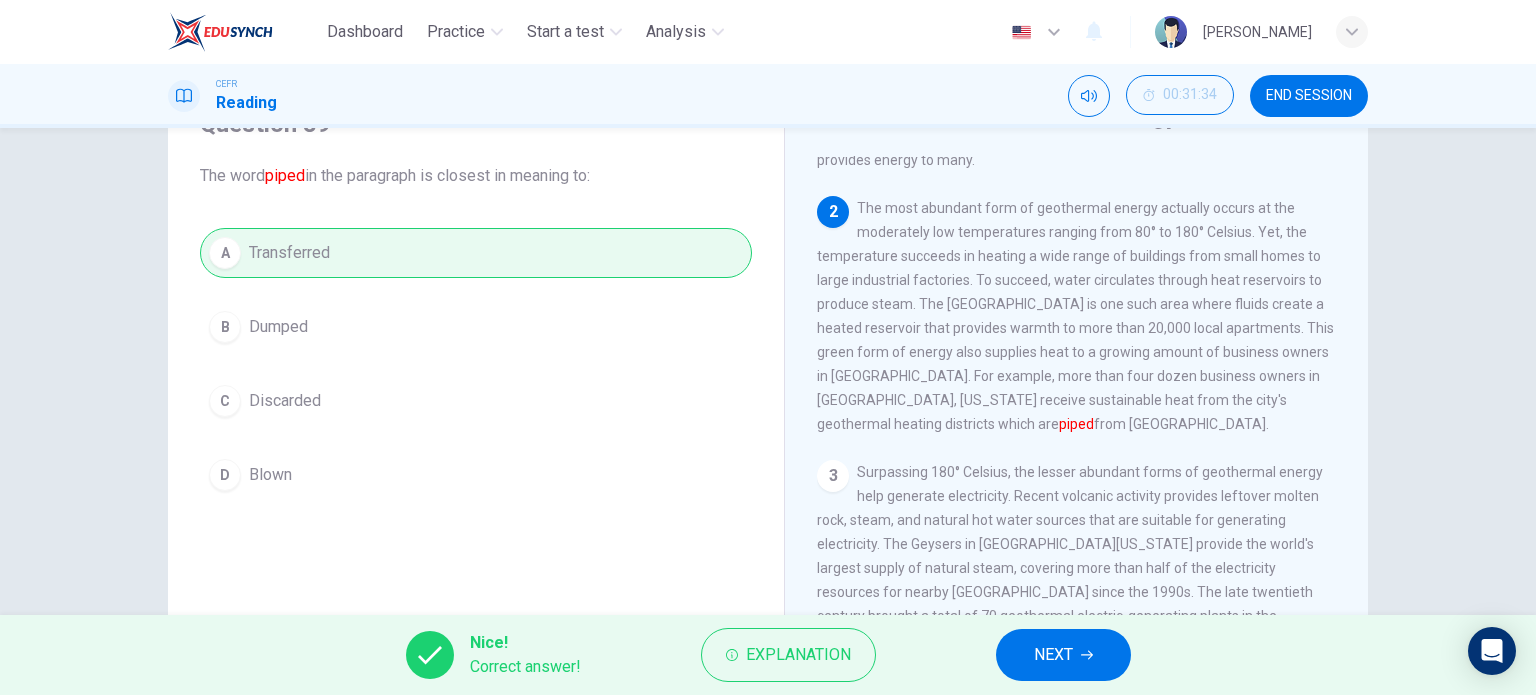 click on "NEXT" at bounding box center (1063, 655) 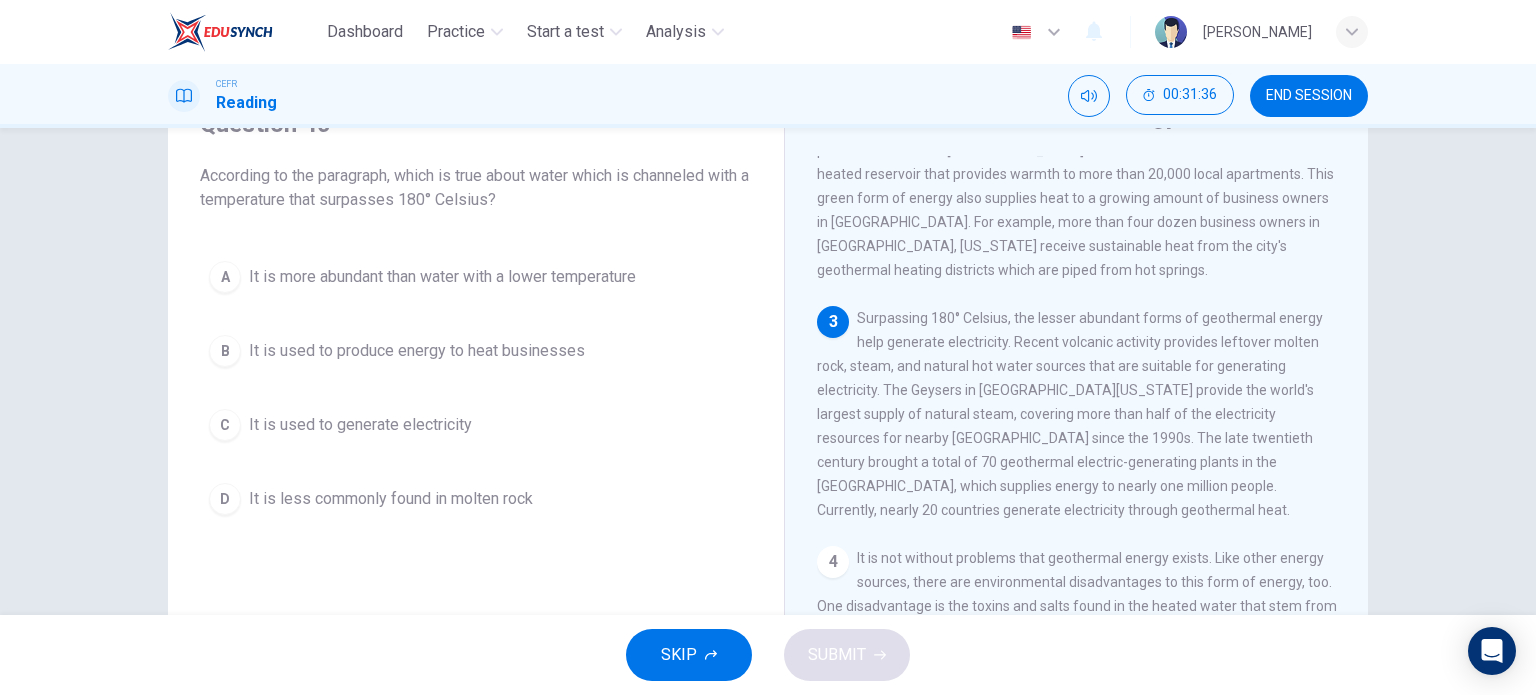 scroll, scrollTop: 400, scrollLeft: 0, axis: vertical 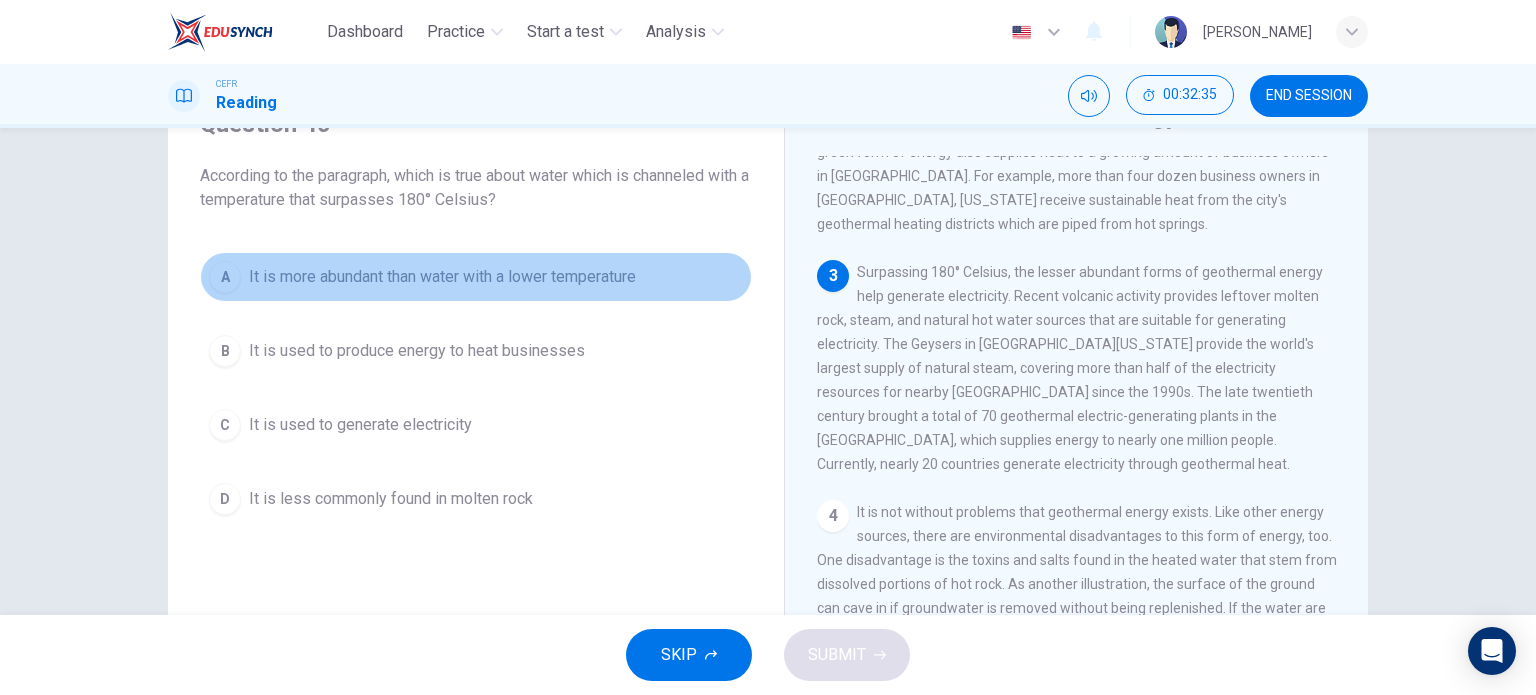 click on "It is more abundant than water with a lower temperature" at bounding box center [442, 277] 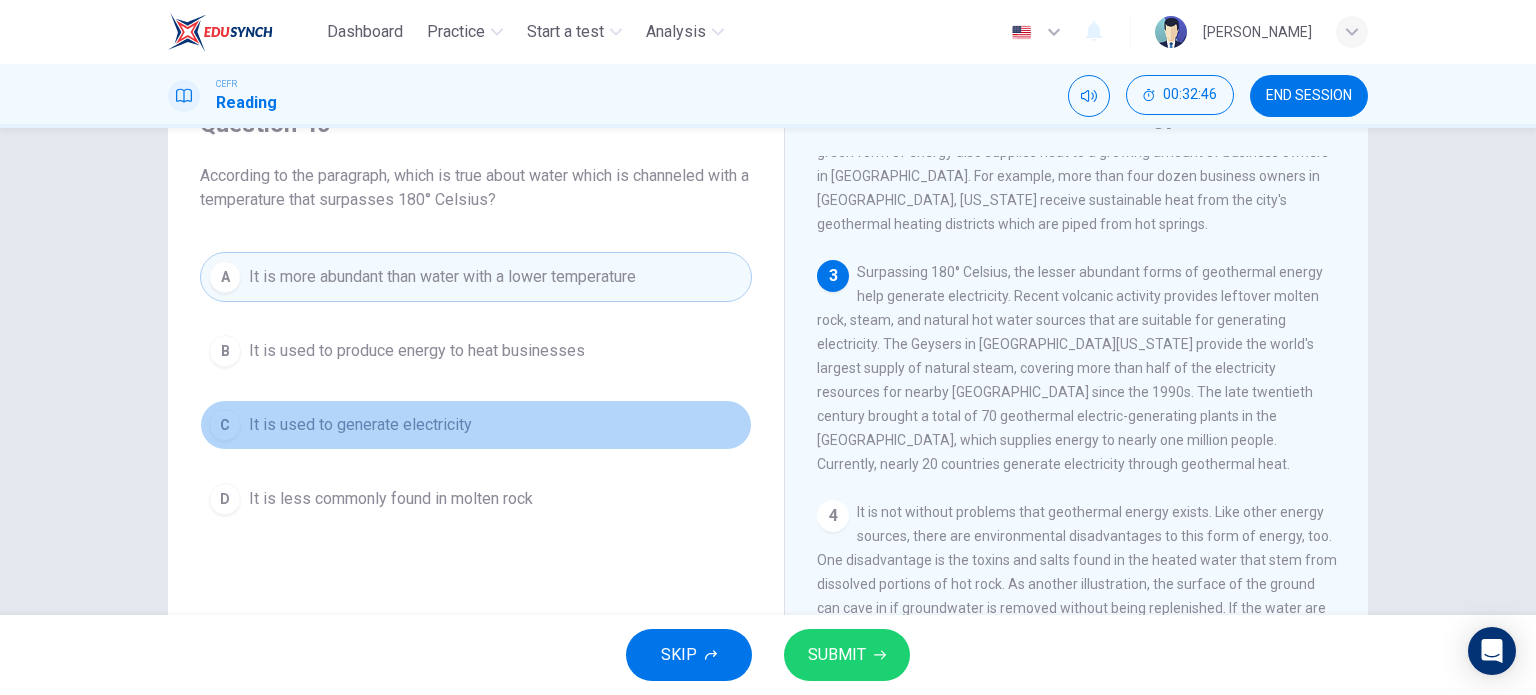 click on "It is used to generate electricity" at bounding box center [360, 425] 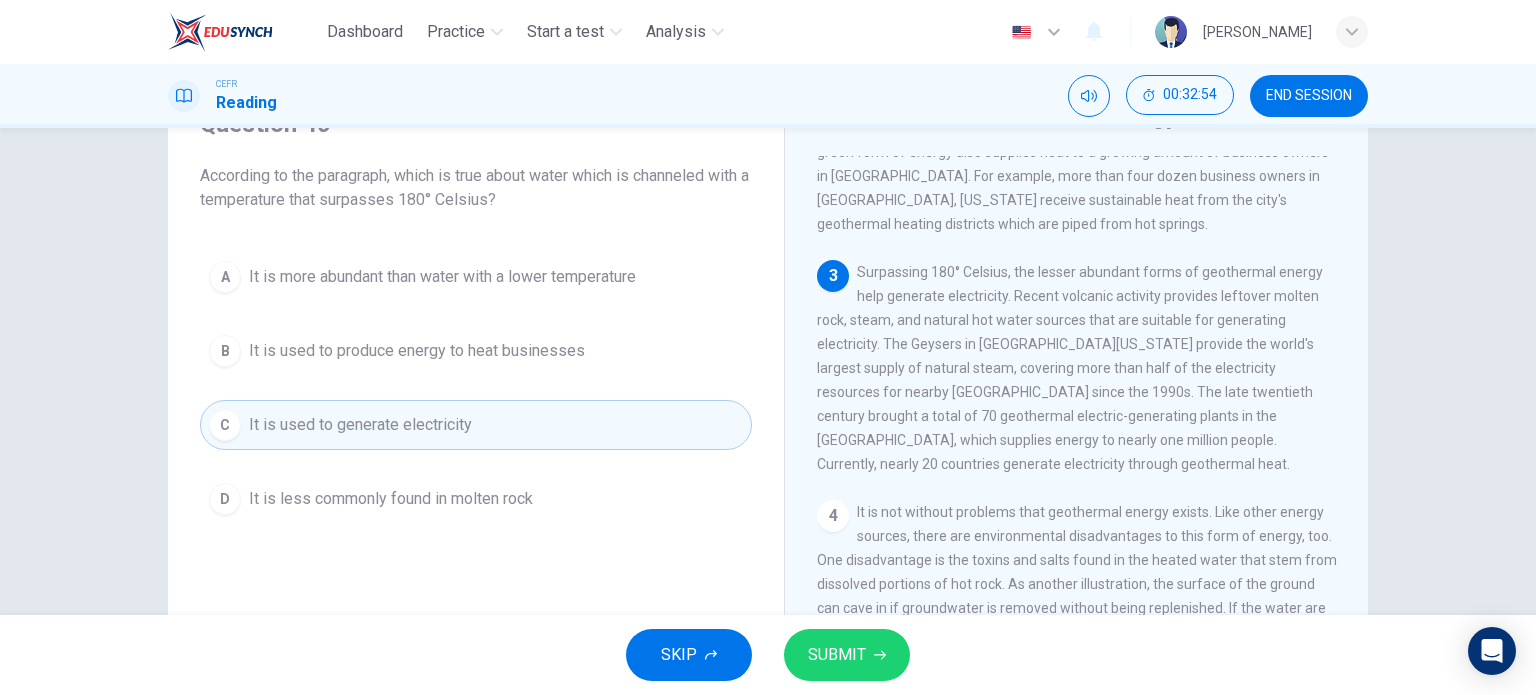 click on "SUBMIT" at bounding box center (837, 655) 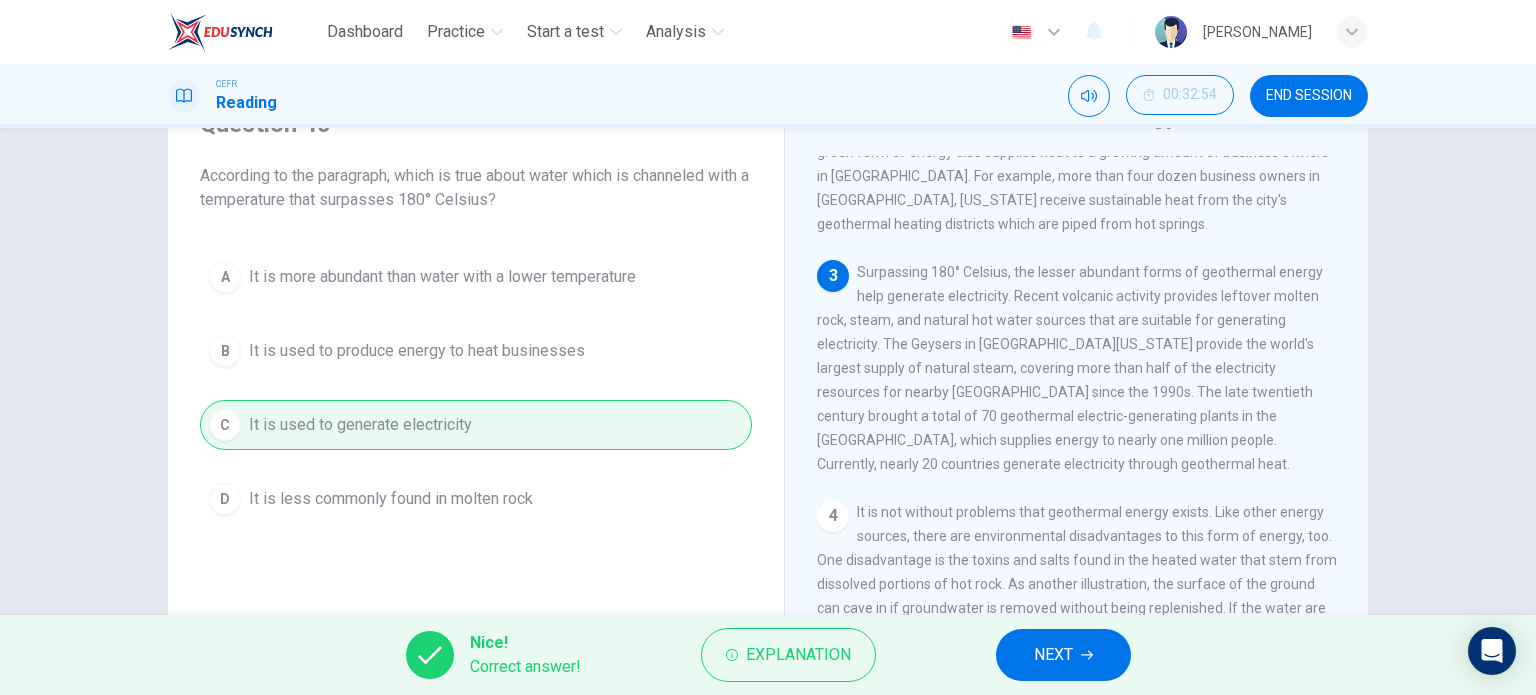 click on "NEXT" at bounding box center (1053, 655) 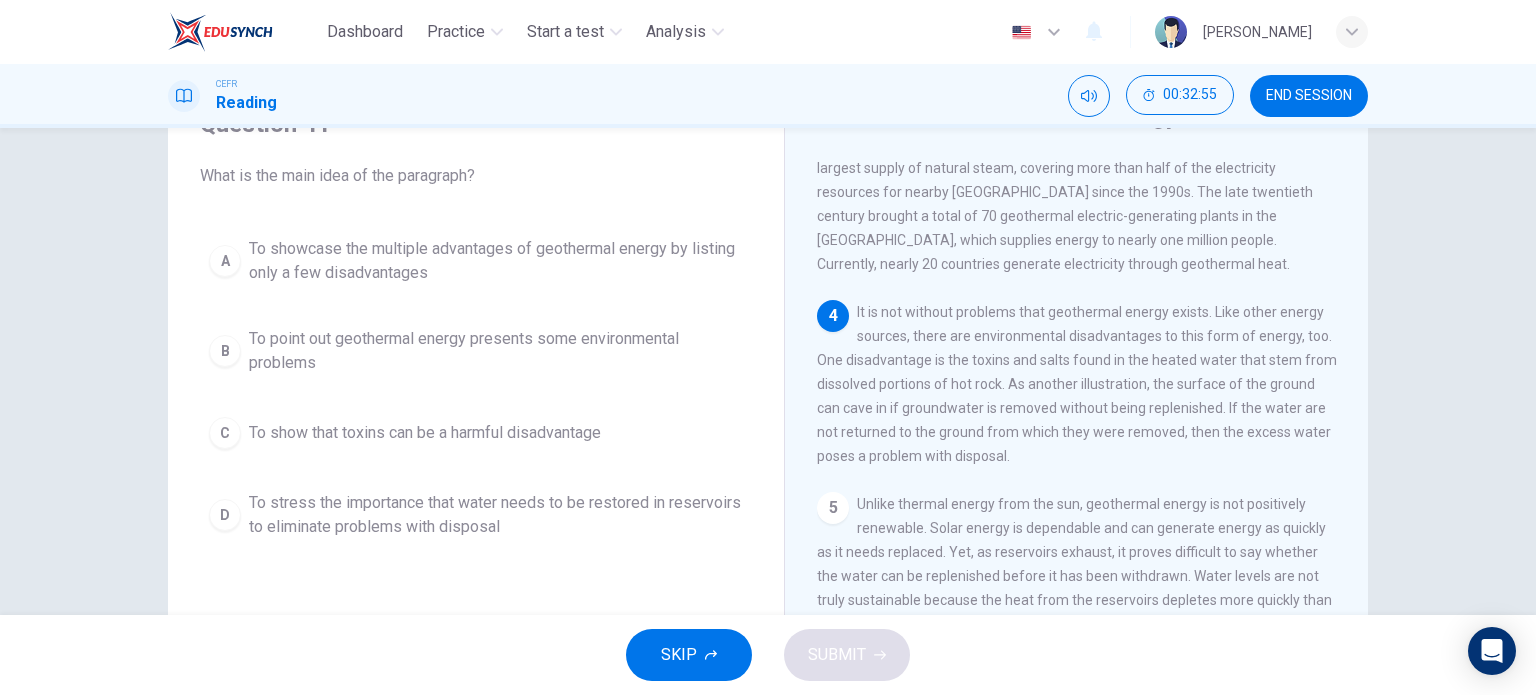 scroll, scrollTop: 653, scrollLeft: 0, axis: vertical 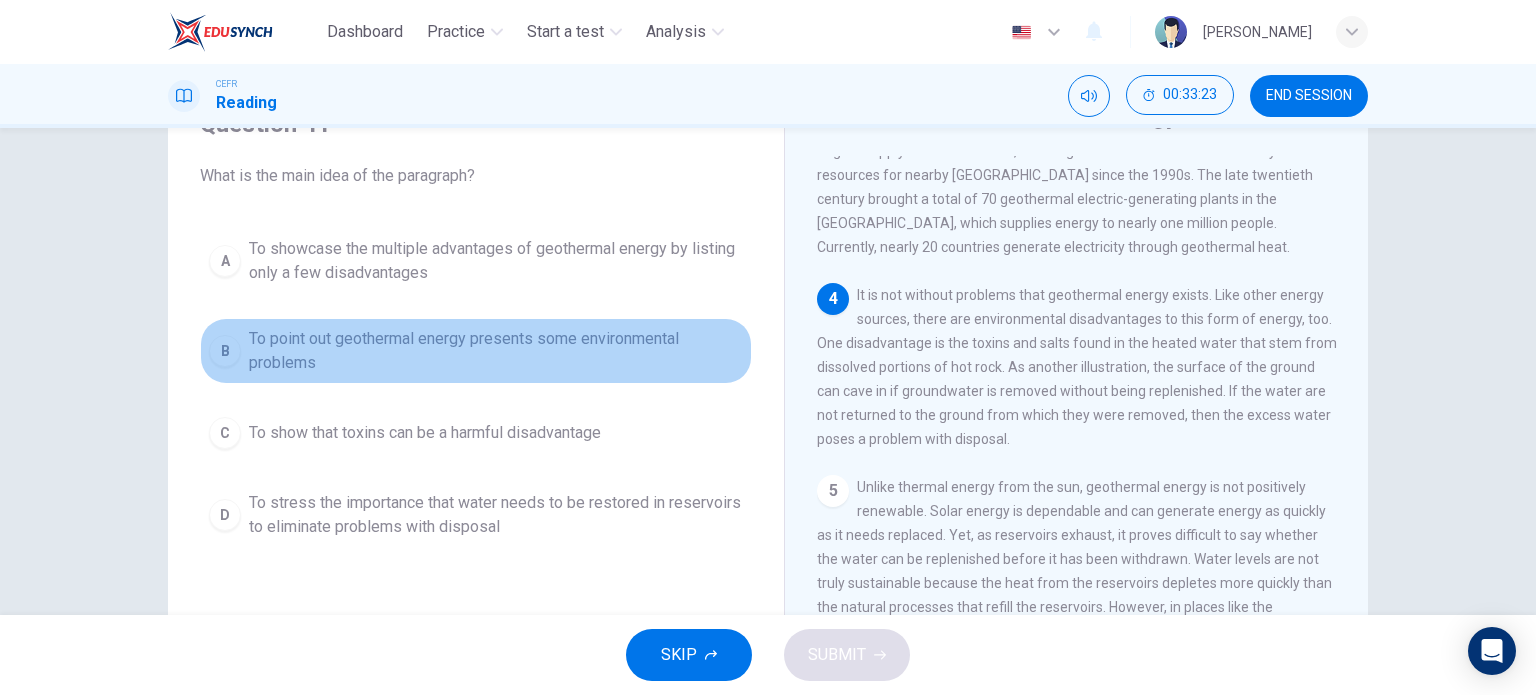 click on "To point out geothermal energy presents some environmental problems" at bounding box center [496, 351] 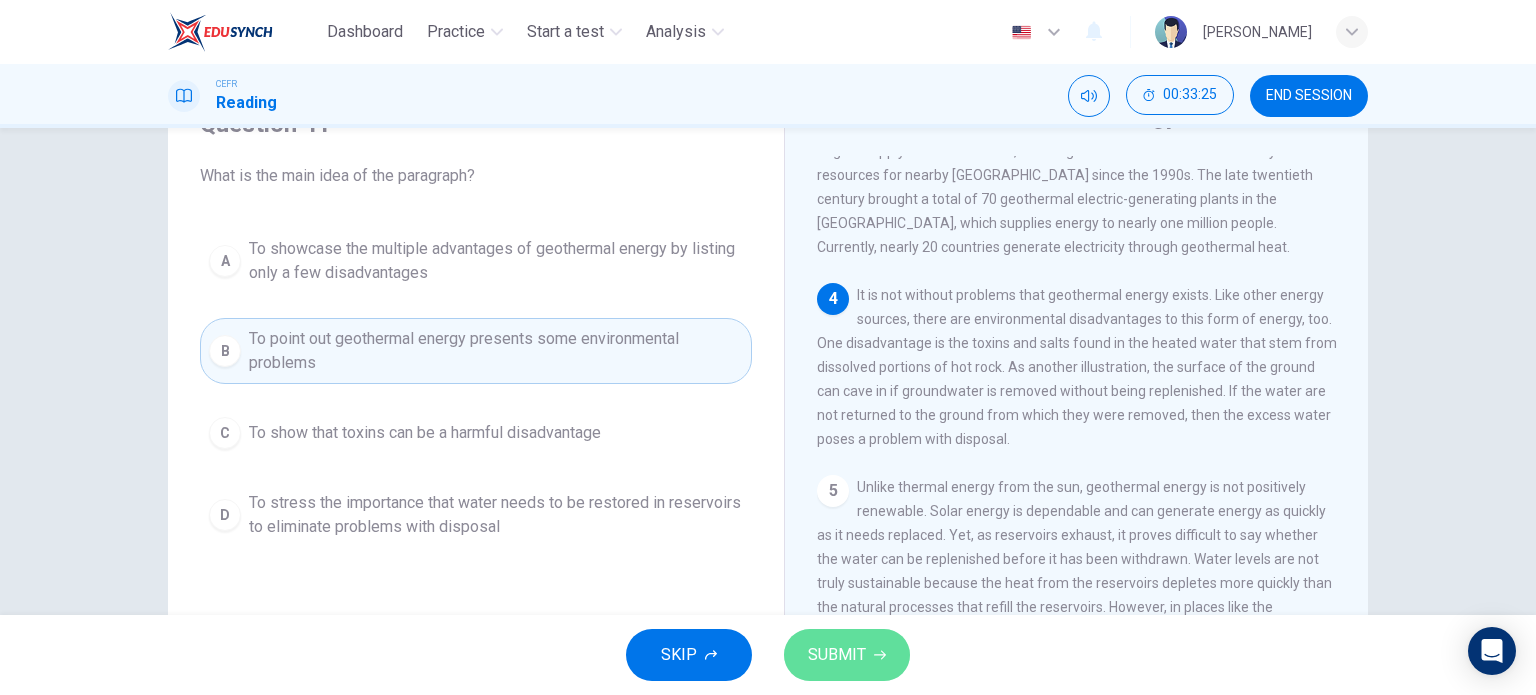 click on "SUBMIT" at bounding box center (837, 655) 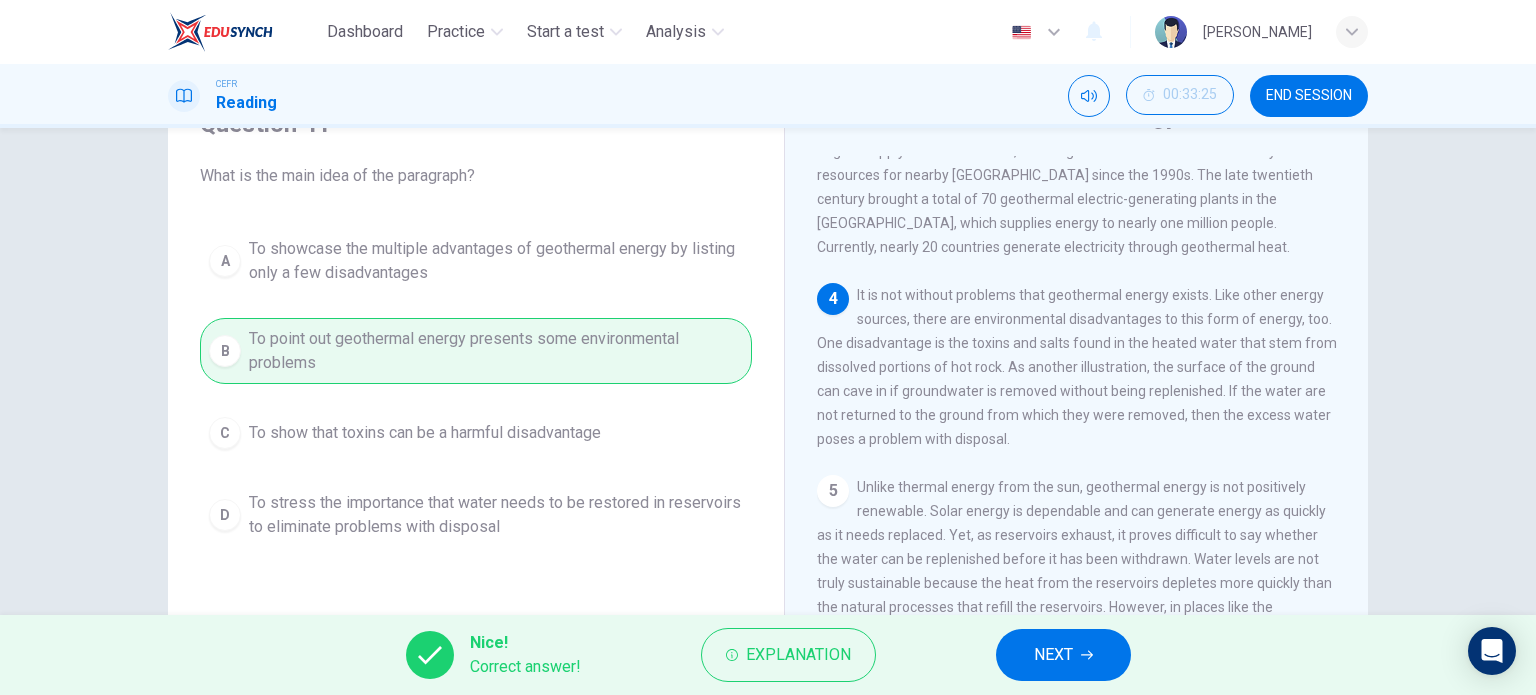 click on "NEXT" at bounding box center (1053, 655) 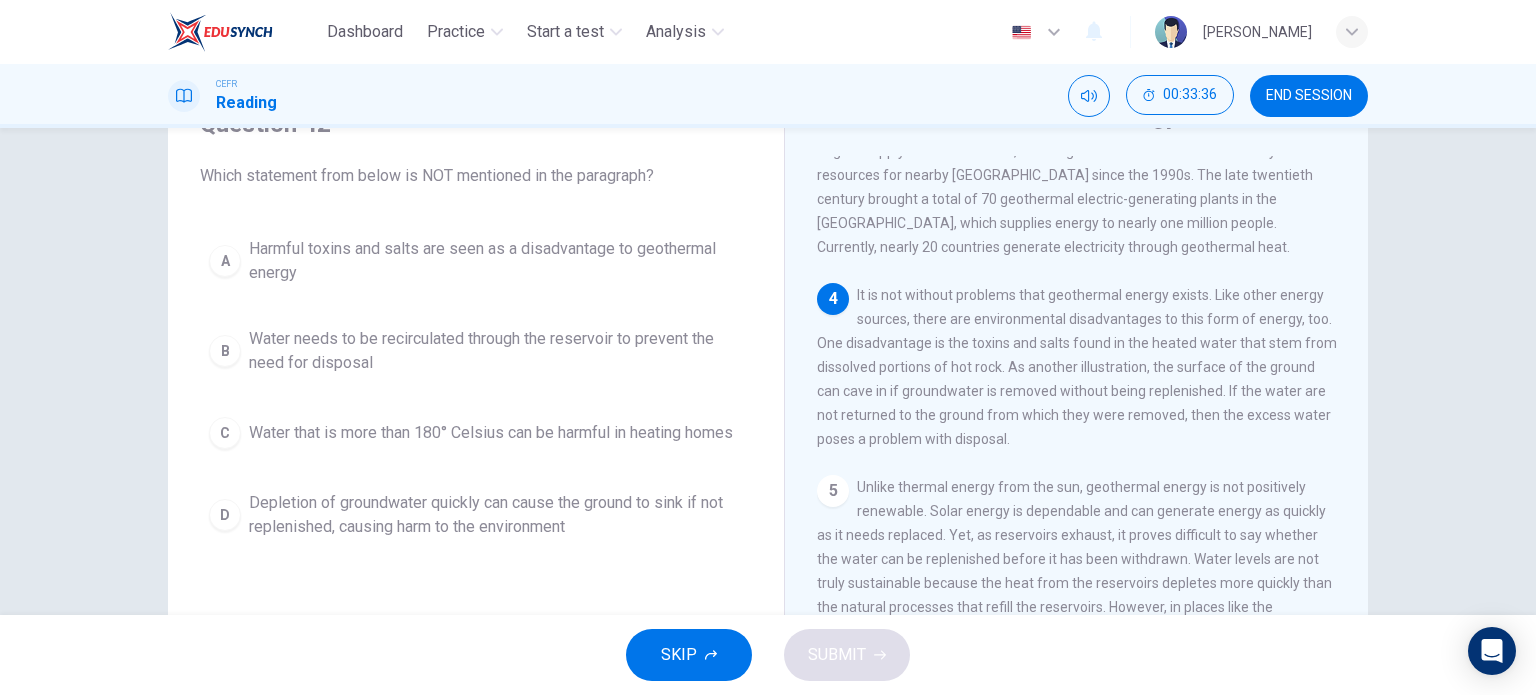 click on "Harmful toxins and salts are seen as a disadvantage to geothermal energy" at bounding box center [496, 261] 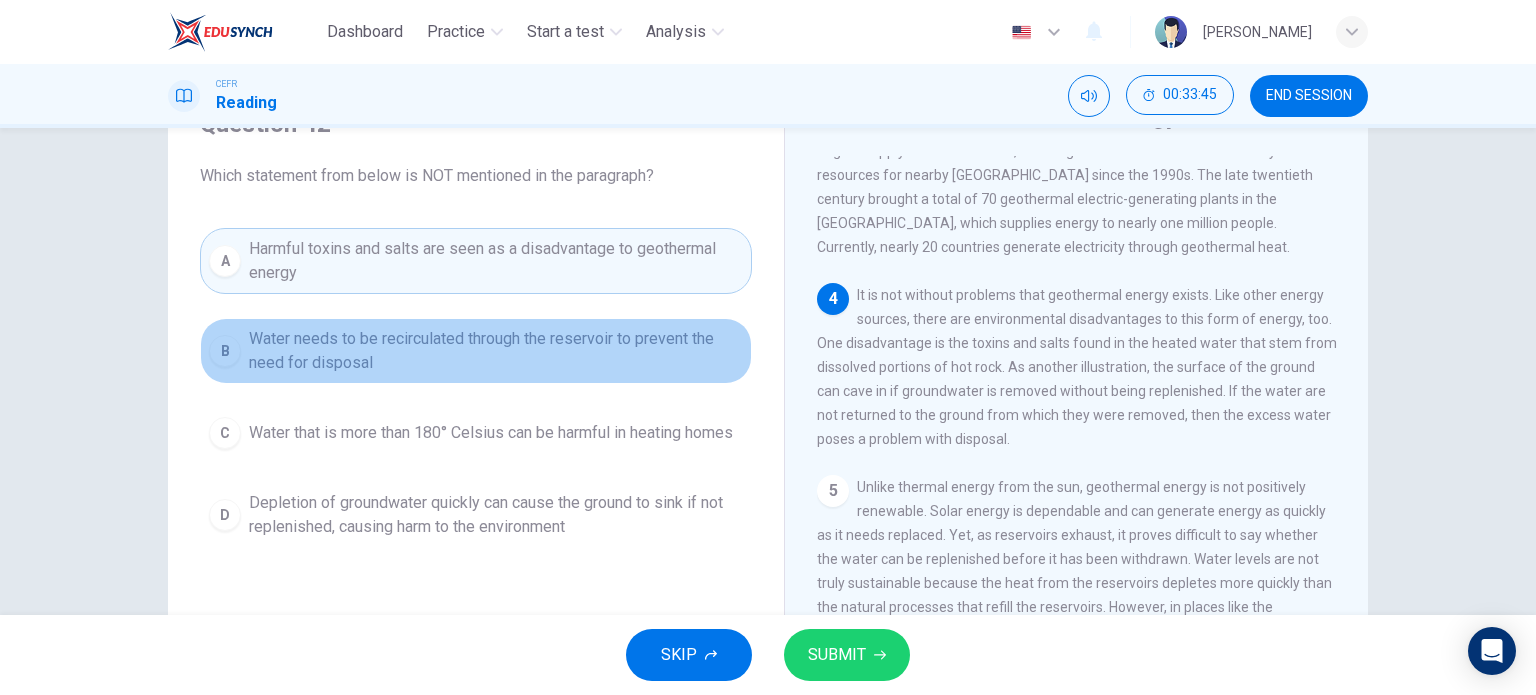 click on "Water needs to be recirculated through the reservoir to prevent the need for disposal" at bounding box center (496, 351) 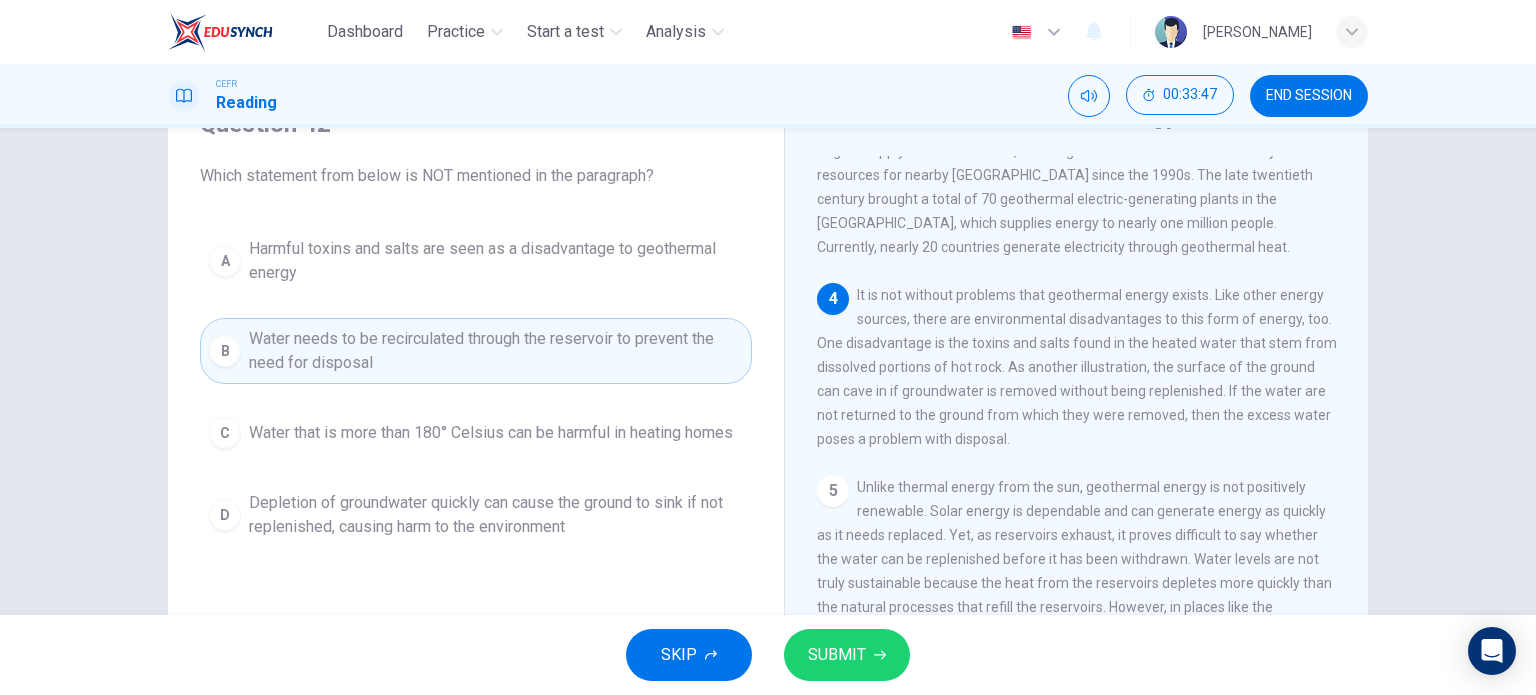 click on "SUBMIT" at bounding box center [837, 655] 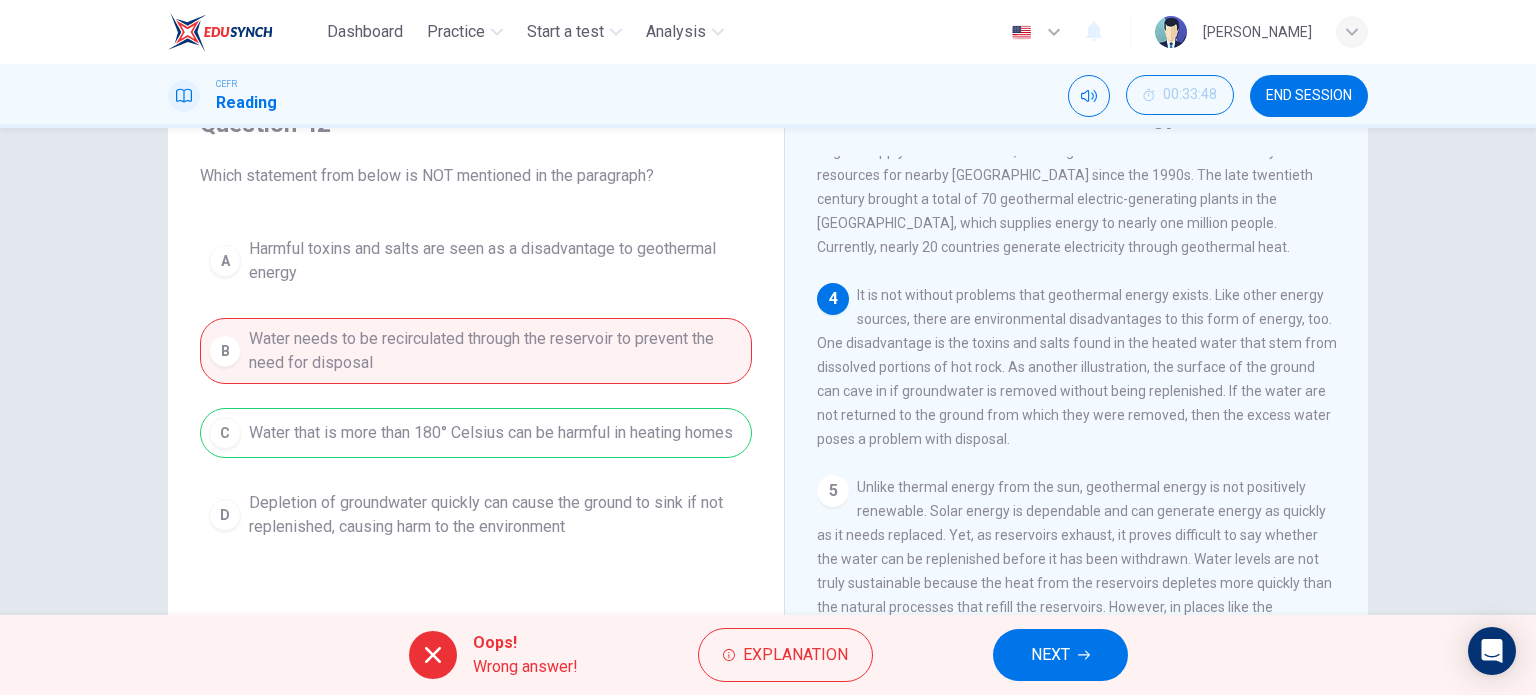 click on "NEXT" at bounding box center (1050, 655) 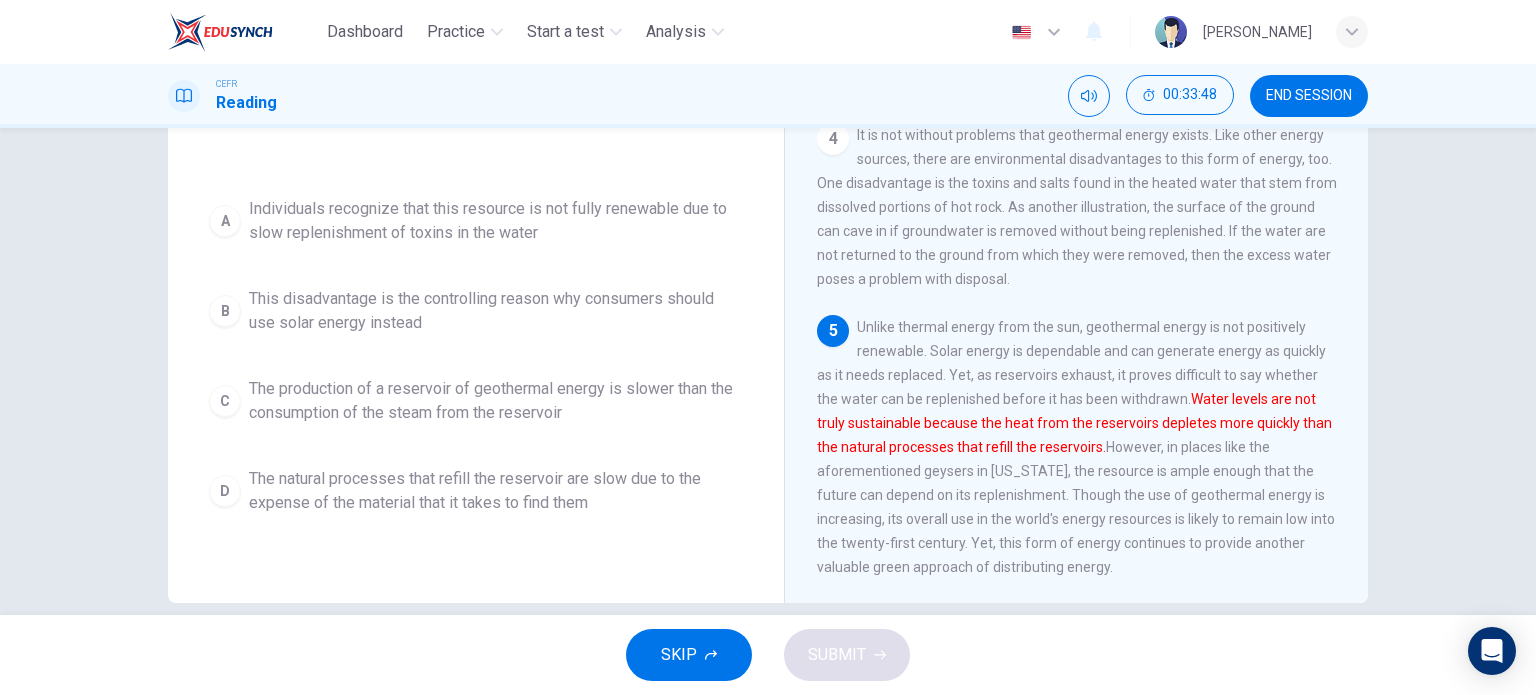 scroll, scrollTop: 288, scrollLeft: 0, axis: vertical 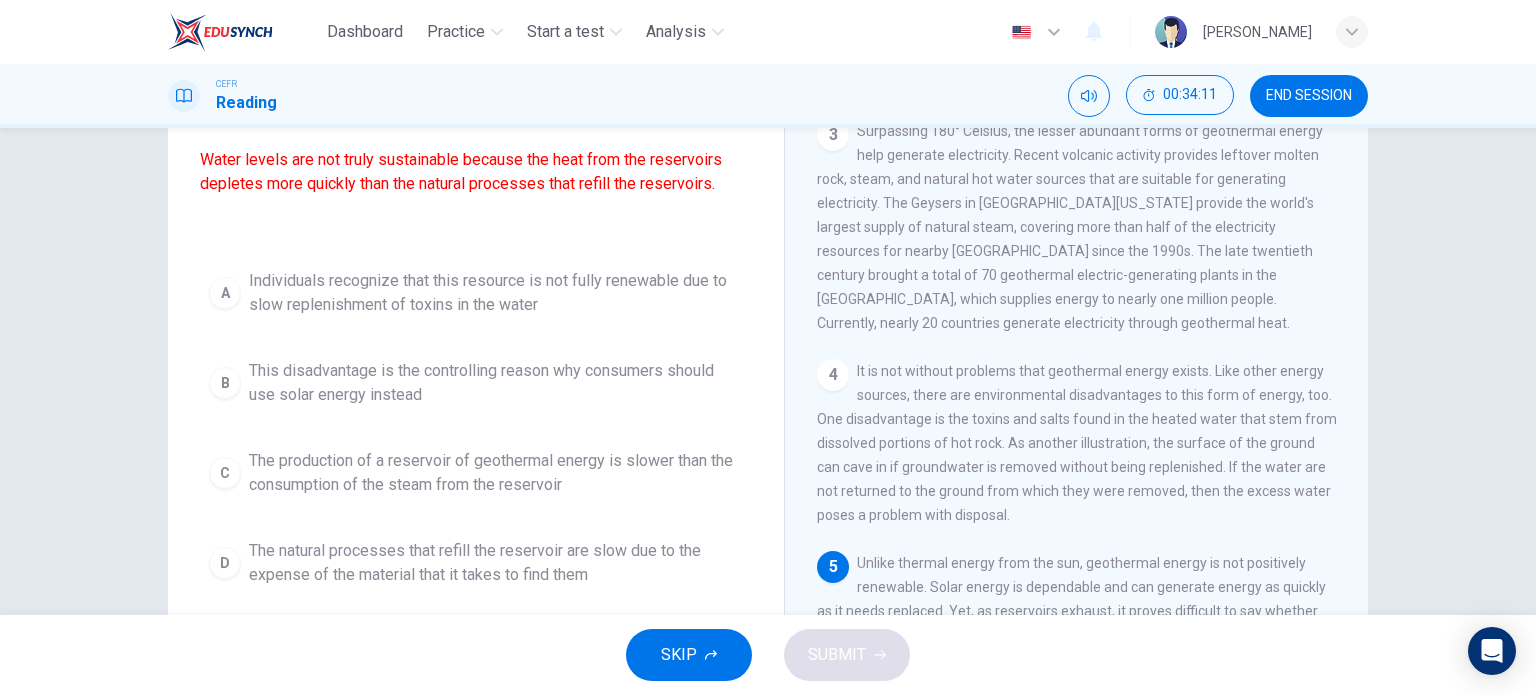 click on "The production of a reservoir of geothermal energy is slower than the consumption of the steam from the reservoir" at bounding box center (496, 473) 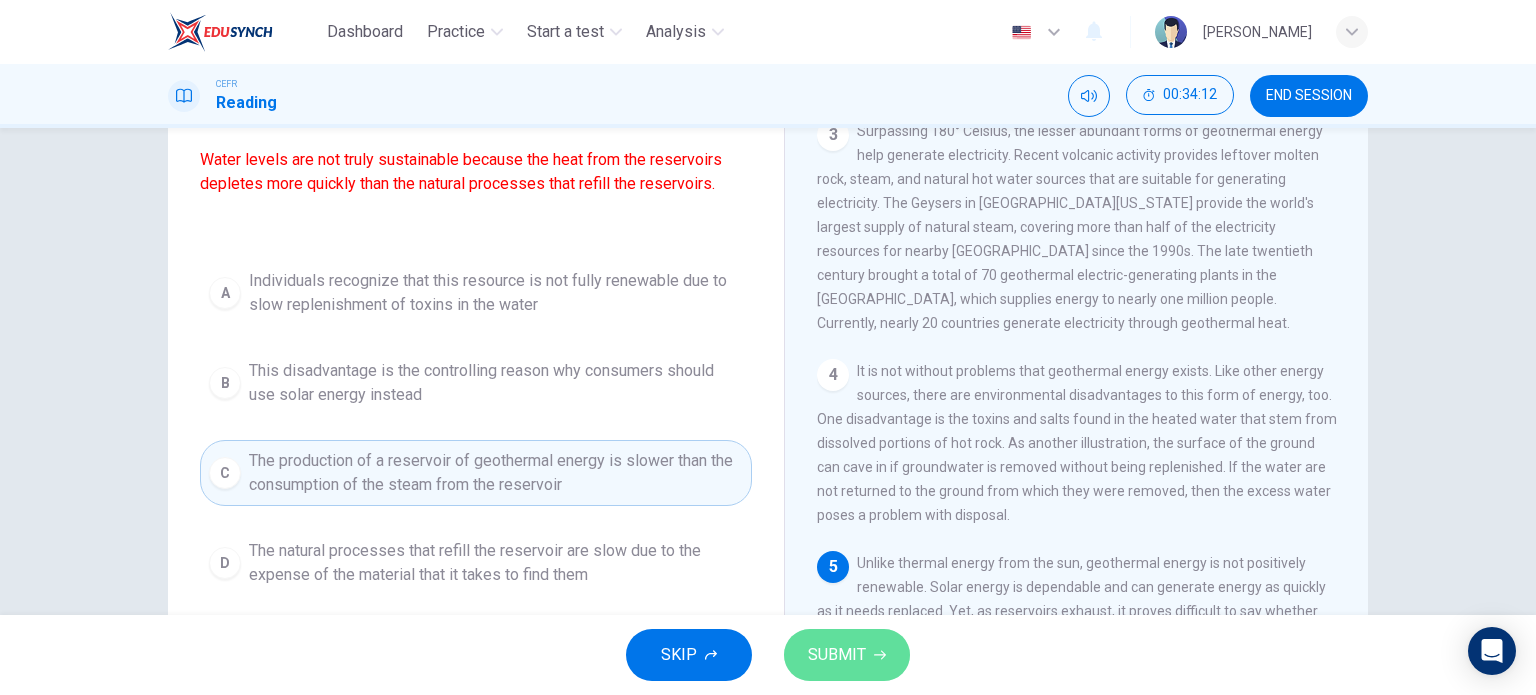 click on "SUBMIT" at bounding box center (837, 655) 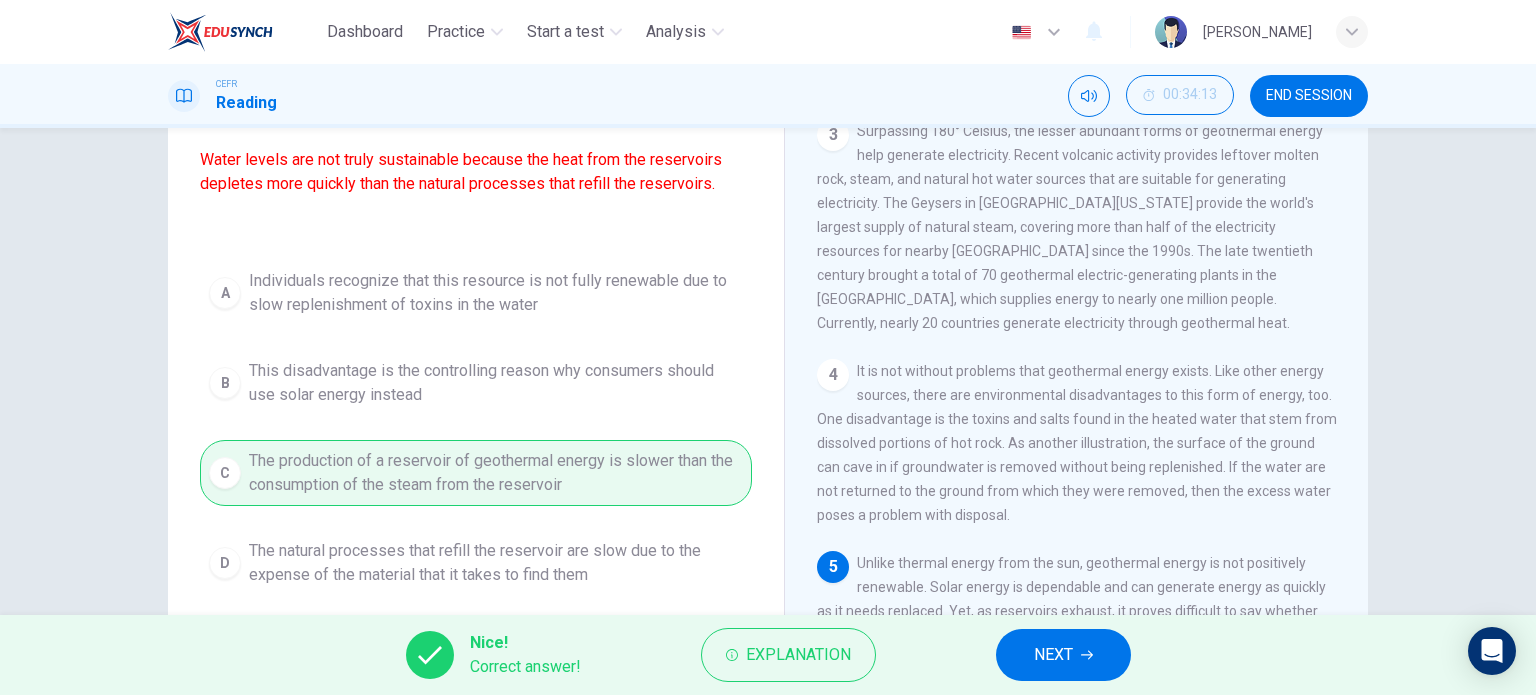 click on "NEXT" at bounding box center [1053, 655] 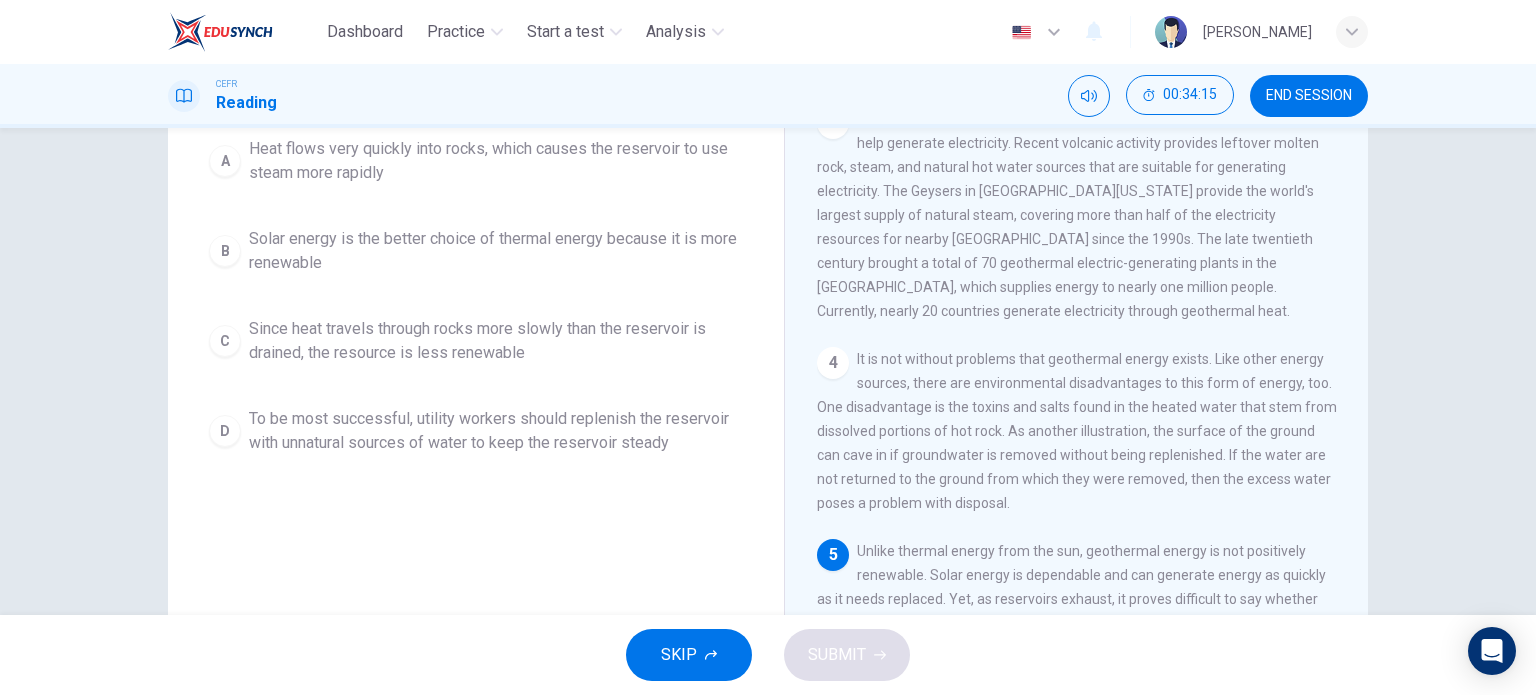 scroll, scrollTop: 100, scrollLeft: 0, axis: vertical 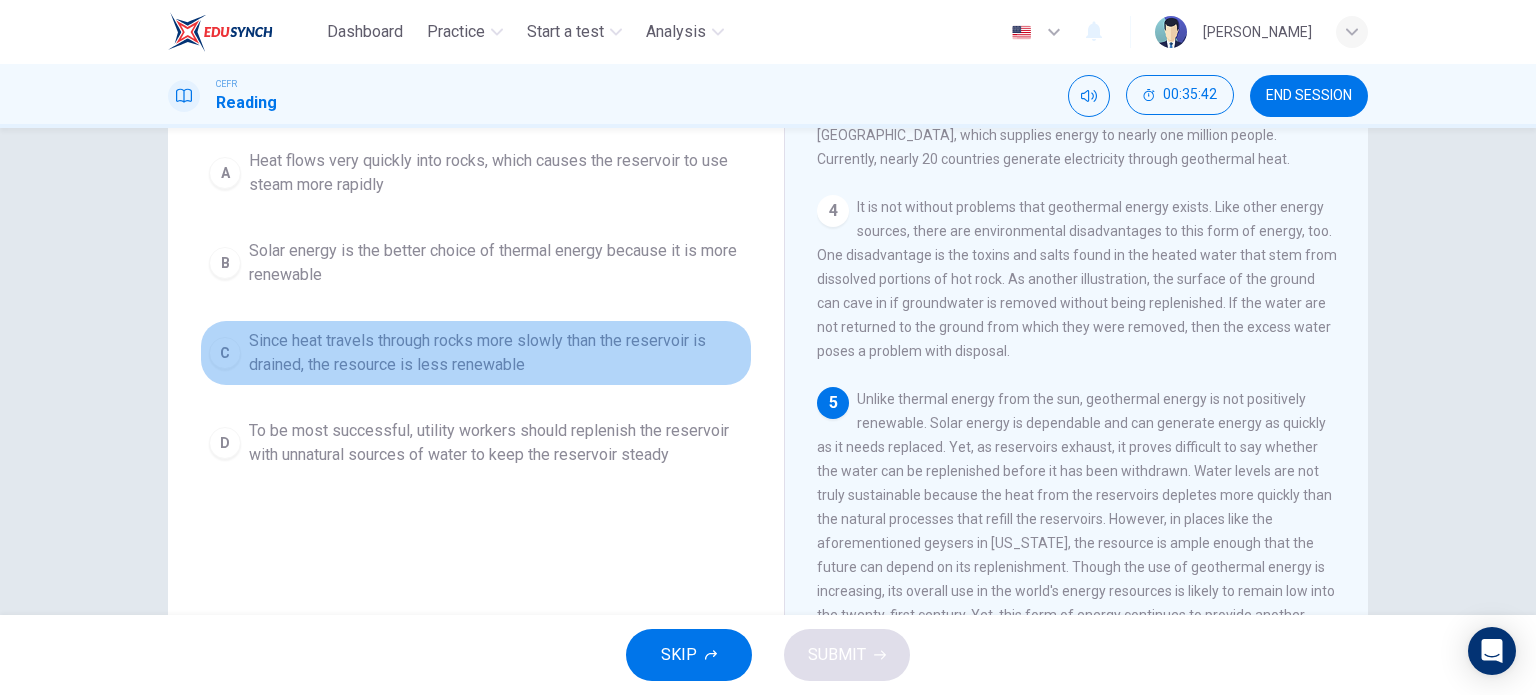 click on "Since heat travels through rocks more slowly than the reservoir is drained, the resource is less renewable" at bounding box center [496, 353] 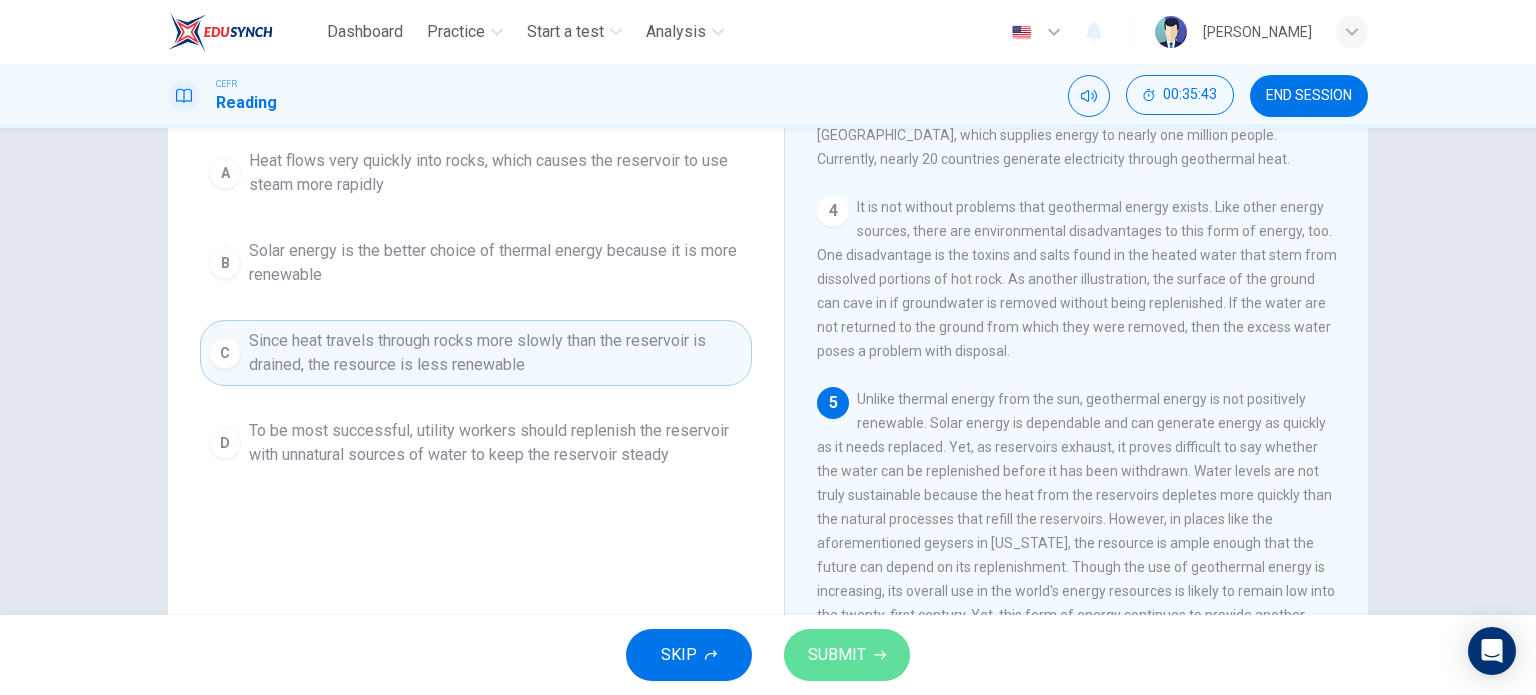 click on "SUBMIT" at bounding box center (847, 655) 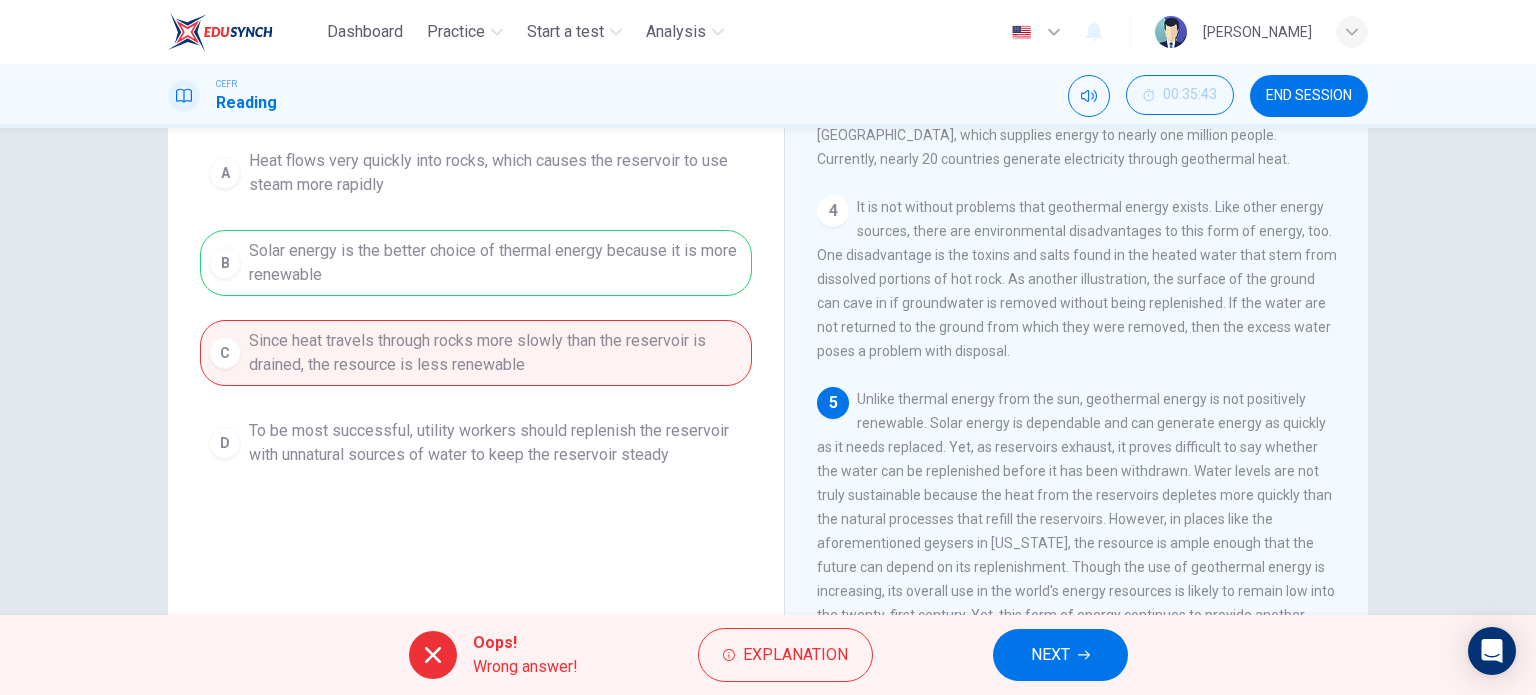 click 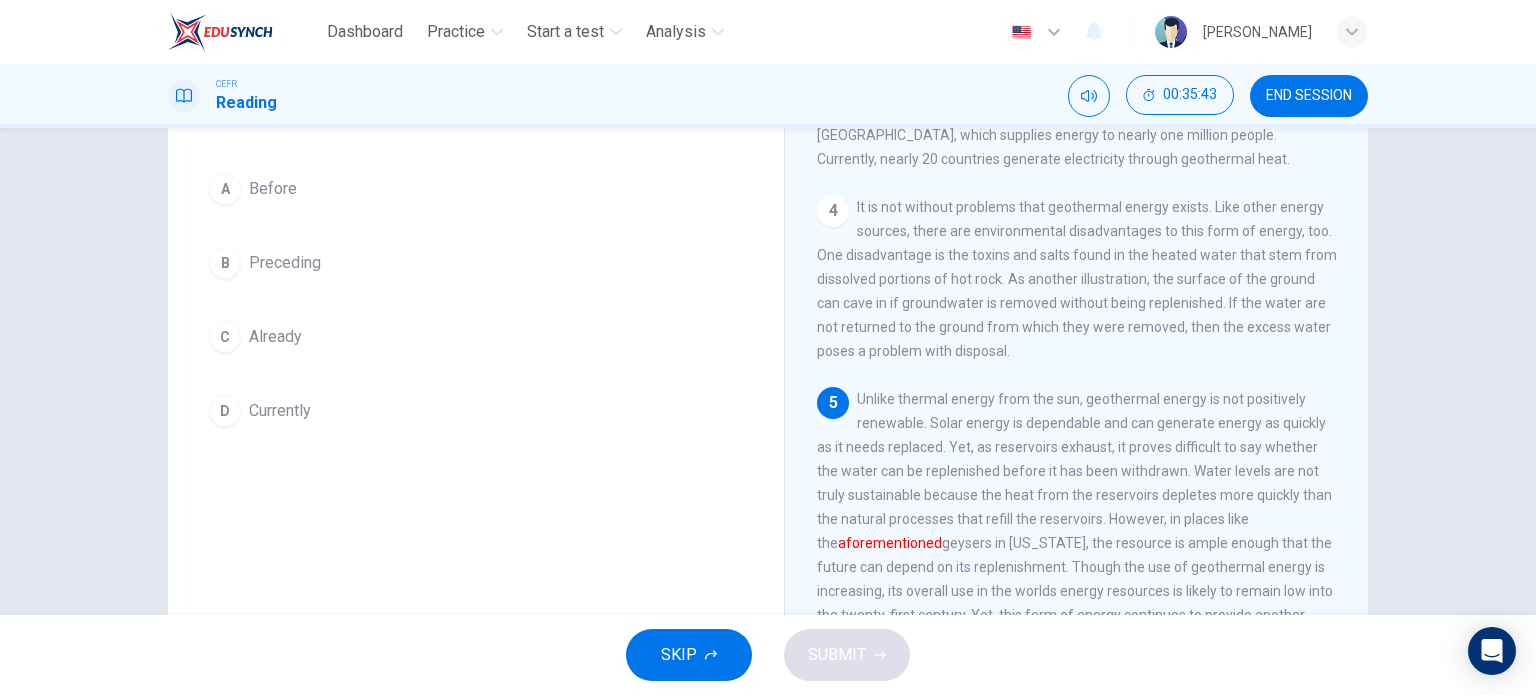 scroll, scrollTop: 212, scrollLeft: 0, axis: vertical 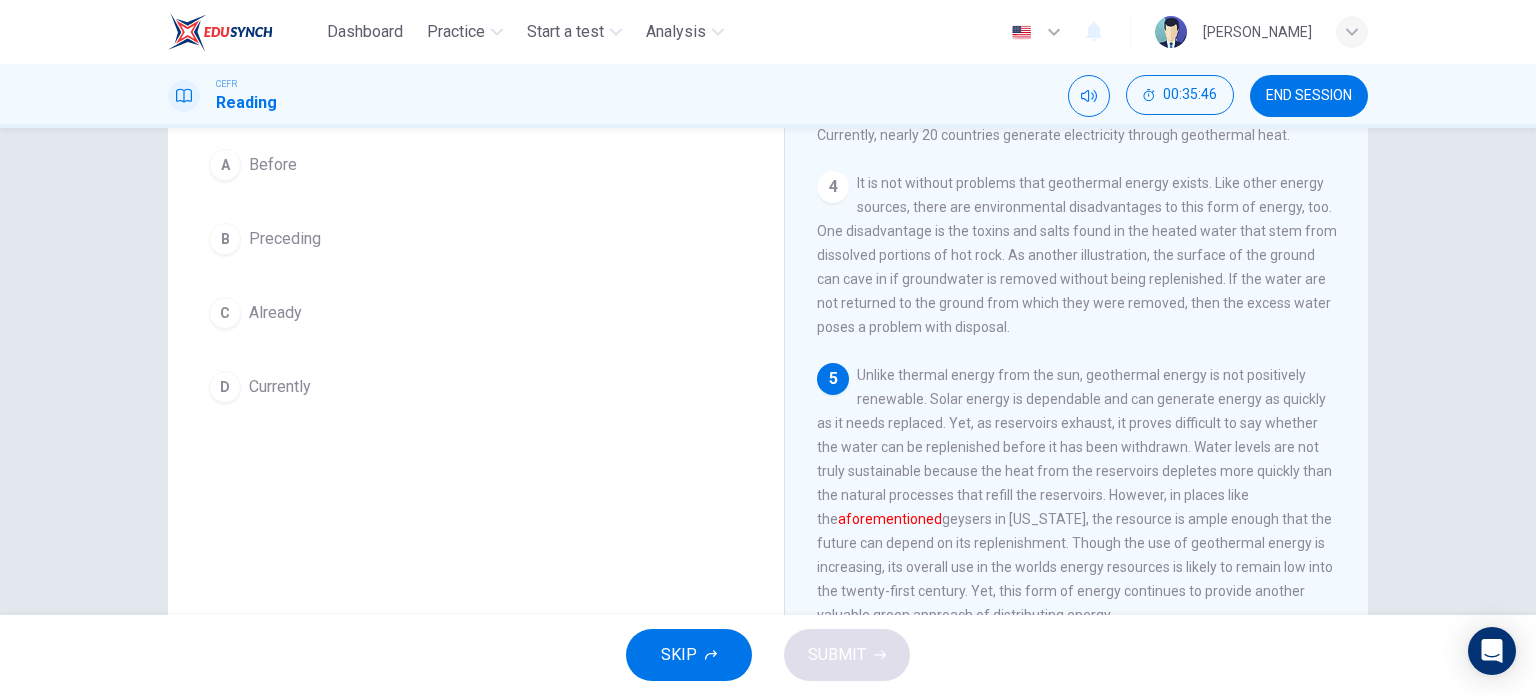 click on "A Before" at bounding box center [476, 165] 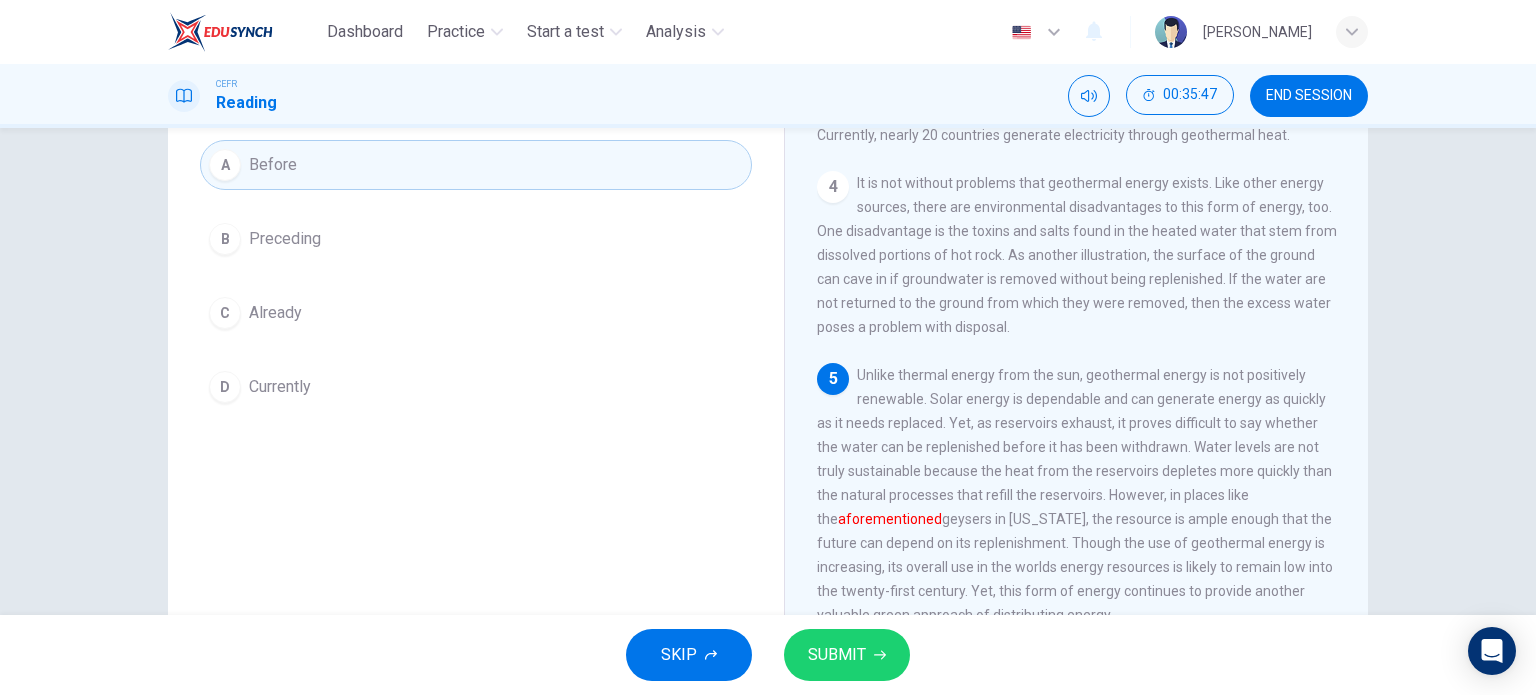 click on "SUBMIT" at bounding box center (847, 655) 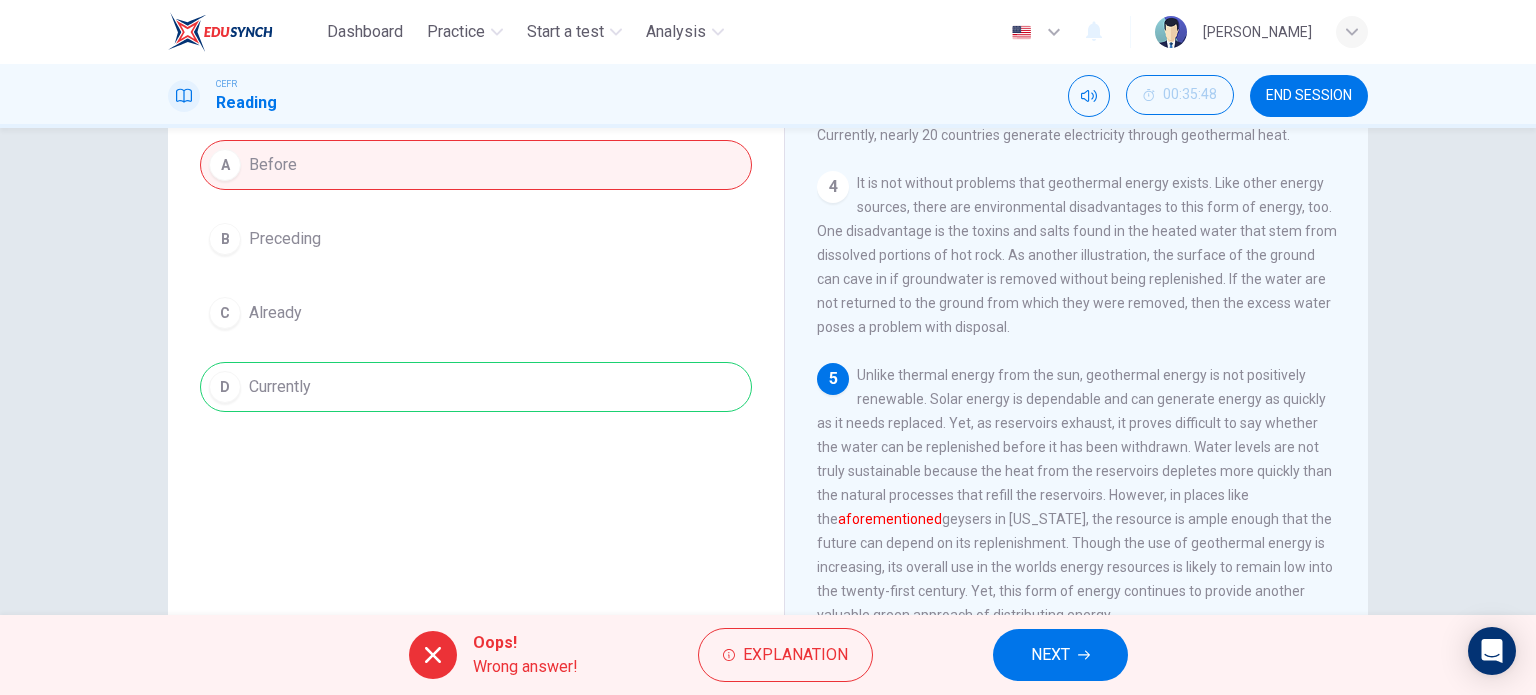 click on "NEXT" at bounding box center (1050, 655) 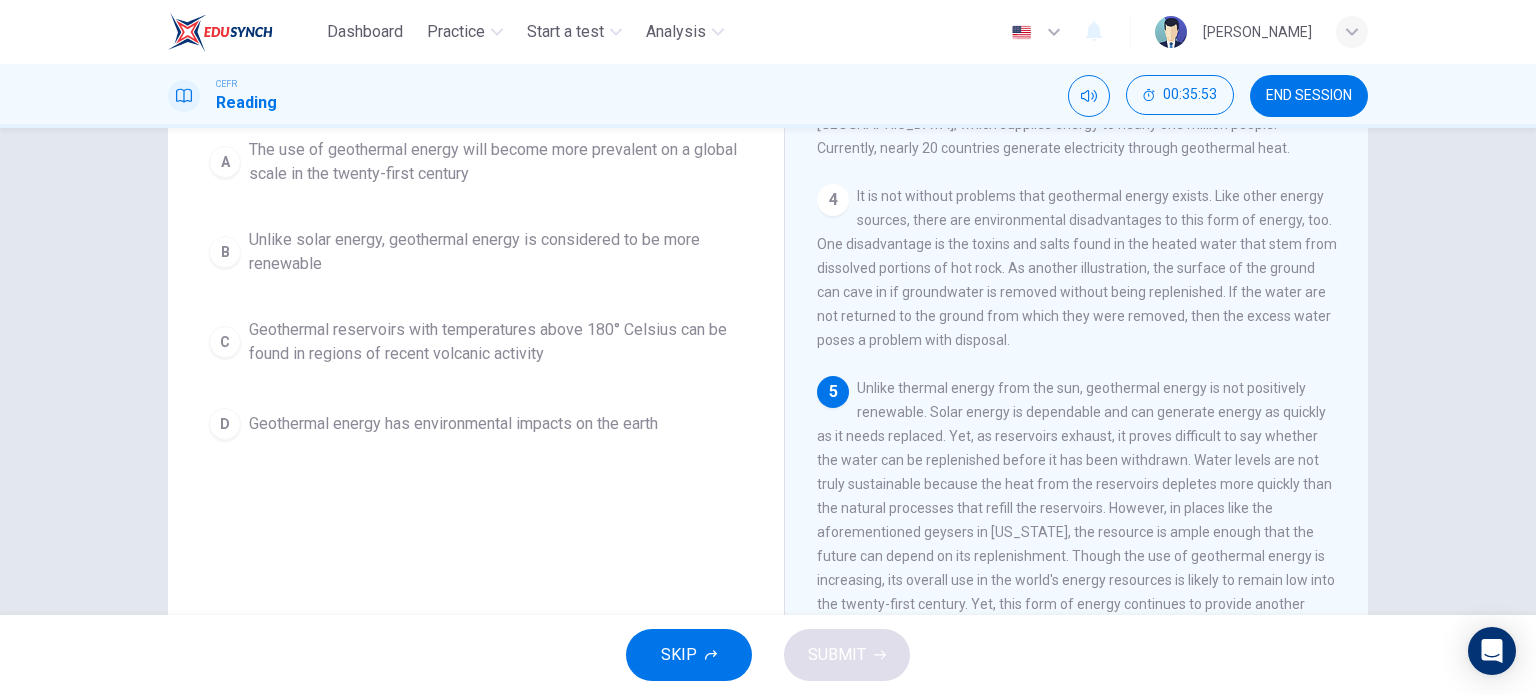 scroll, scrollTop: 200, scrollLeft: 0, axis: vertical 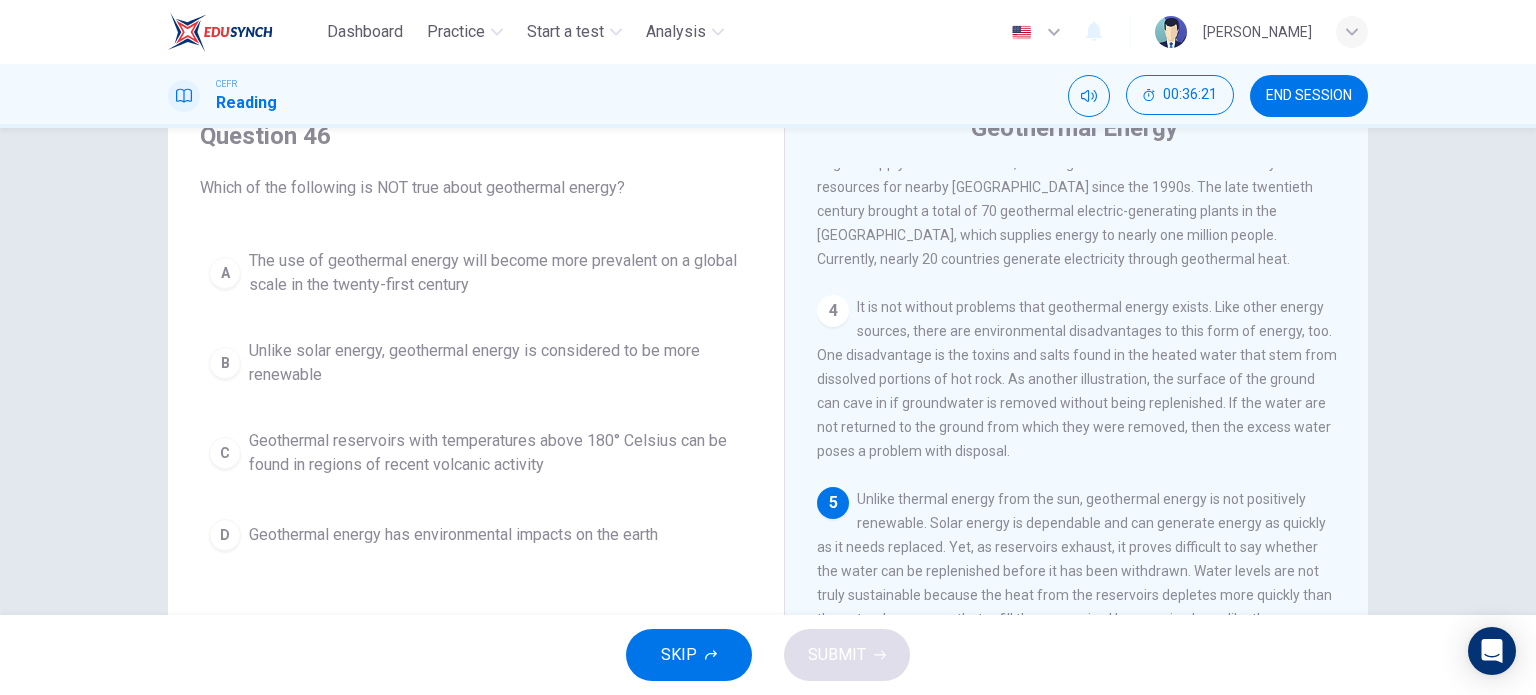 click on "The use of geothermal energy will become more prevalent on a global scale in the twenty-first century" at bounding box center [496, 273] 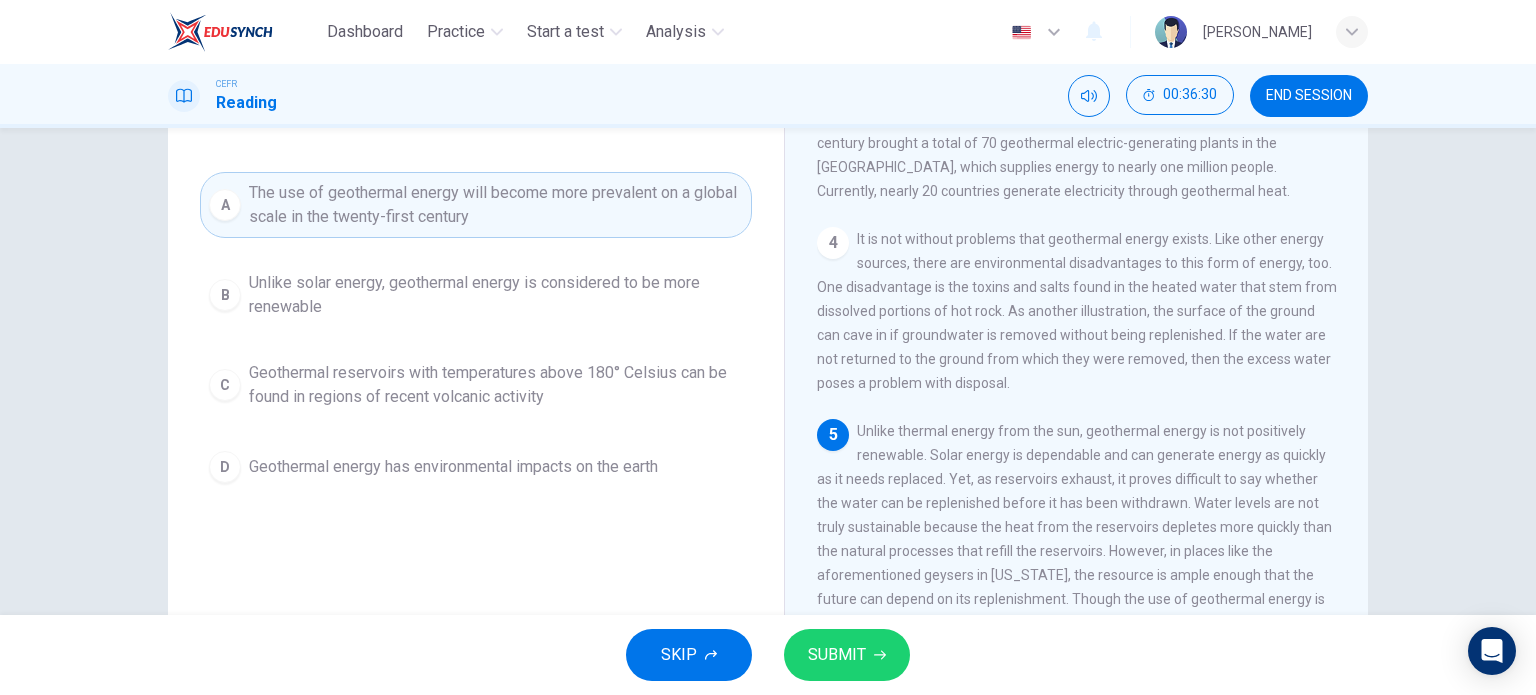 scroll, scrollTop: 200, scrollLeft: 0, axis: vertical 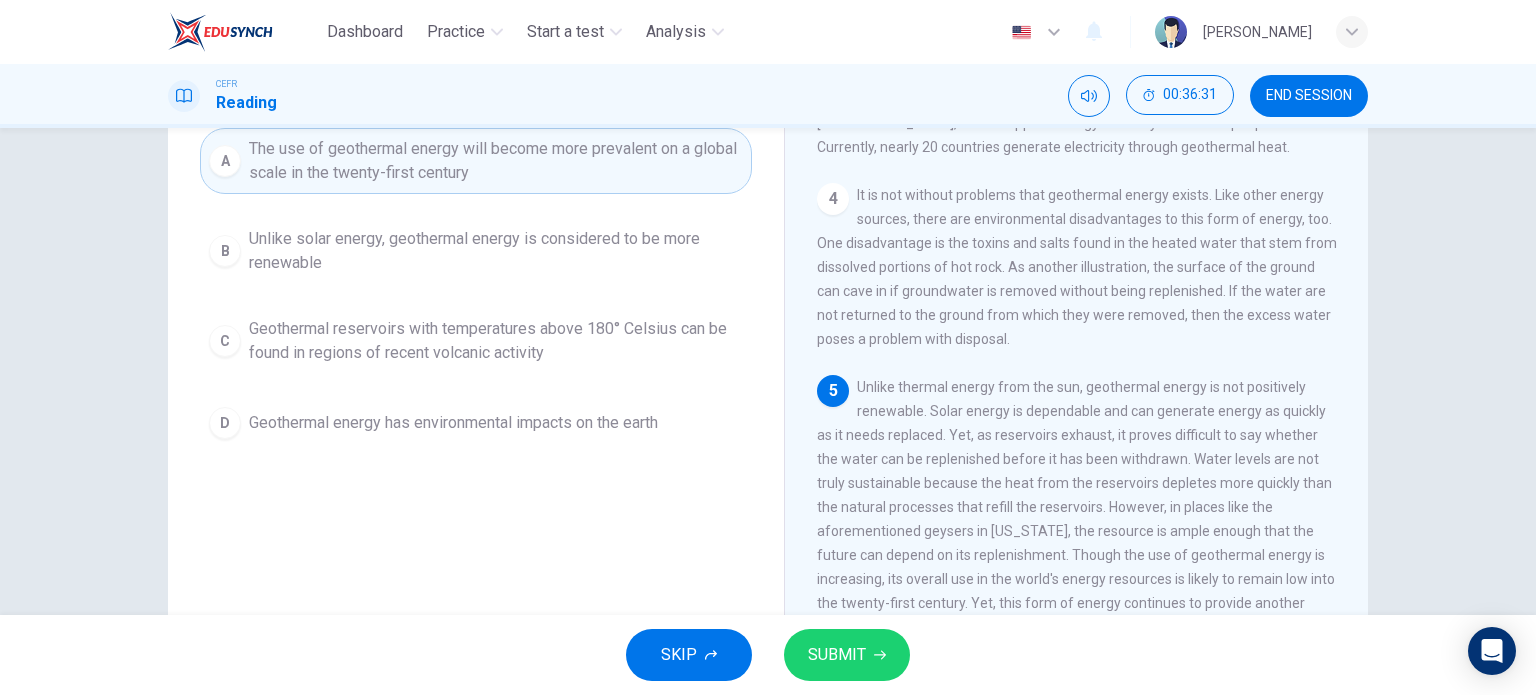 click on "Unlike solar energy, geothermal energy is considered to be more renewable" at bounding box center (496, 251) 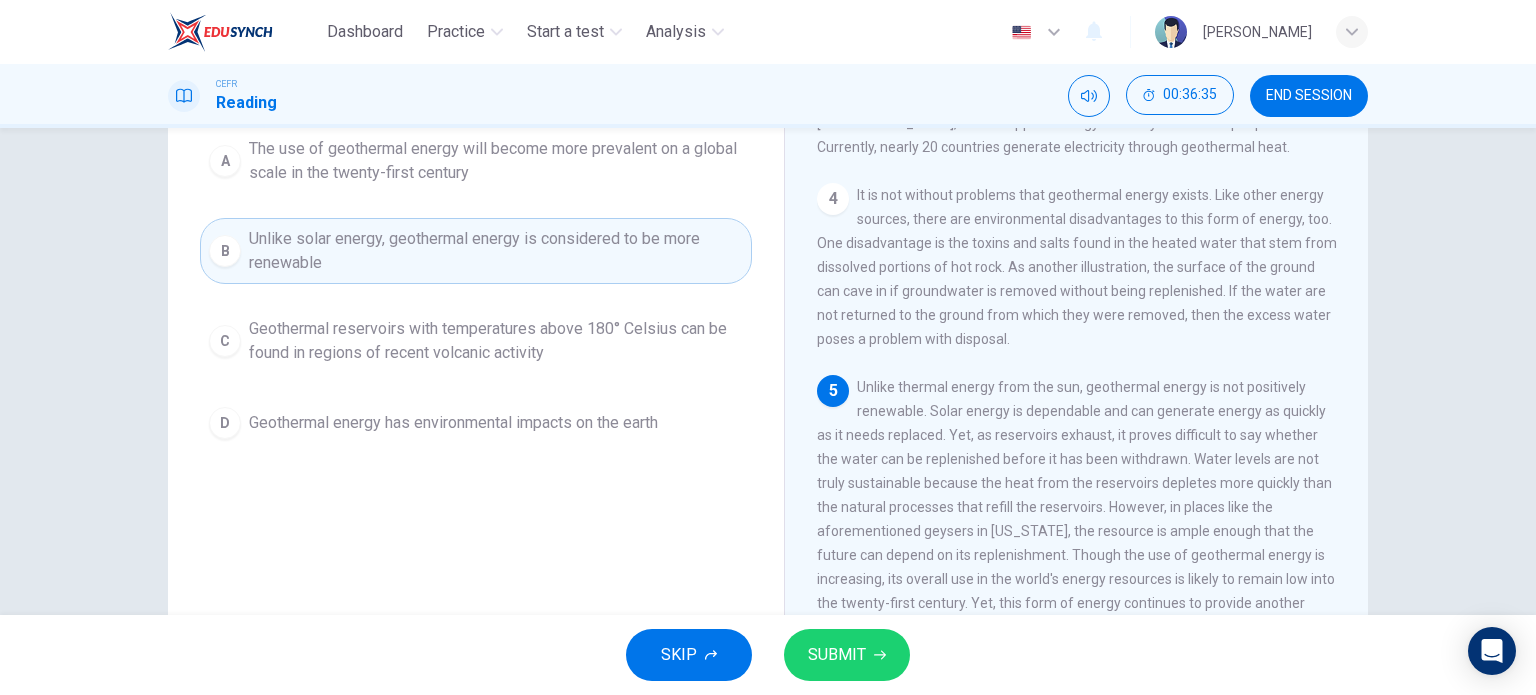 click on "Geothermal reservoirs with temperatures above 180° Celsius can be found in regions of recent volcanic activity" at bounding box center (496, 341) 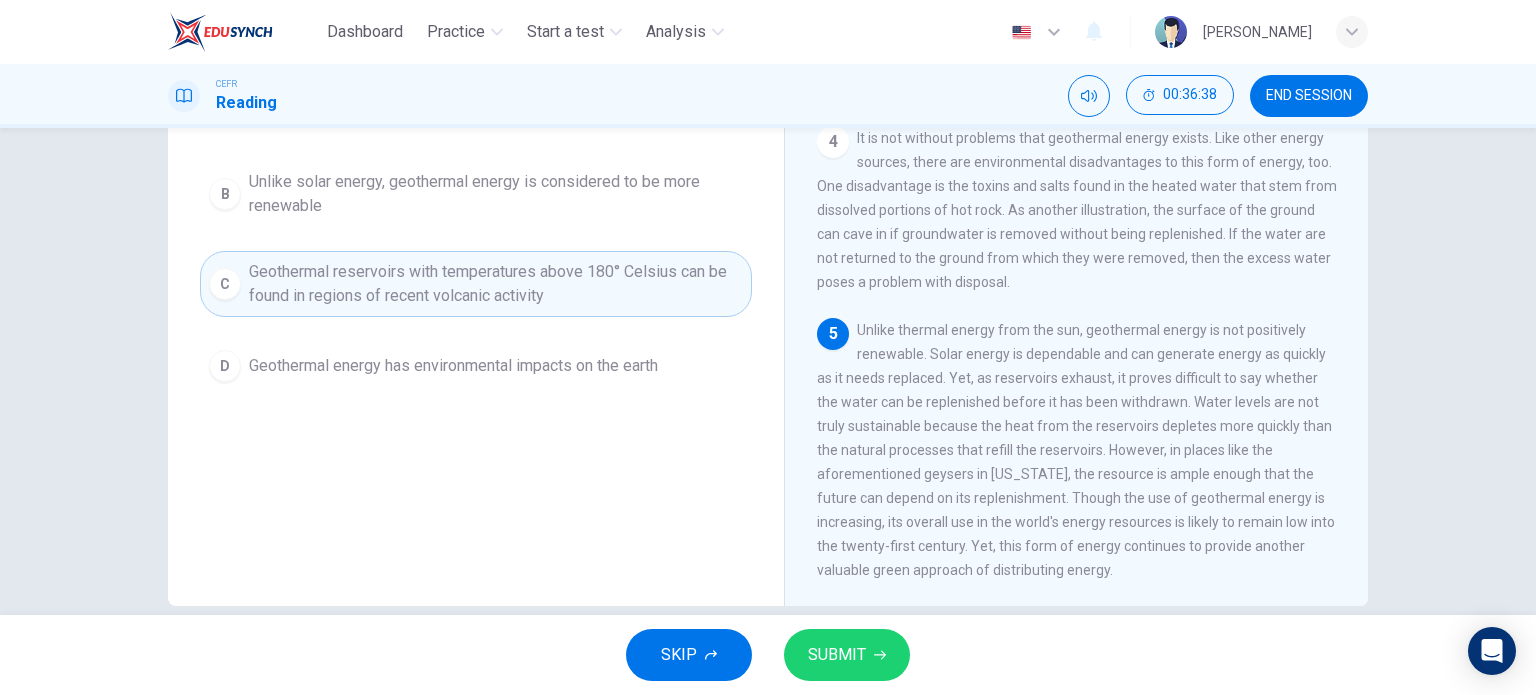 scroll, scrollTop: 288, scrollLeft: 0, axis: vertical 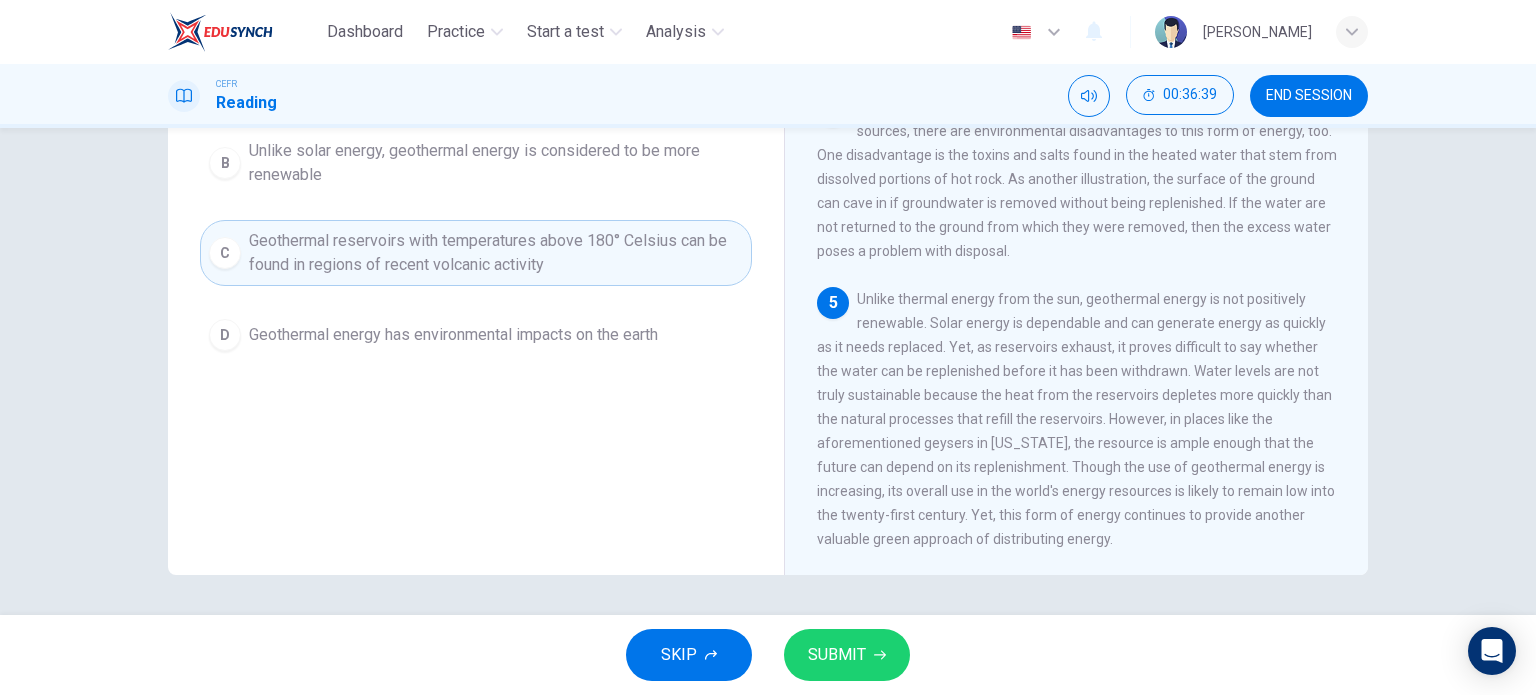 click 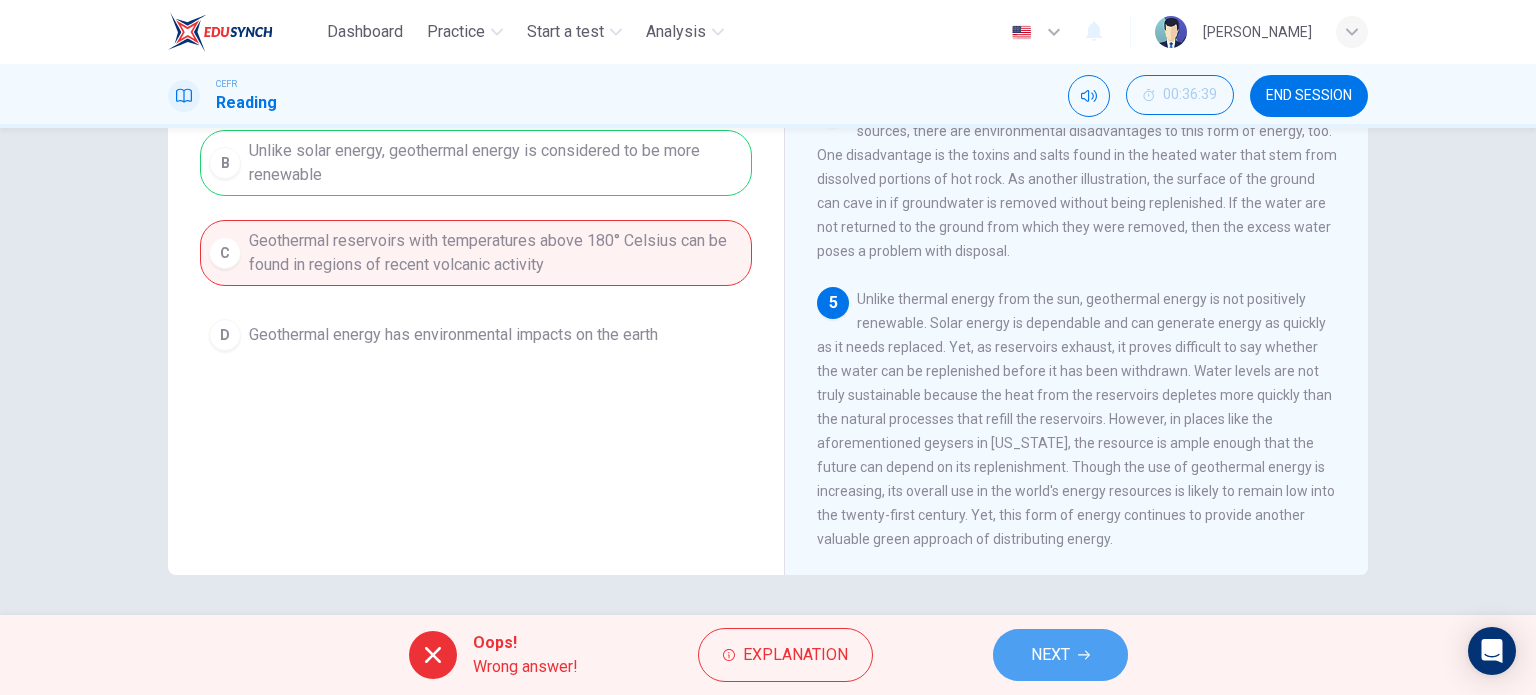 click on "NEXT" at bounding box center [1060, 655] 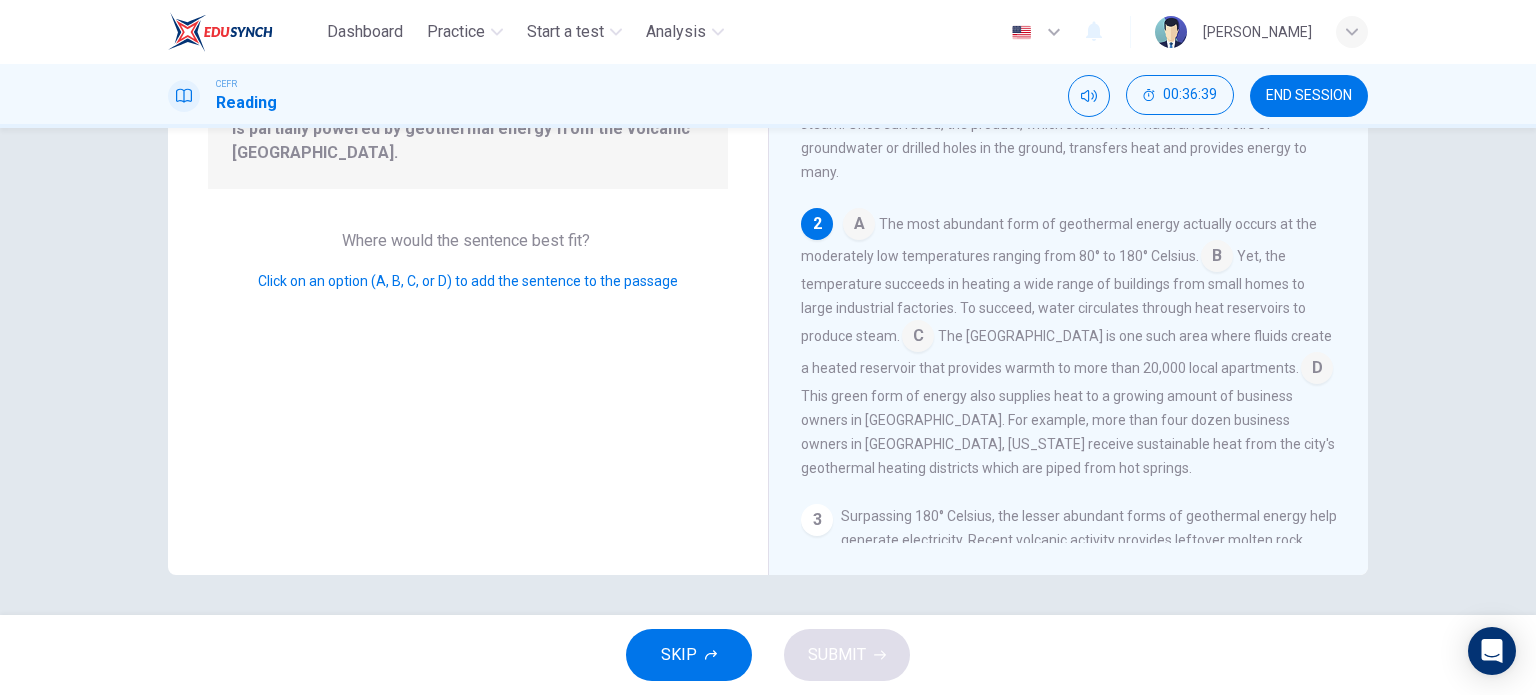 scroll, scrollTop: 144, scrollLeft: 0, axis: vertical 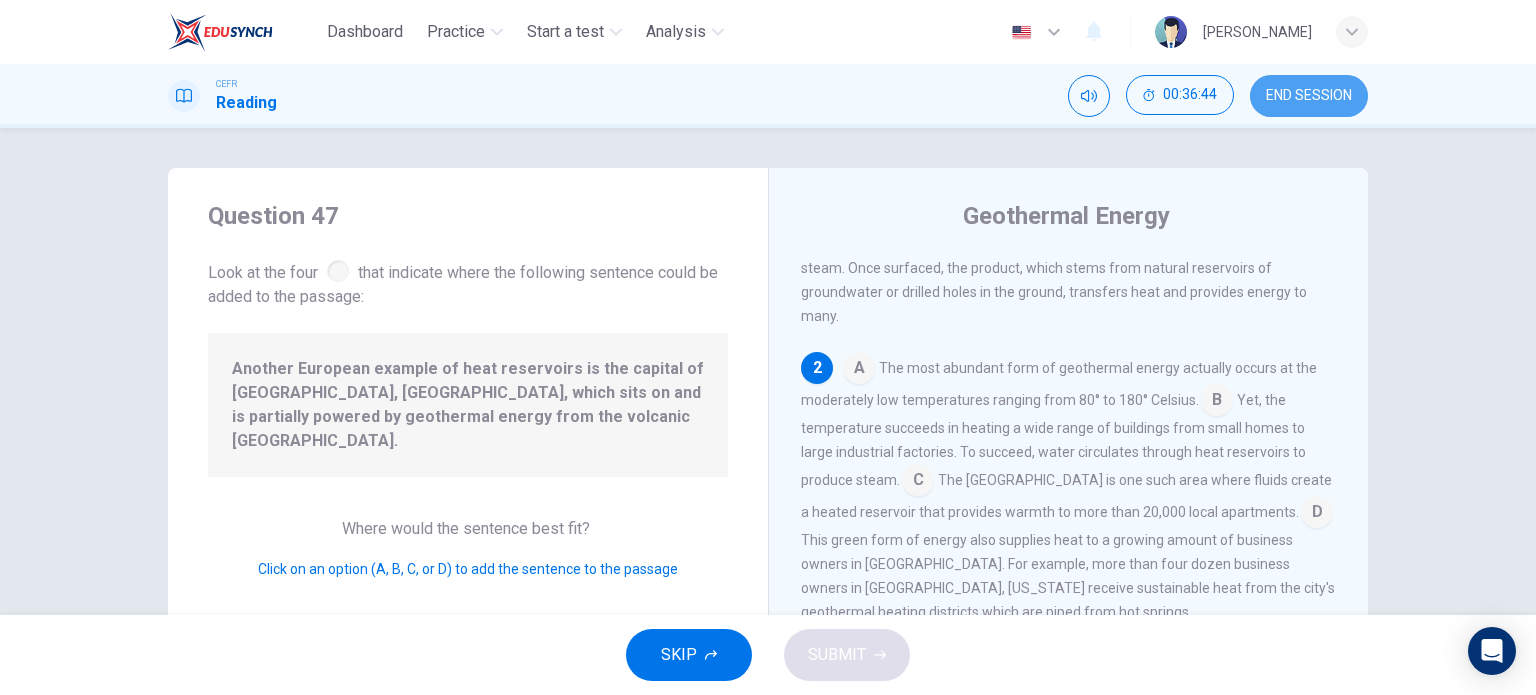 drag, startPoint x: 1296, startPoint y: 84, endPoint x: 863, endPoint y: 91, distance: 433.05658 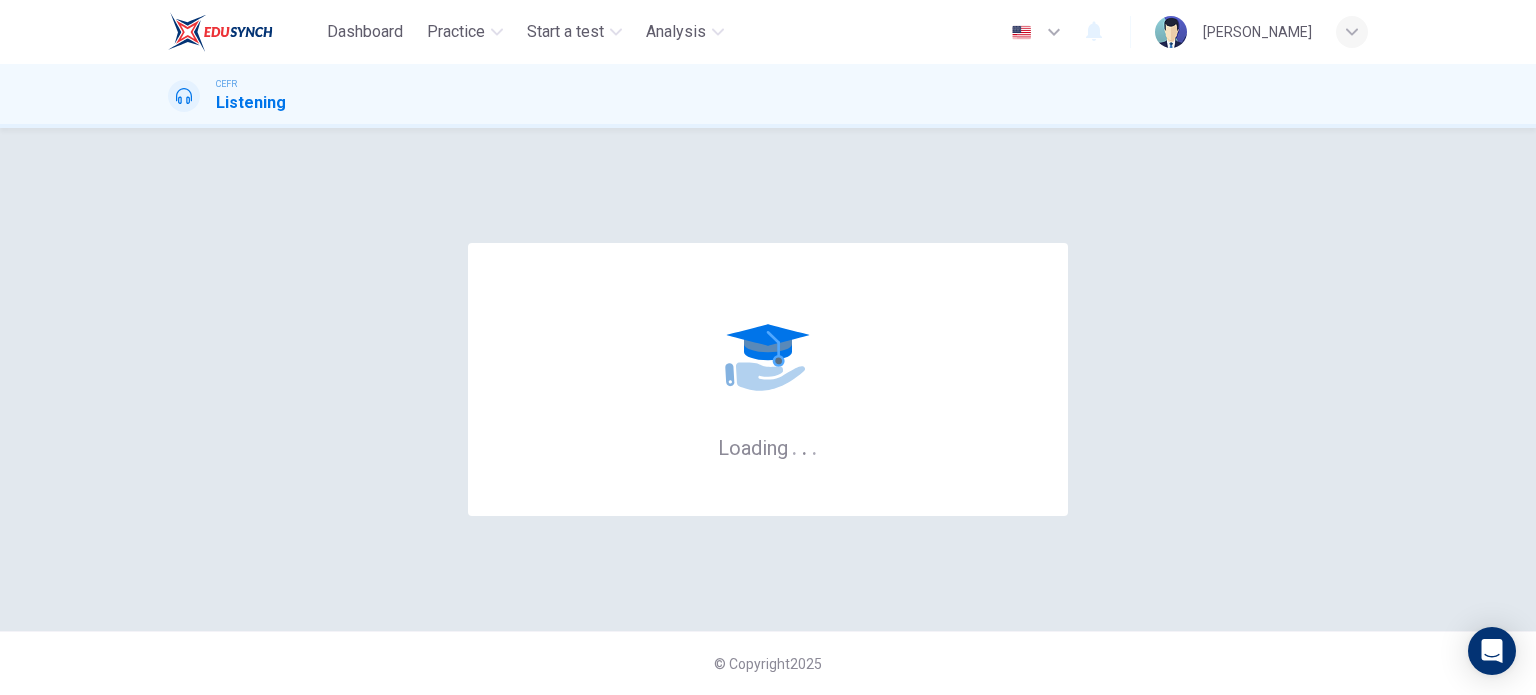 scroll, scrollTop: 0, scrollLeft: 0, axis: both 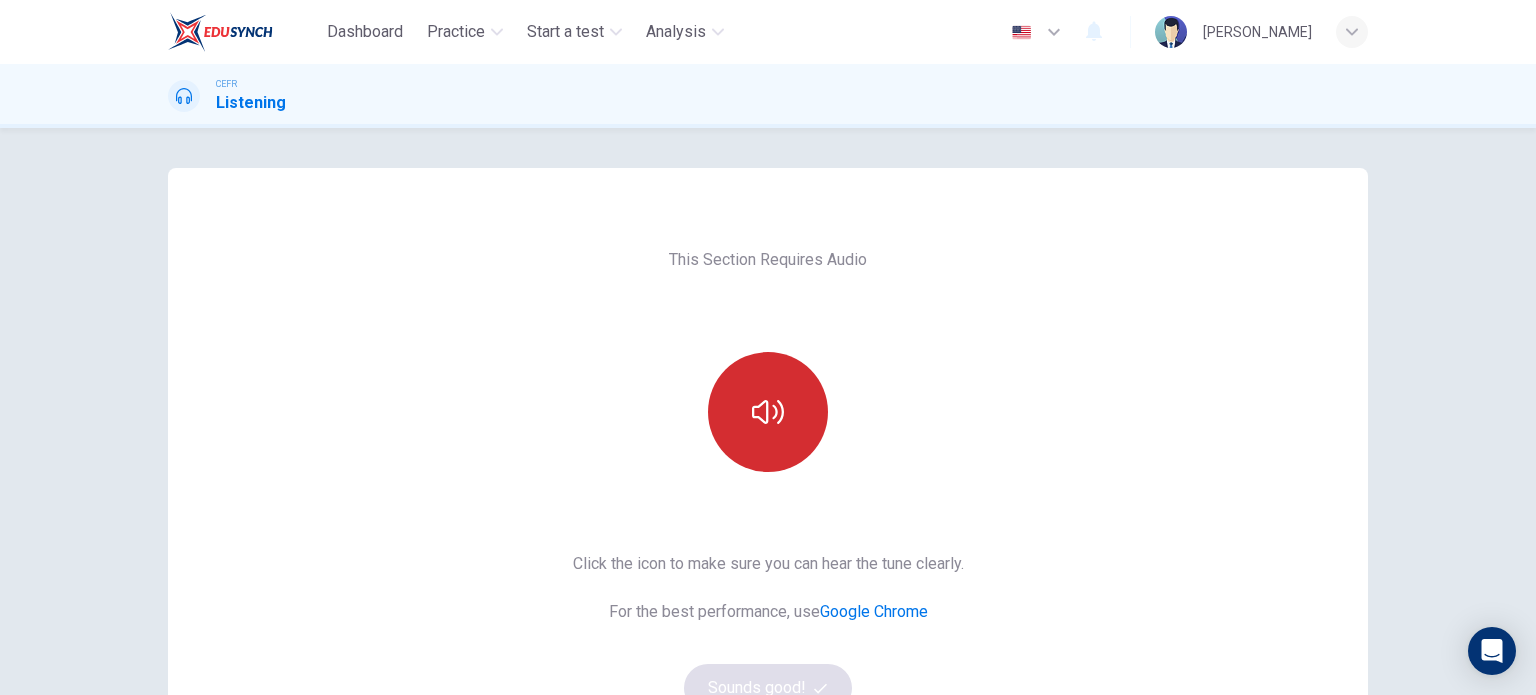 click at bounding box center (768, 412) 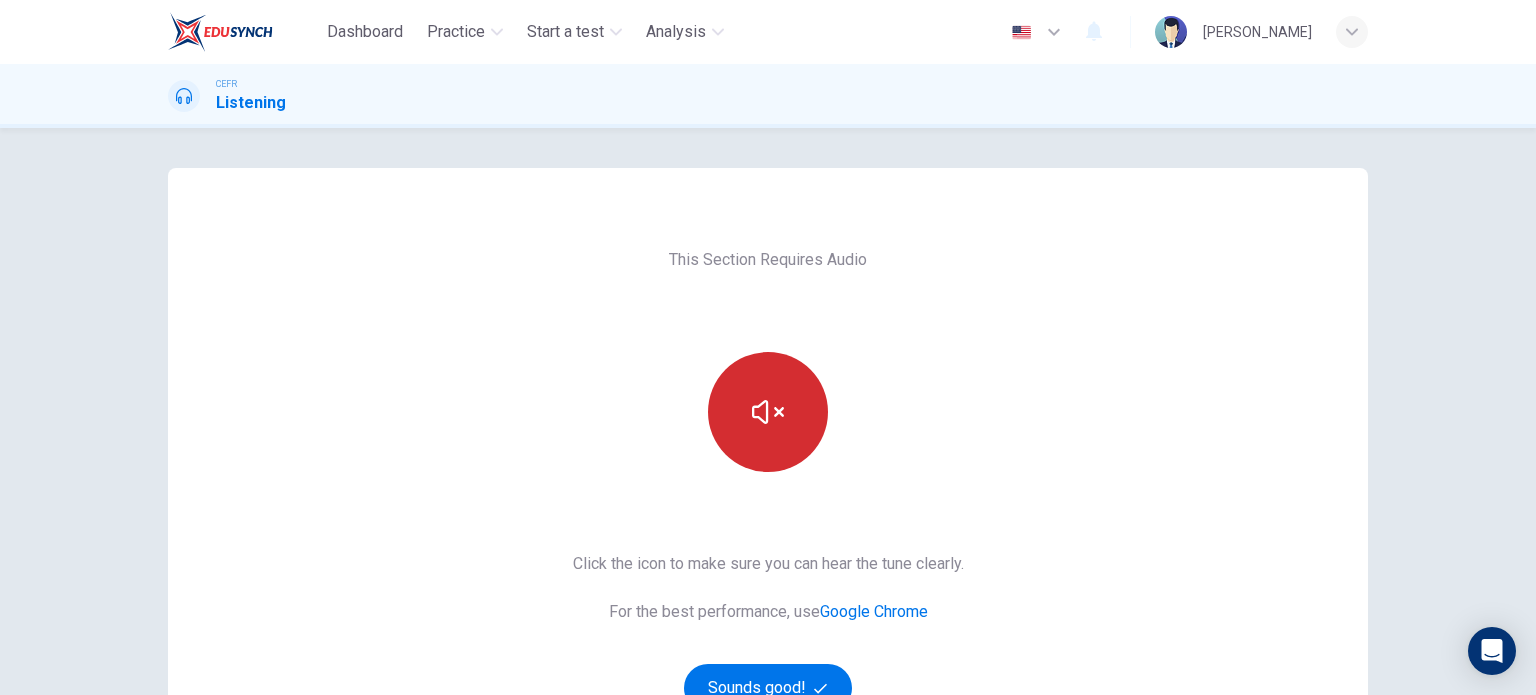 click 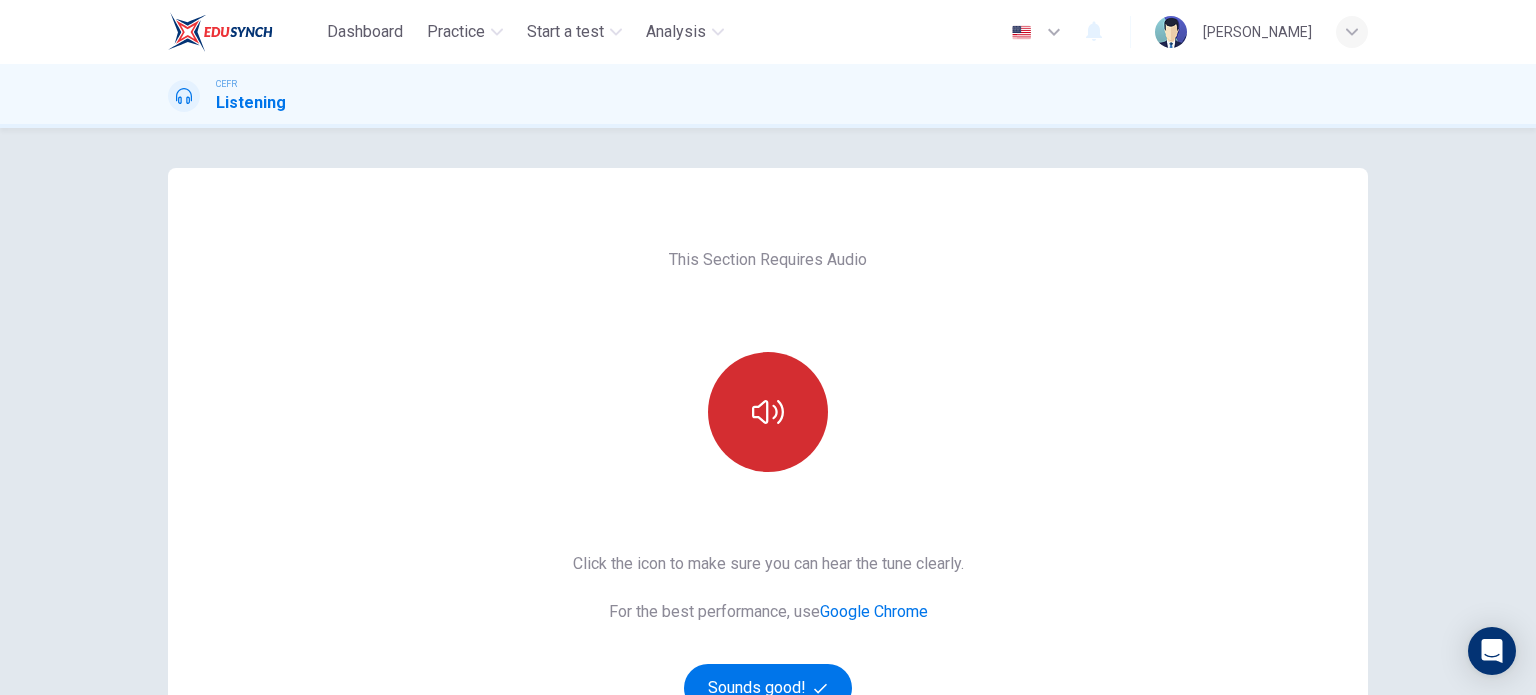 click 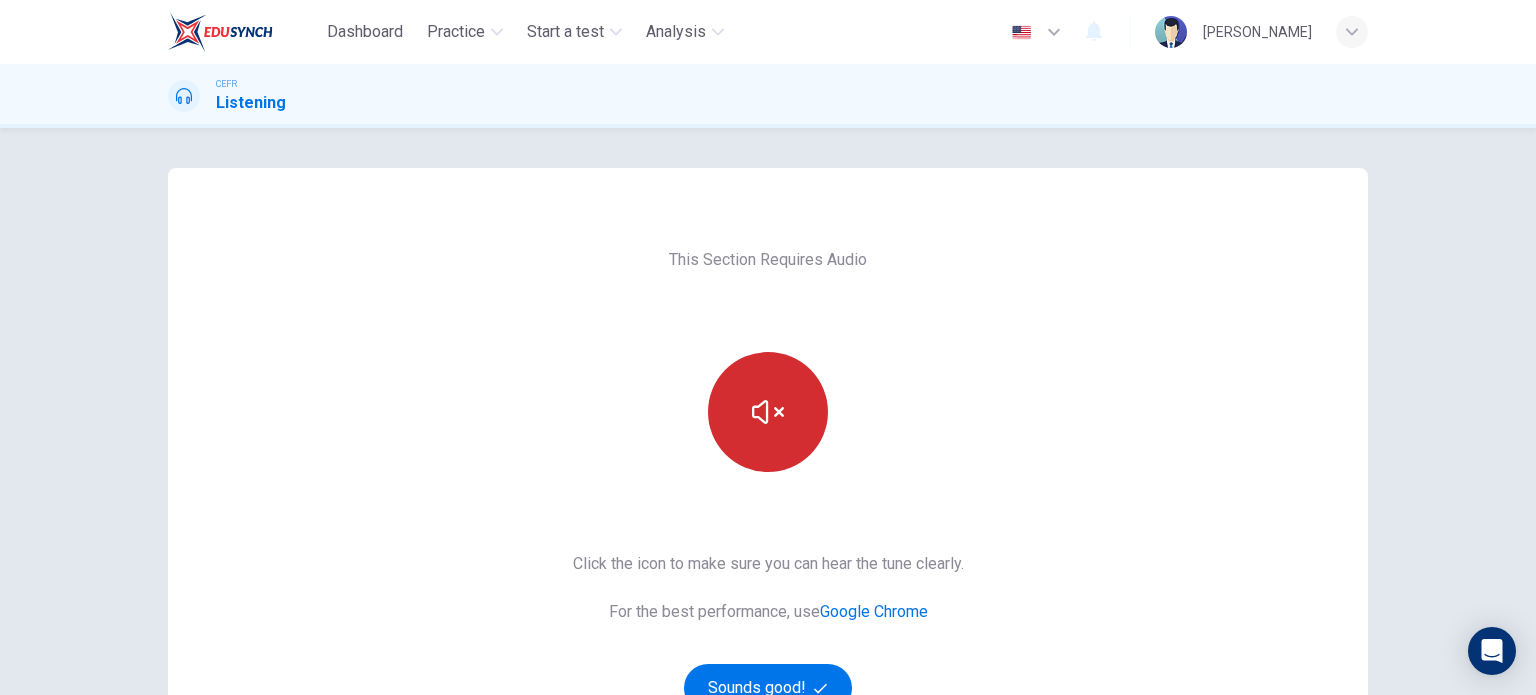 click 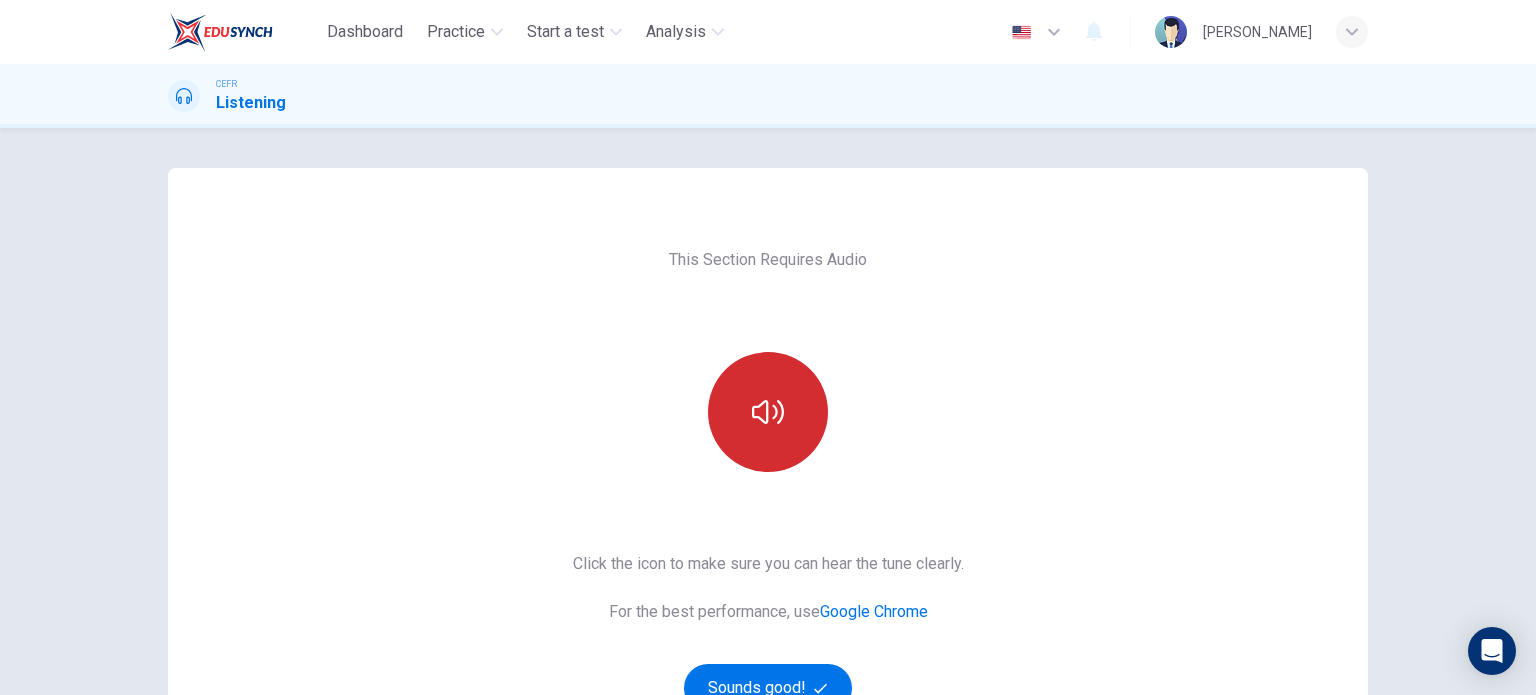 click 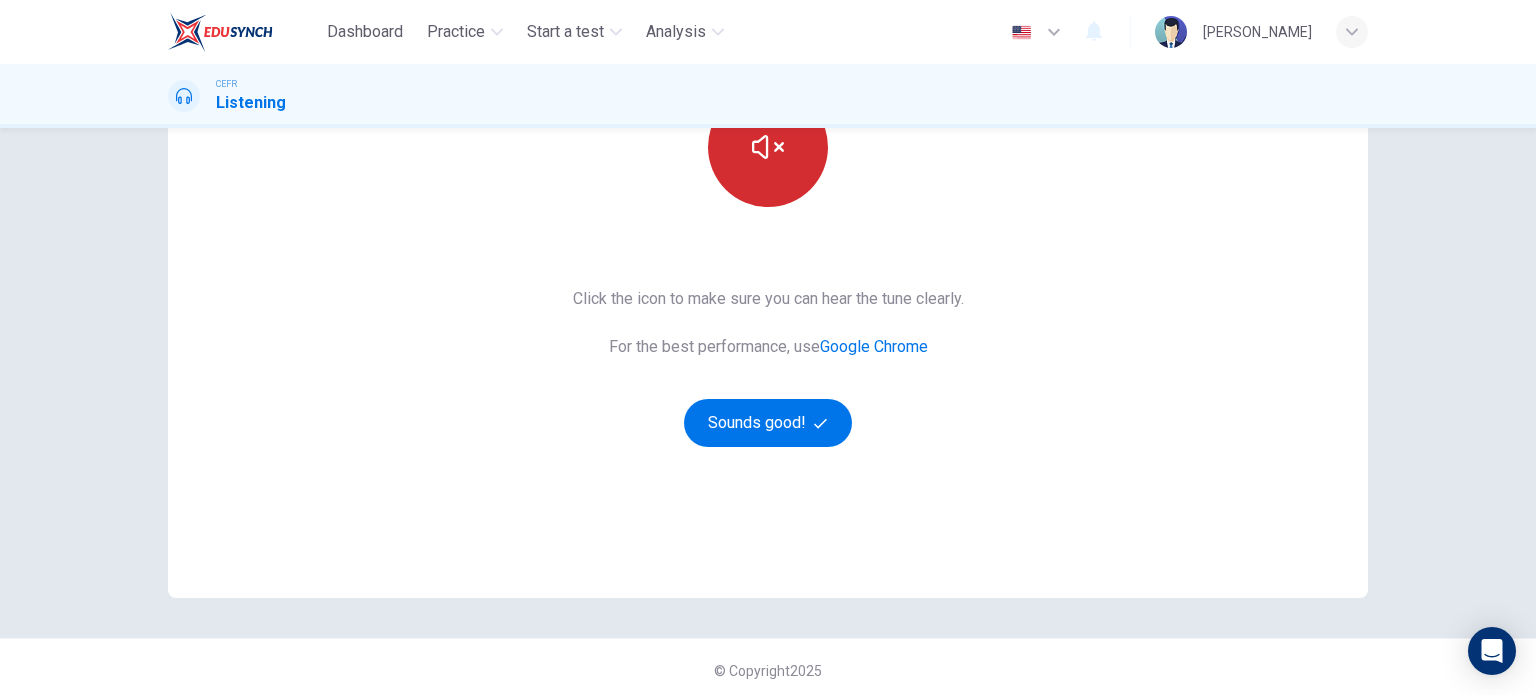 scroll, scrollTop: 272, scrollLeft: 0, axis: vertical 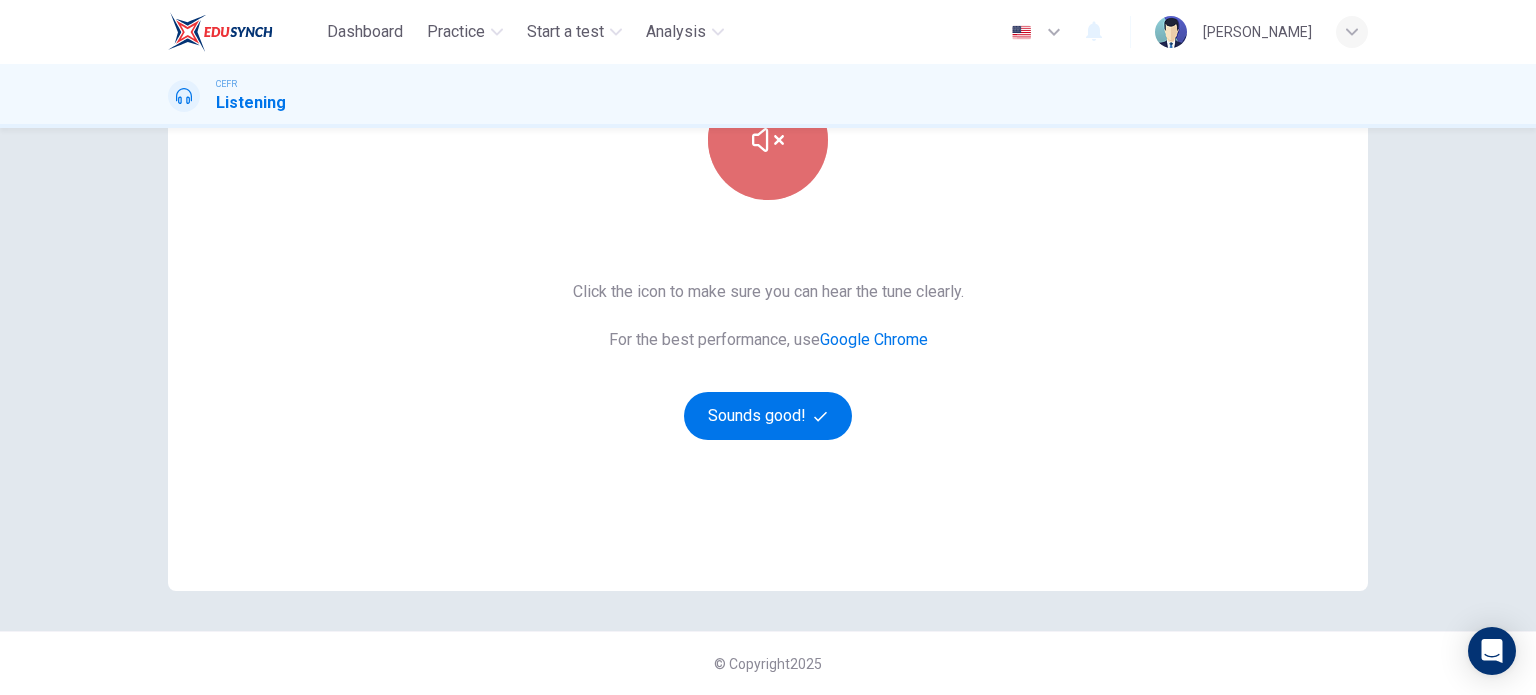 click at bounding box center (768, 140) 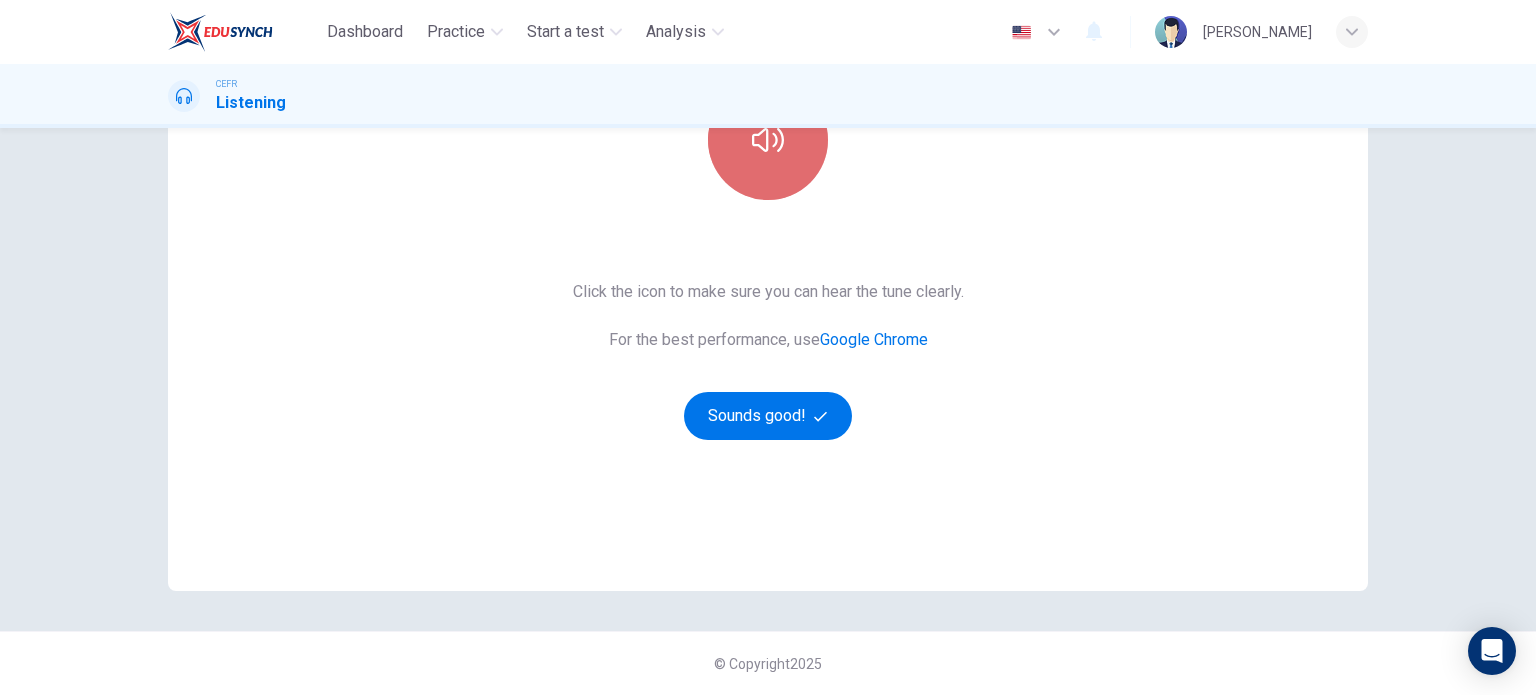 click at bounding box center [768, 140] 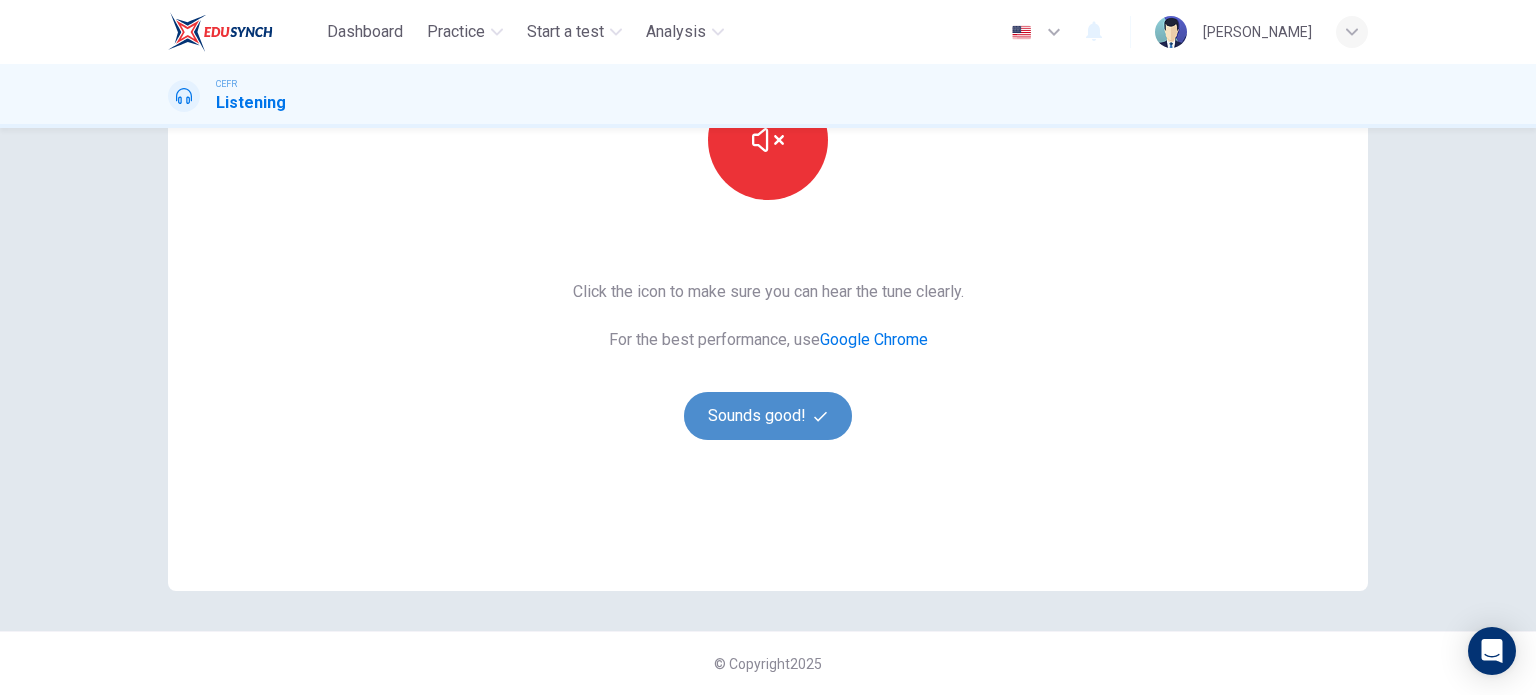 click on "Sounds good!" at bounding box center (768, 416) 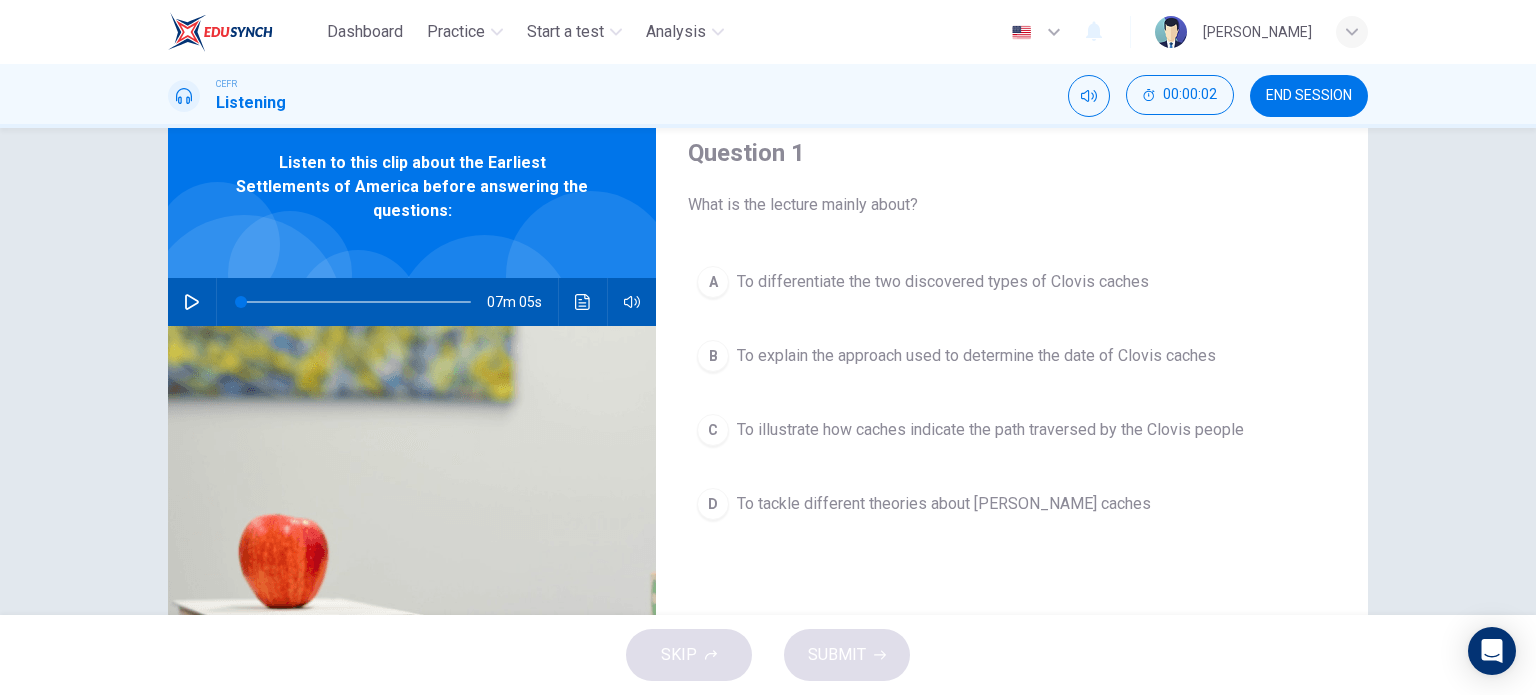 scroll, scrollTop: 0, scrollLeft: 0, axis: both 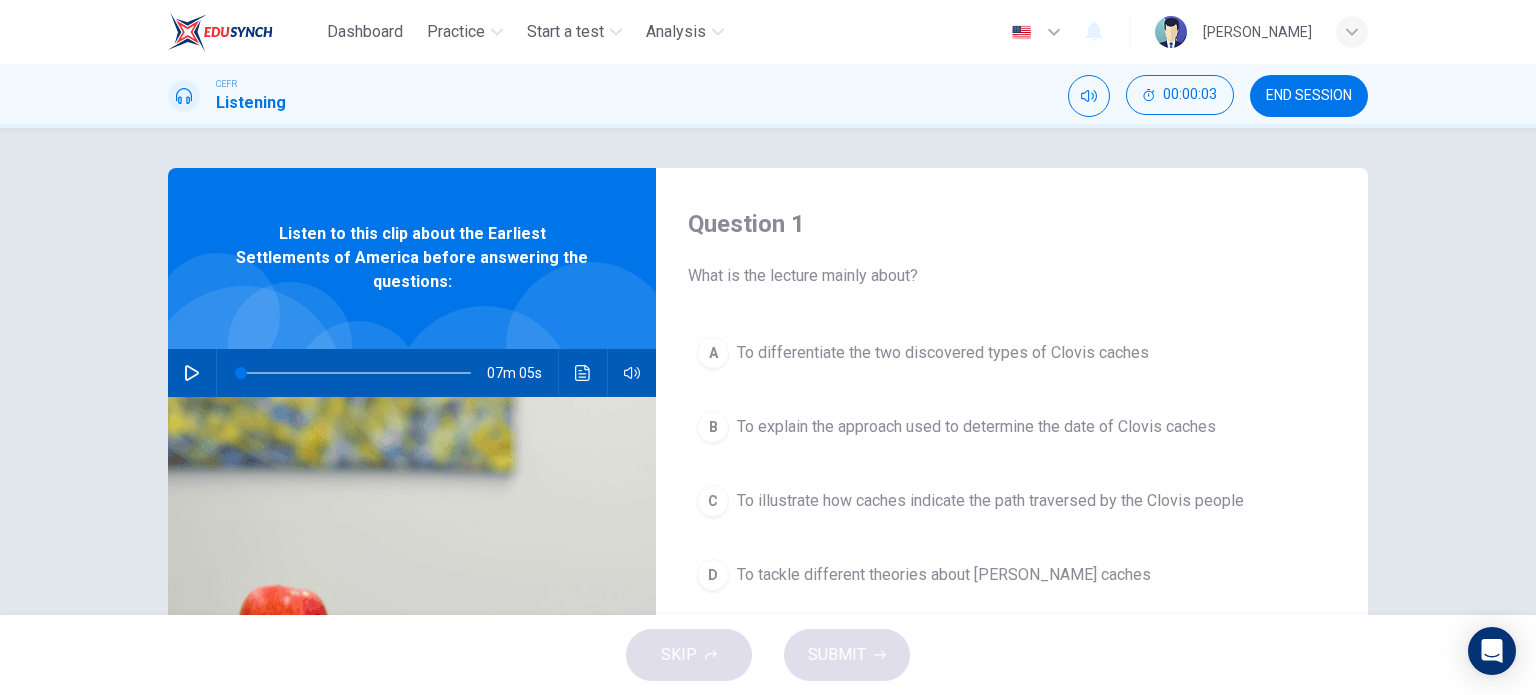 click at bounding box center (192, 373) 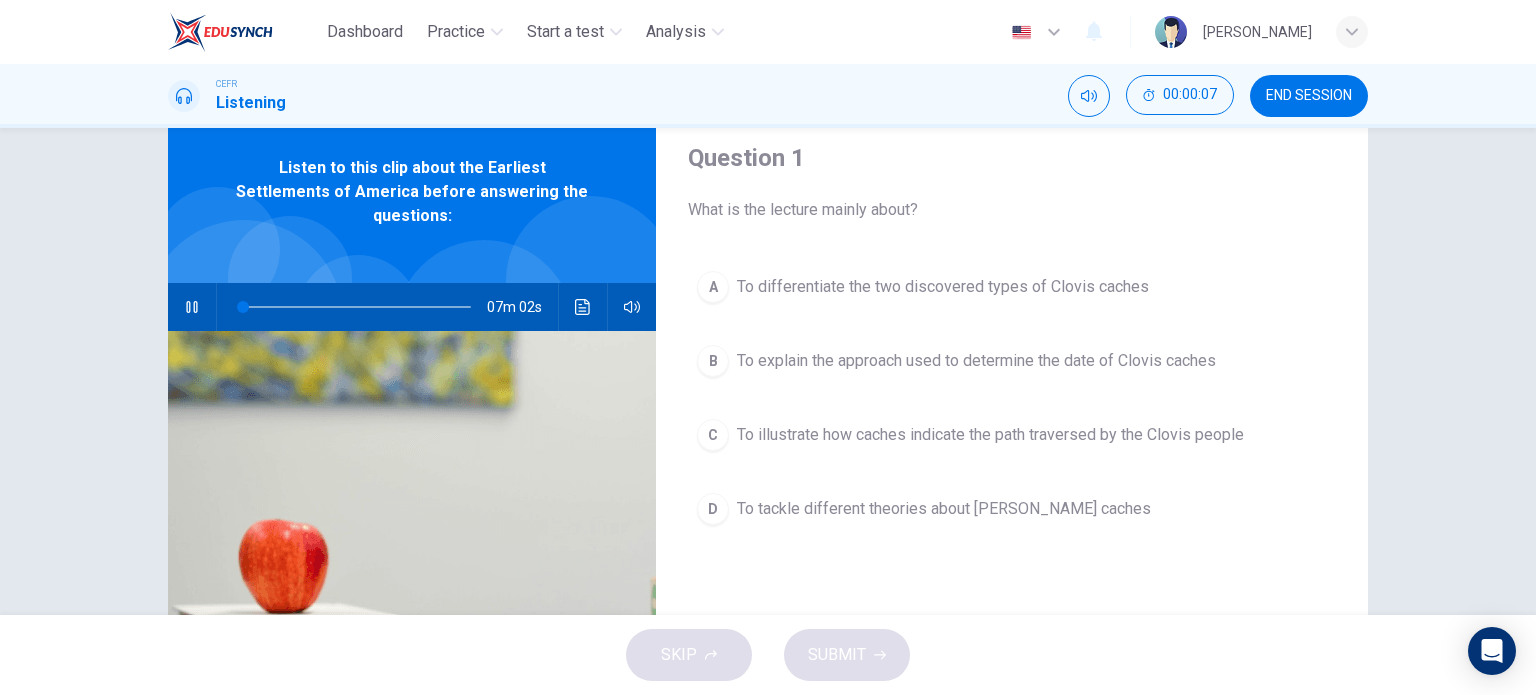 scroll, scrollTop: 100, scrollLeft: 0, axis: vertical 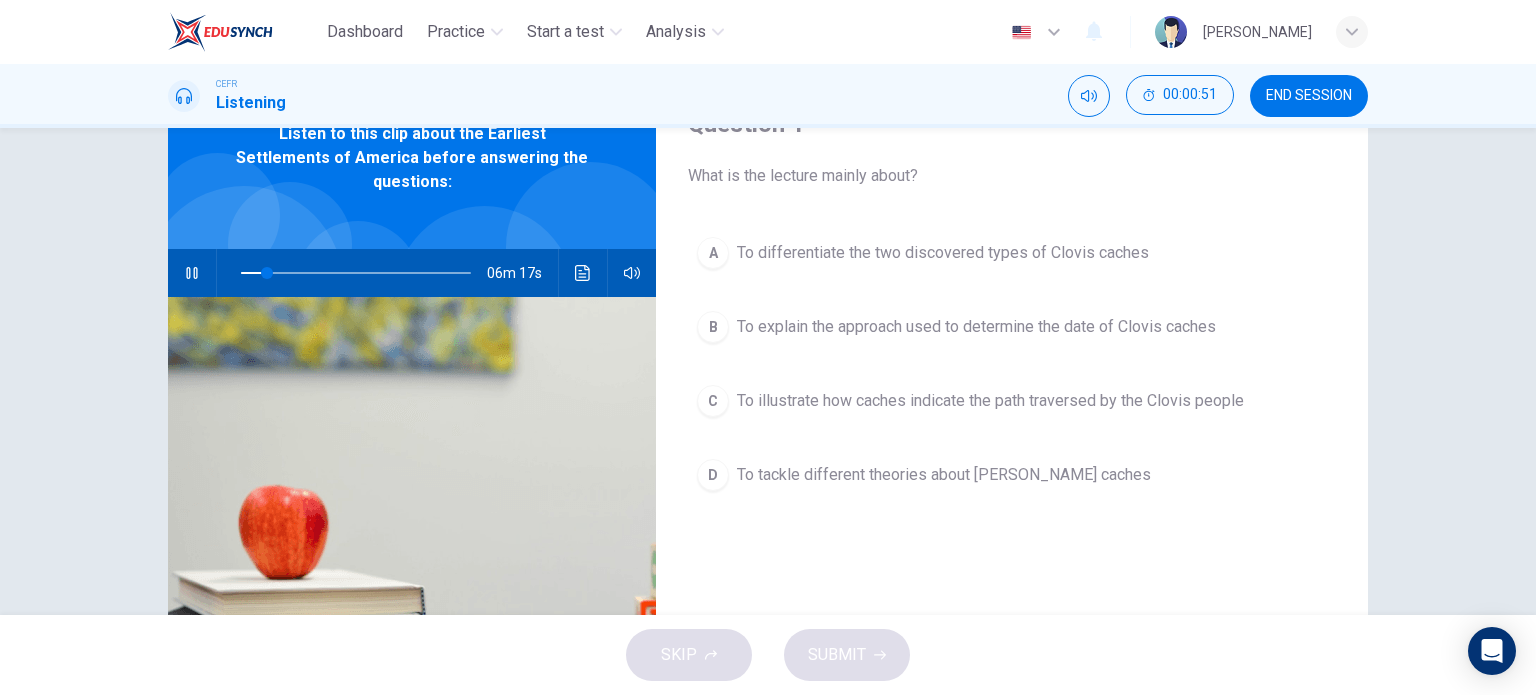click on "To explain the approach used to determine the date of Clovis caches" at bounding box center (976, 327) 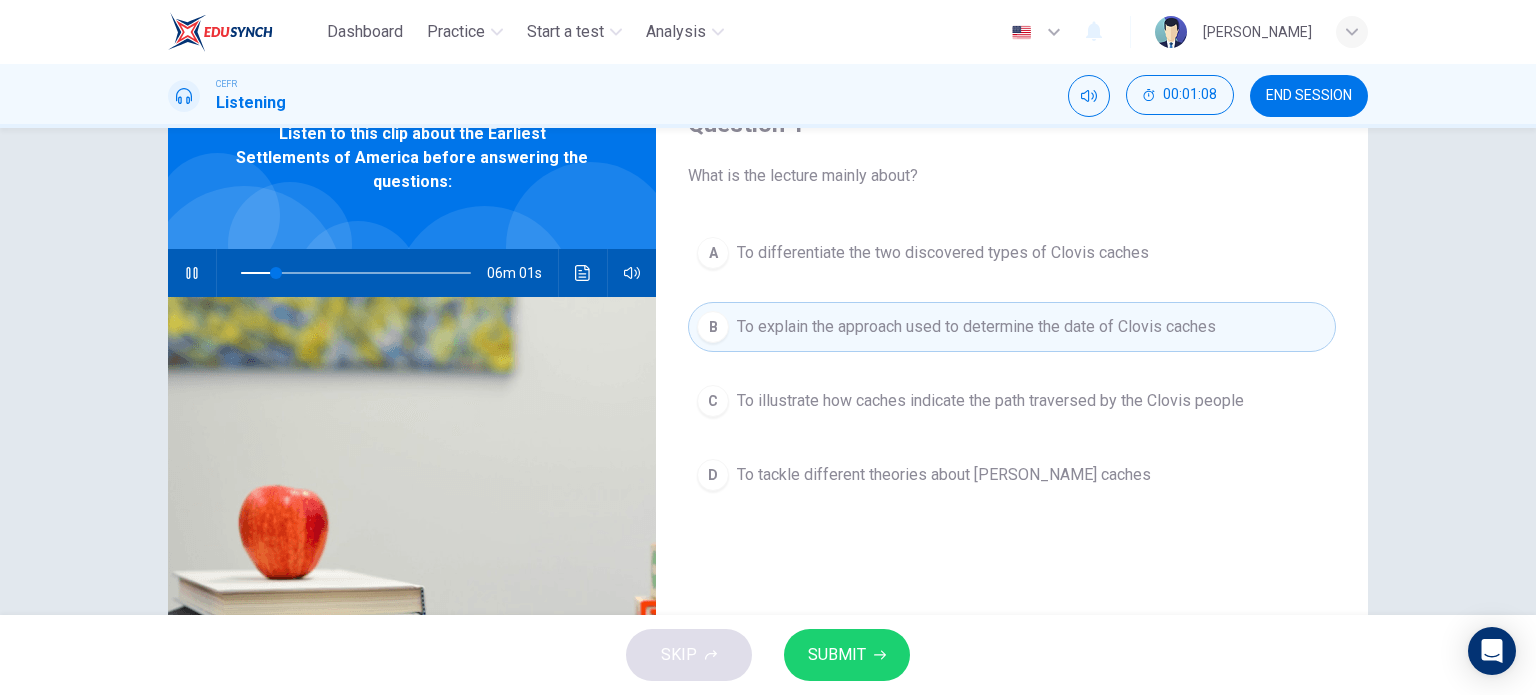 click on "To tackle different theories about Clovis caches" at bounding box center (944, 475) 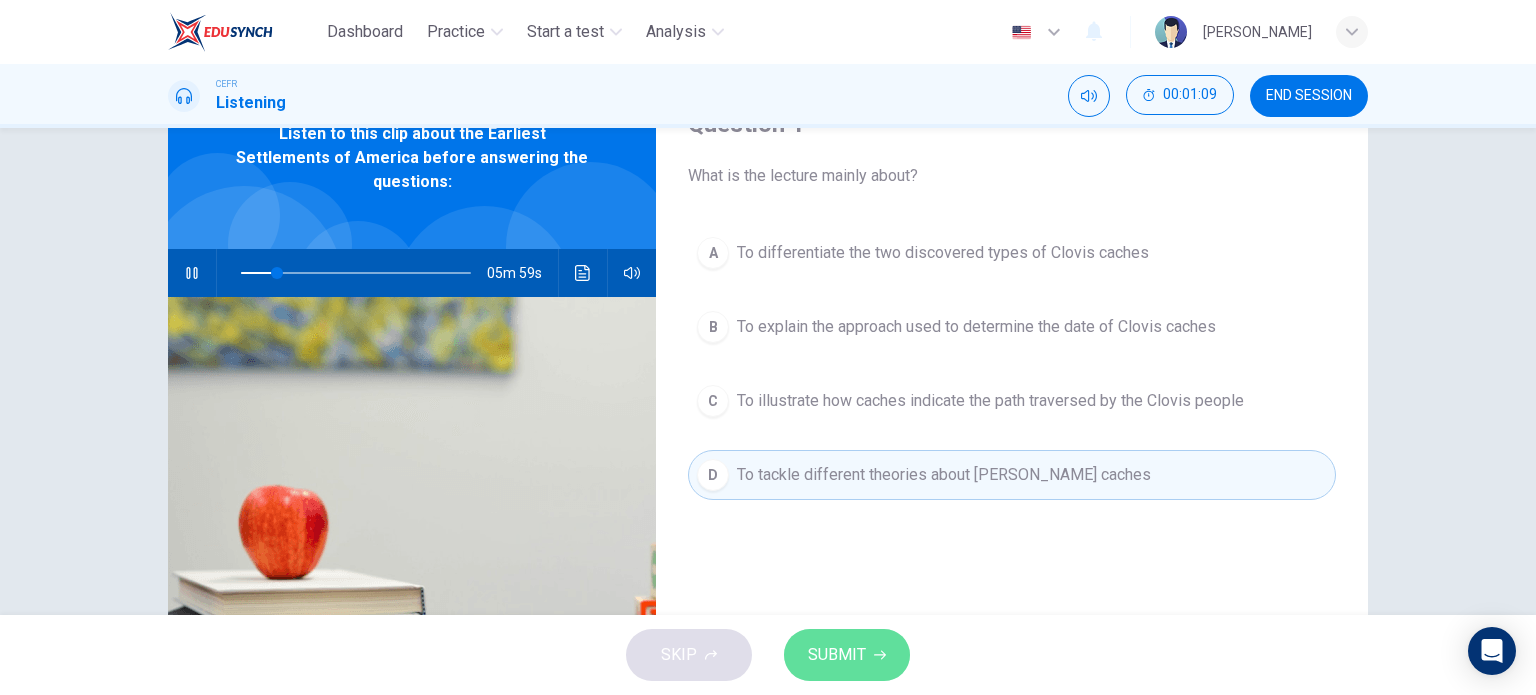 click on "SUBMIT" at bounding box center [847, 655] 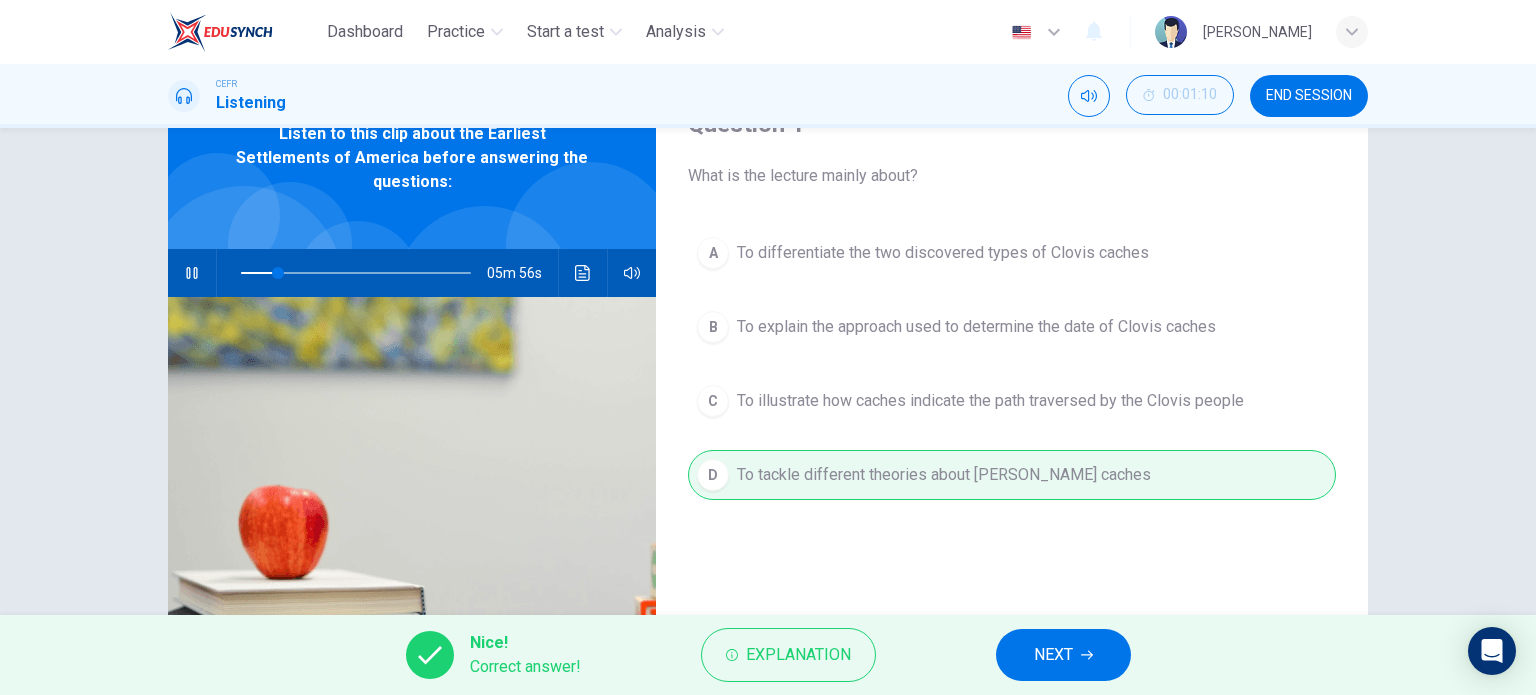 click on "NEXT" at bounding box center [1063, 655] 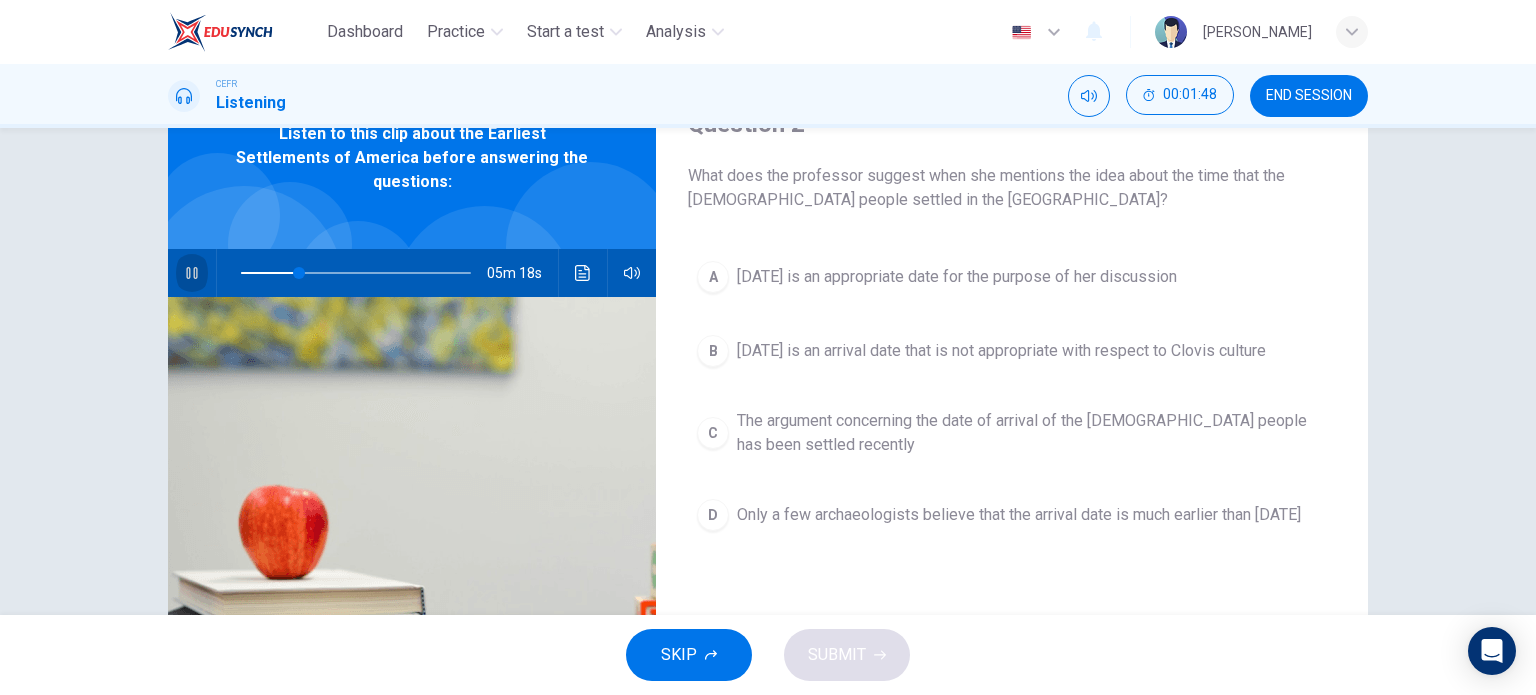 click 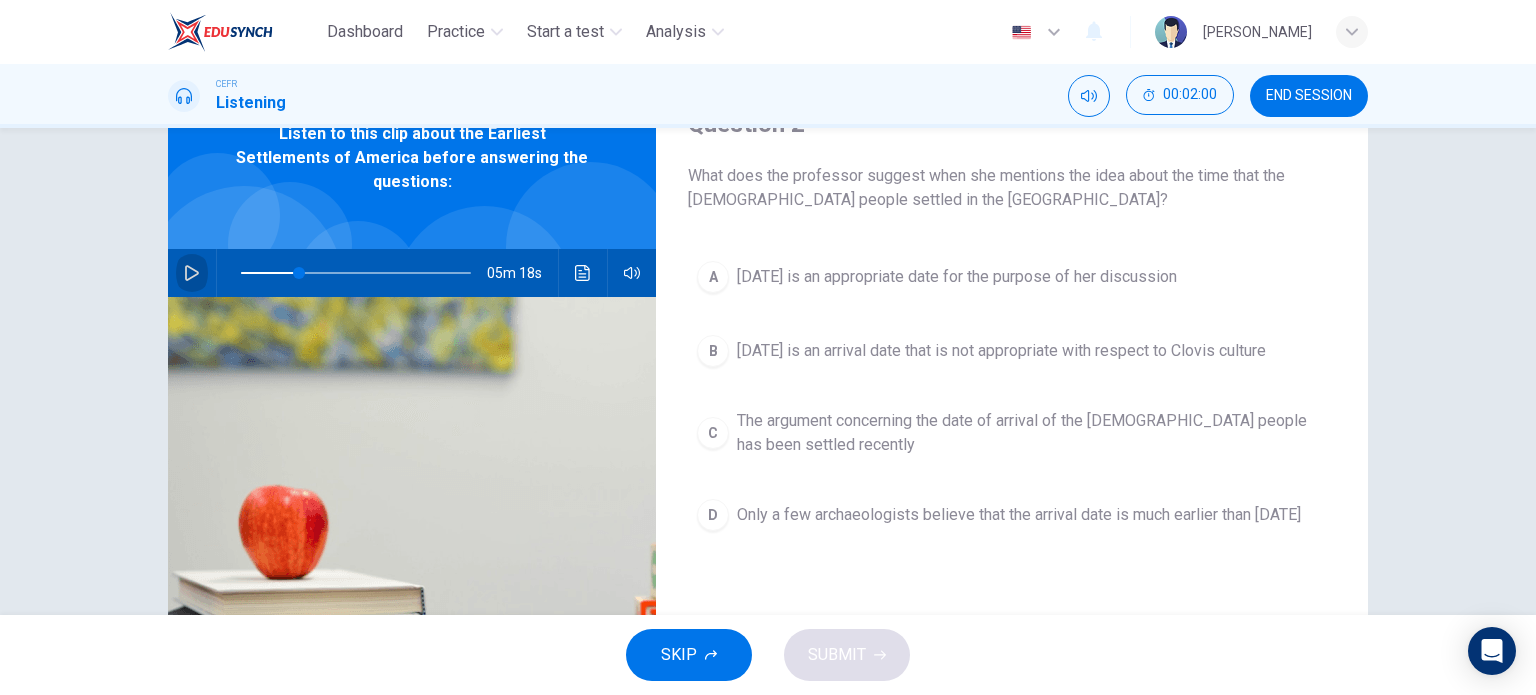 click 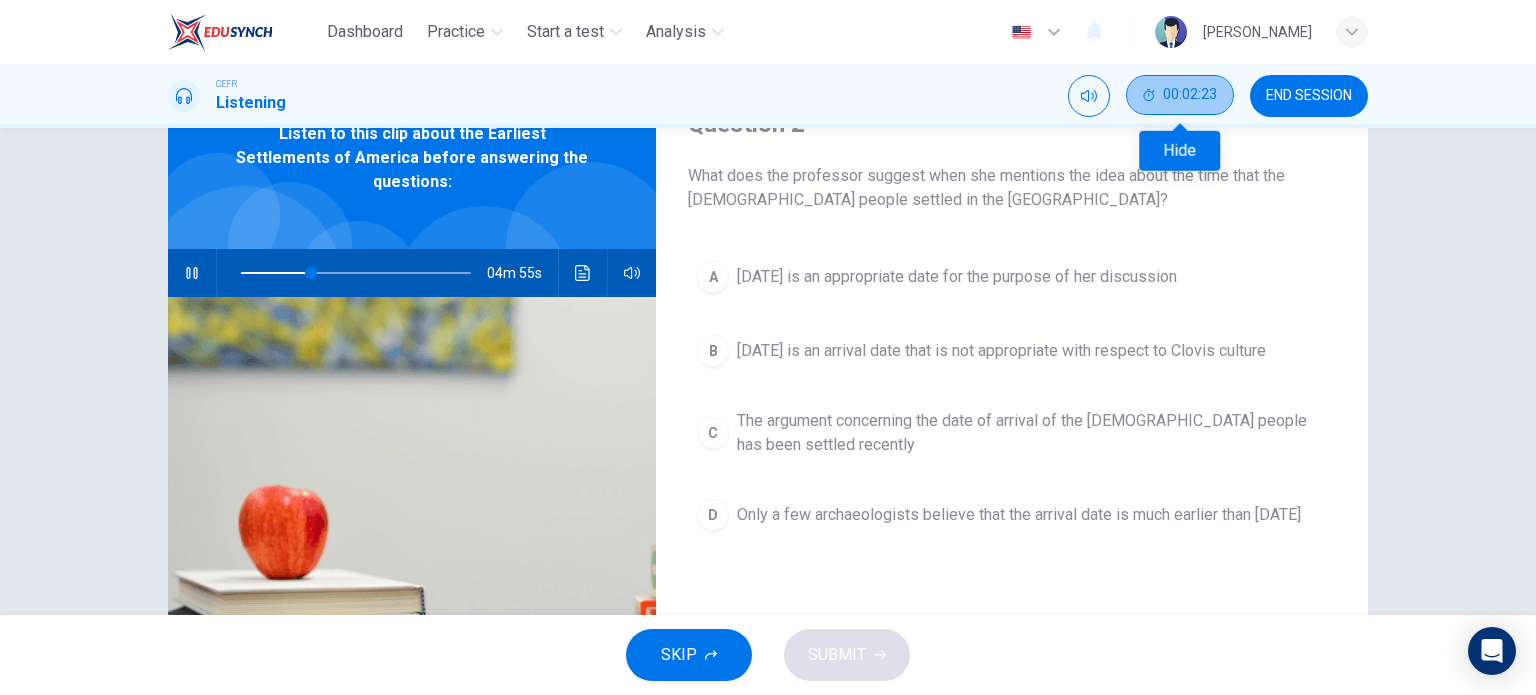 click on "00:02:23" at bounding box center [1190, 95] 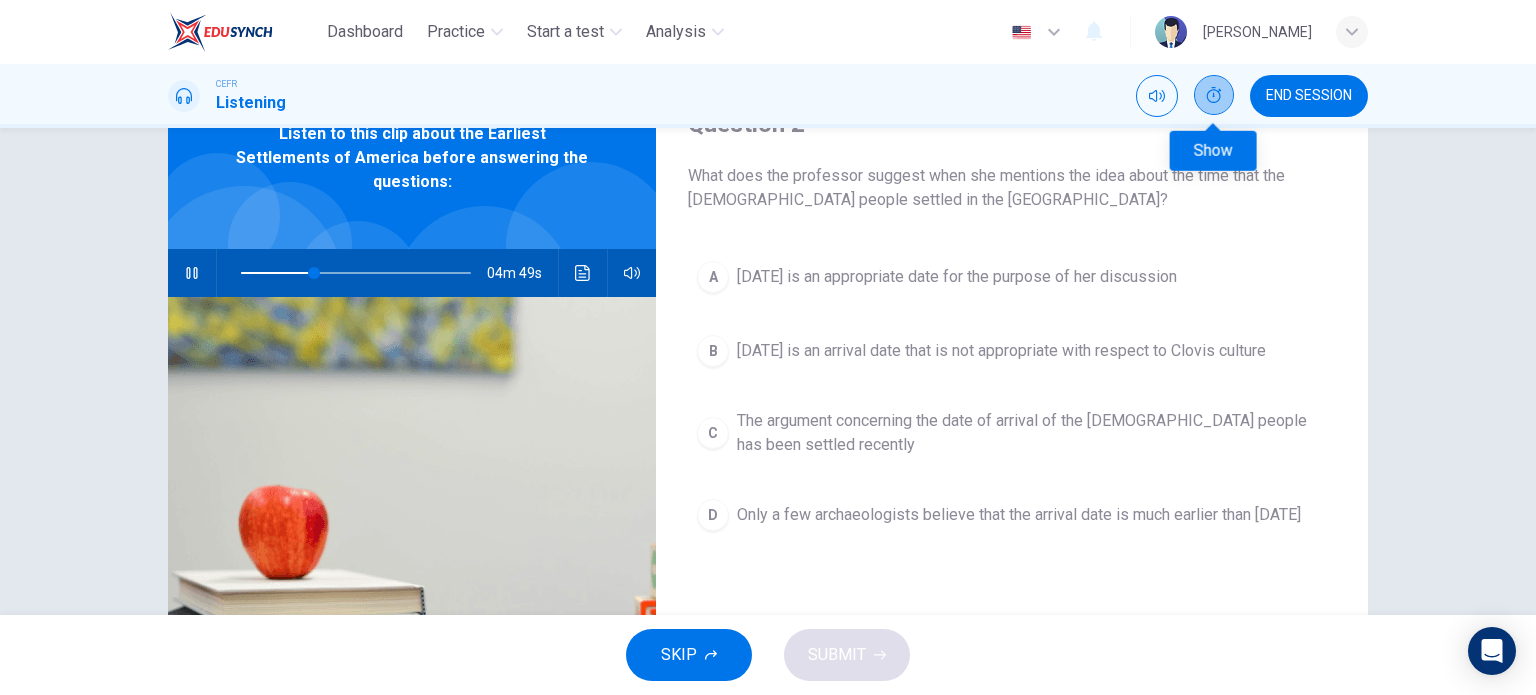 click at bounding box center [1214, 95] 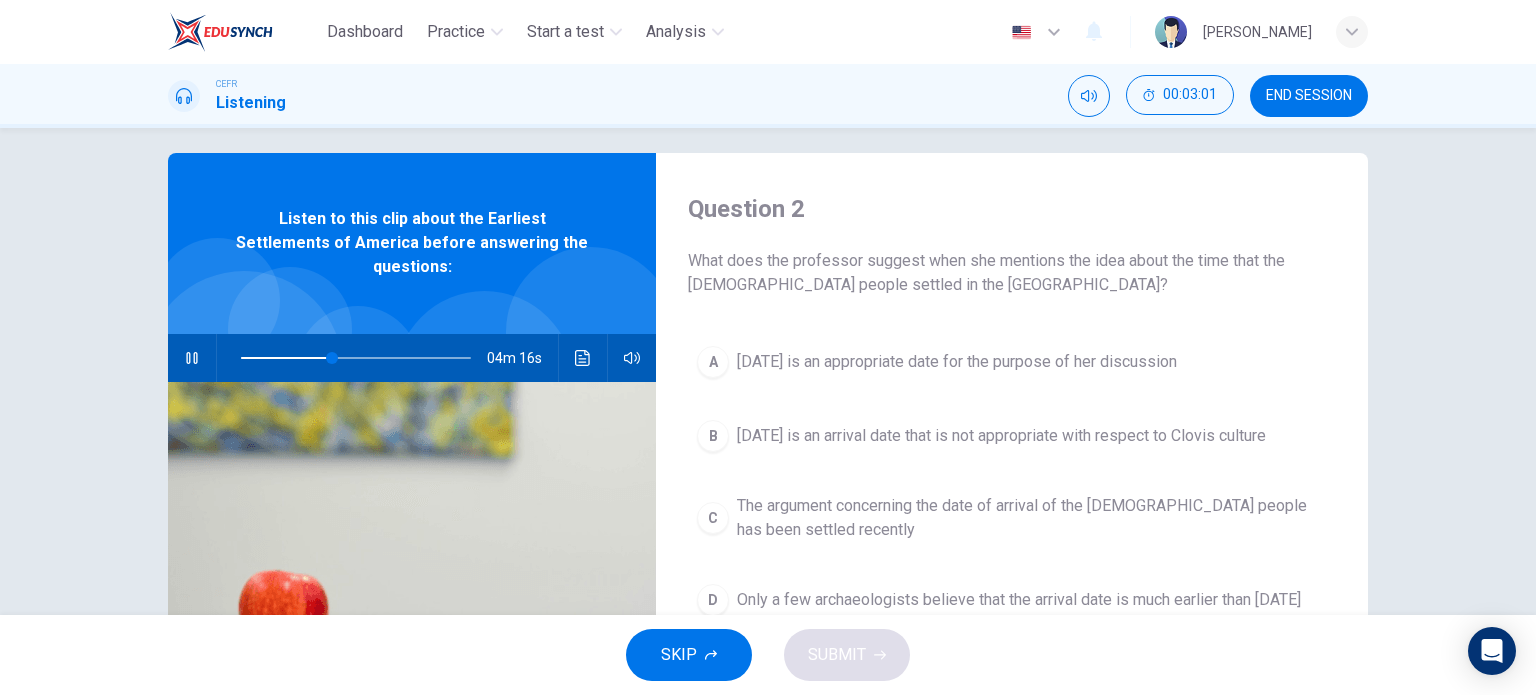 scroll, scrollTop: 0, scrollLeft: 0, axis: both 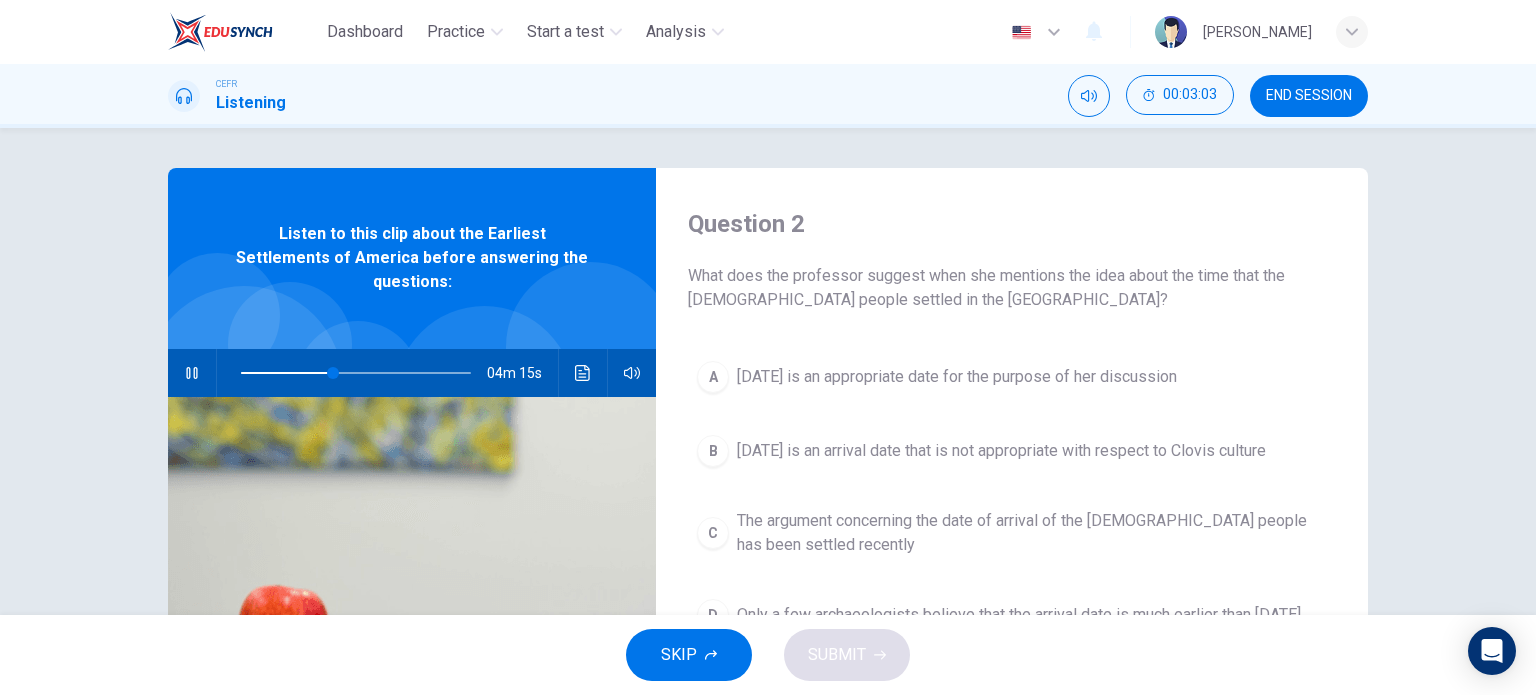 type on "40" 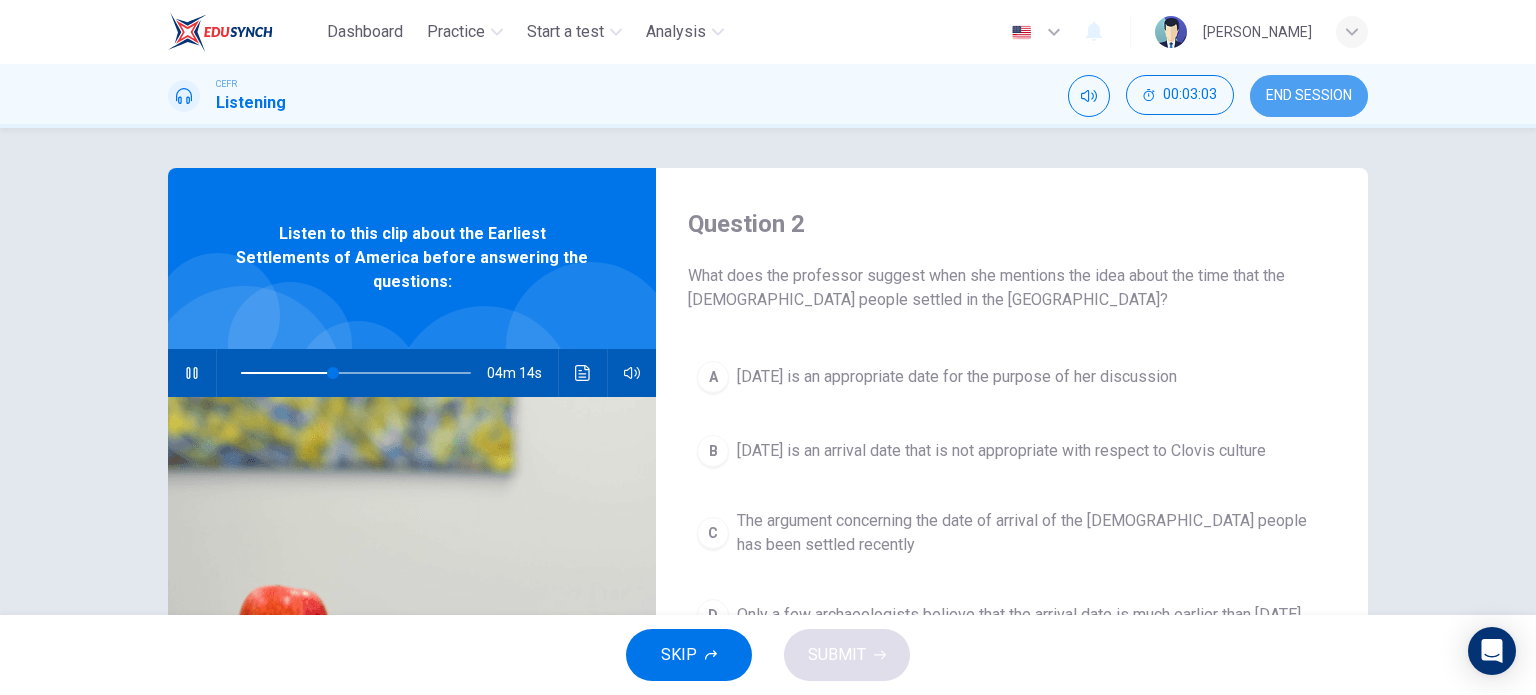 click on "END SESSION" at bounding box center [1309, 96] 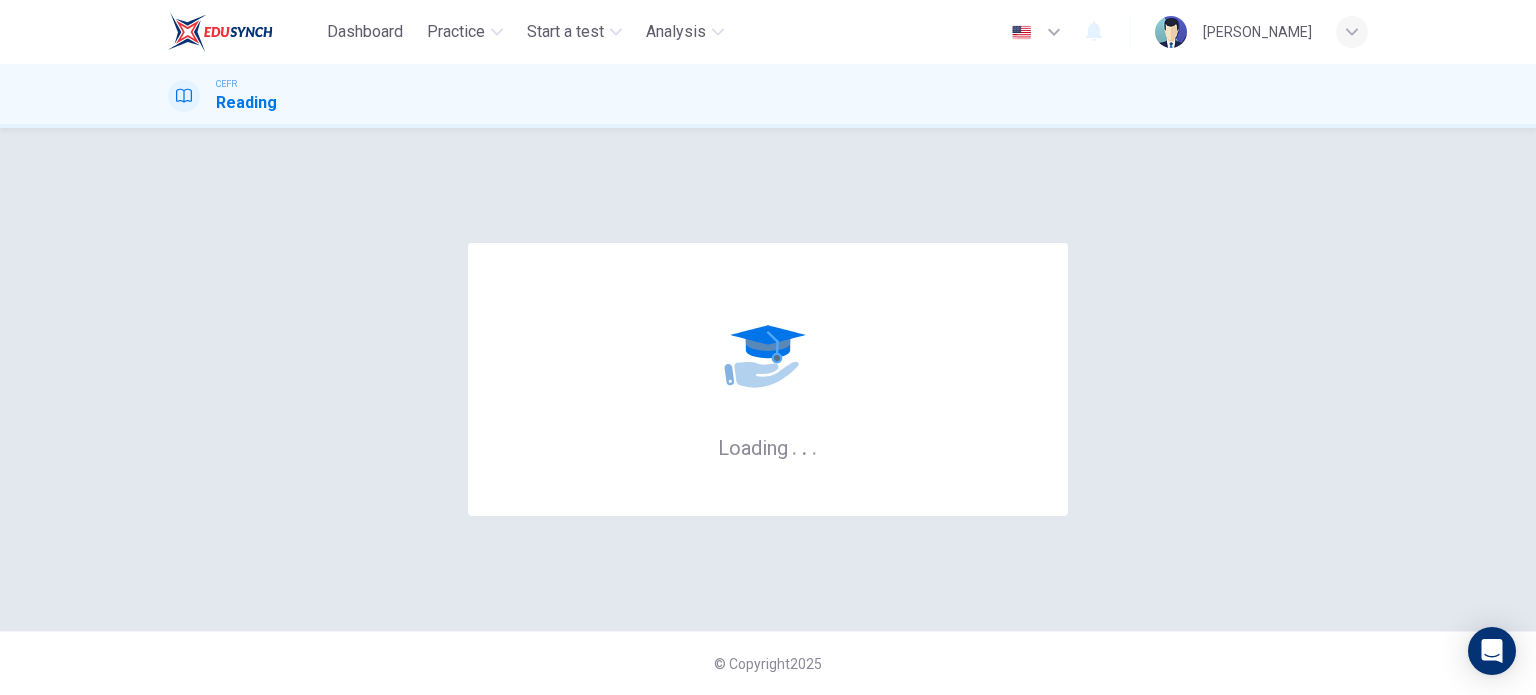 scroll, scrollTop: 0, scrollLeft: 0, axis: both 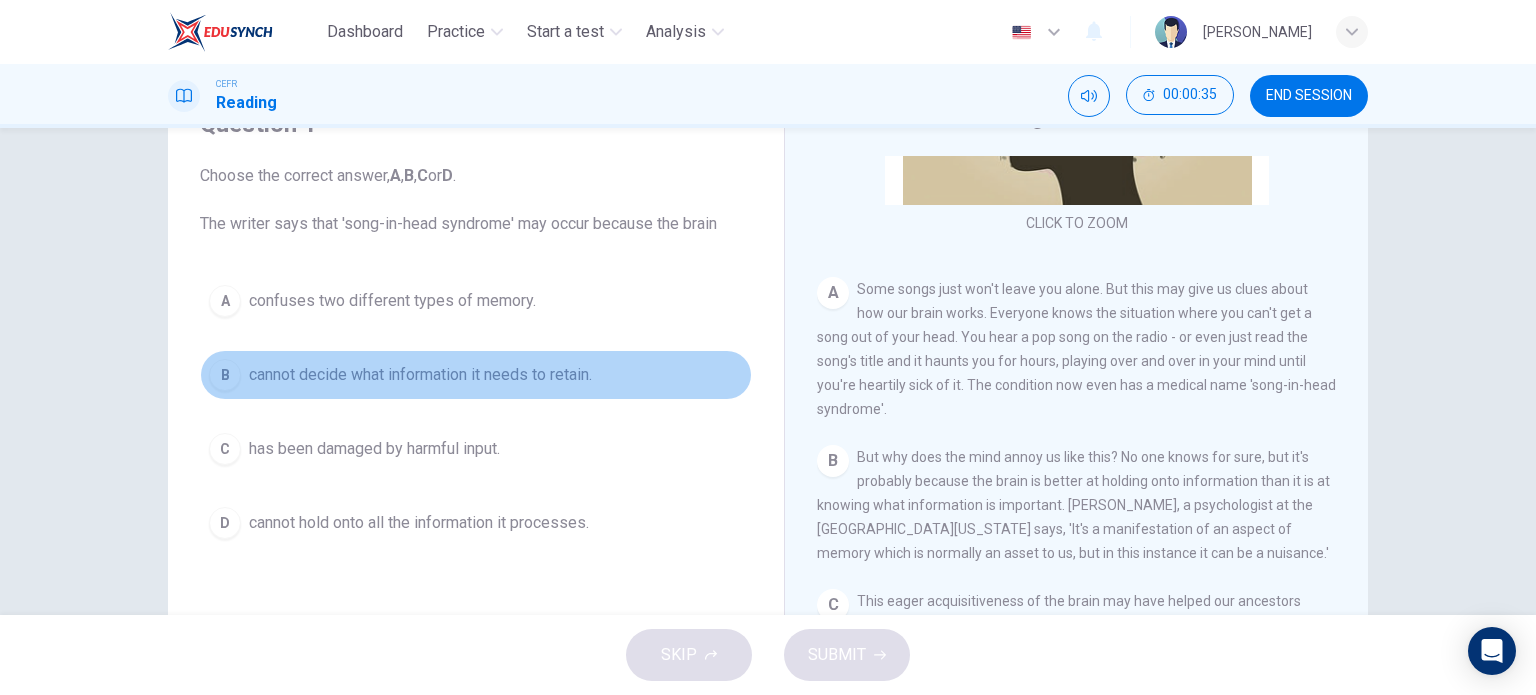 click on "cannot decide what information it needs to retain." at bounding box center (420, 375) 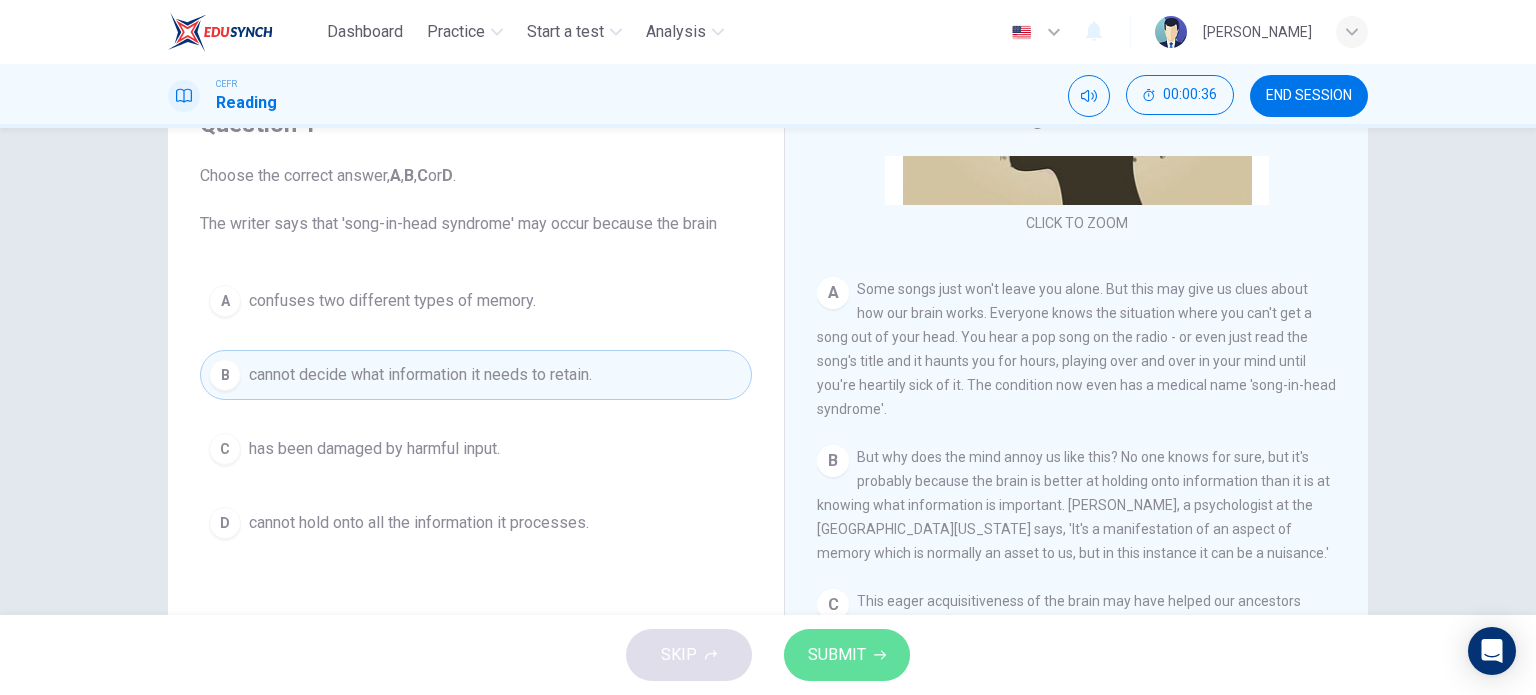 click on "SUBMIT" at bounding box center (837, 655) 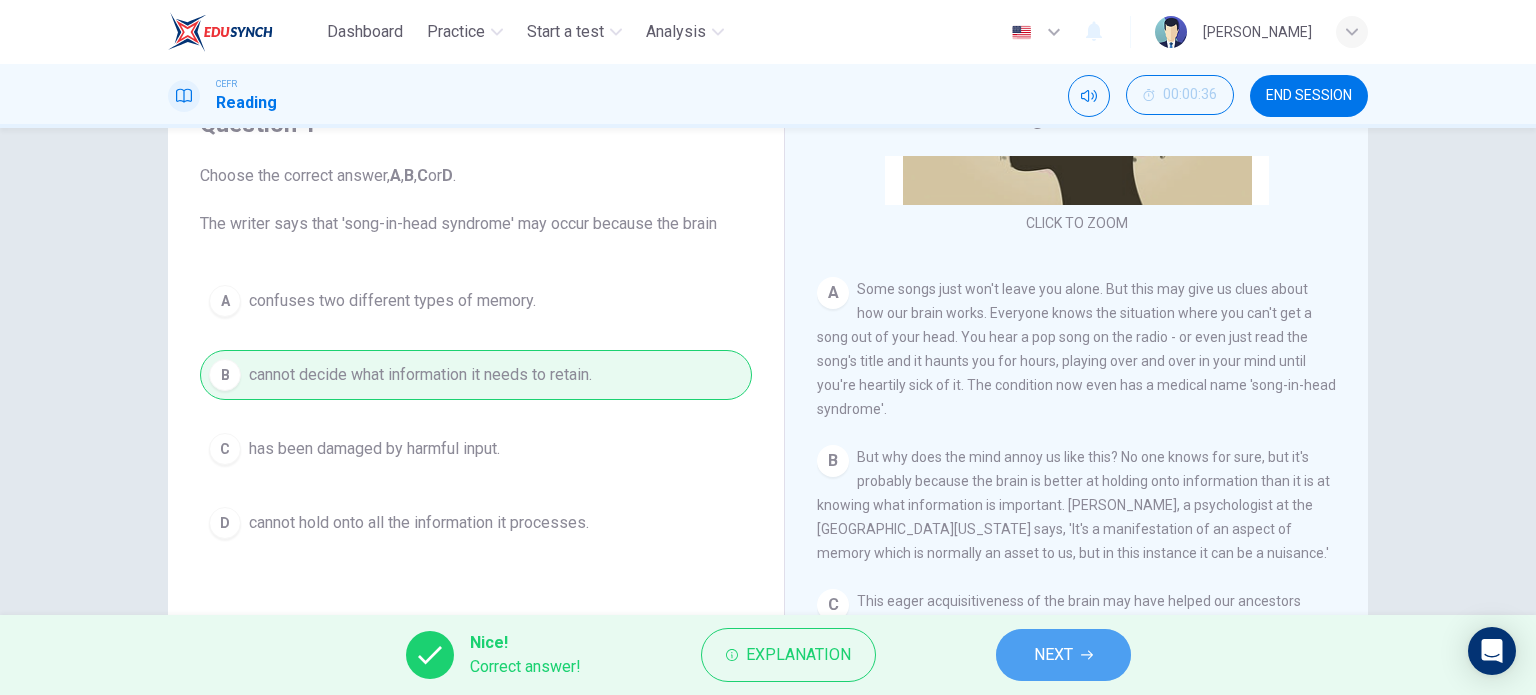 click on "NEXT" at bounding box center (1053, 655) 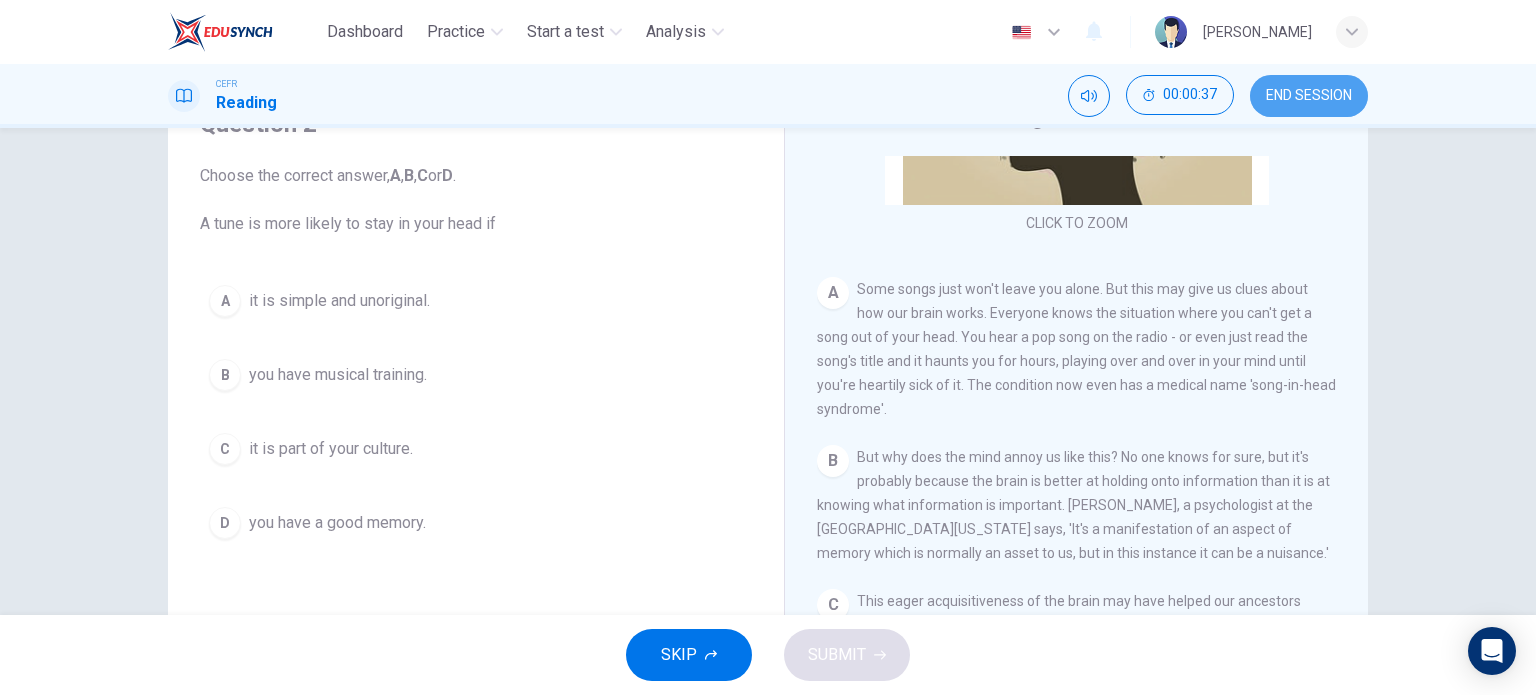 click on "END SESSION" at bounding box center [1309, 96] 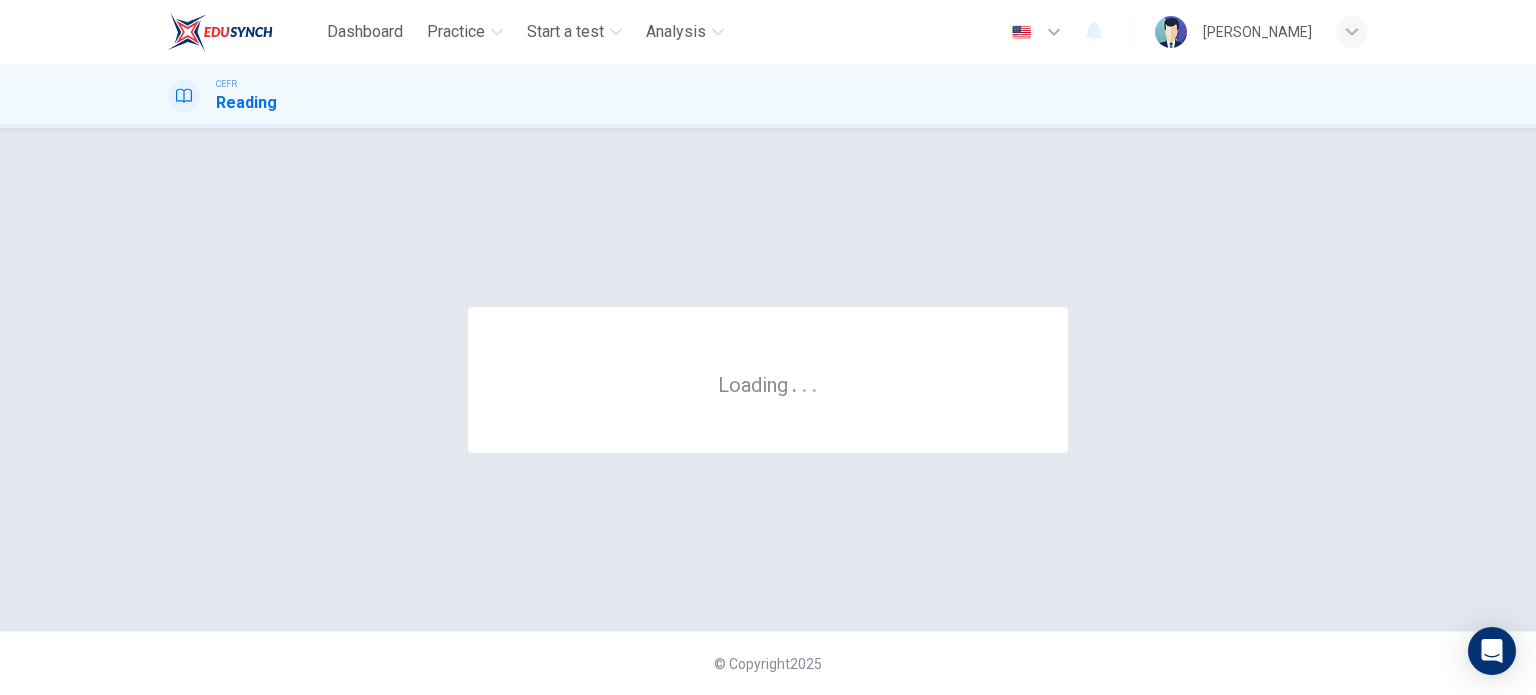scroll, scrollTop: 0, scrollLeft: 0, axis: both 